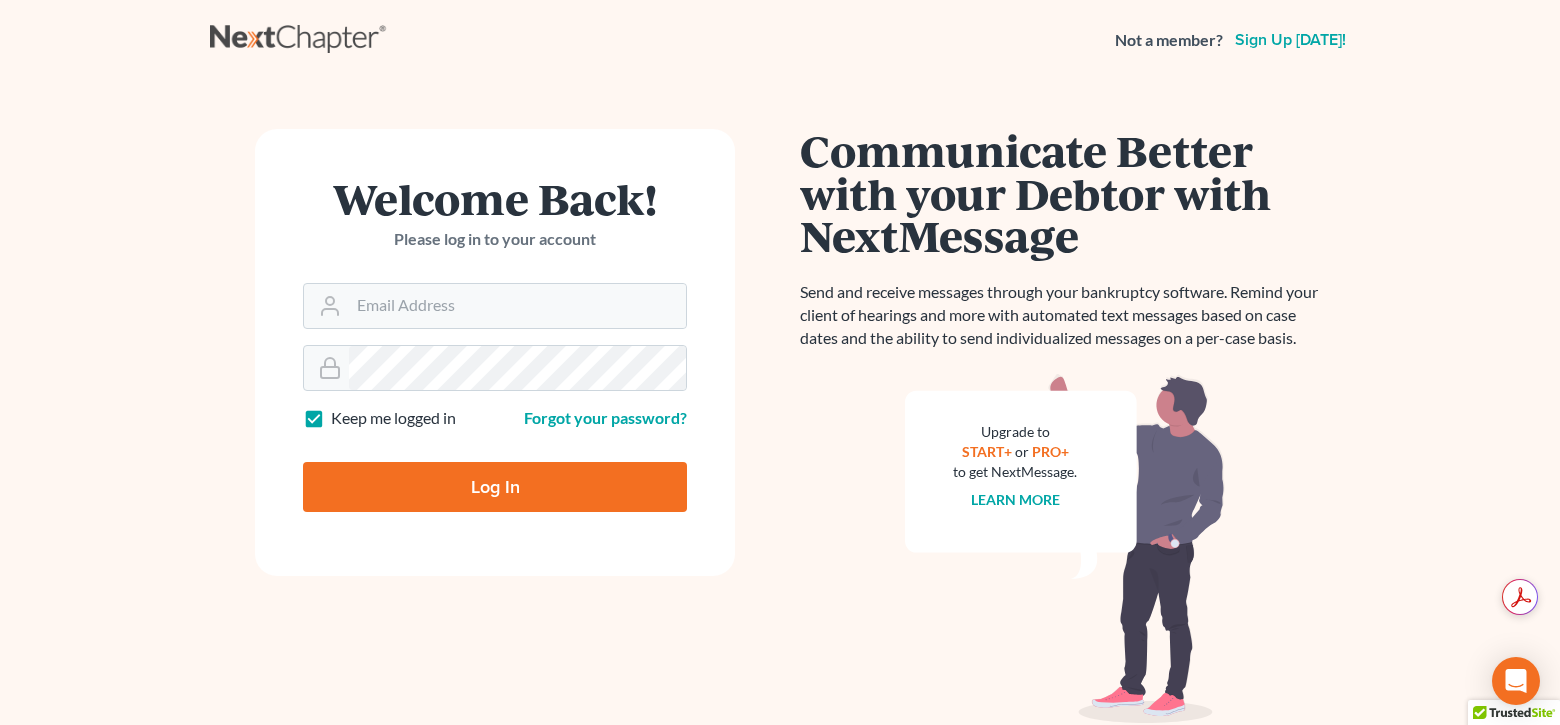 scroll, scrollTop: 0, scrollLeft: 0, axis: both 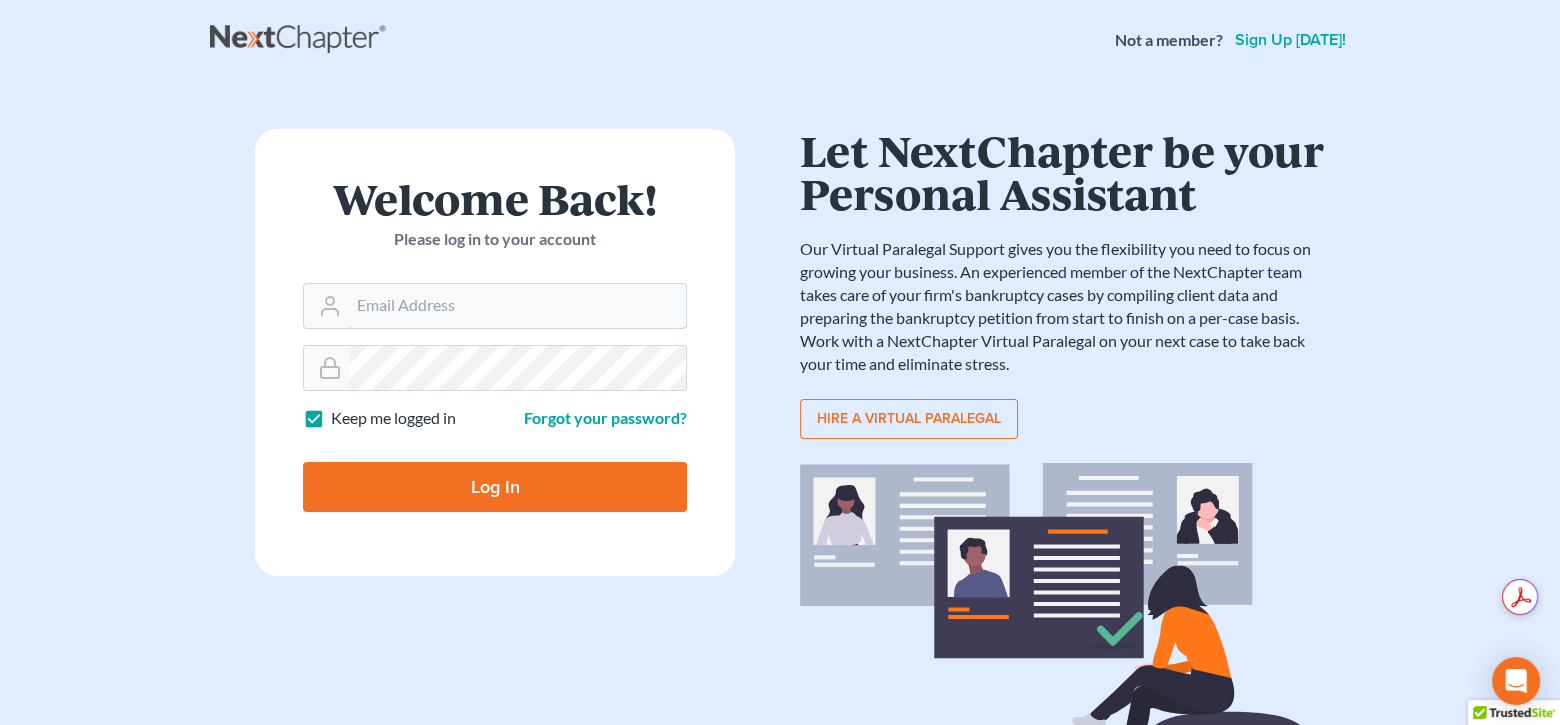 type on "[EMAIL_ADDRESS][DOMAIN_NAME]" 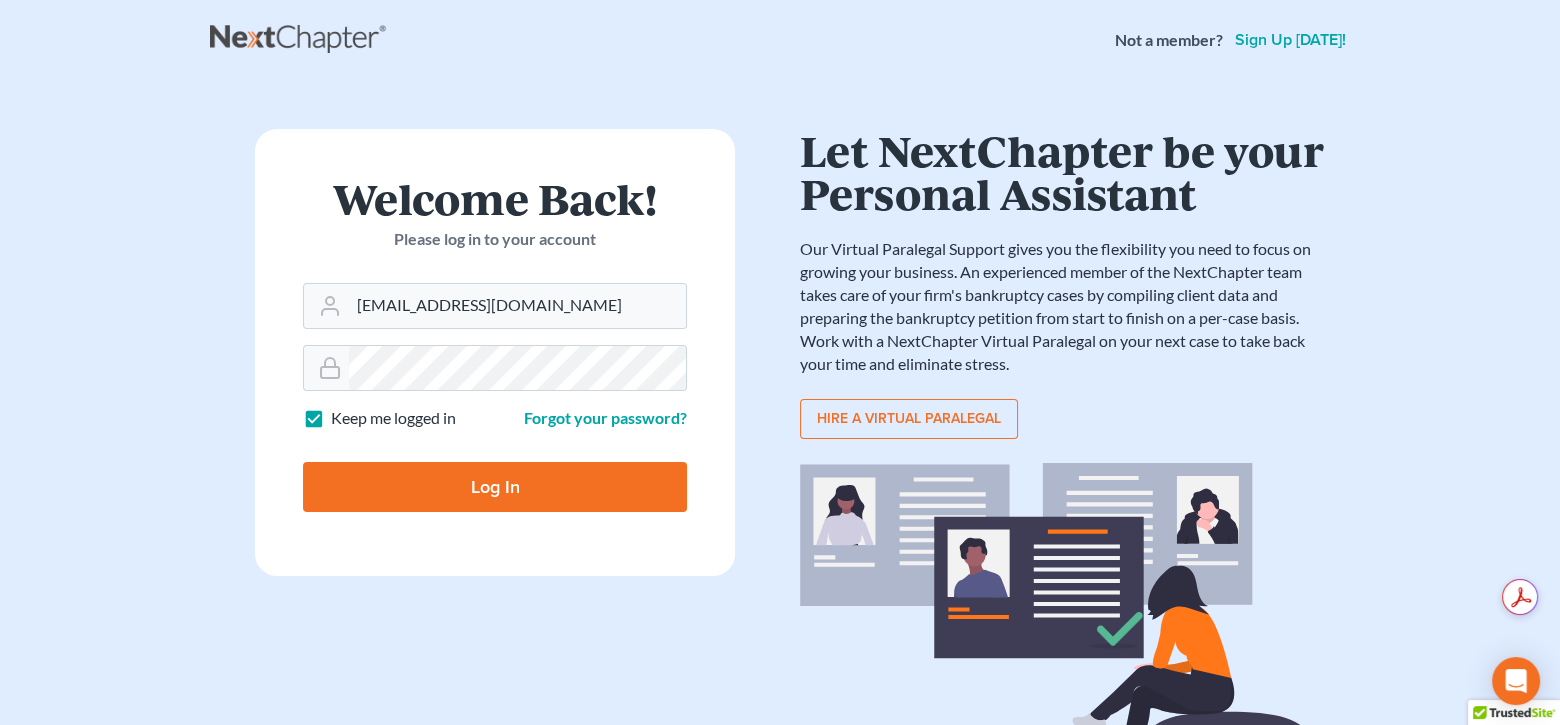 click on "Log In" at bounding box center (495, 487) 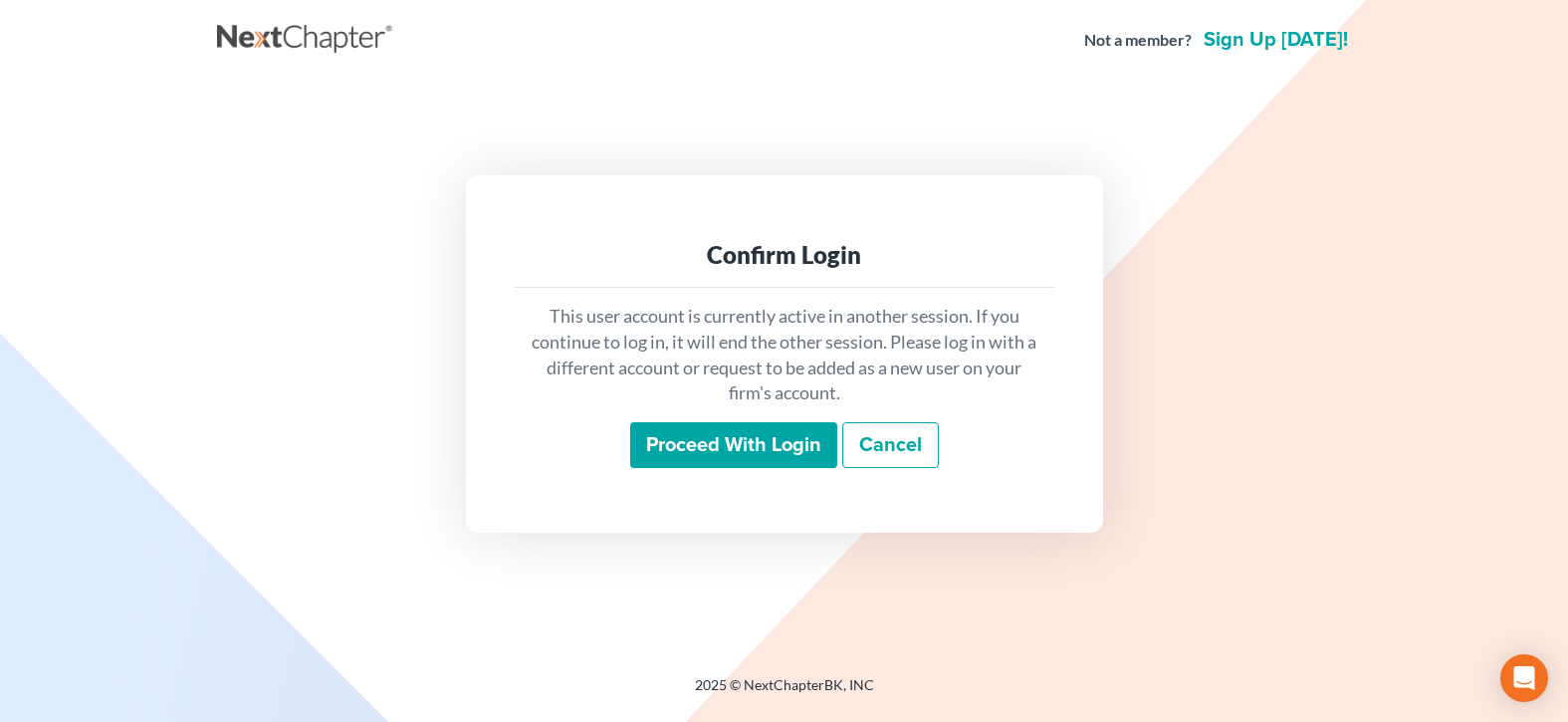 scroll, scrollTop: 0, scrollLeft: 0, axis: both 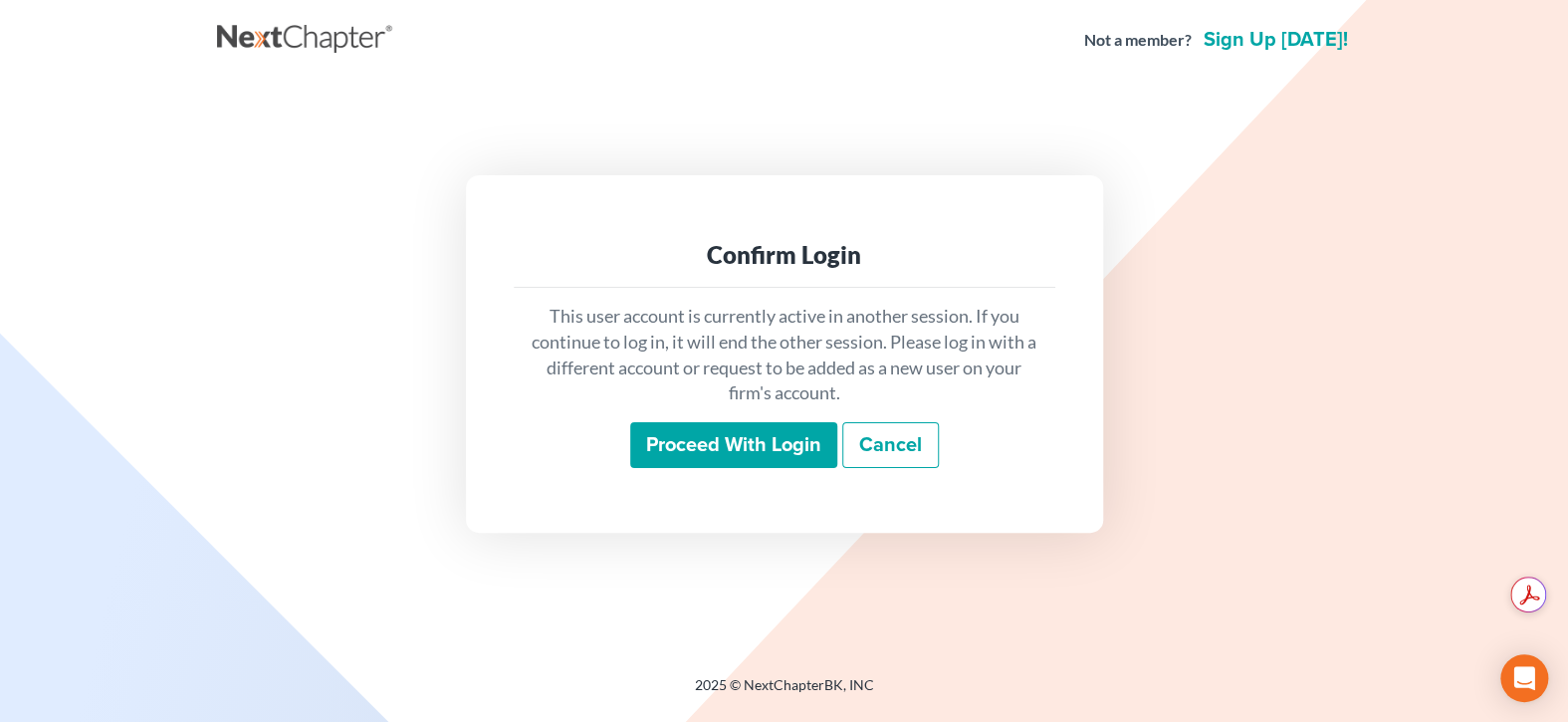 click on "Proceed with login" at bounding box center [734, 445] 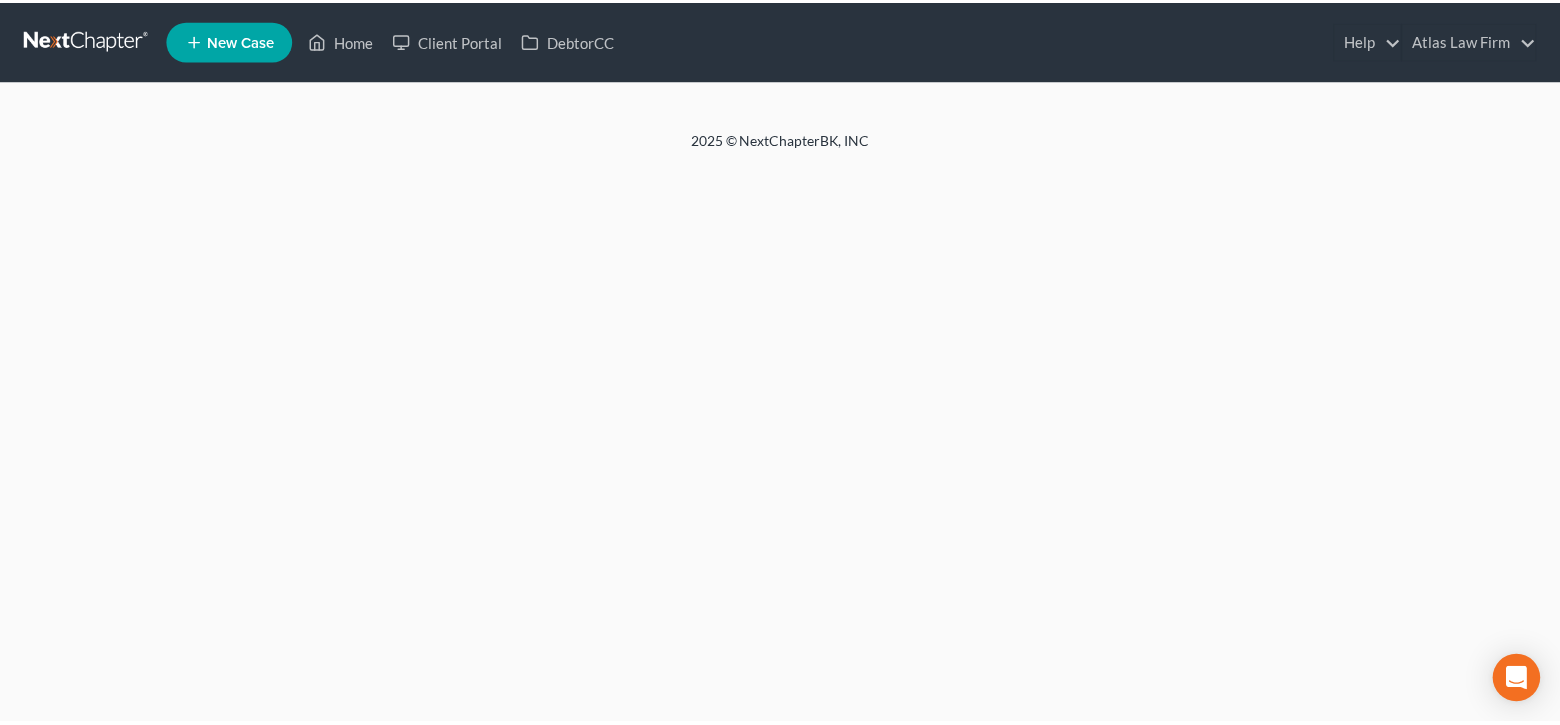 scroll, scrollTop: 0, scrollLeft: 0, axis: both 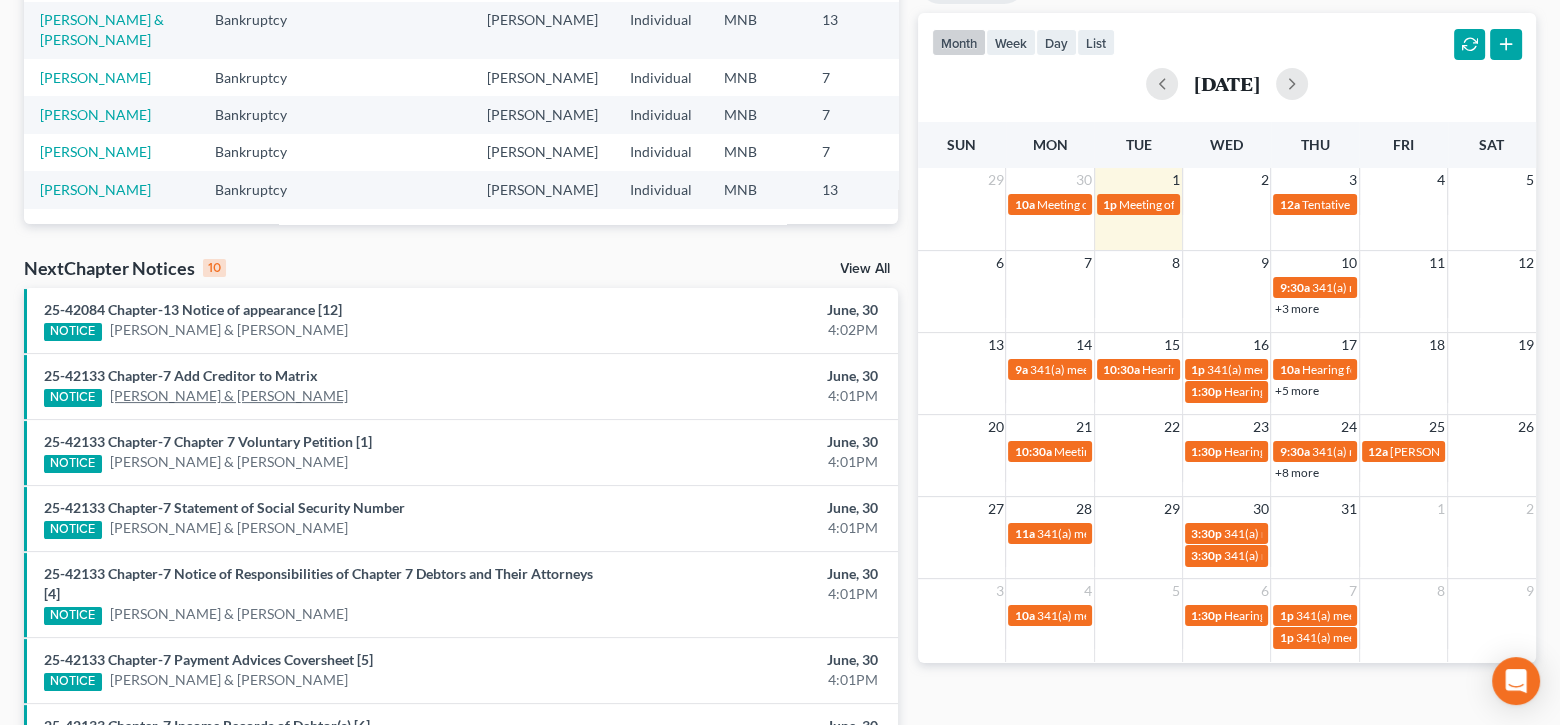 click on "Teodoro Martin Quintana & Priscilla Elizondo Martin" at bounding box center (229, 396) 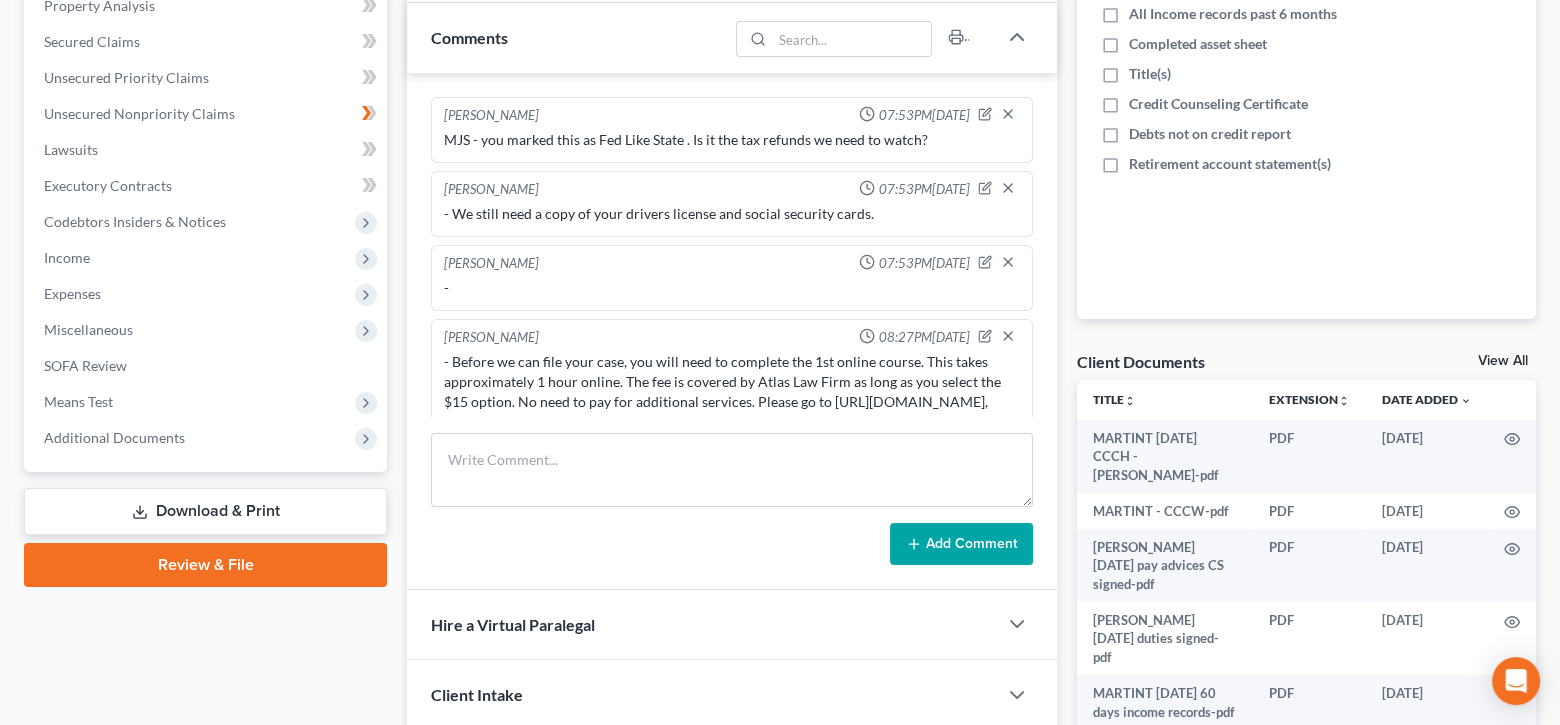 scroll, scrollTop: 404, scrollLeft: 0, axis: vertical 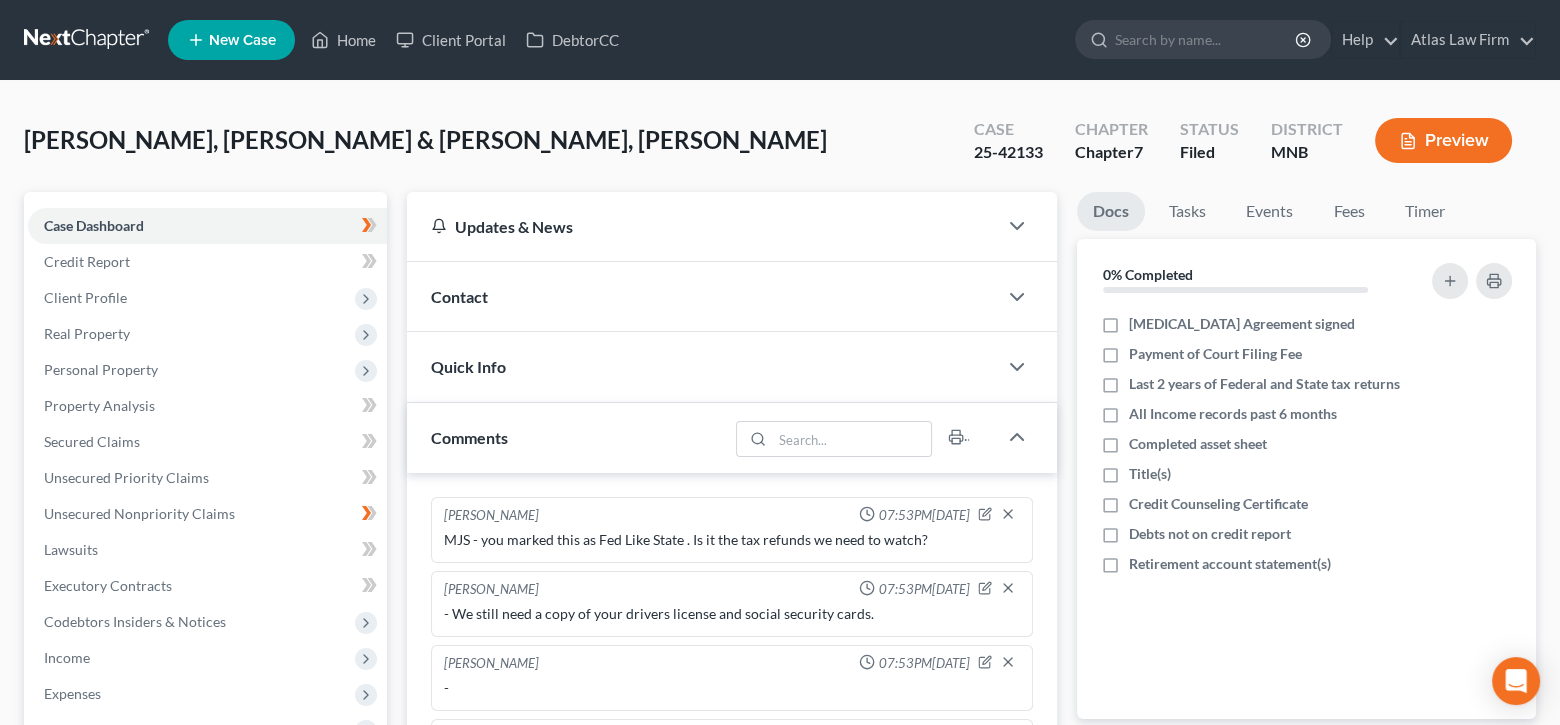 click on "Preview" at bounding box center (1443, 140) 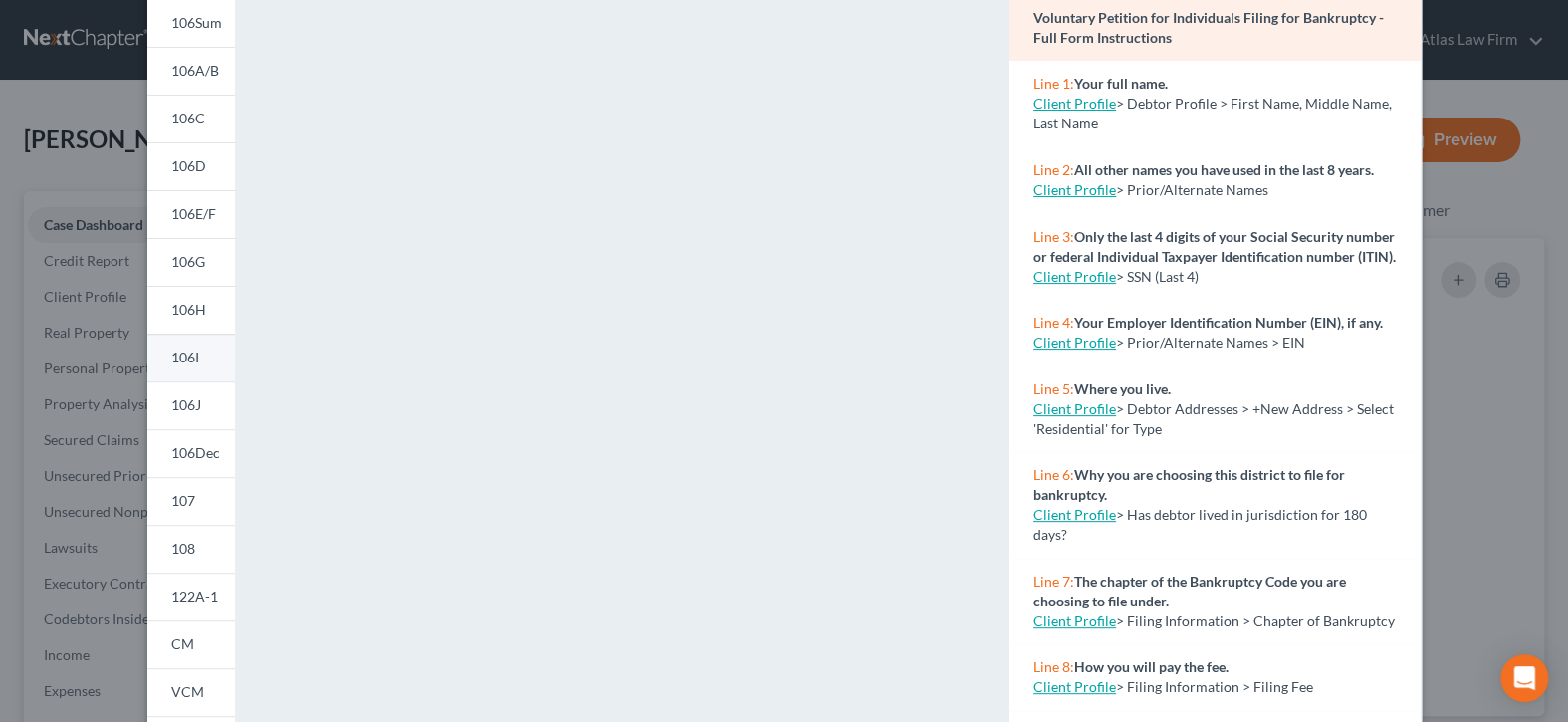 scroll, scrollTop: 199, scrollLeft: 0, axis: vertical 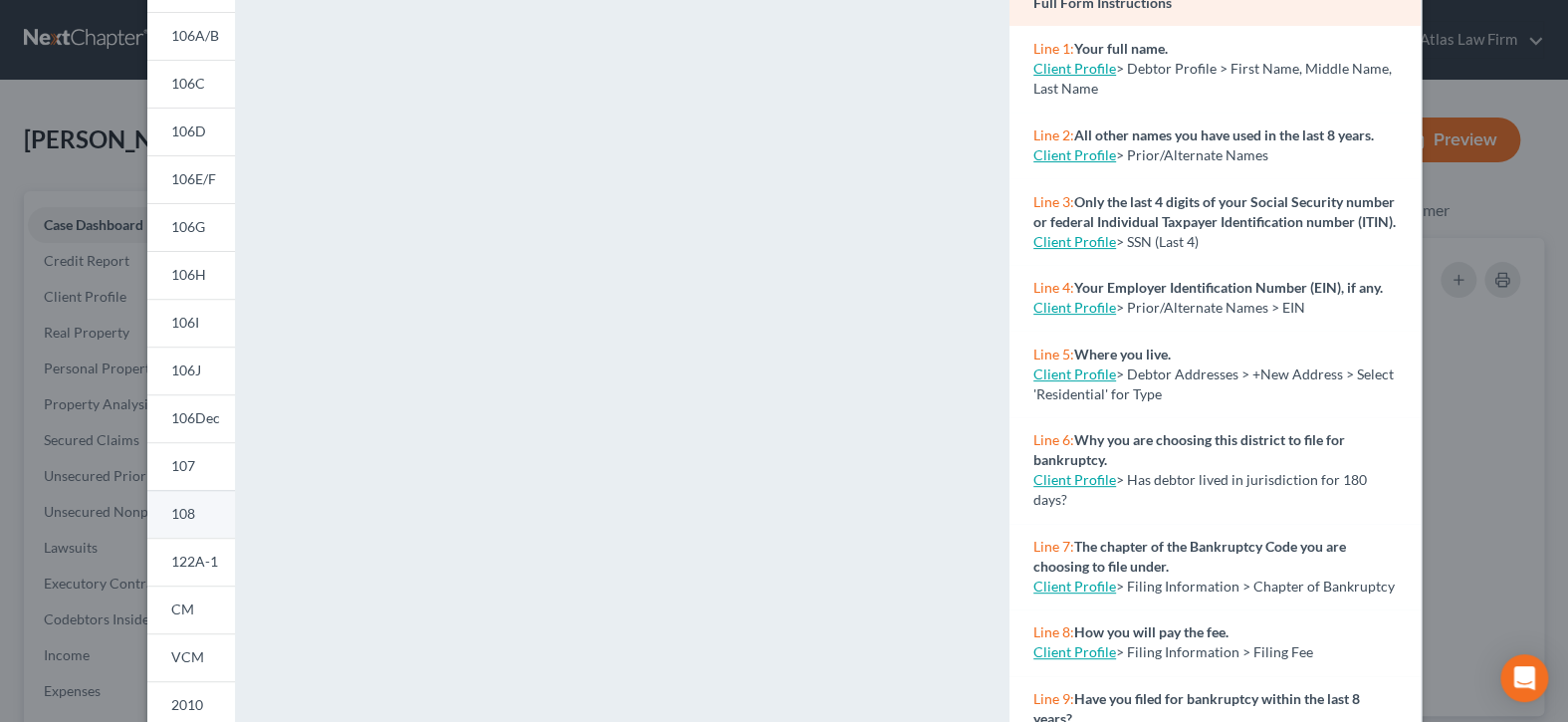 click on "108" at bounding box center [183, 513] 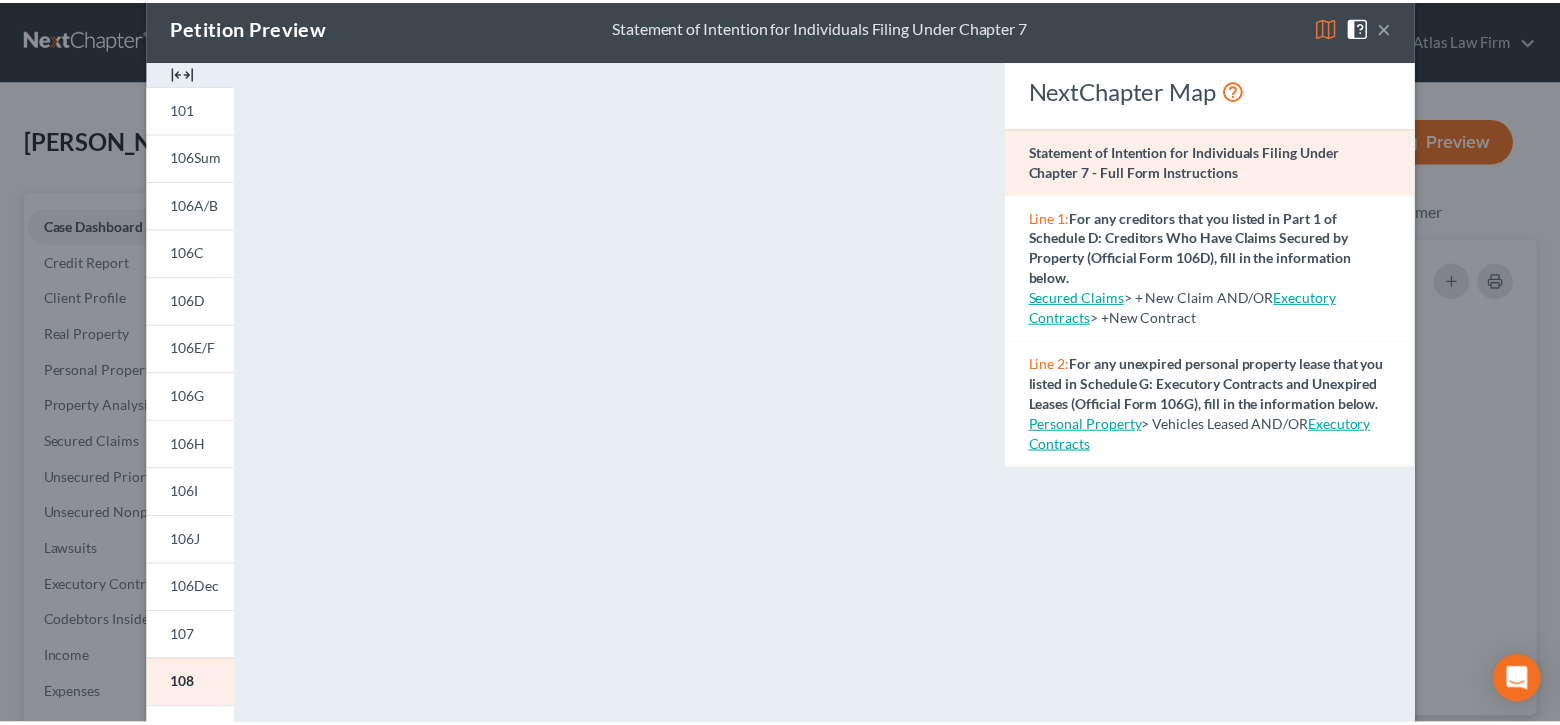 scroll, scrollTop: 0, scrollLeft: 0, axis: both 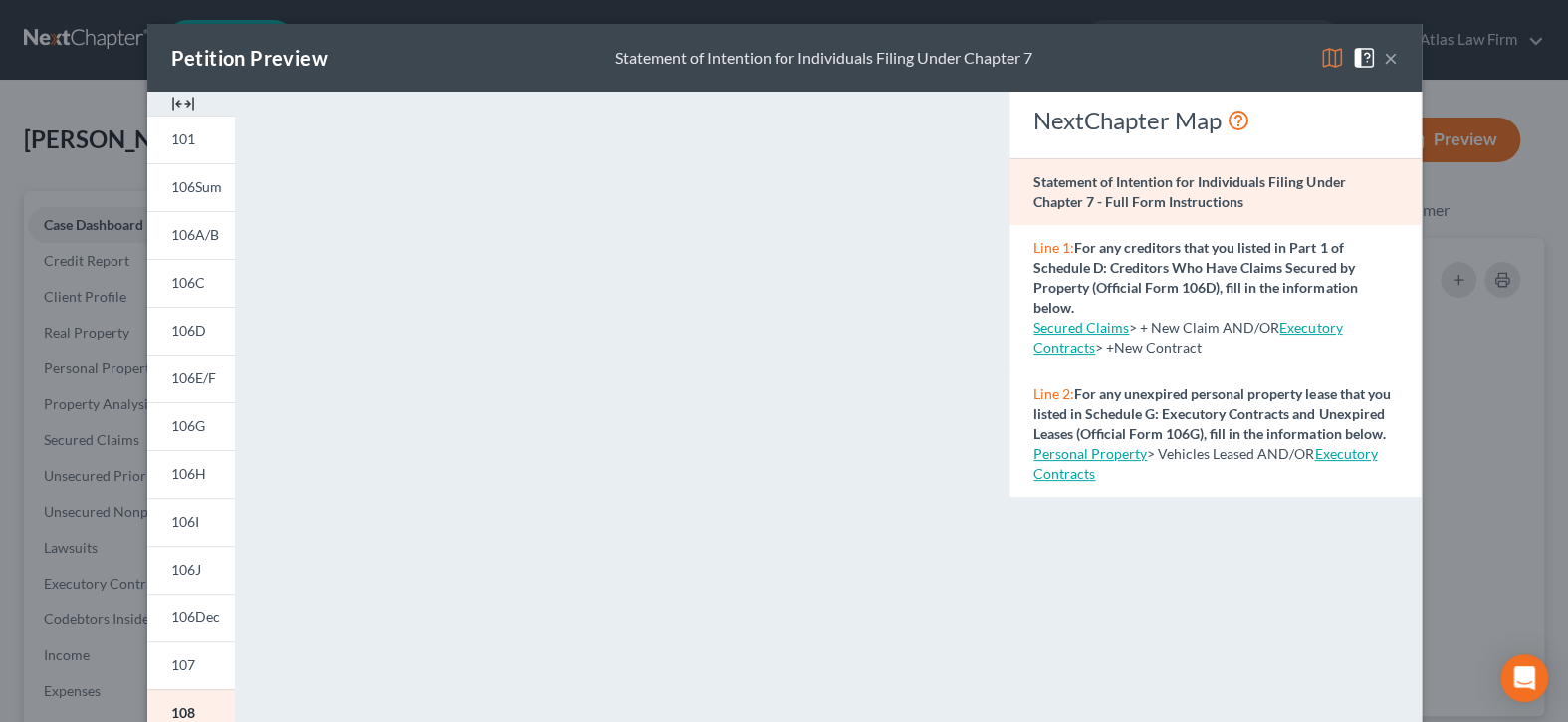 click on "×" at bounding box center (1391, 58) 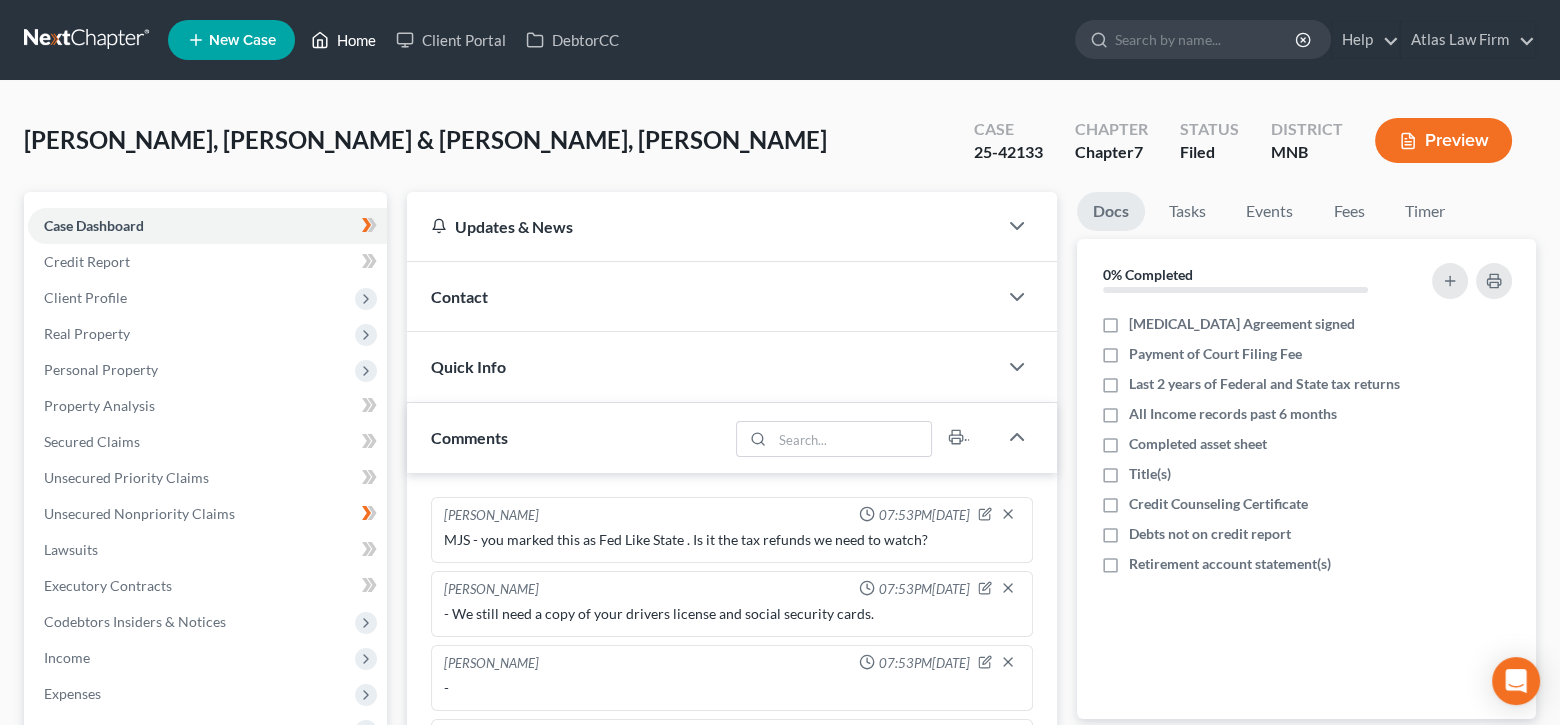 click on "Home" at bounding box center (343, 40) 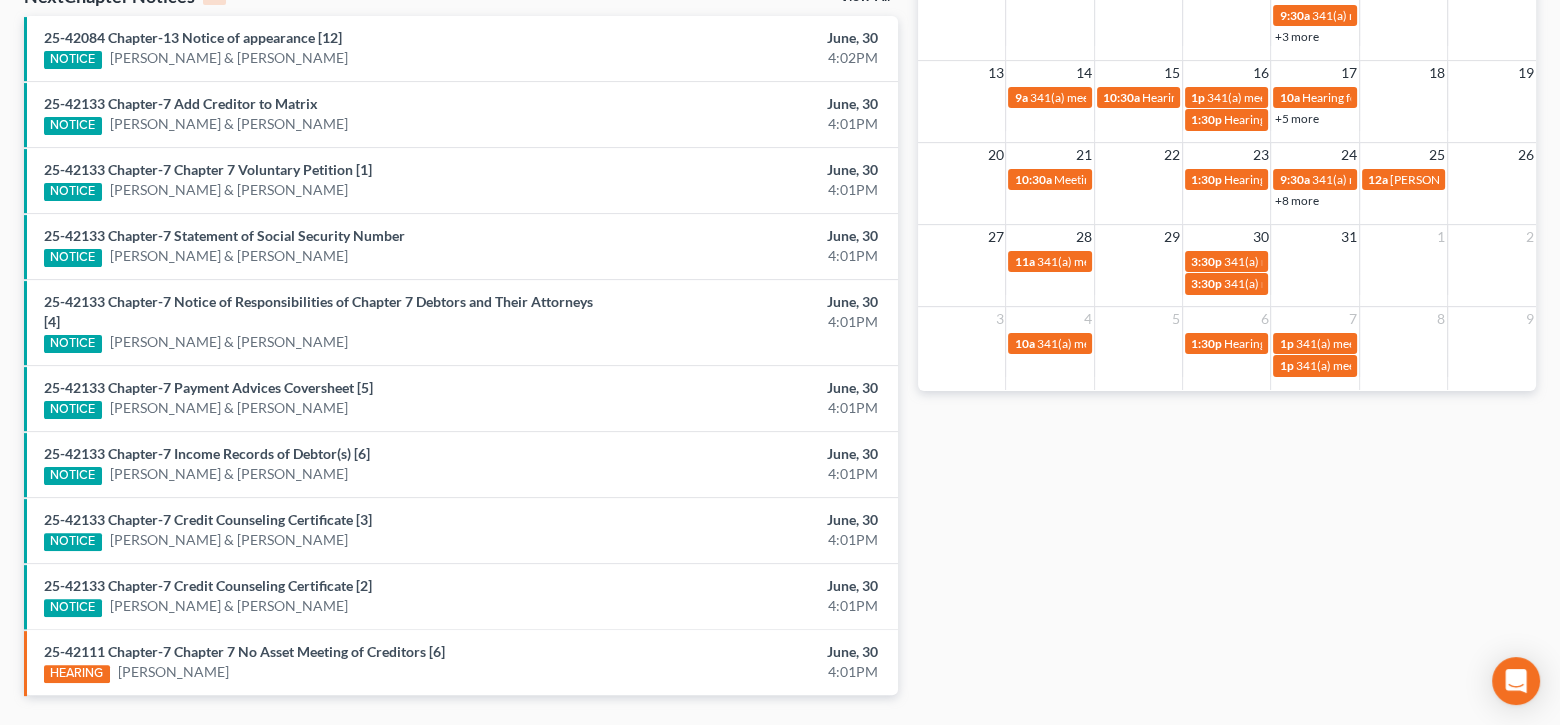 scroll, scrollTop: 726, scrollLeft: 0, axis: vertical 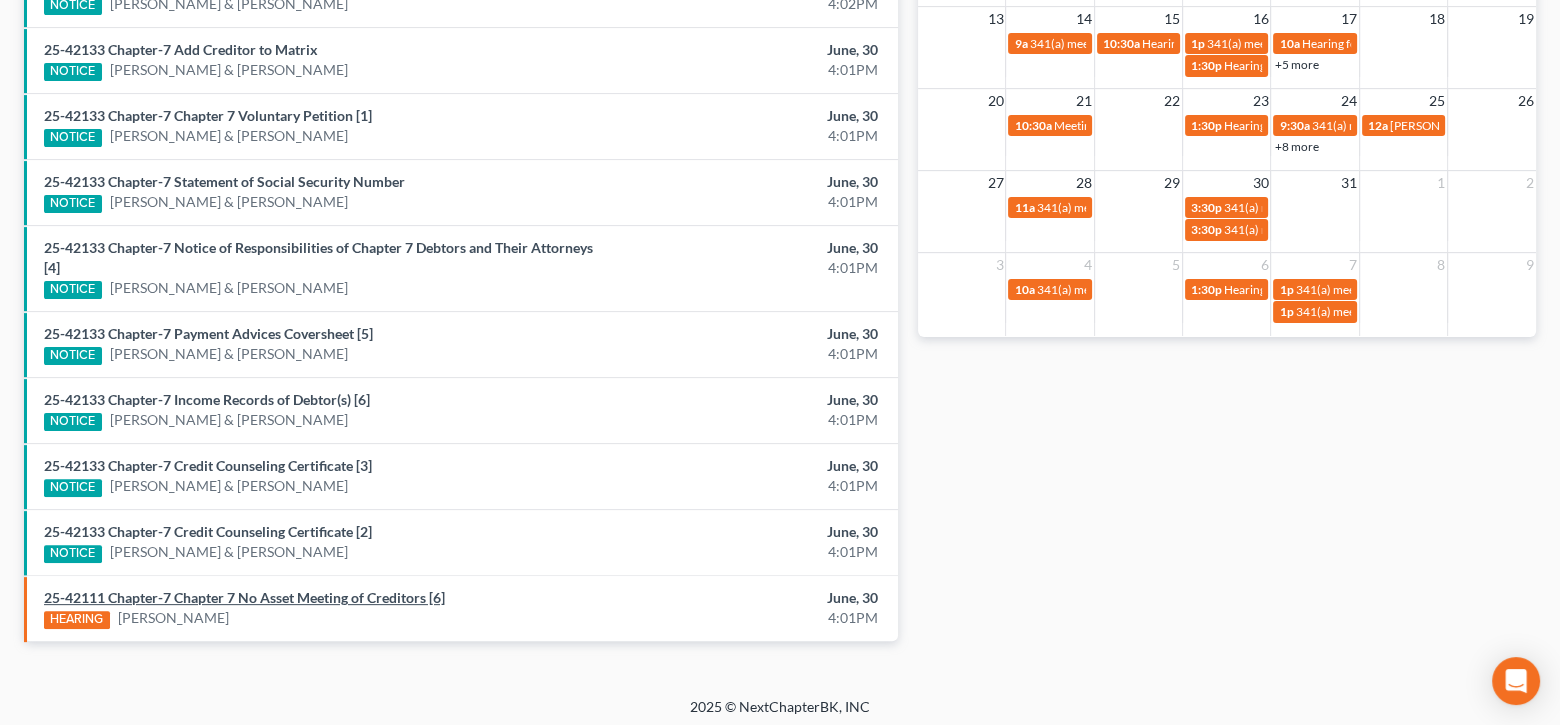 click on "25-42111 Chapter-7  Chapter 7 No Asset Meeting of Creditors [6]" at bounding box center (244, 597) 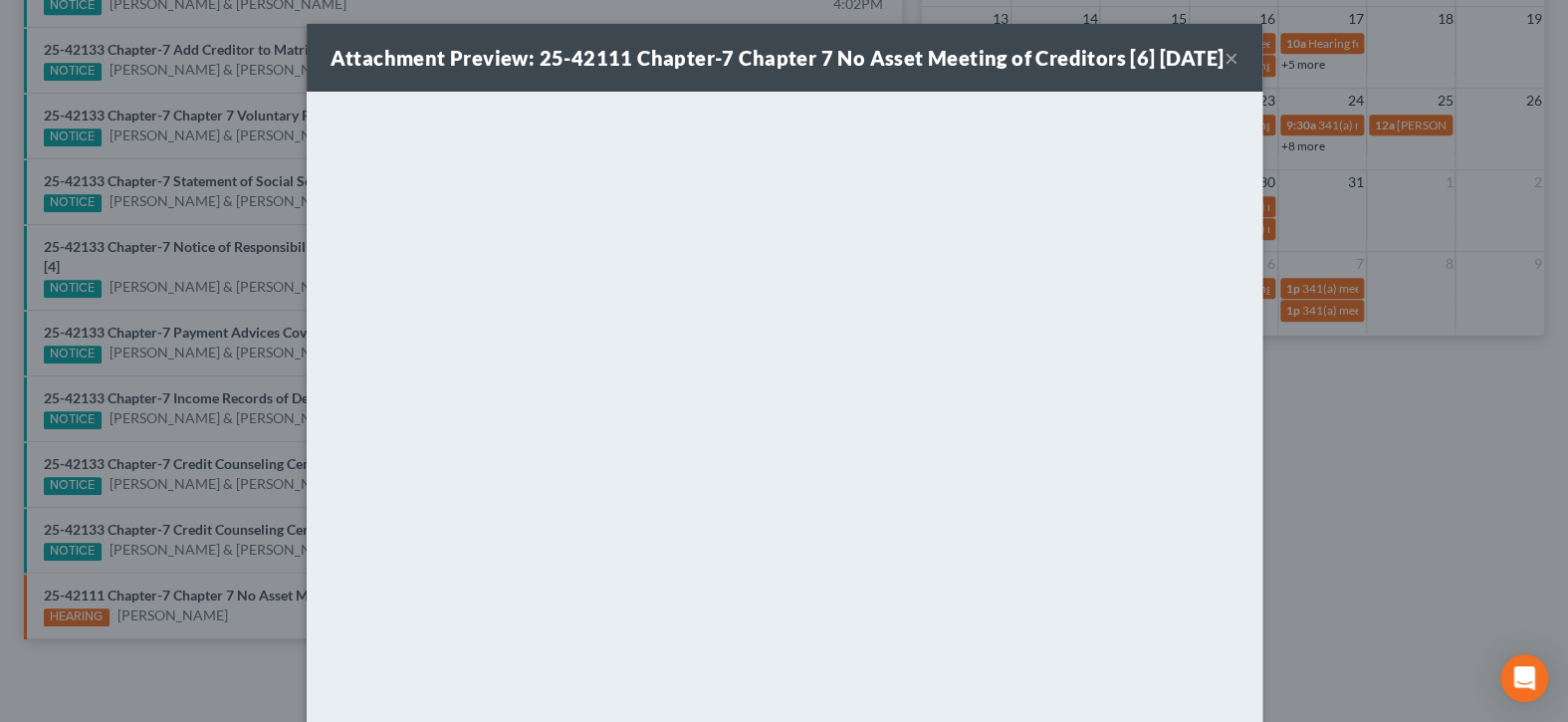 click on "×" at bounding box center [1232, 58] 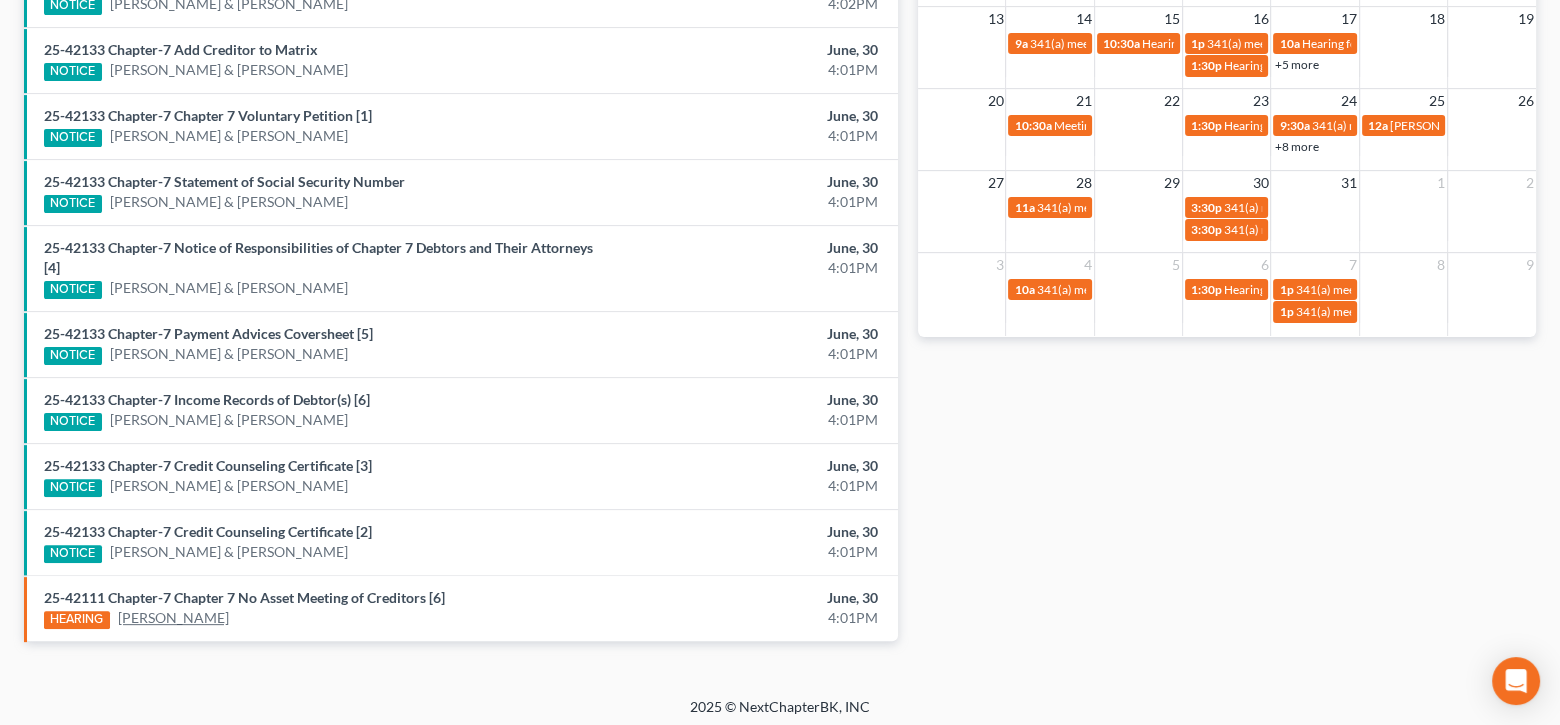 click on "Damian Muntean" at bounding box center [173, 618] 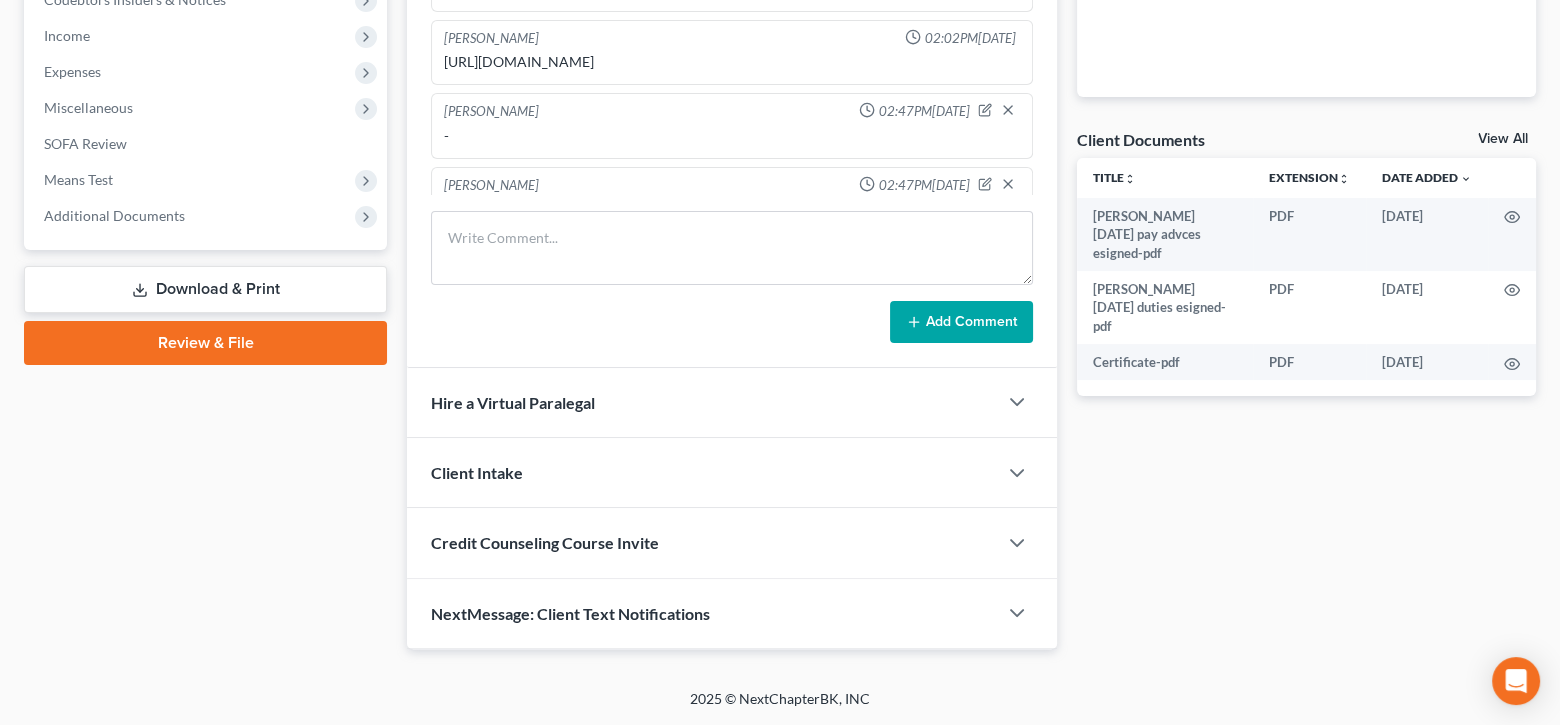 scroll, scrollTop: 0, scrollLeft: 0, axis: both 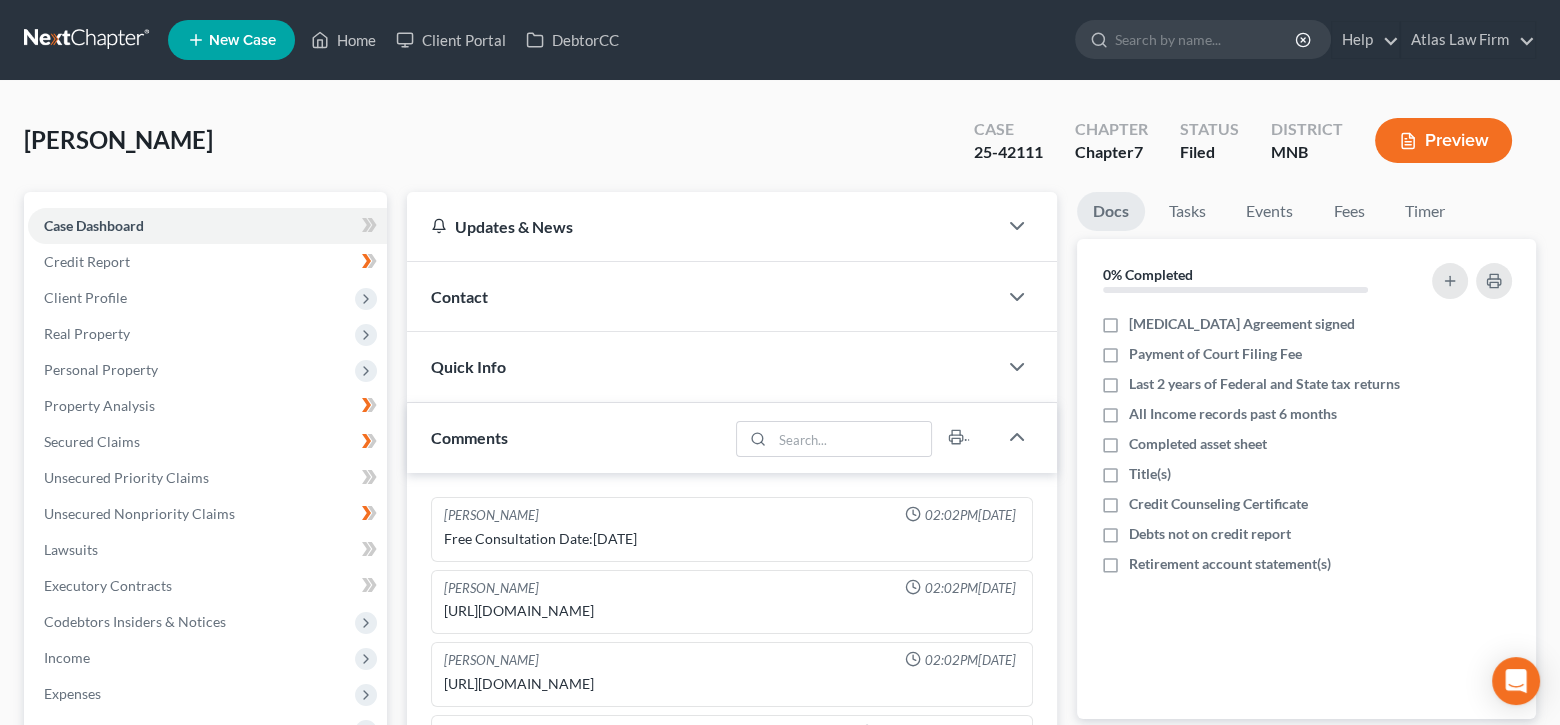 click on "Preview" at bounding box center [1443, 140] 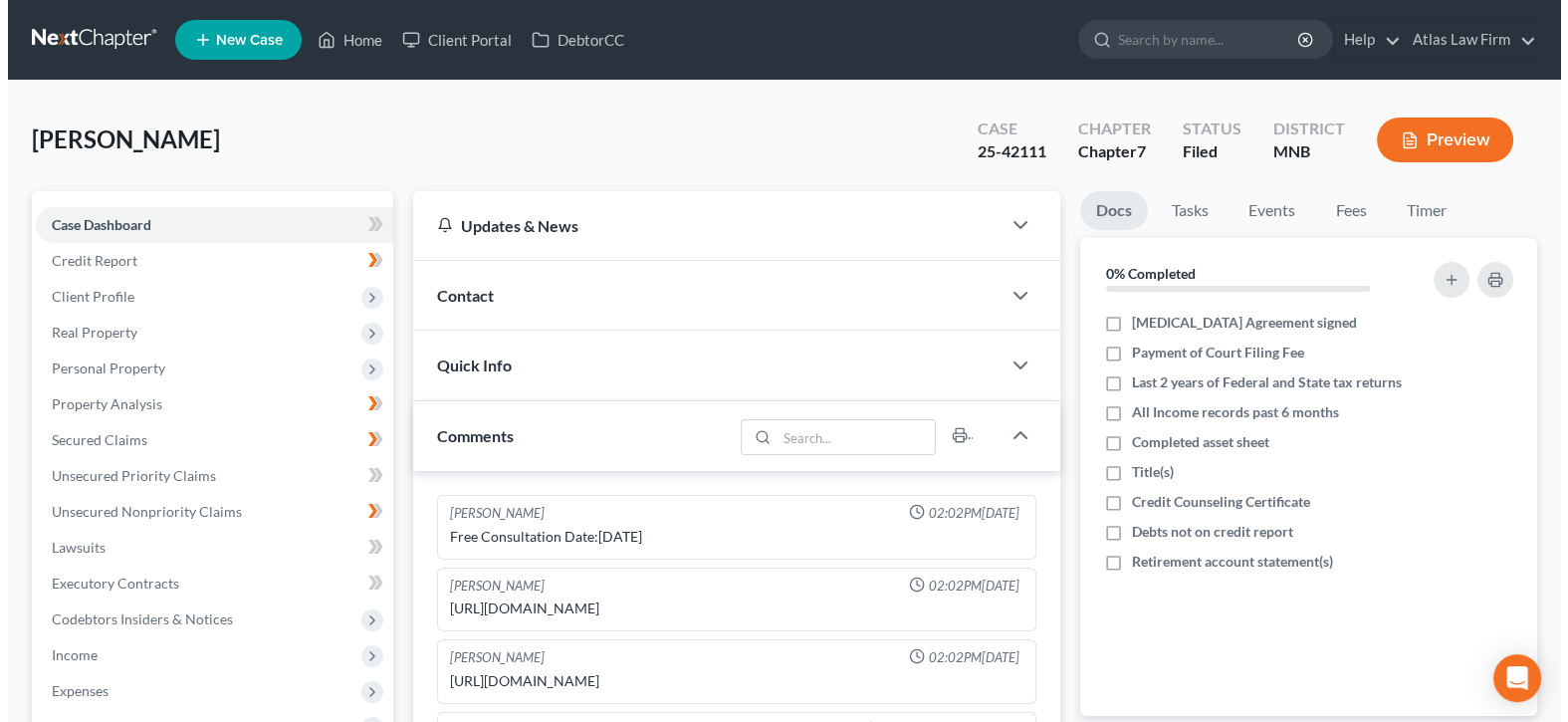 scroll, scrollTop: 2131, scrollLeft: 0, axis: vertical 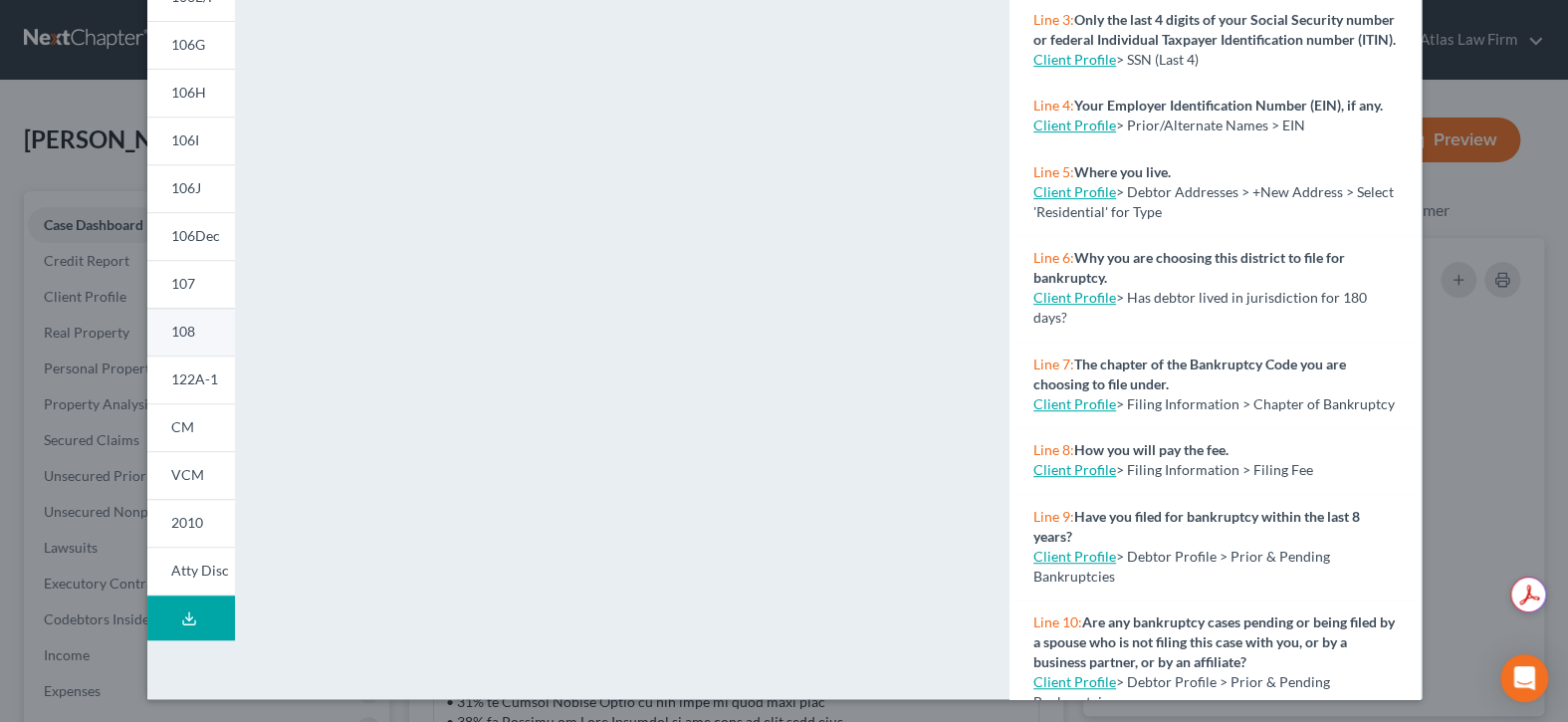 click on "108" at bounding box center [191, 332] 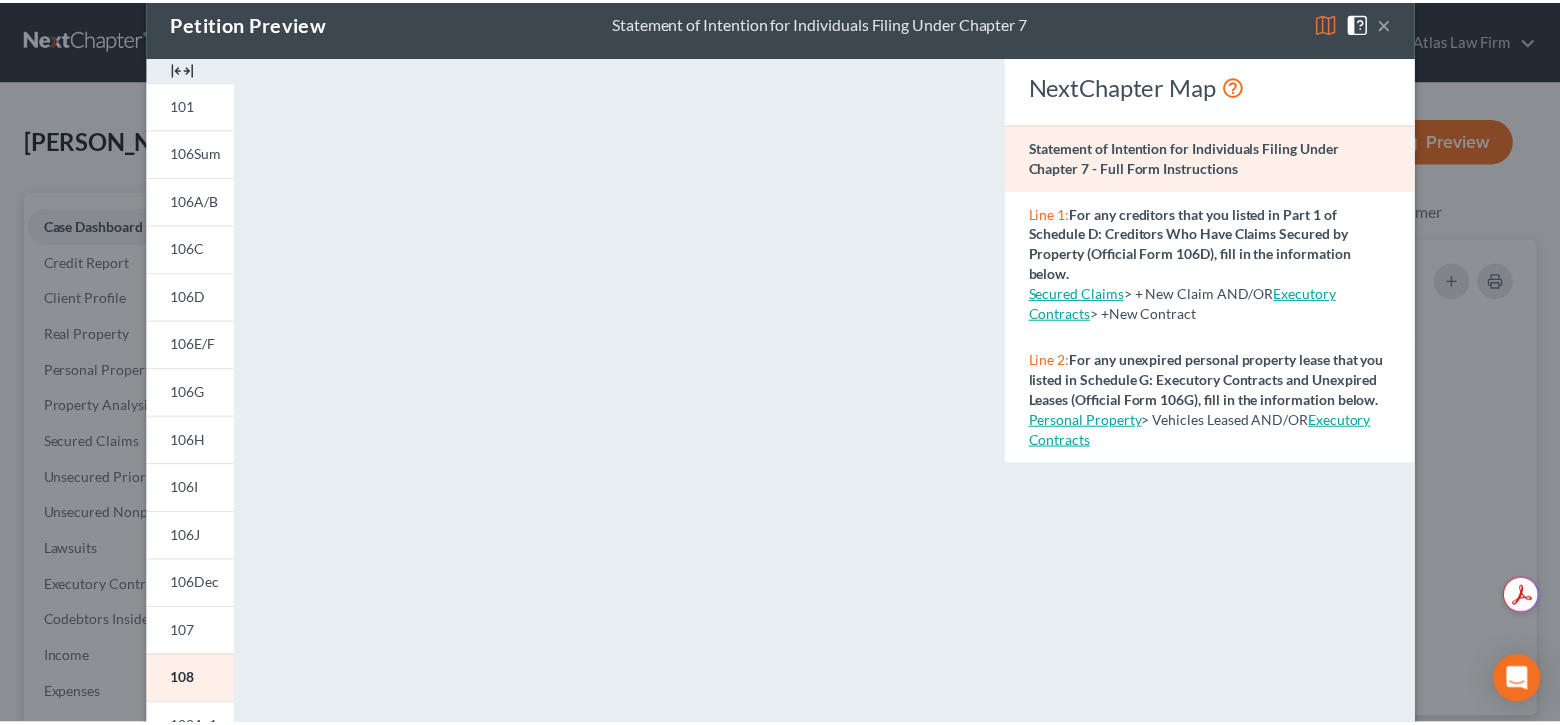 scroll, scrollTop: 0, scrollLeft: 0, axis: both 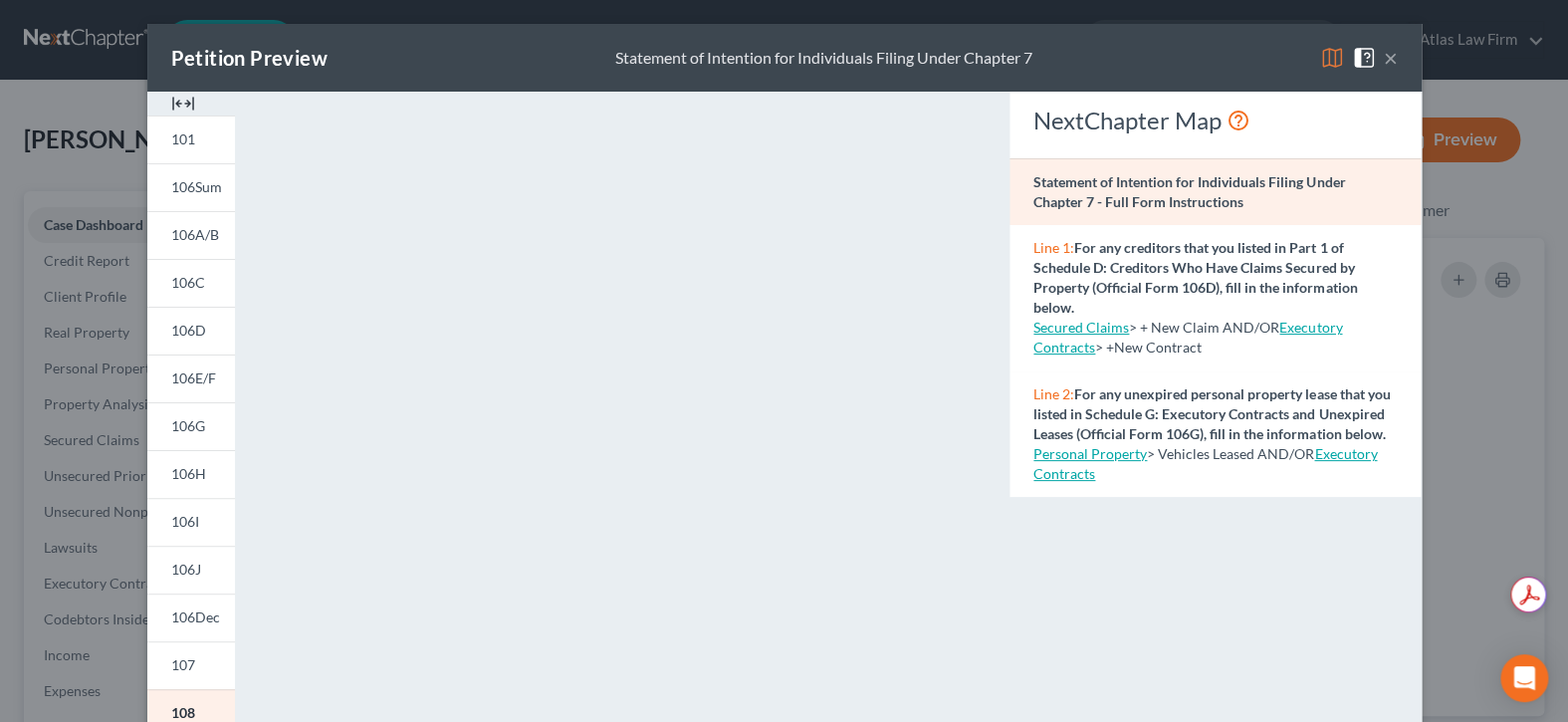 click on "×" at bounding box center (1391, 58) 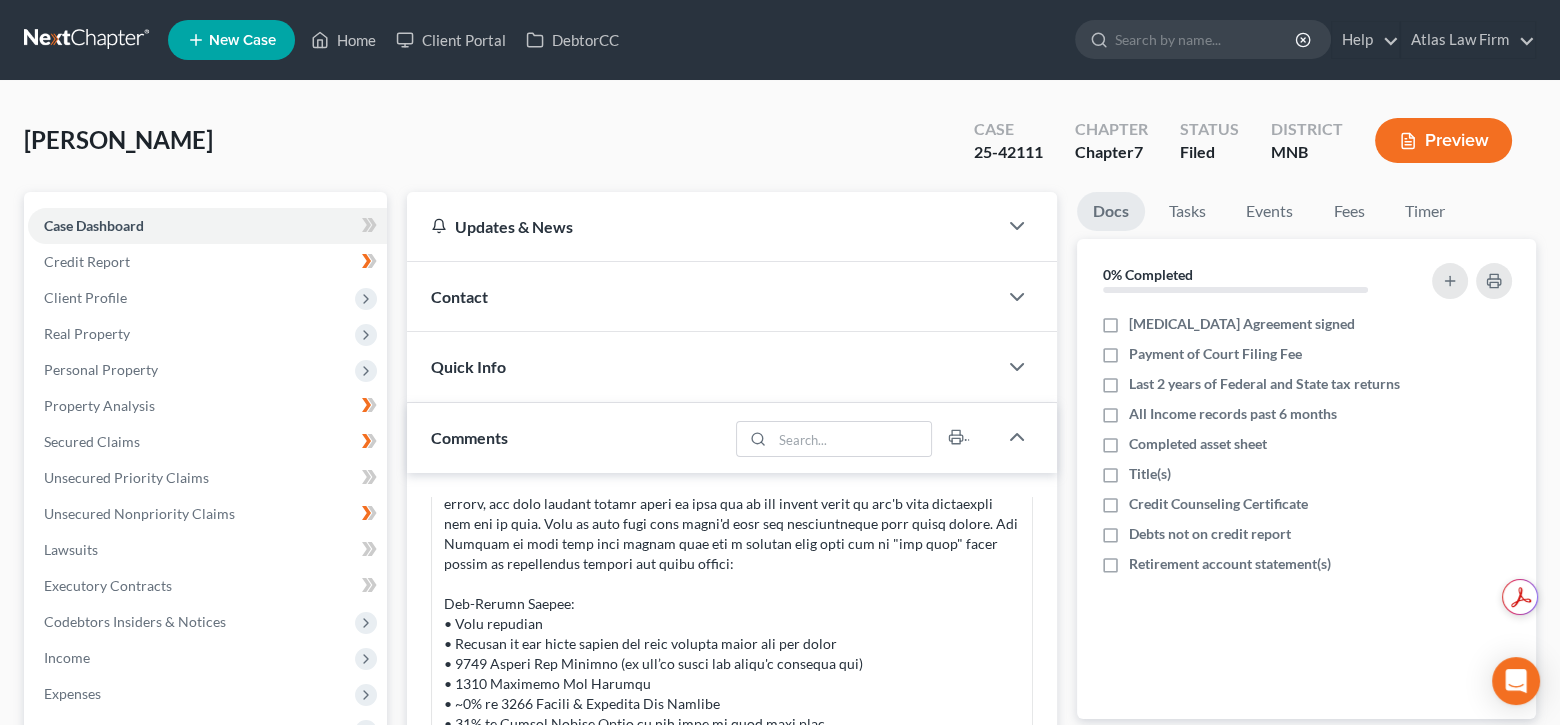 scroll, scrollTop: 2180, scrollLeft: 0, axis: vertical 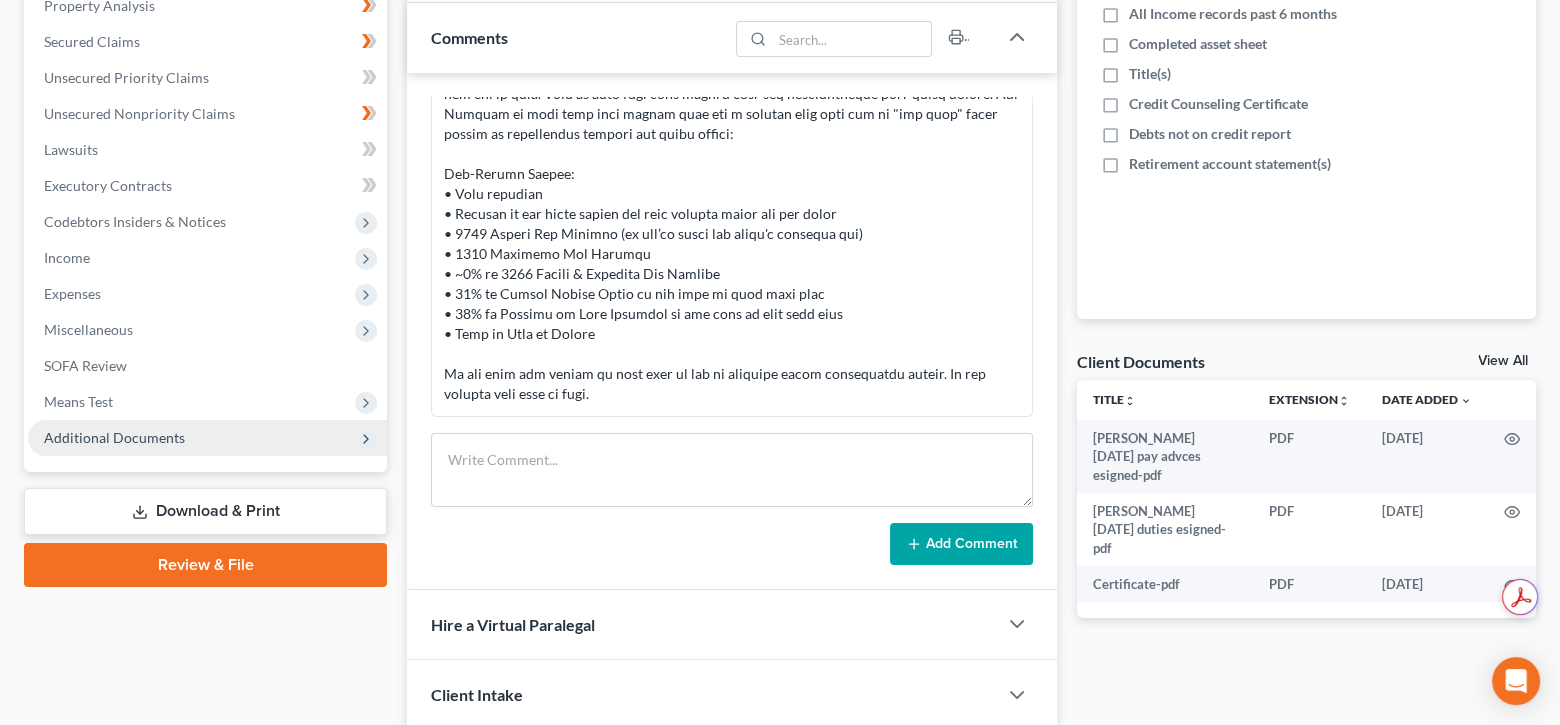 drag, startPoint x: 212, startPoint y: 438, endPoint x: 250, endPoint y: 446, distance: 38.832977 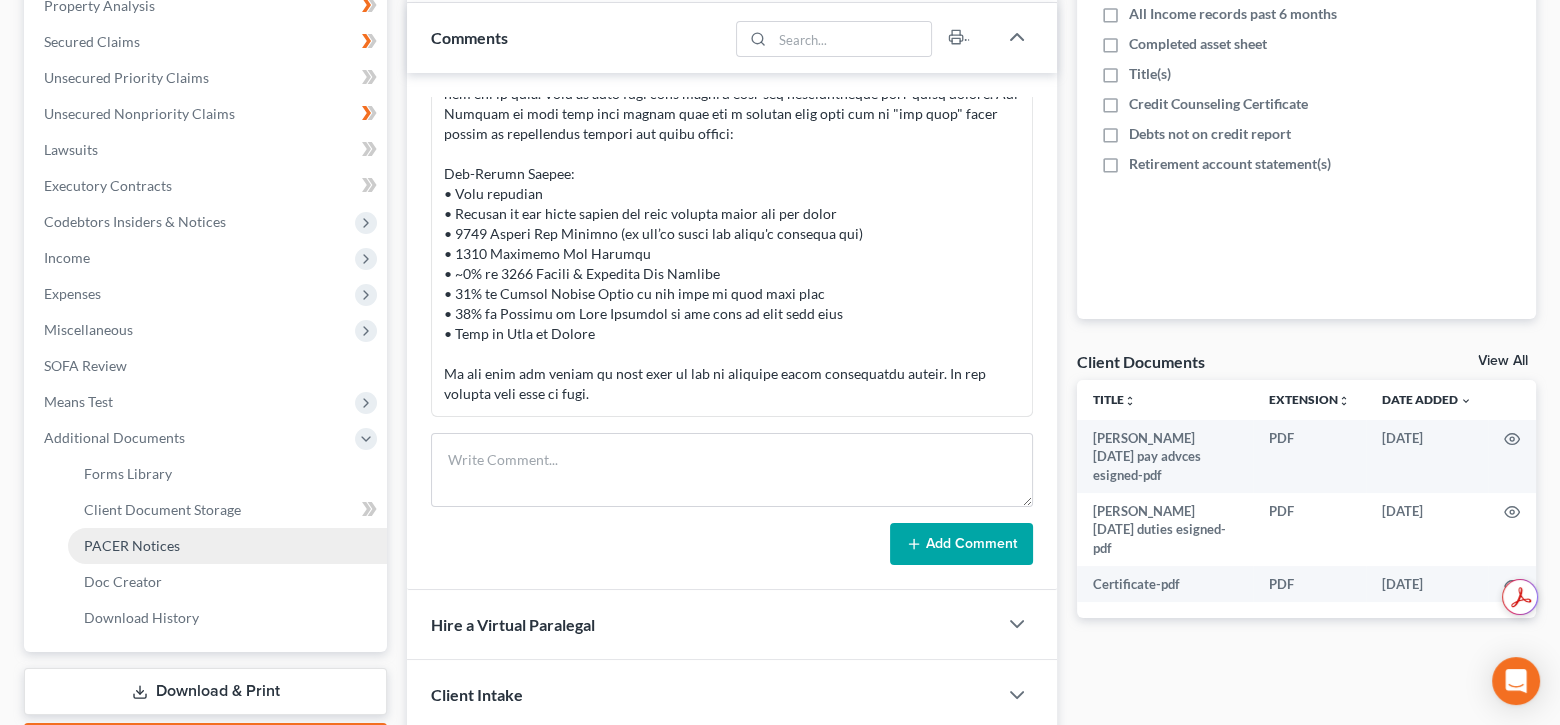 click on "PACER Notices" at bounding box center (227, 546) 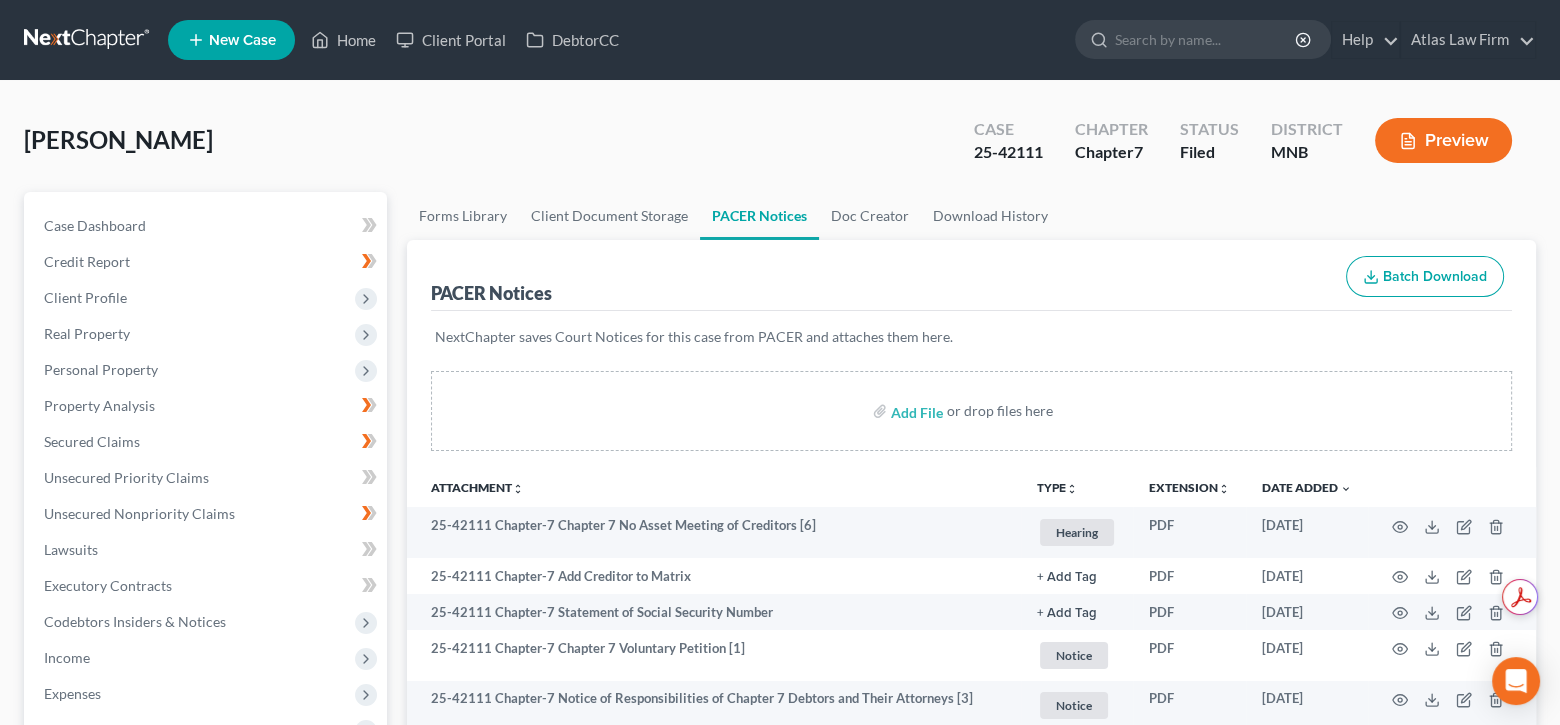 scroll, scrollTop: 200, scrollLeft: 0, axis: vertical 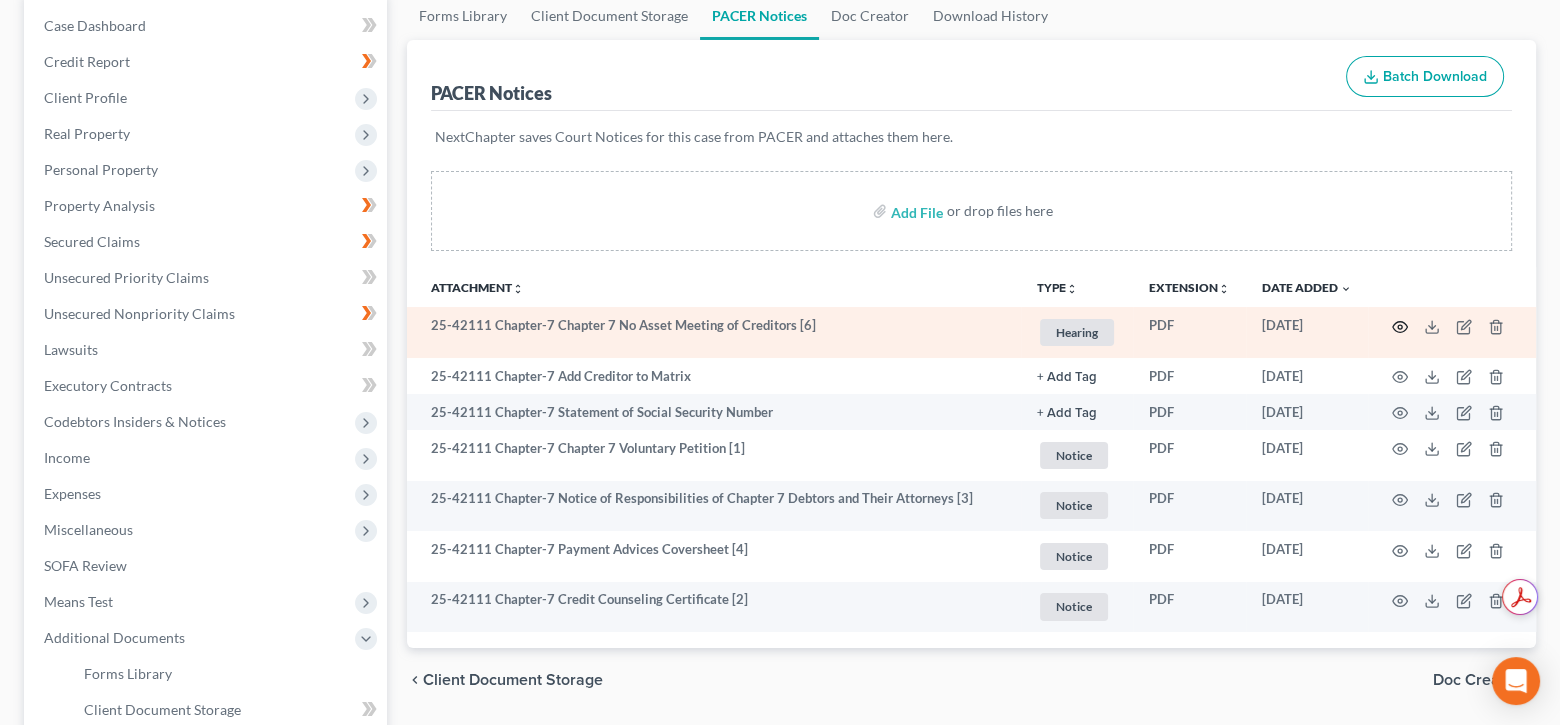 click 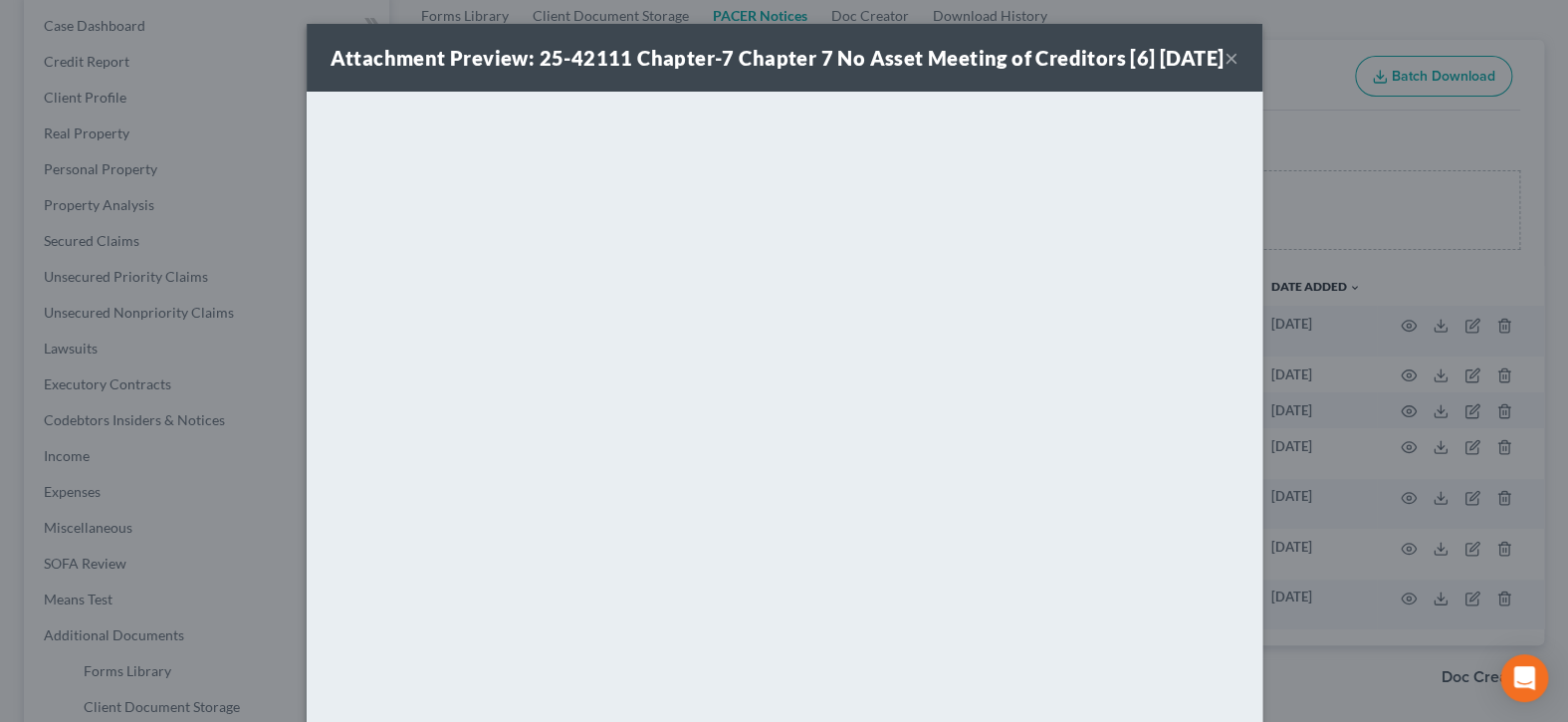 click on "×" at bounding box center [1232, 58] 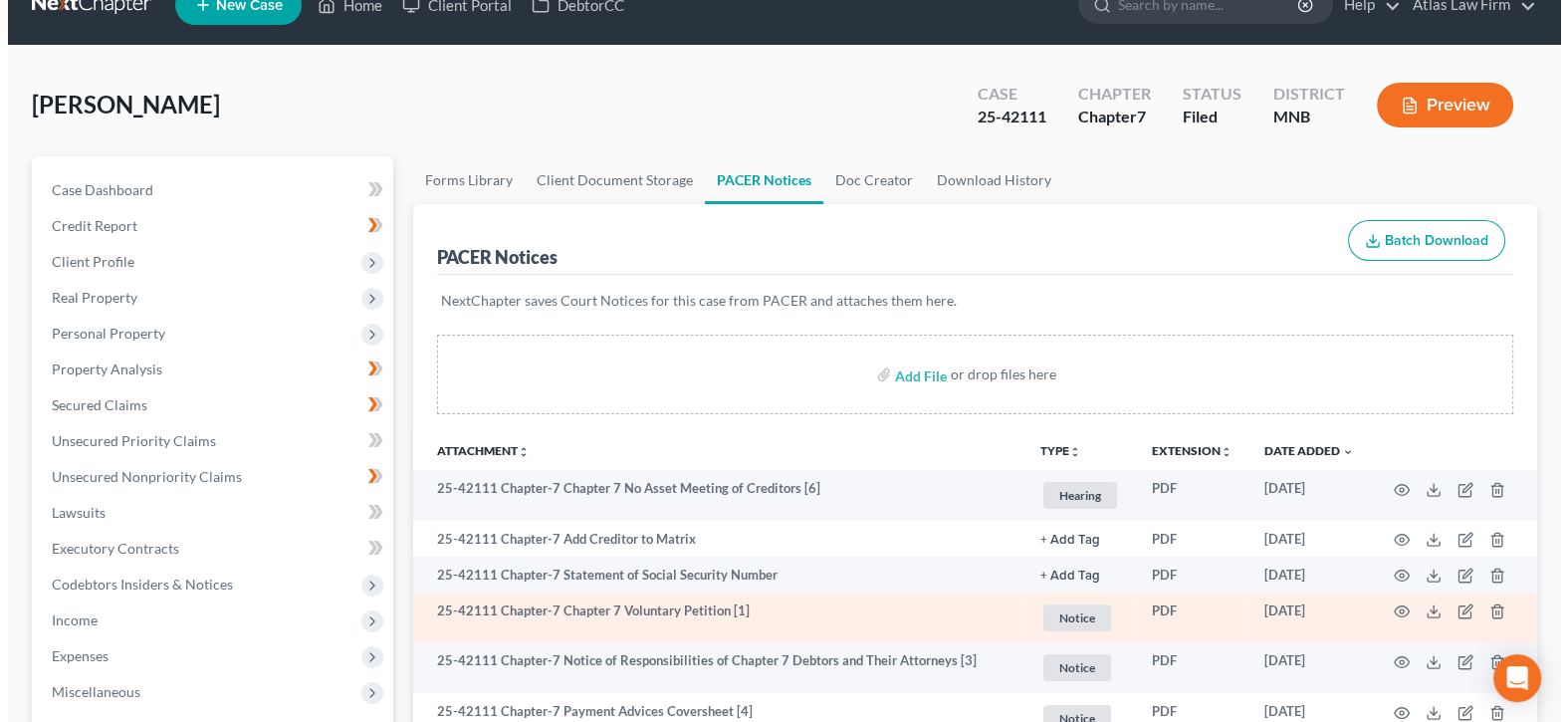 scroll, scrollTop: 0, scrollLeft: 0, axis: both 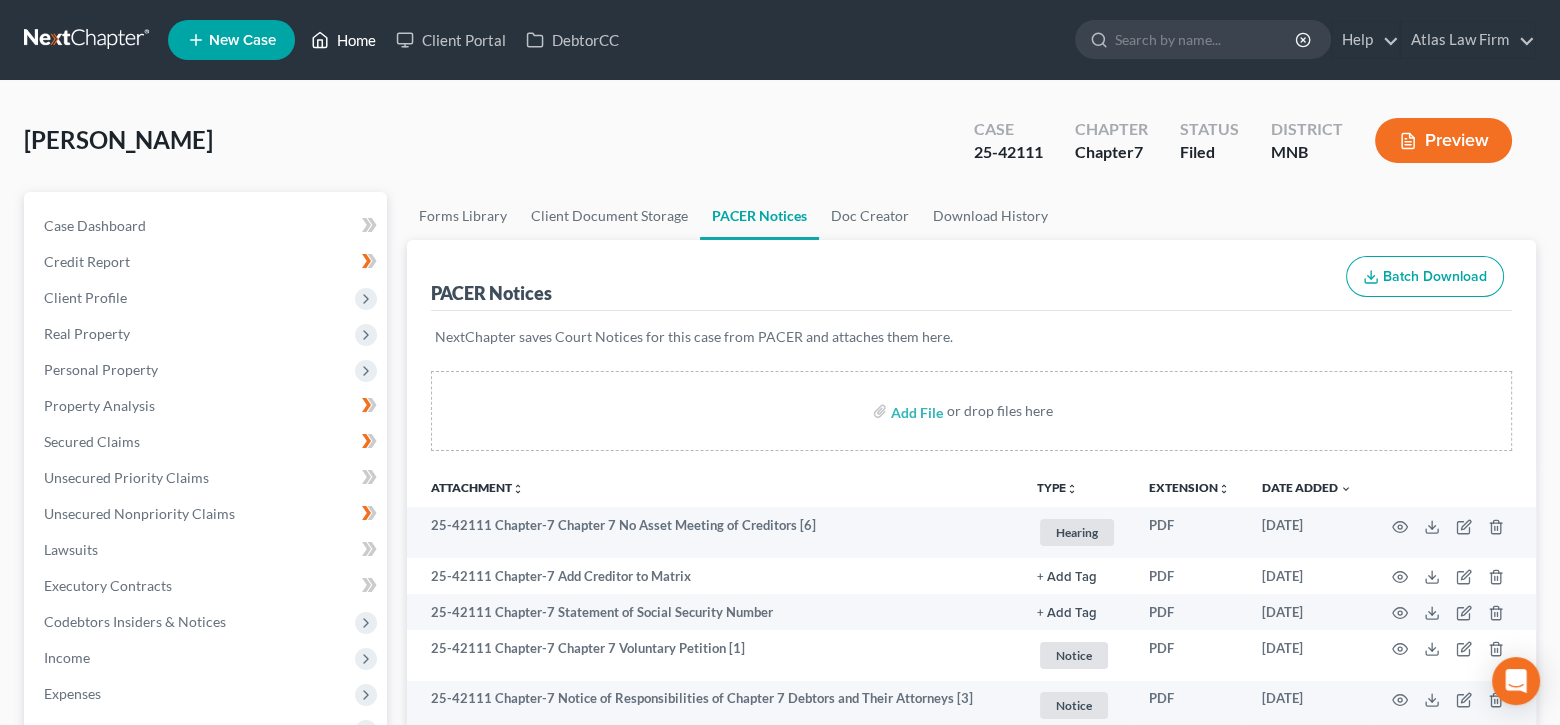 click on "Home" at bounding box center [343, 40] 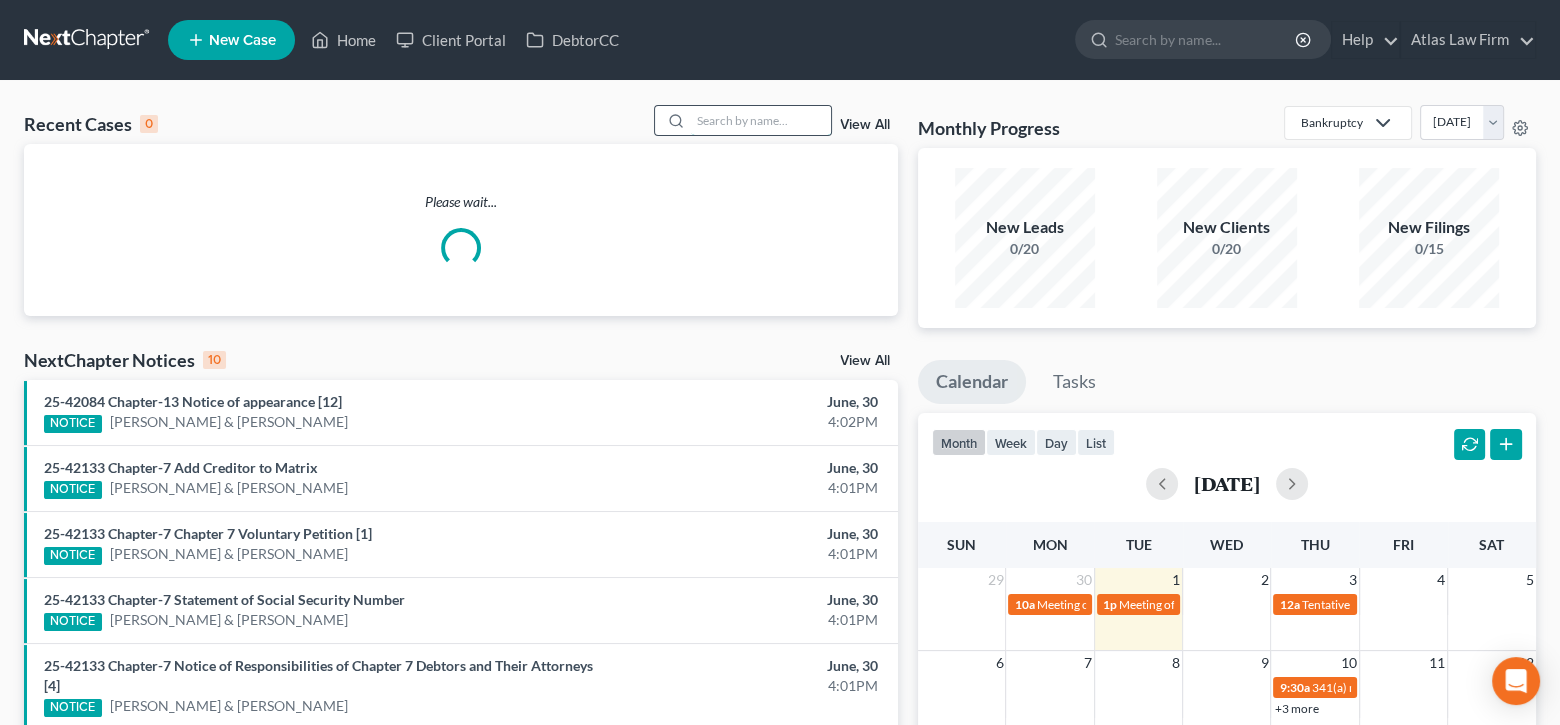 click at bounding box center (761, 120) 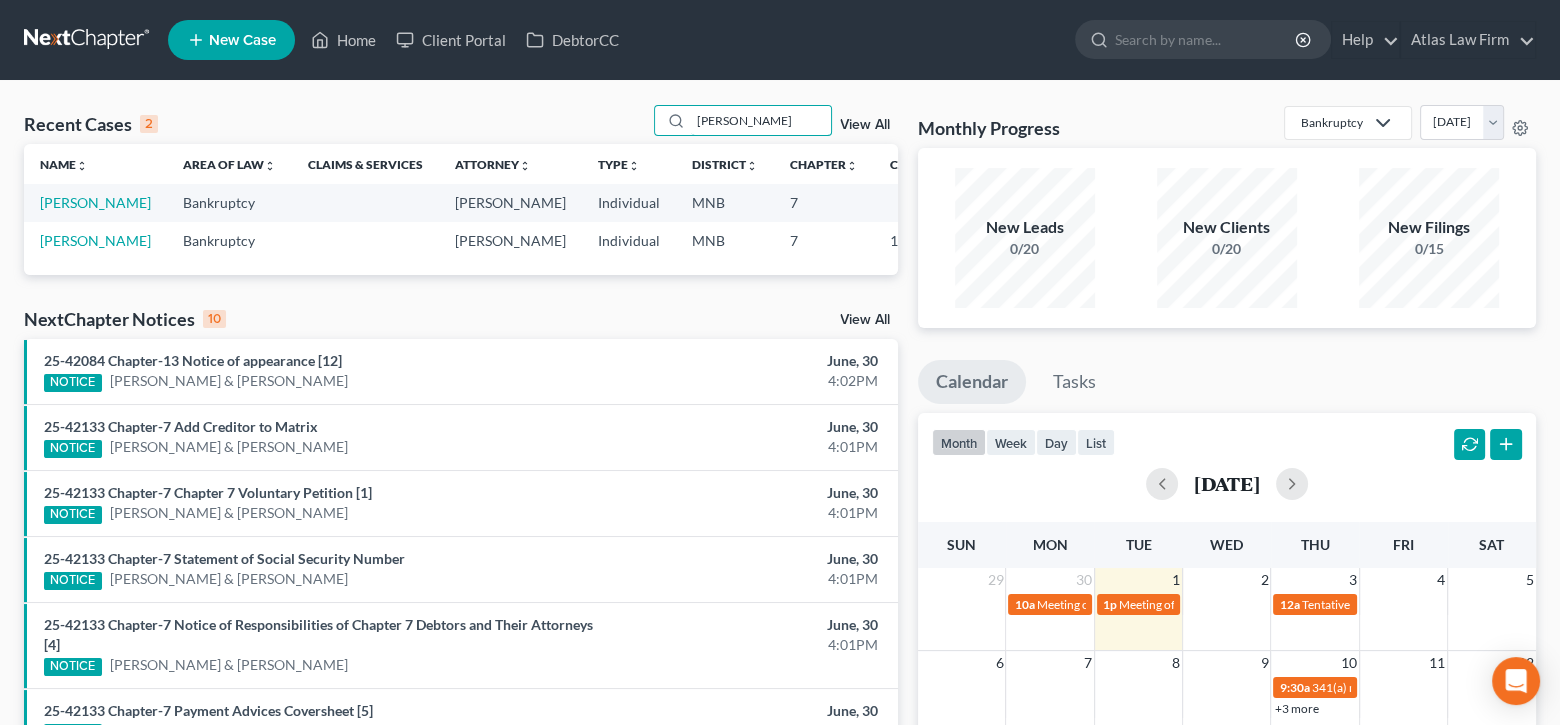 drag, startPoint x: 768, startPoint y: 108, endPoint x: 654, endPoint y: 118, distance: 114.43776 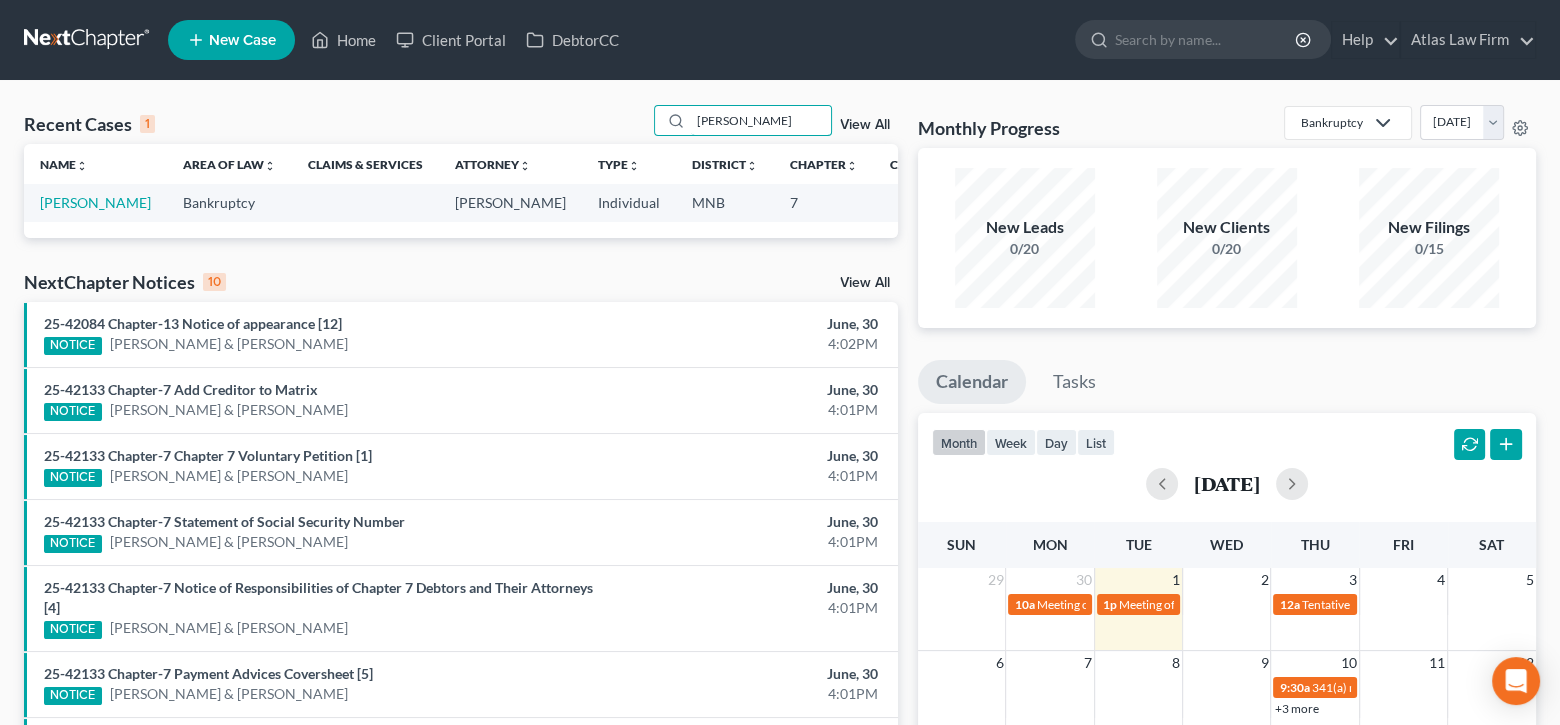 drag, startPoint x: 786, startPoint y: 126, endPoint x: 642, endPoint y: 112, distance: 144.67896 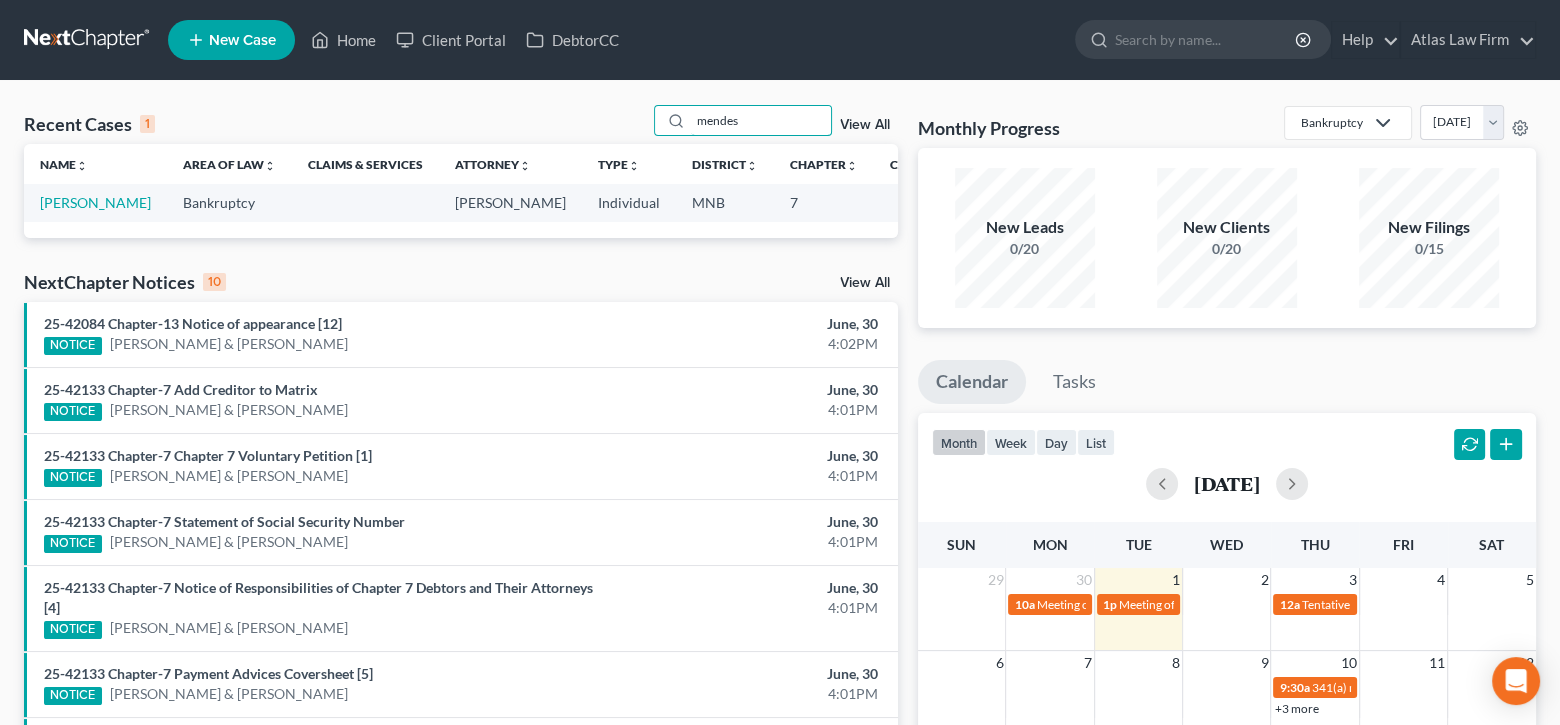 type on "mendes" 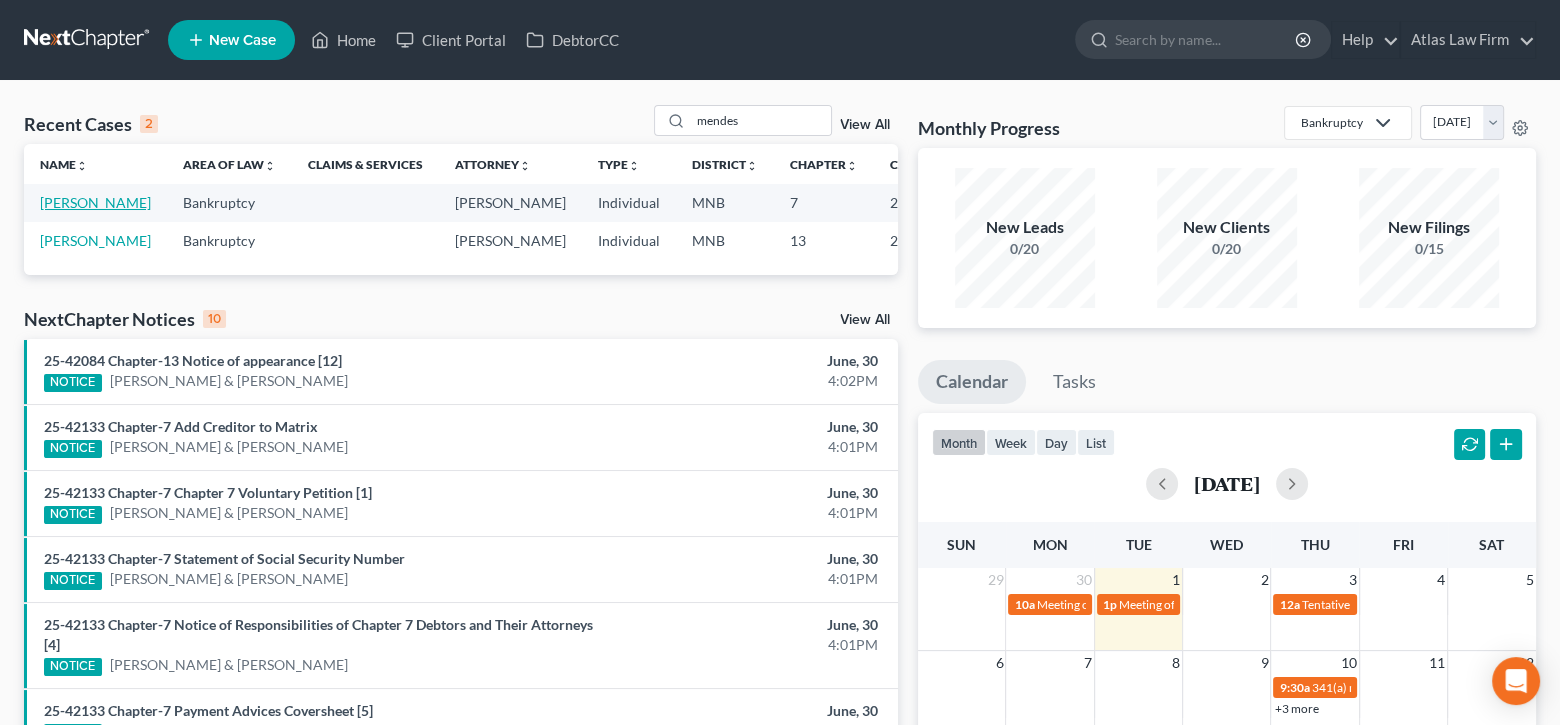 click on "Mendes, Roland" at bounding box center [95, 202] 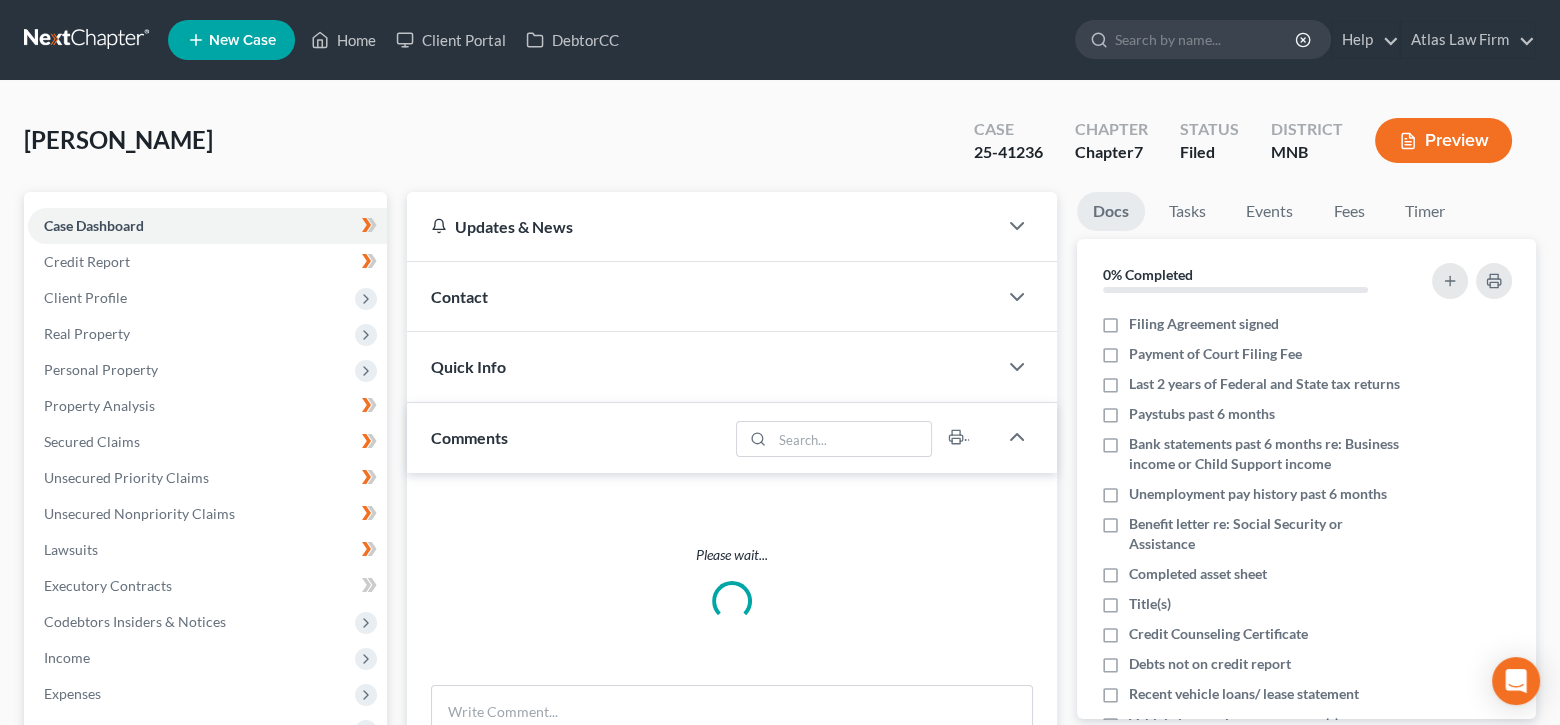 click on "Preview" at bounding box center (1443, 140) 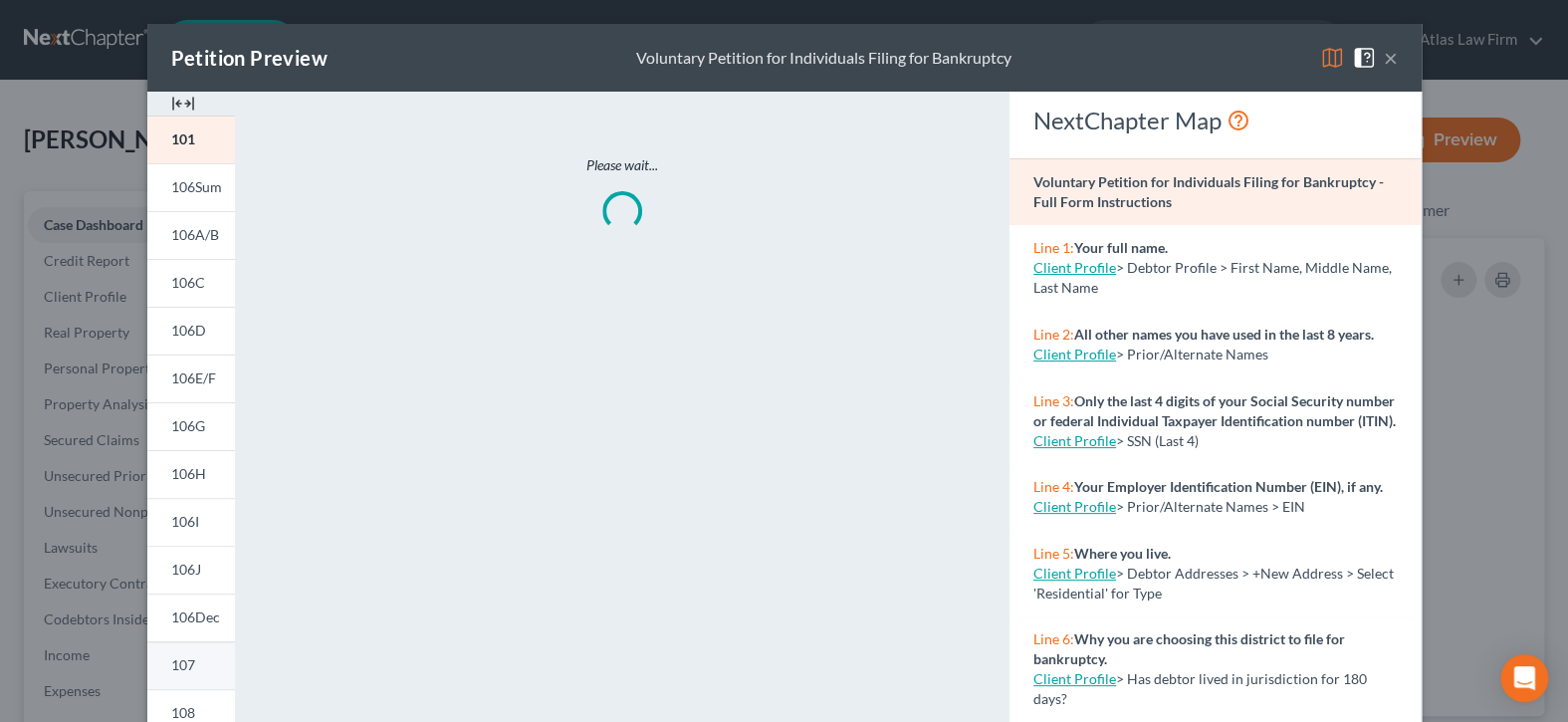 scroll, scrollTop: 1516, scrollLeft: 0, axis: vertical 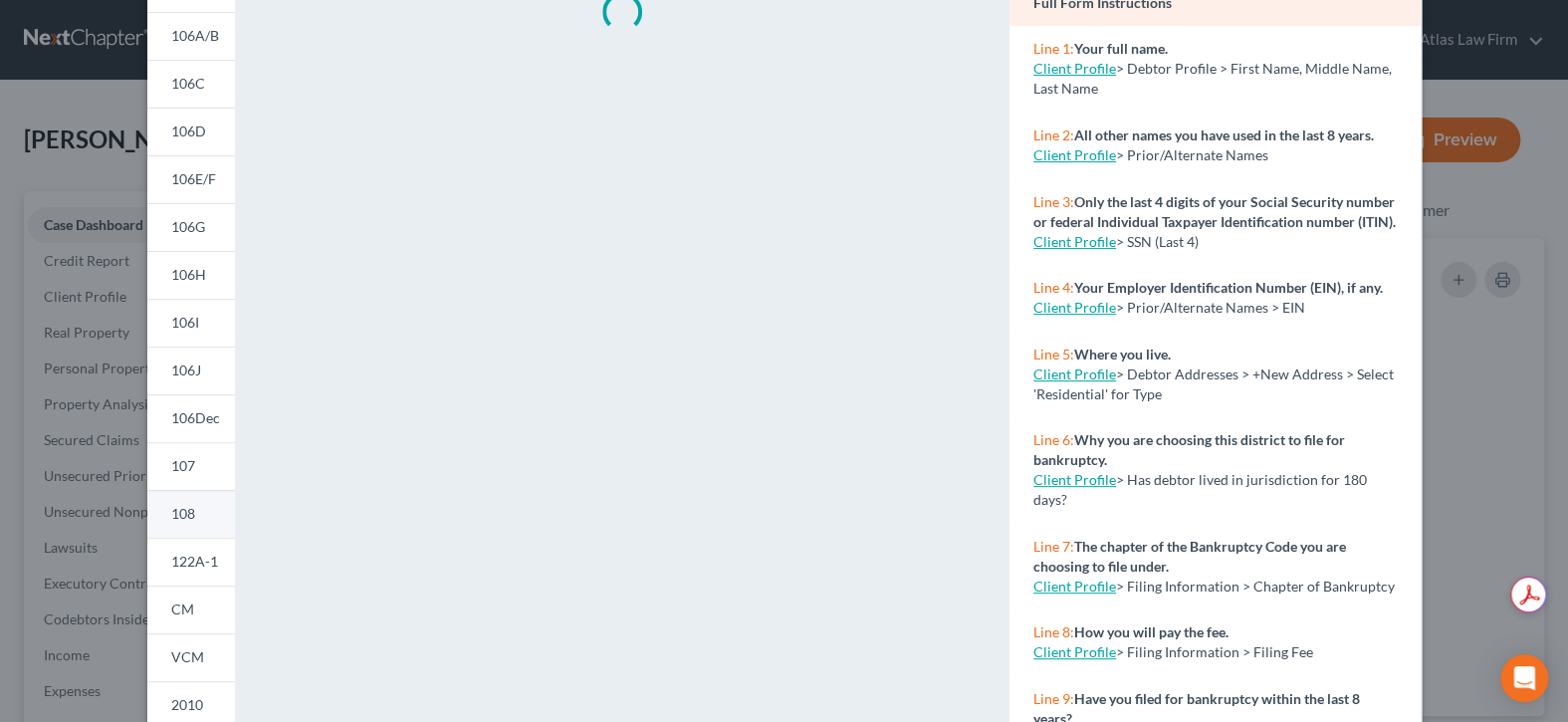click on "108" at bounding box center (183, 513) 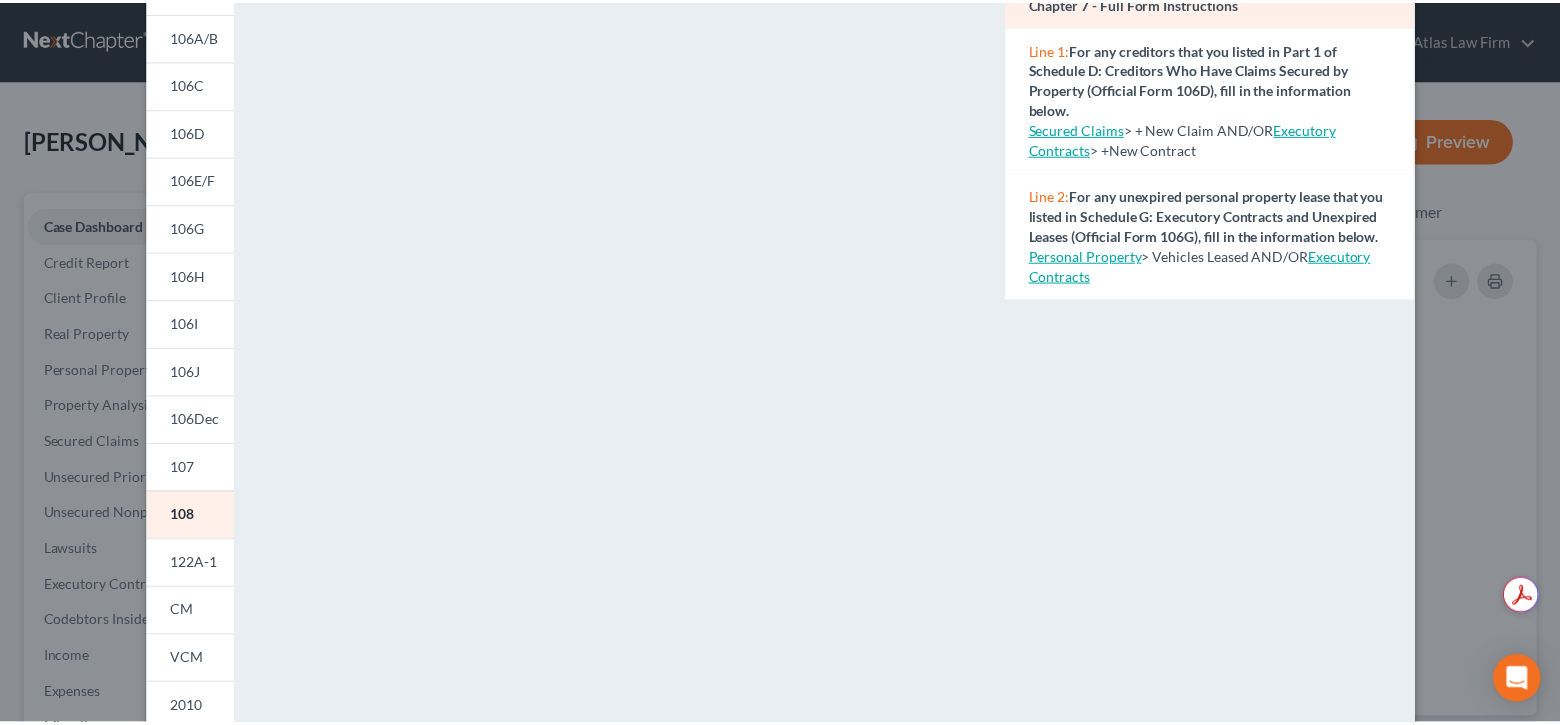 scroll, scrollTop: 0, scrollLeft: 0, axis: both 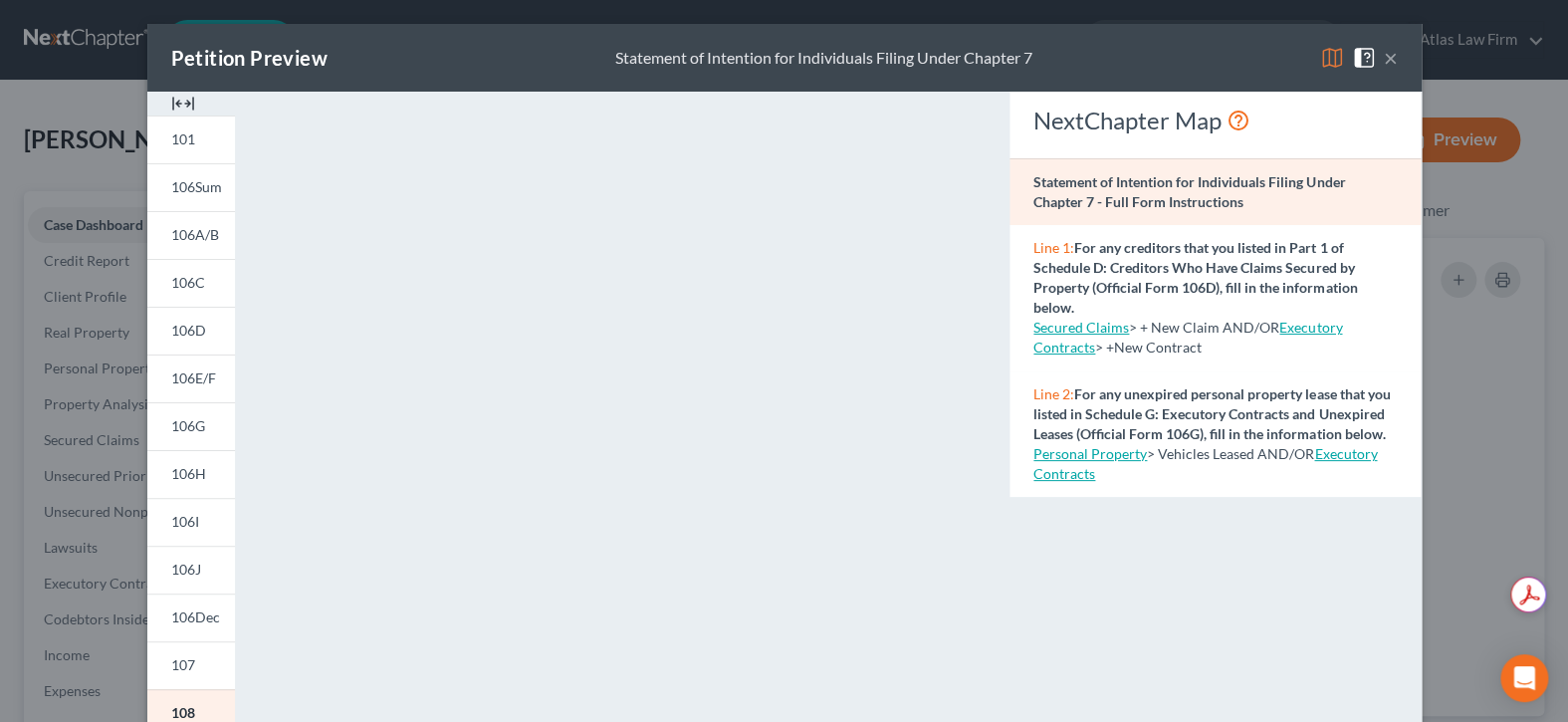 click on "×" at bounding box center [1391, 58] 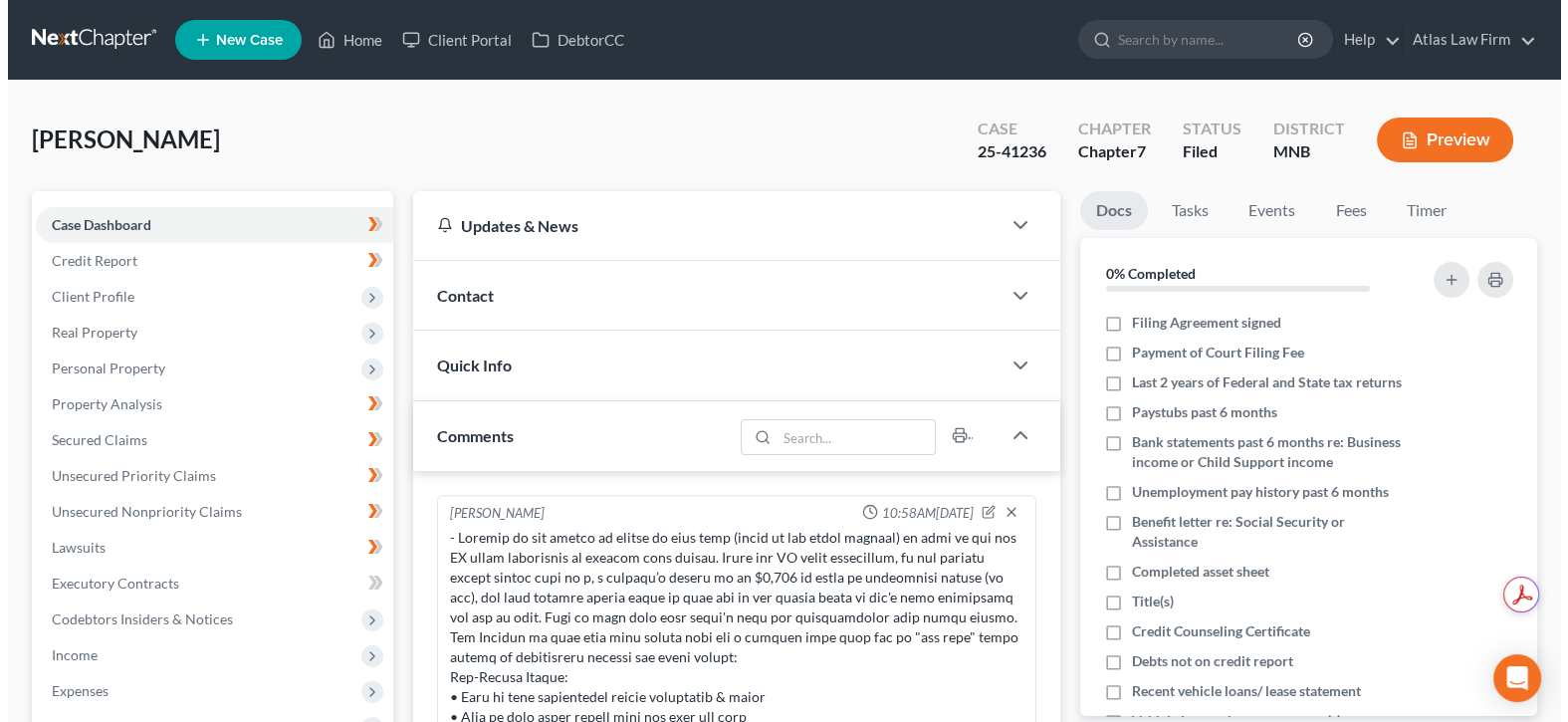 scroll, scrollTop: 1556, scrollLeft: 0, axis: vertical 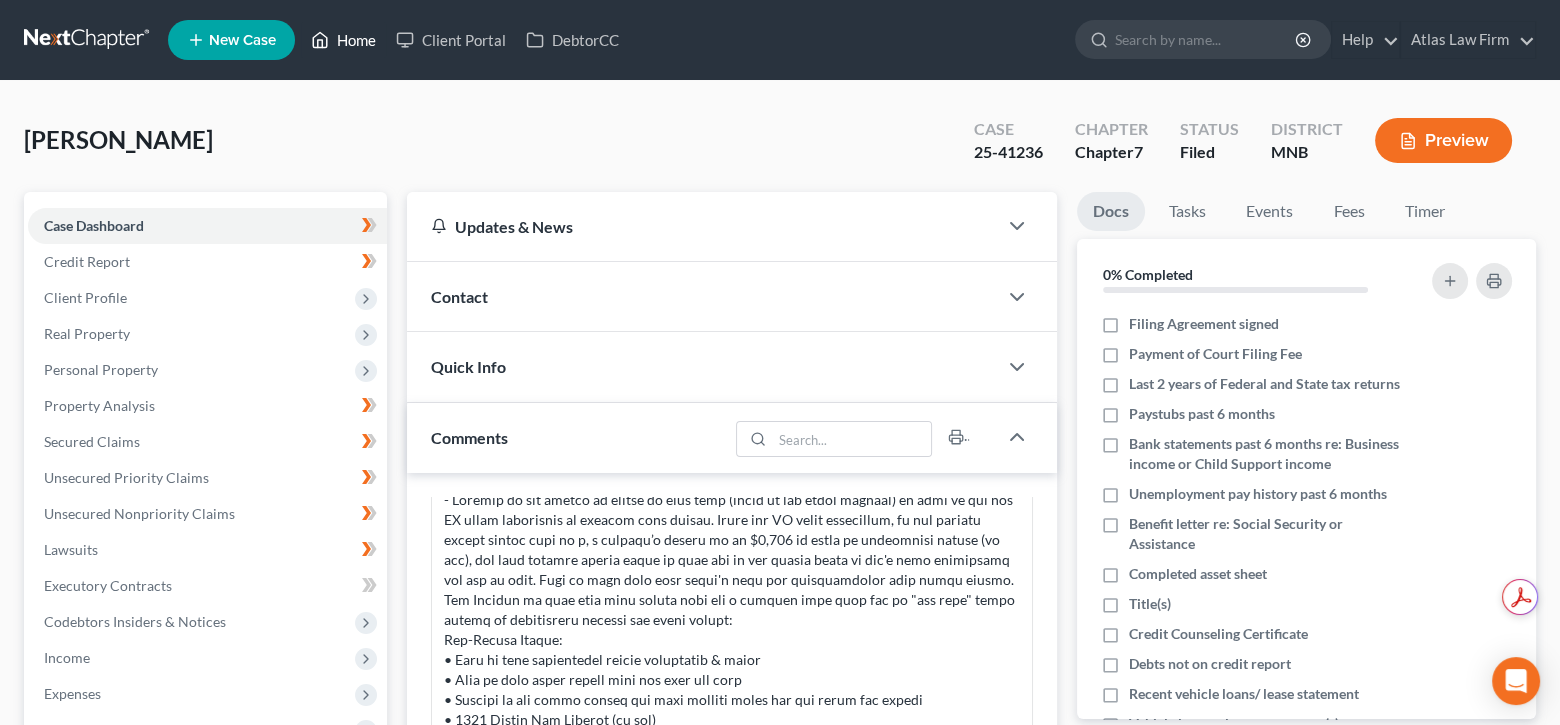 drag, startPoint x: 369, startPoint y: 46, endPoint x: 1569, endPoint y: 470, distance: 1272.7042 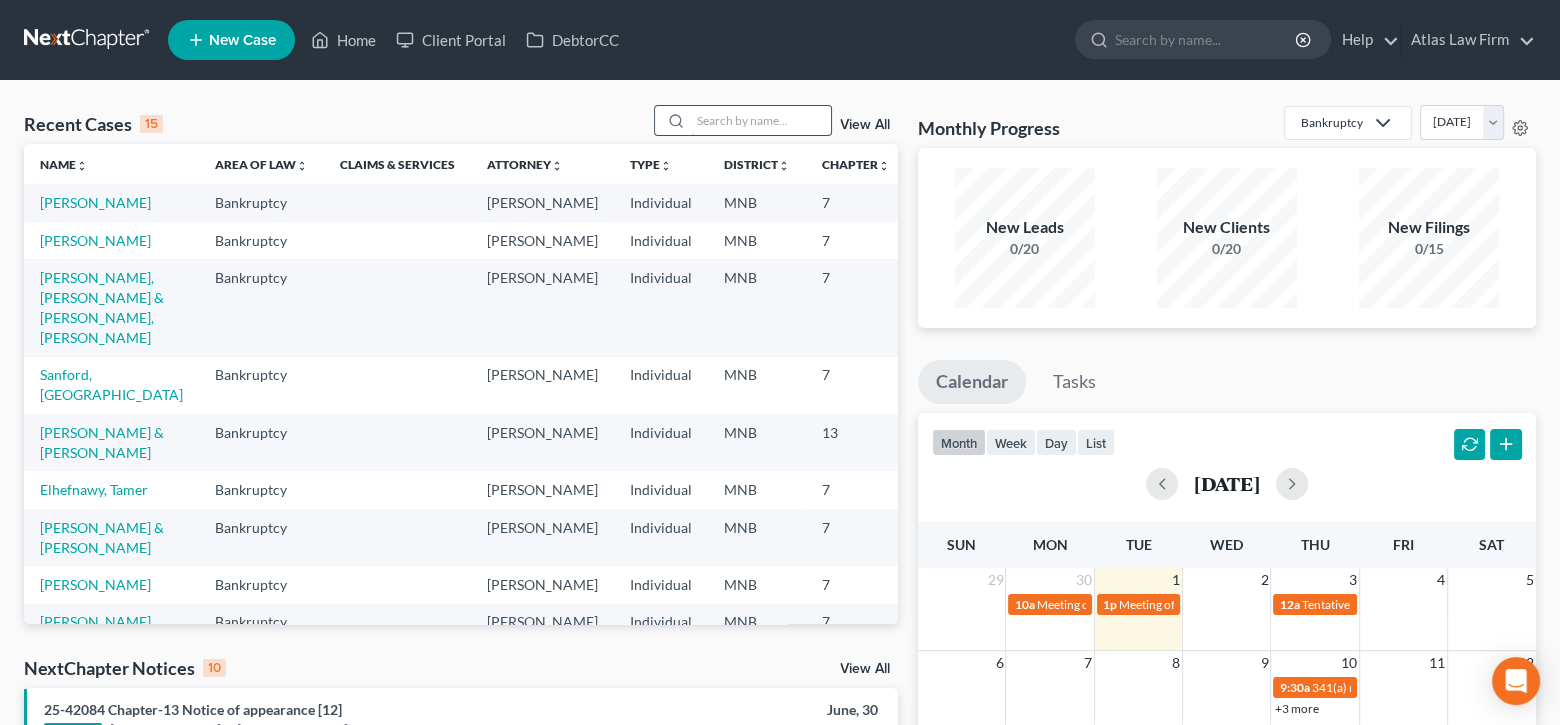 click at bounding box center (761, 120) 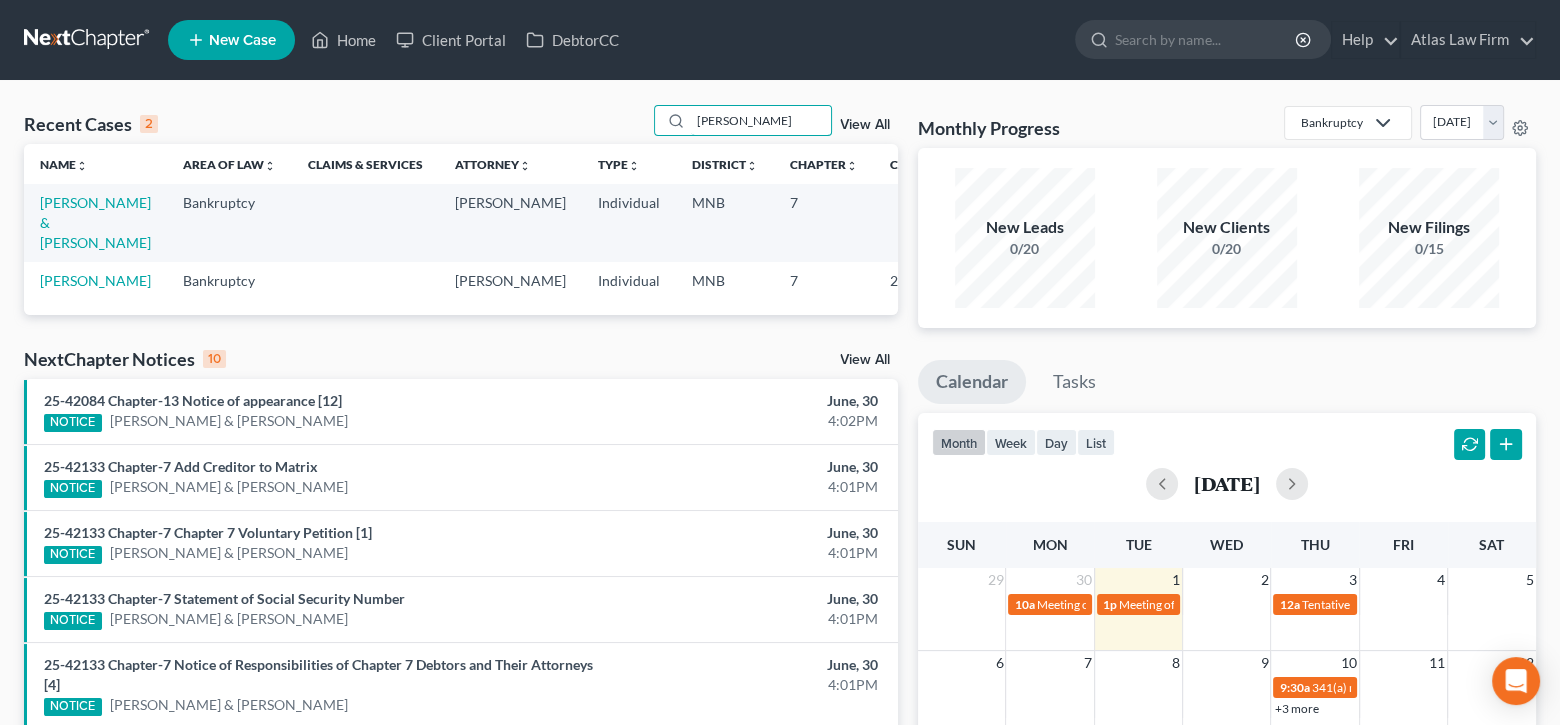 drag, startPoint x: 777, startPoint y: 119, endPoint x: 615, endPoint y: 114, distance: 162.07715 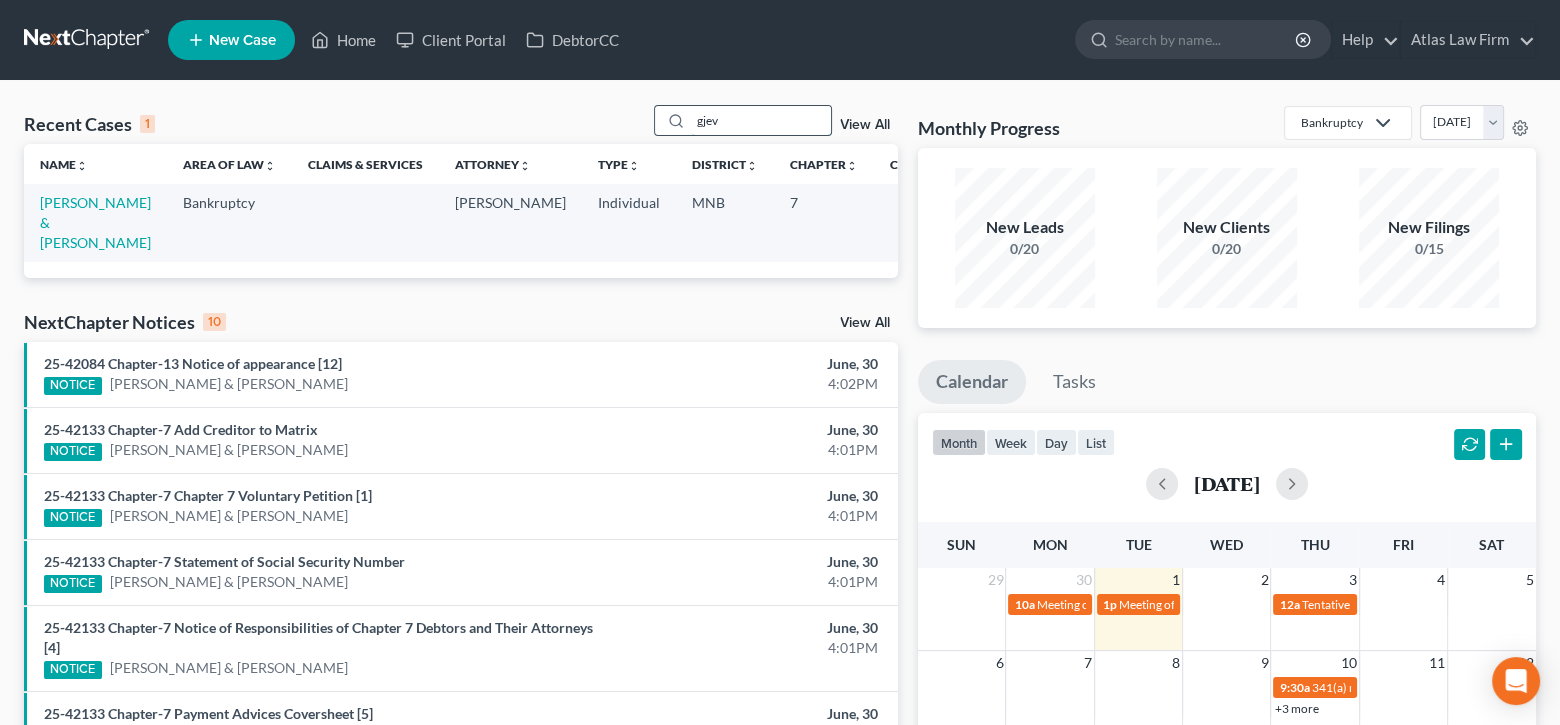 click on "gjev" at bounding box center [761, 120] 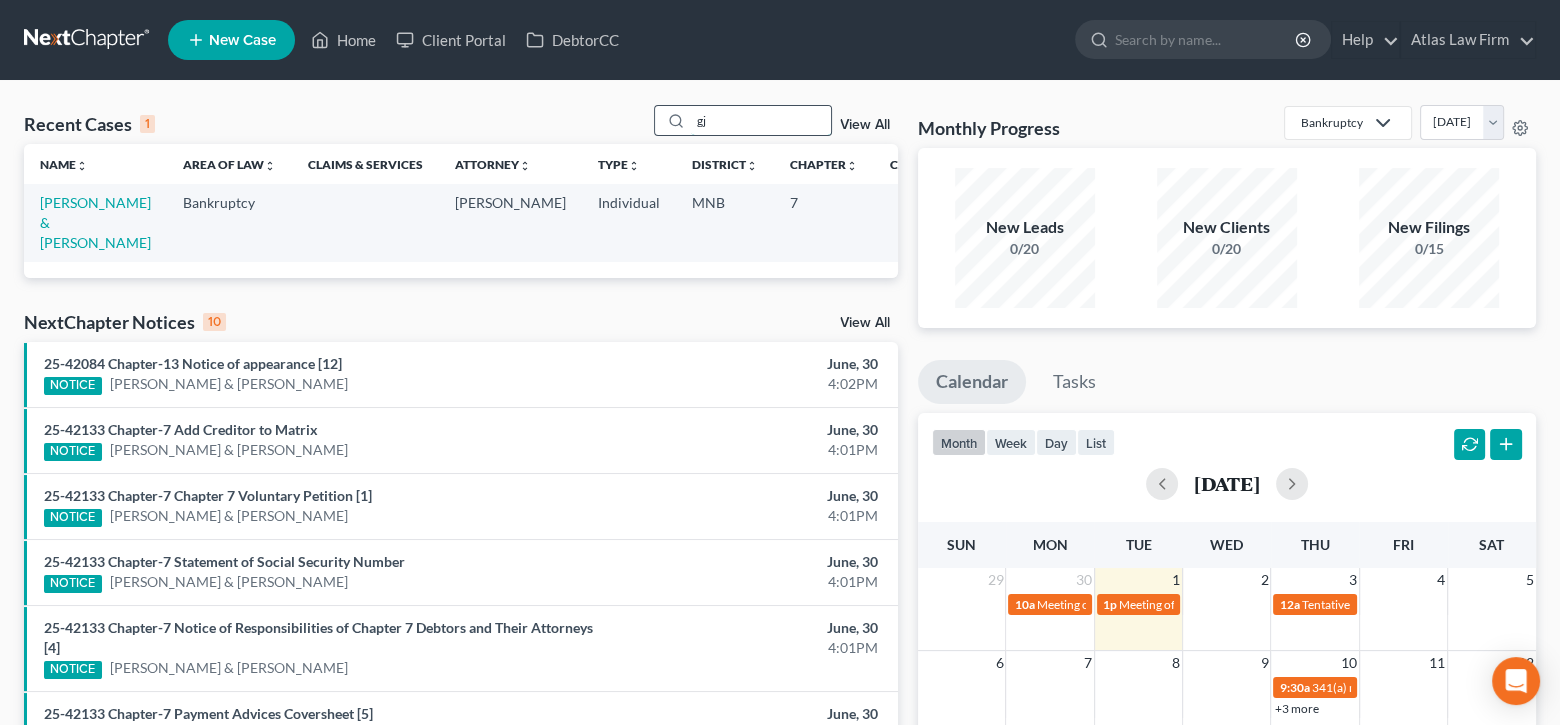 type on "g" 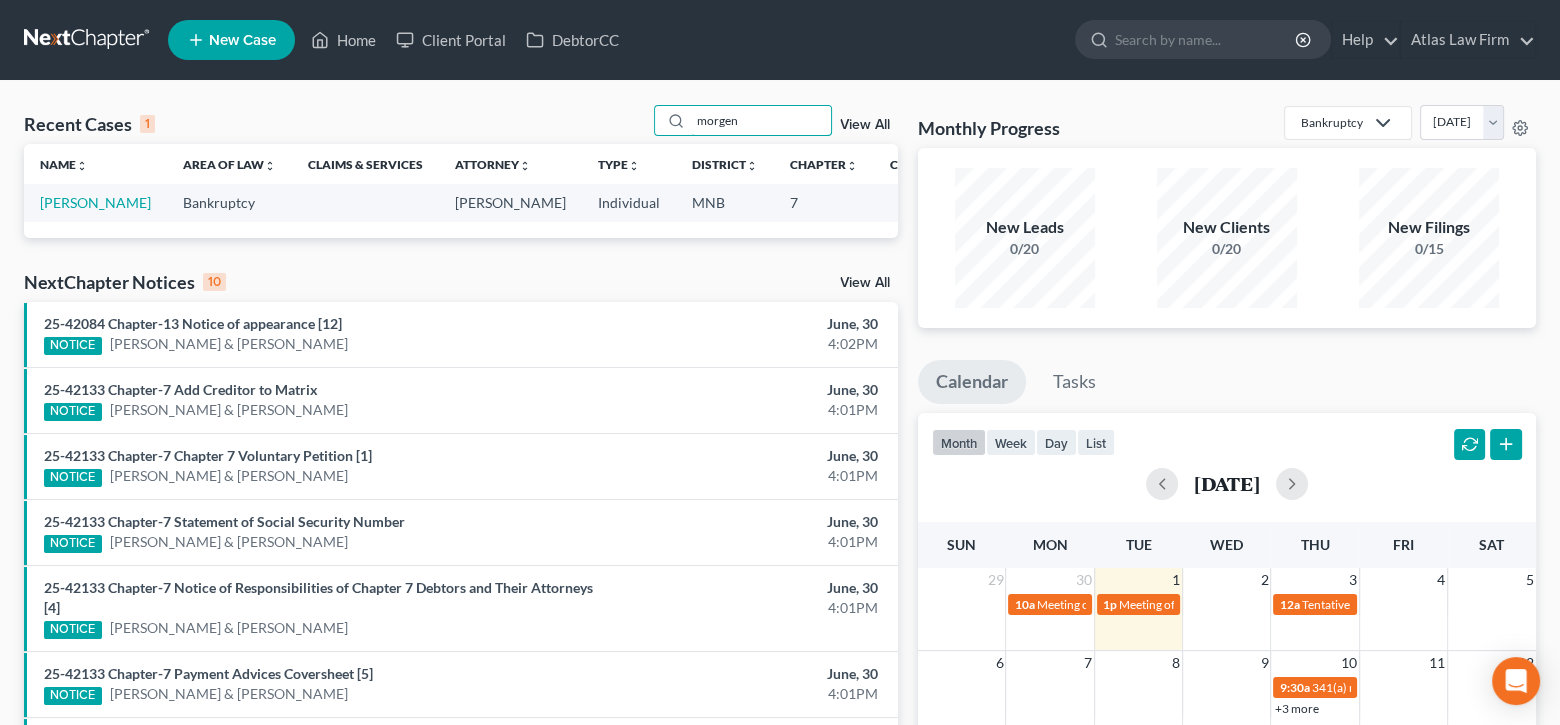 drag, startPoint x: 785, startPoint y: 127, endPoint x: 491, endPoint y: 113, distance: 294.33313 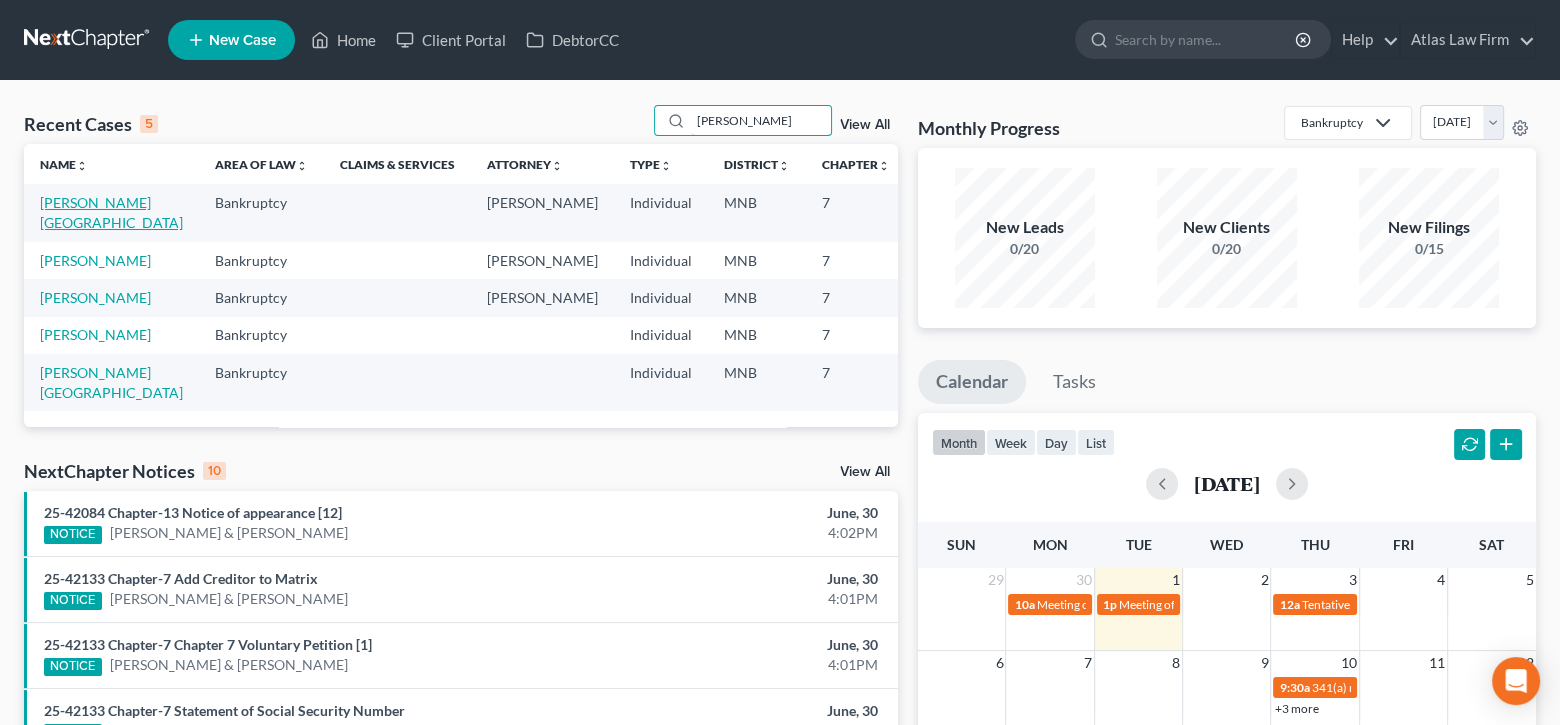 type on "ahmed" 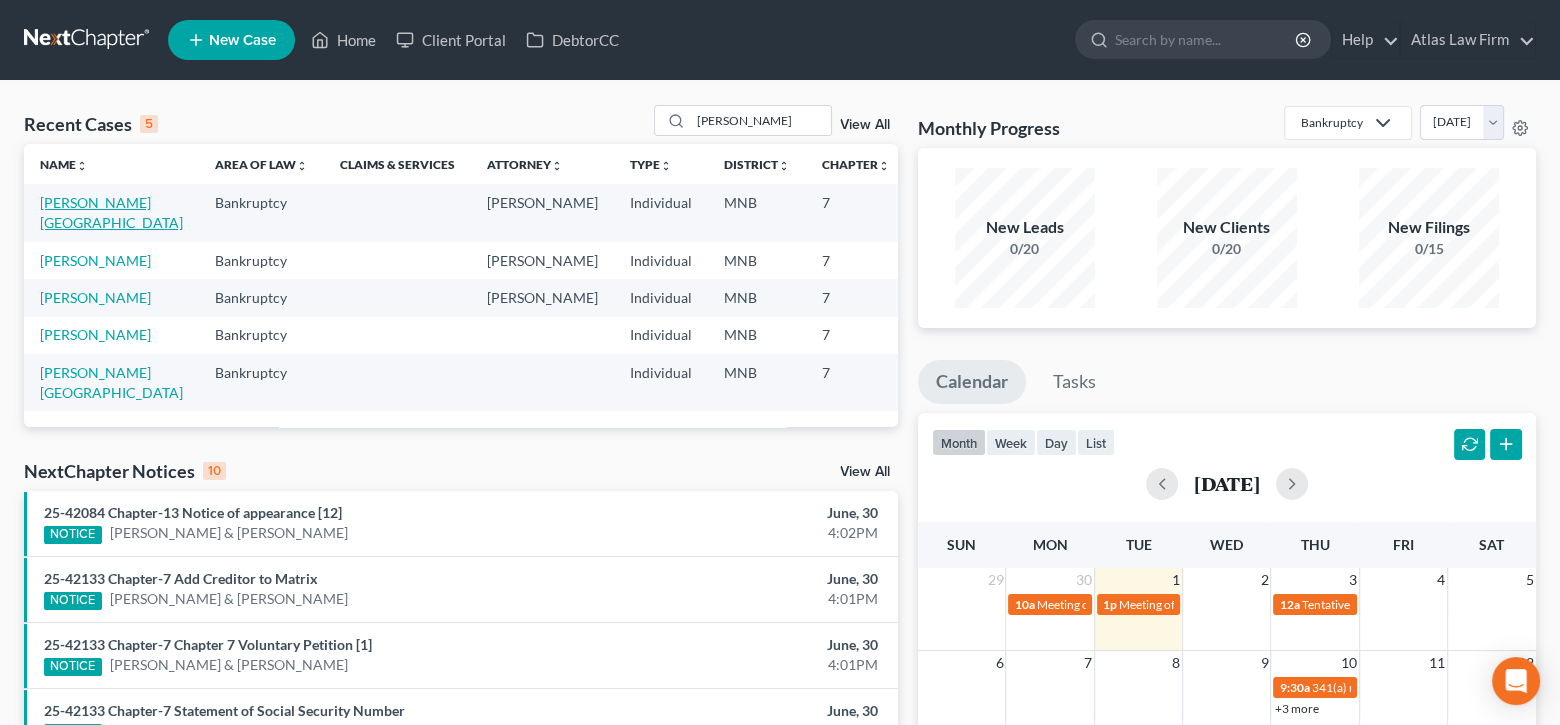 click on "Ahmed, Hesham" at bounding box center [111, 212] 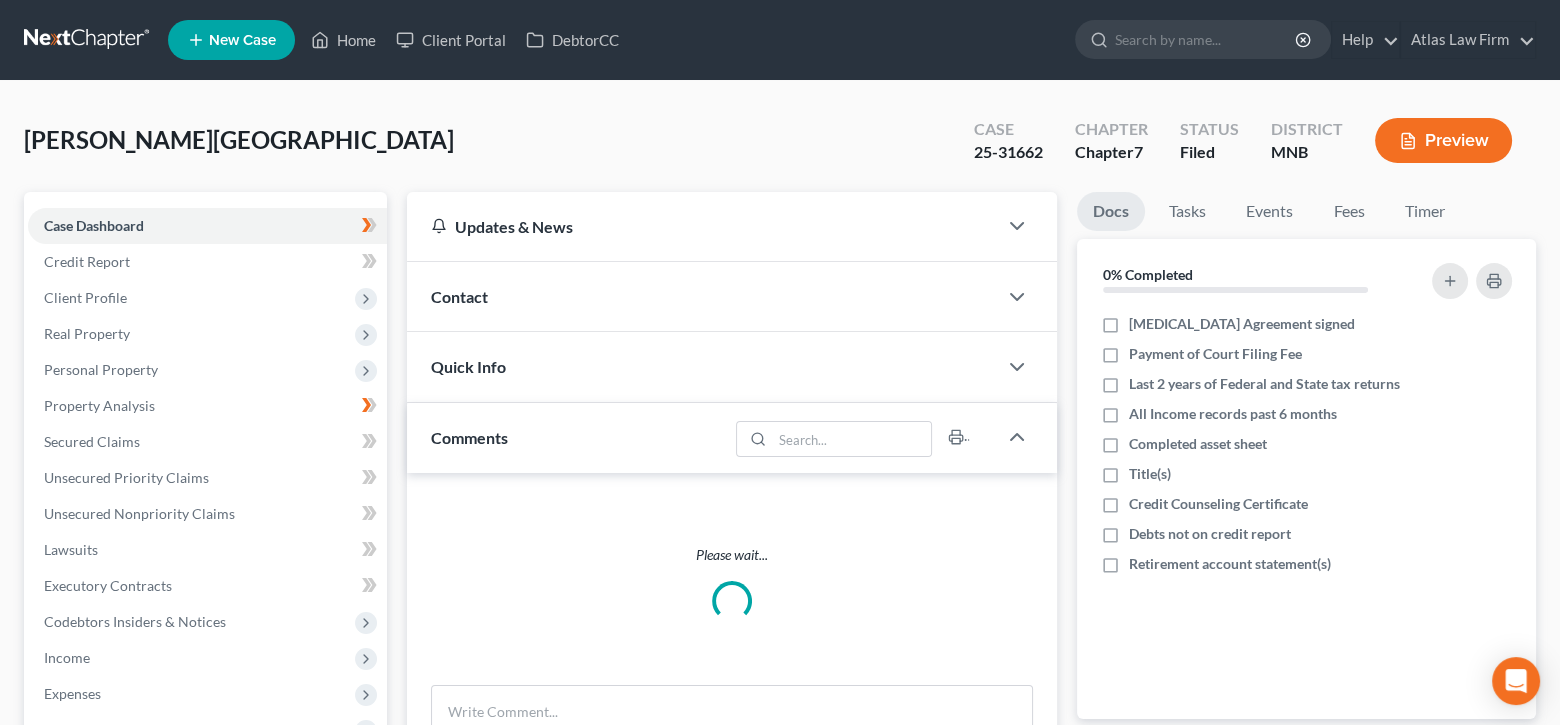 click on "Preview" at bounding box center (1443, 140) 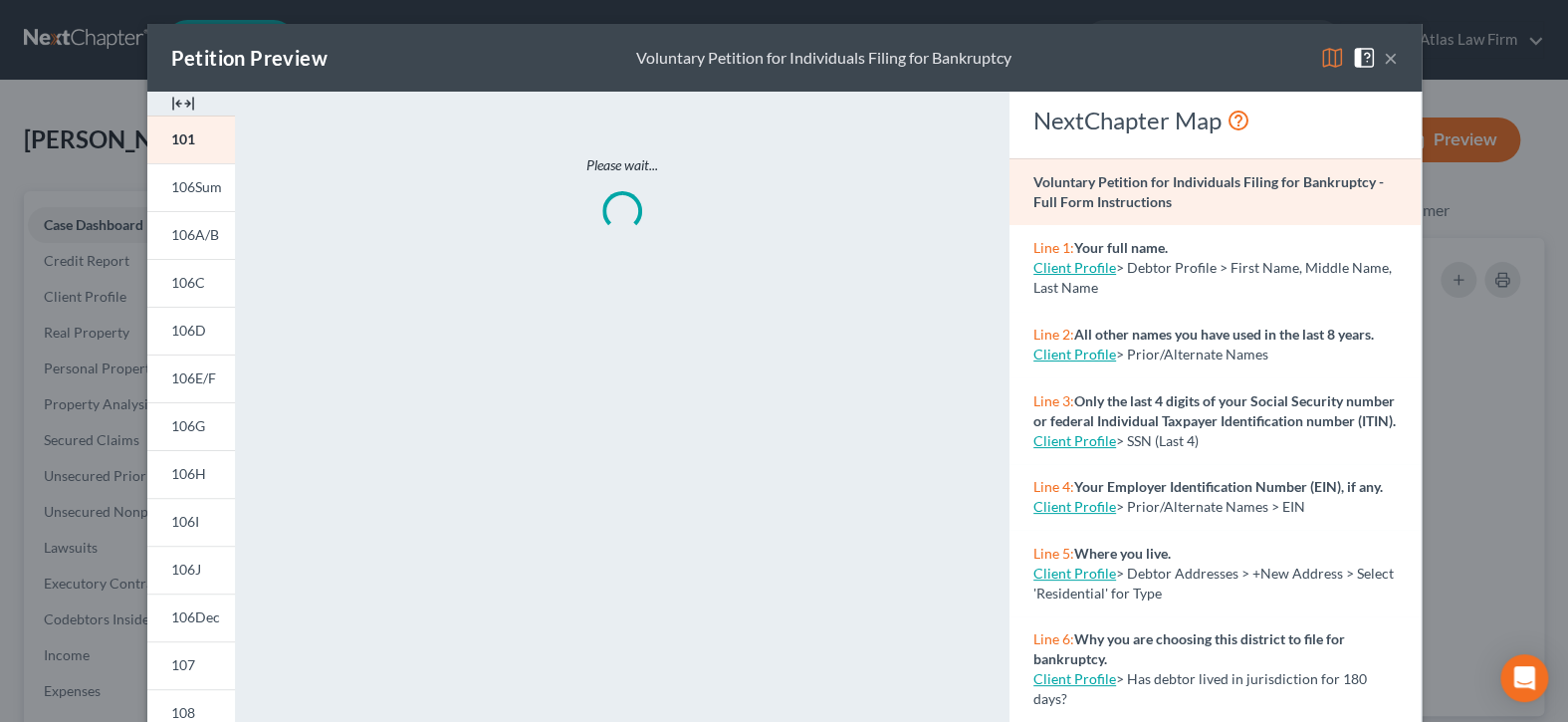scroll, scrollTop: 1643, scrollLeft: 0, axis: vertical 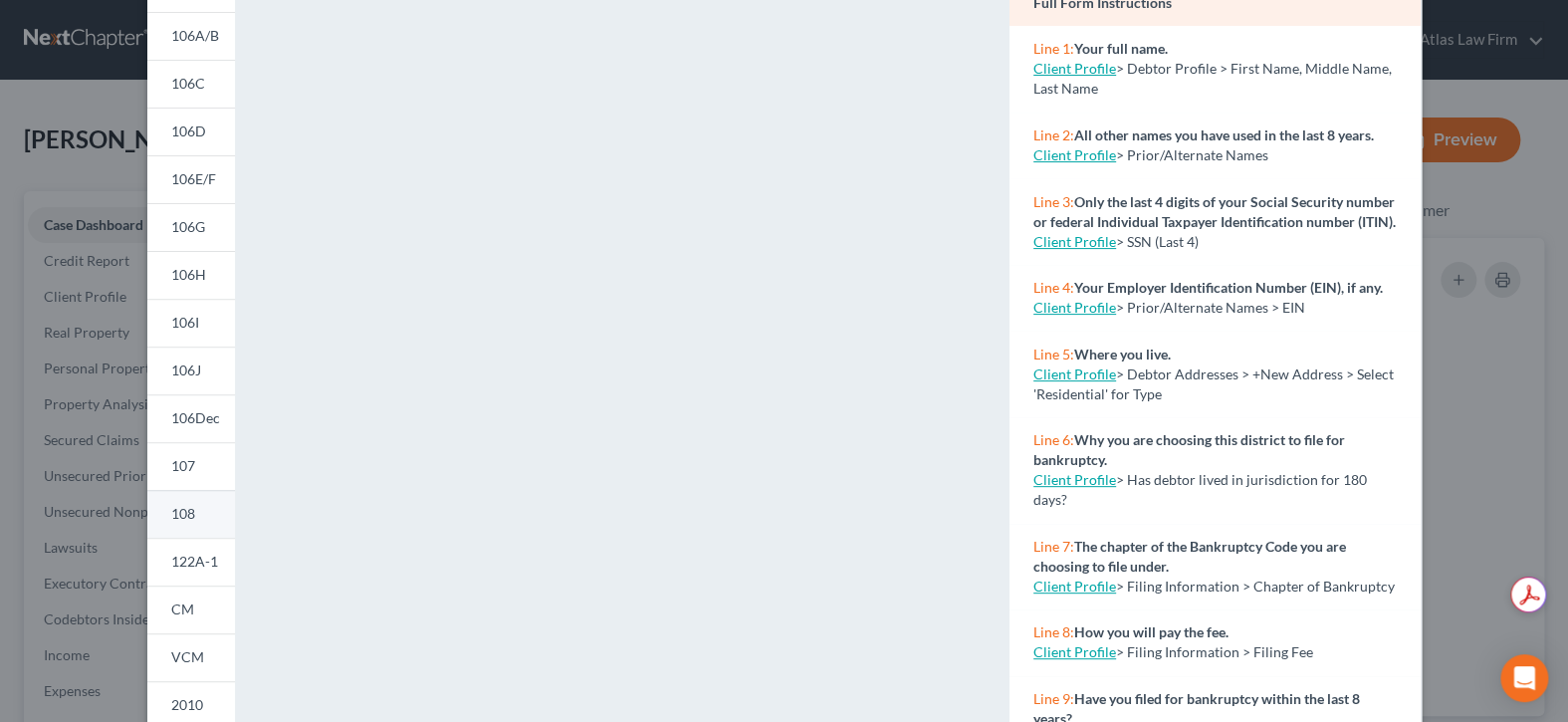 click on "108" at bounding box center (191, 514) 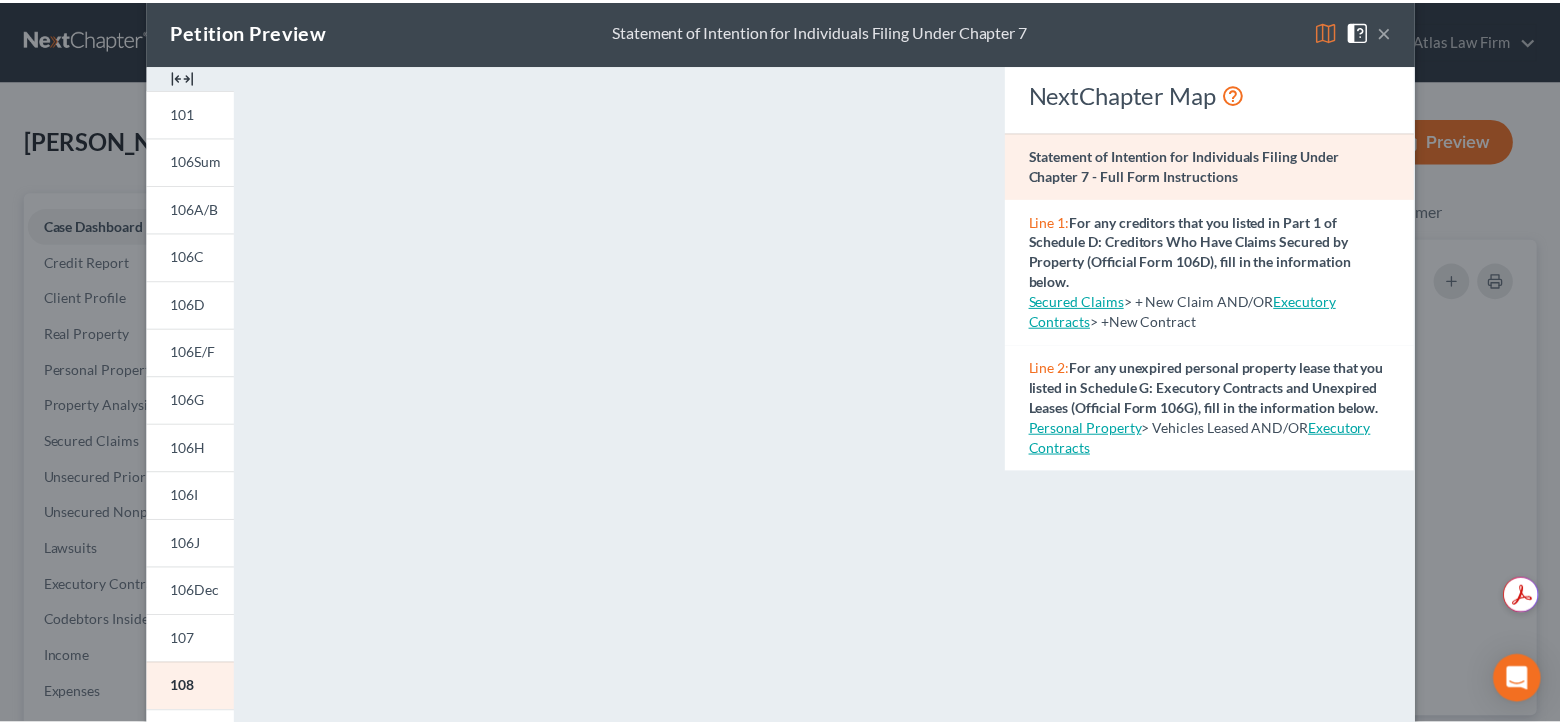 scroll, scrollTop: 0, scrollLeft: 0, axis: both 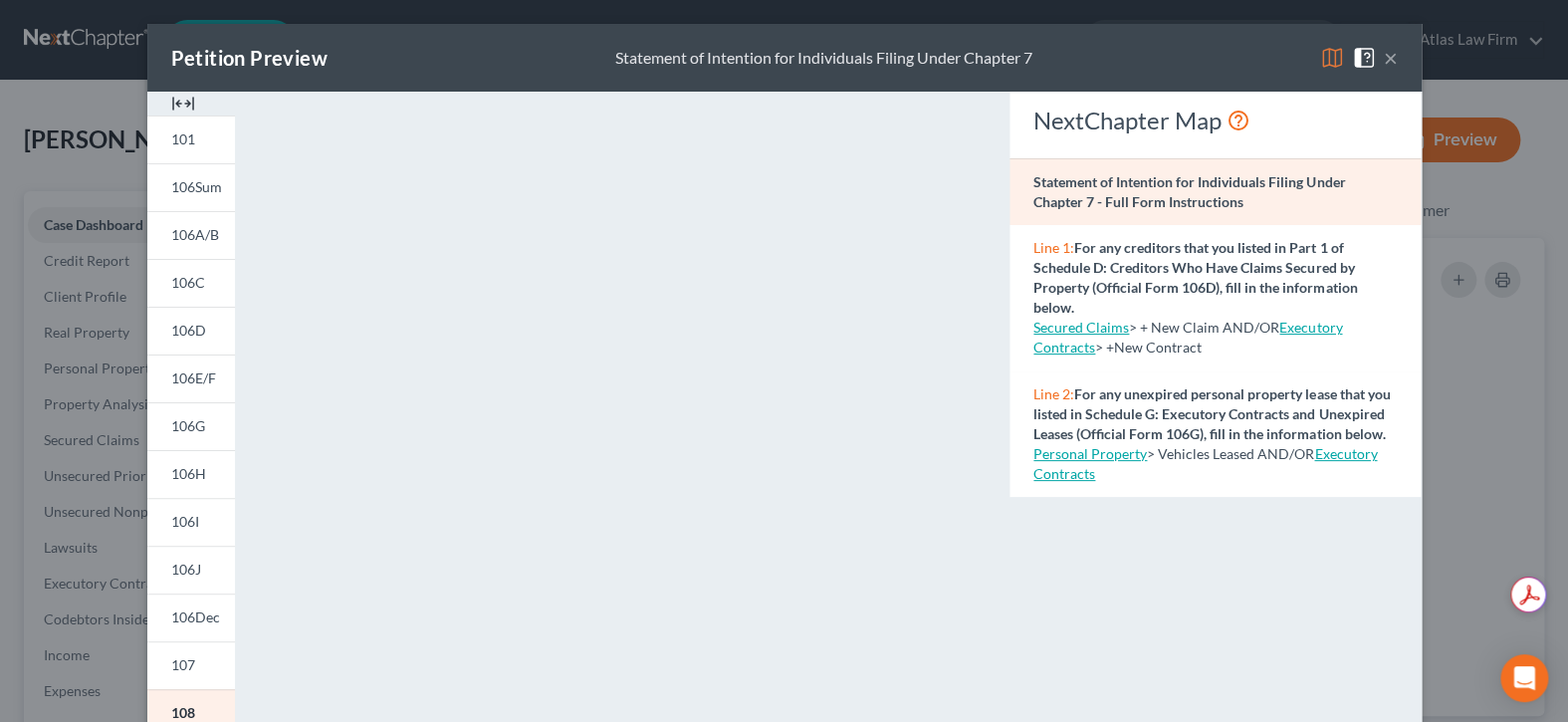 click on "×" at bounding box center (1391, 58) 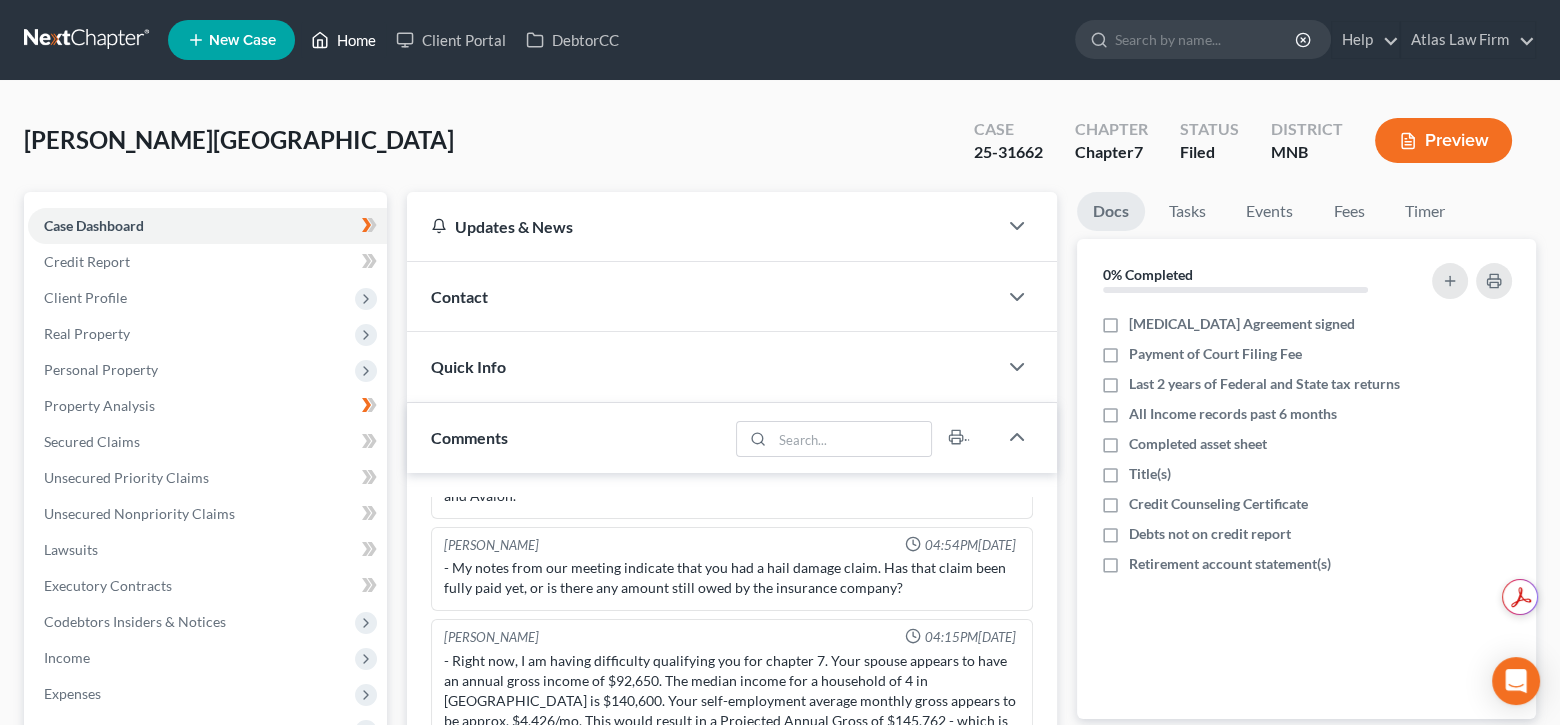 click on "Home" at bounding box center [343, 40] 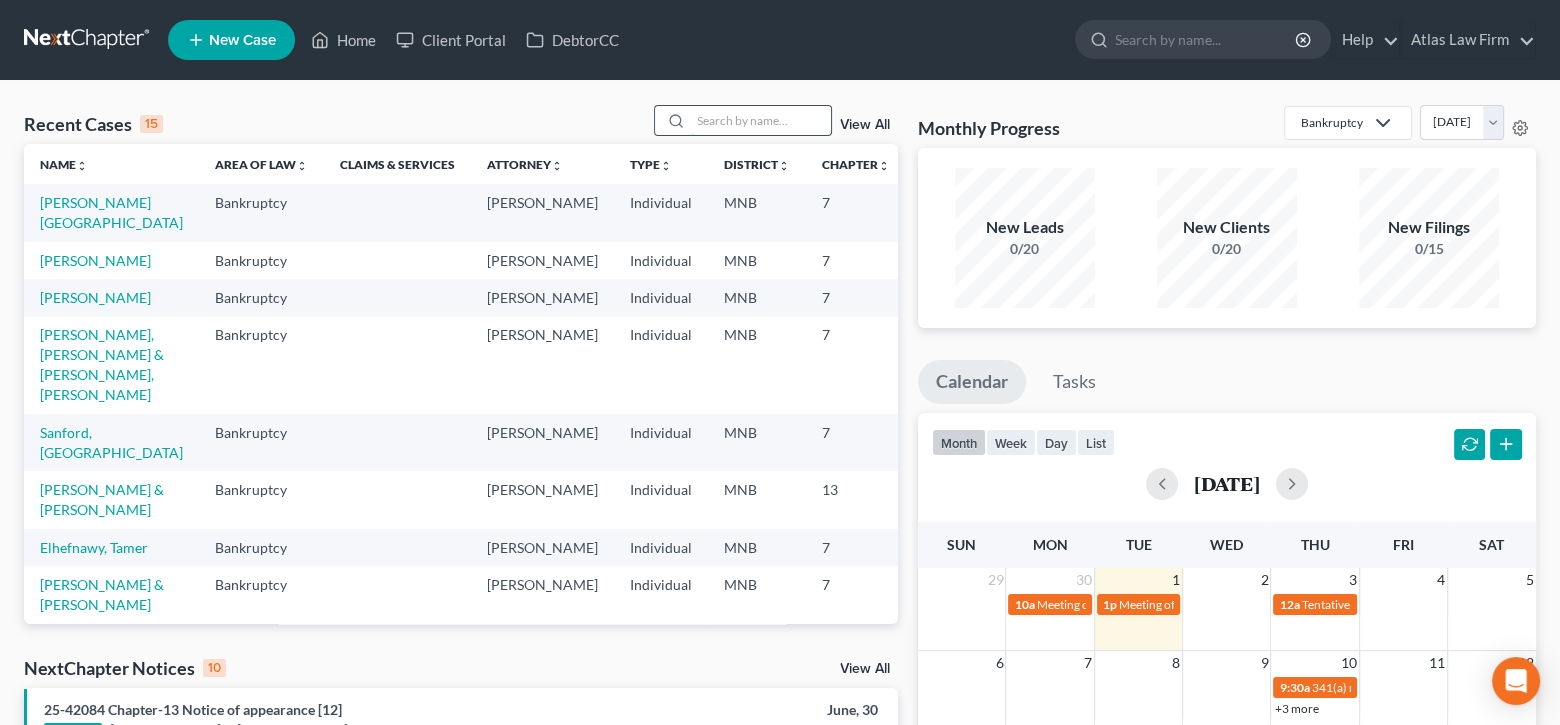 click at bounding box center [761, 120] 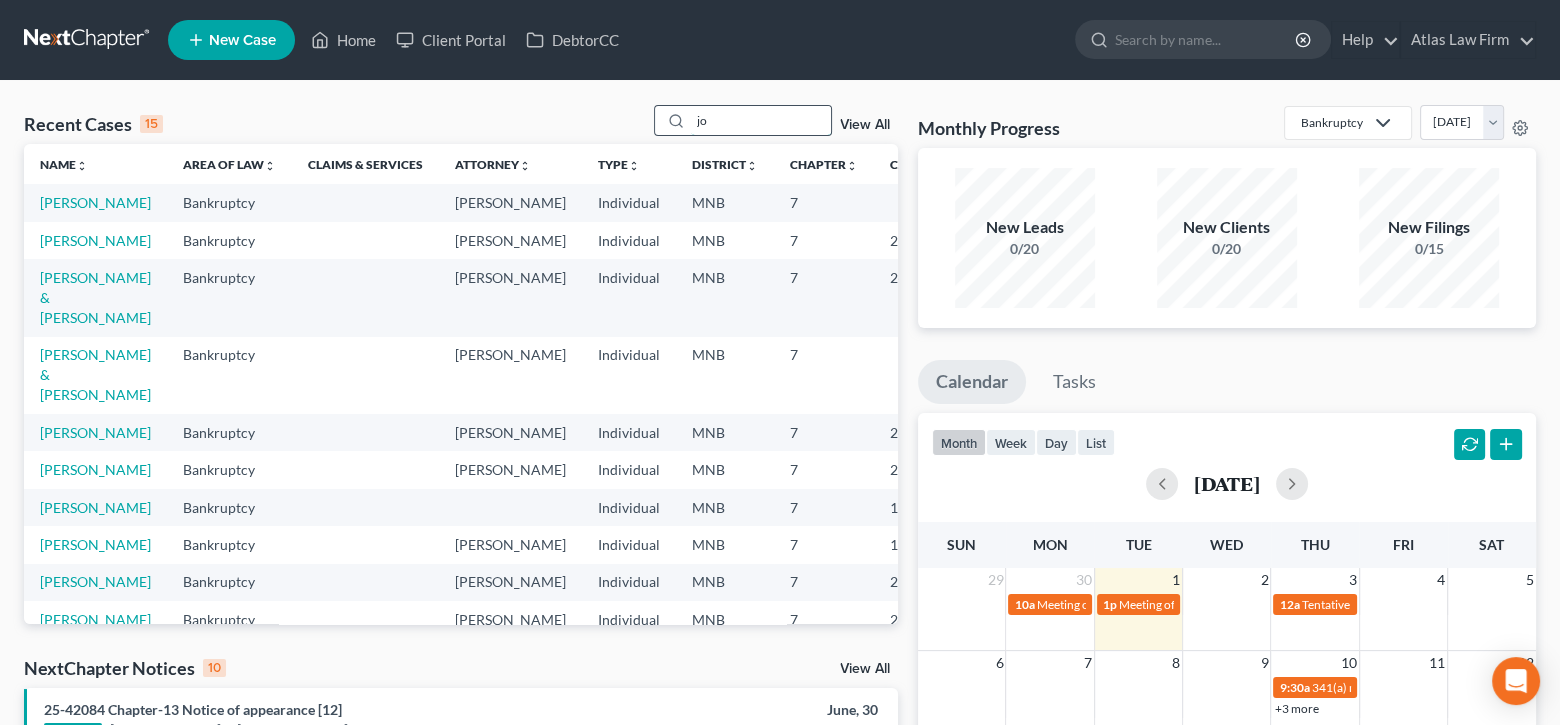 type on "j" 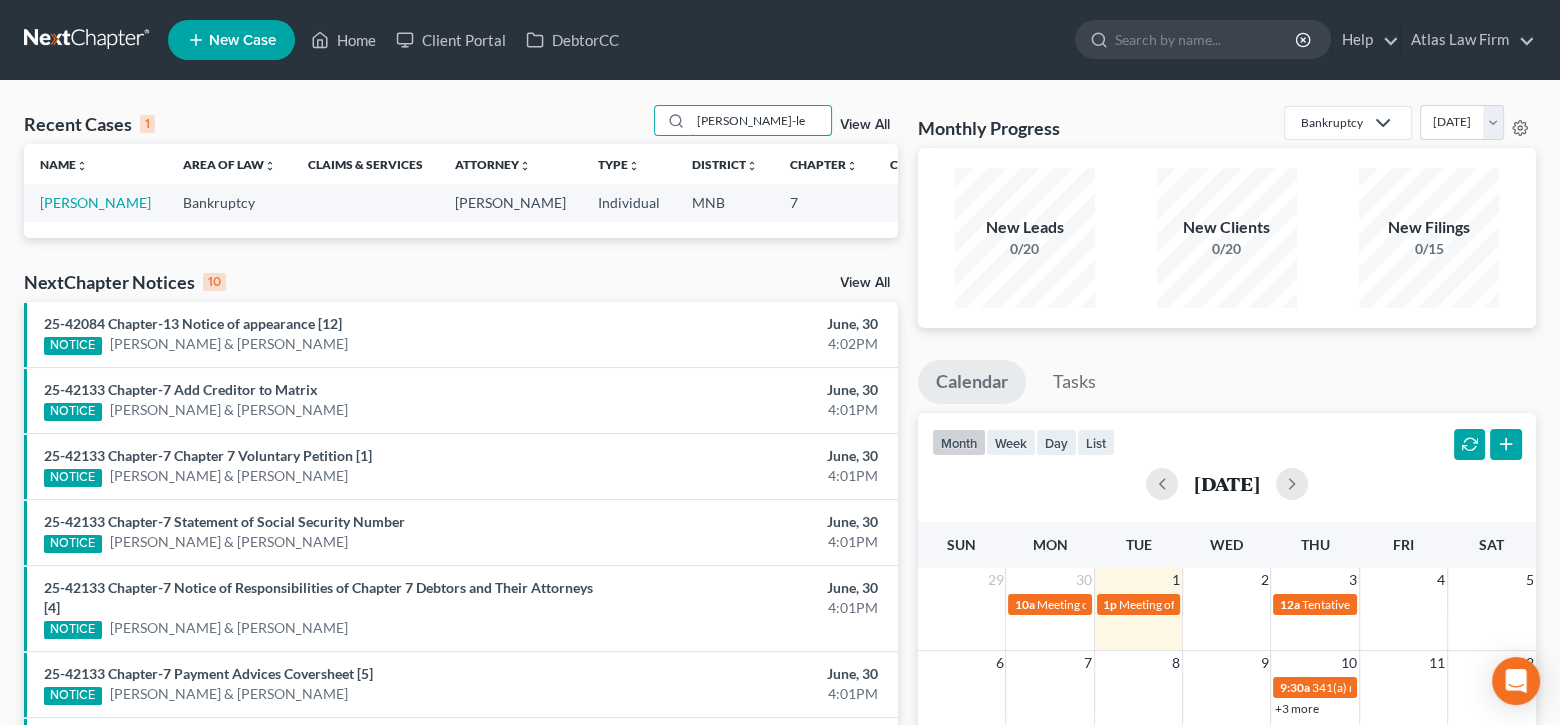 drag, startPoint x: 767, startPoint y: 114, endPoint x: 612, endPoint y: 119, distance: 155.08063 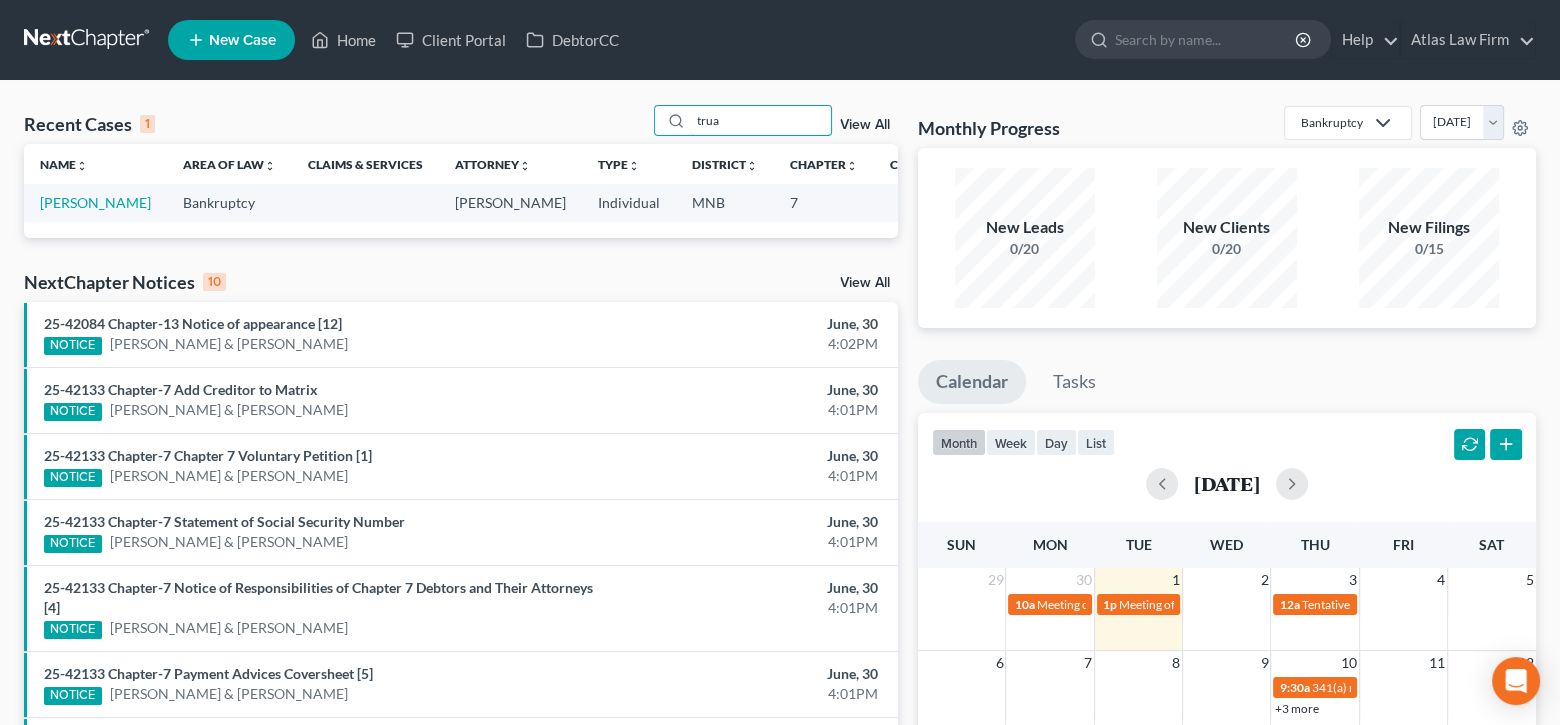 drag, startPoint x: 770, startPoint y: 119, endPoint x: 595, endPoint y: 117, distance: 175.01143 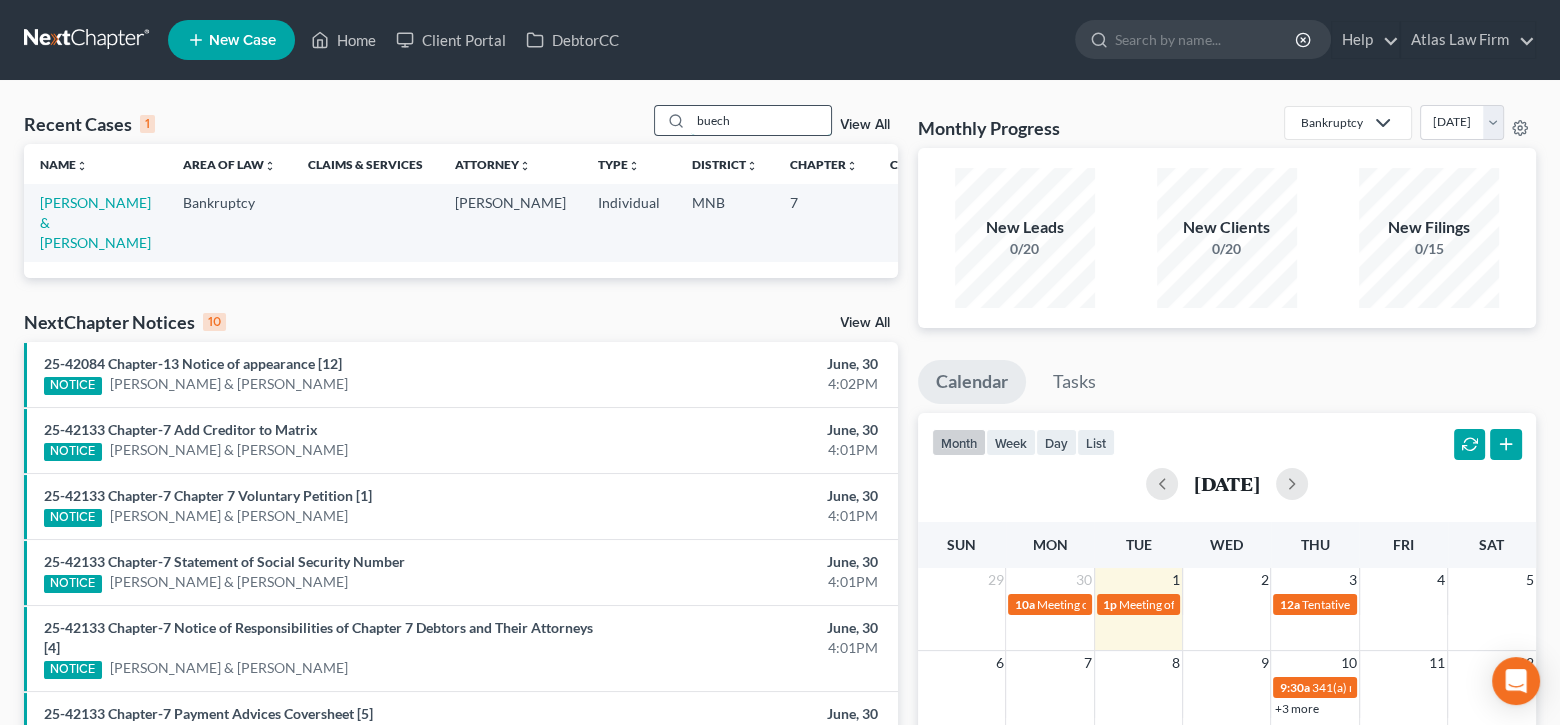 drag, startPoint x: 760, startPoint y: 115, endPoint x: 661, endPoint y: 121, distance: 99.18165 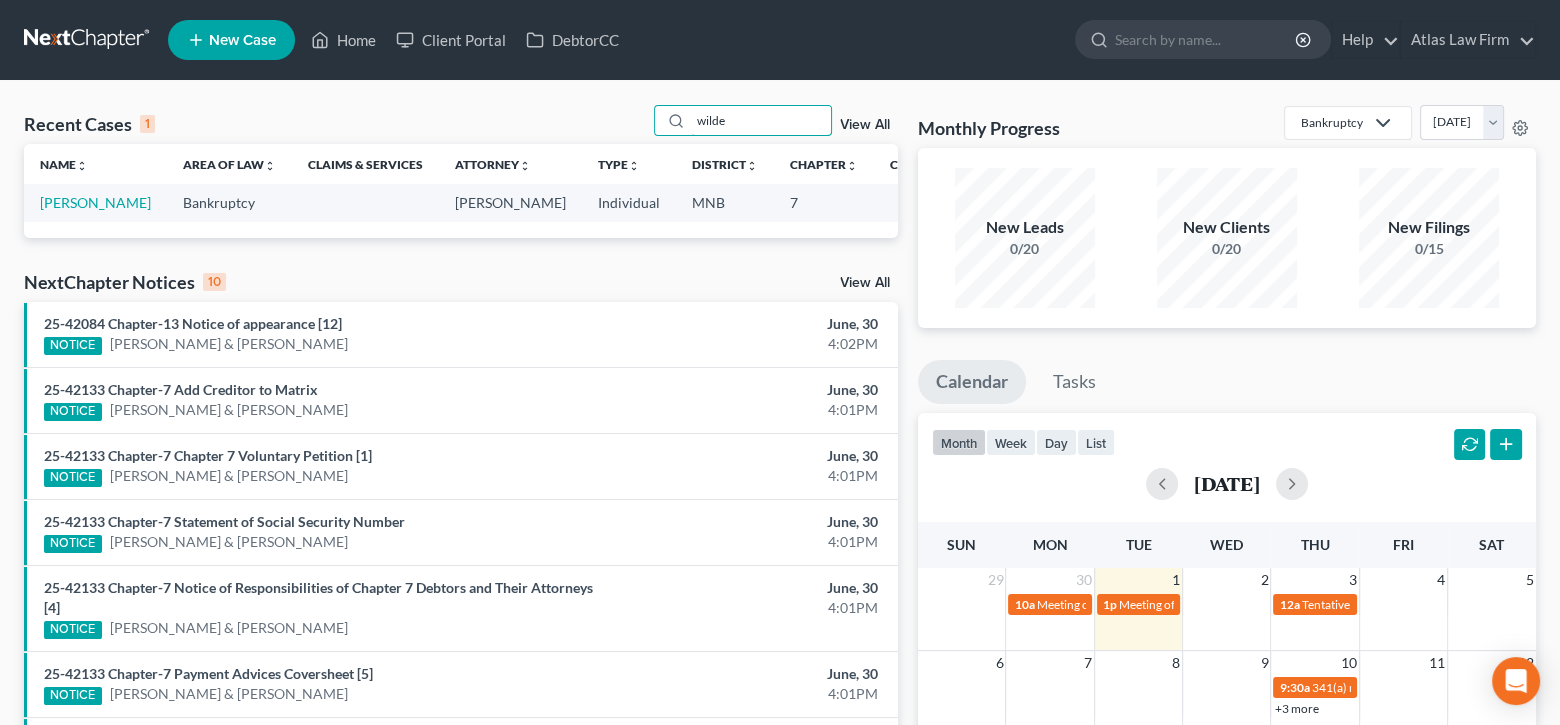 drag, startPoint x: 773, startPoint y: 120, endPoint x: 619, endPoint y: 119, distance: 154.00325 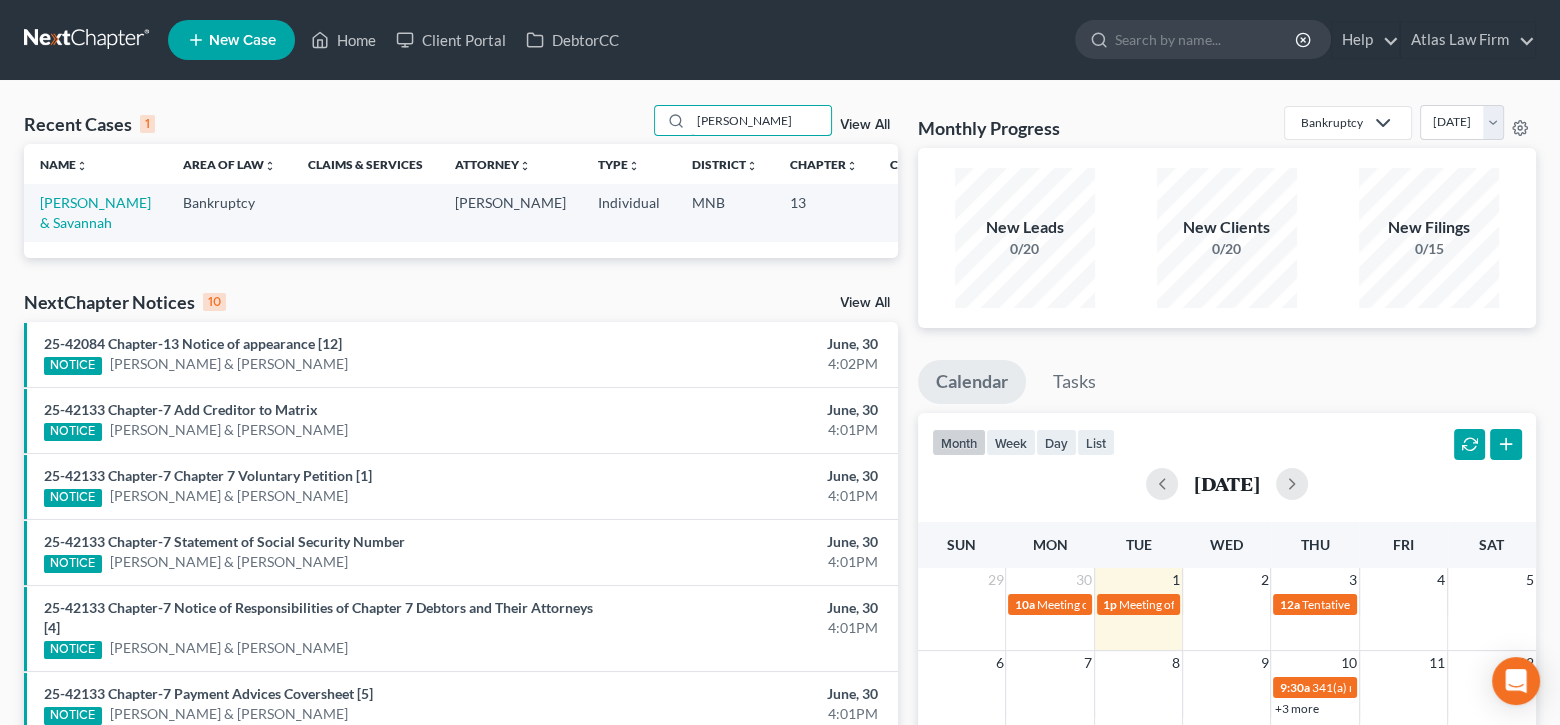 drag, startPoint x: 761, startPoint y: 120, endPoint x: 608, endPoint y: 115, distance: 153.08168 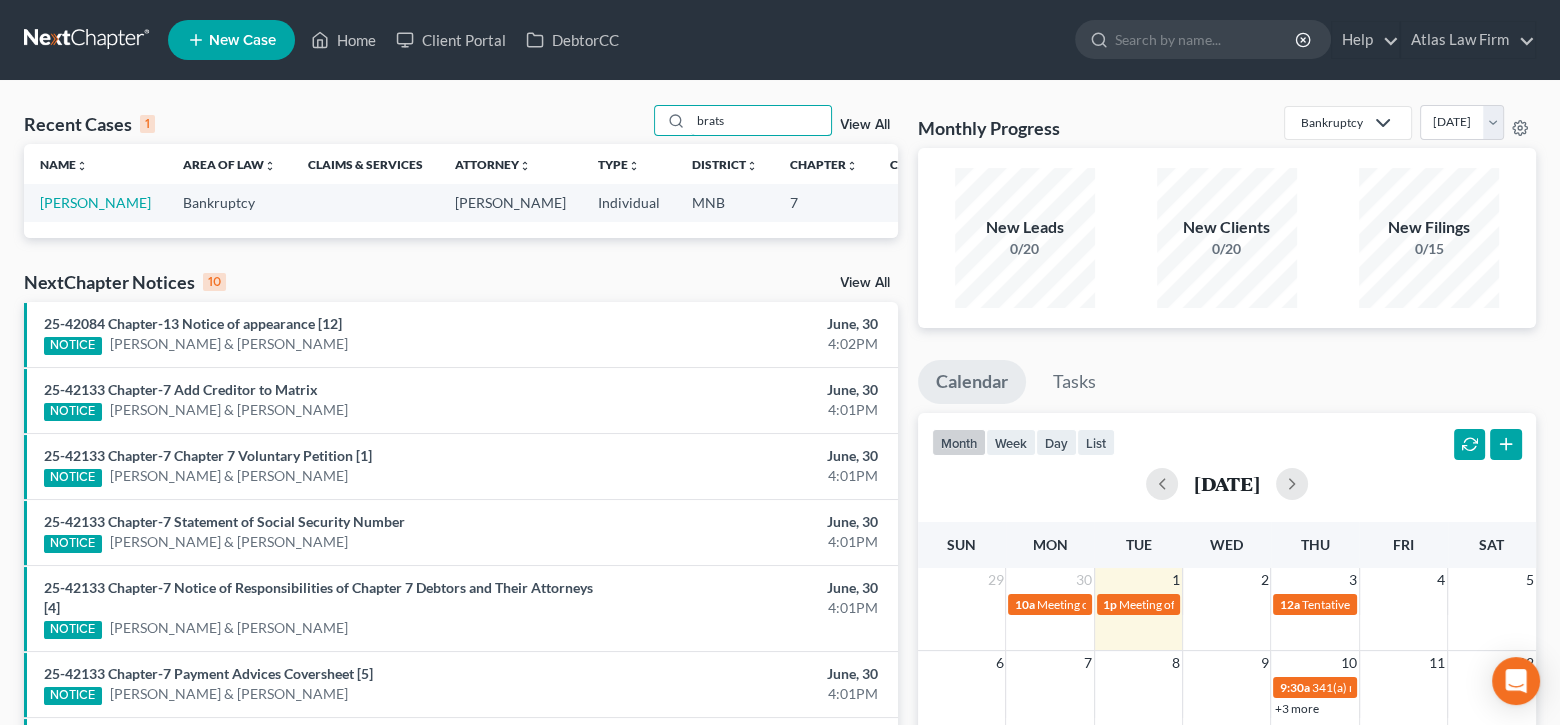 drag, startPoint x: 756, startPoint y: 124, endPoint x: 622, endPoint y: 80, distance: 141.039 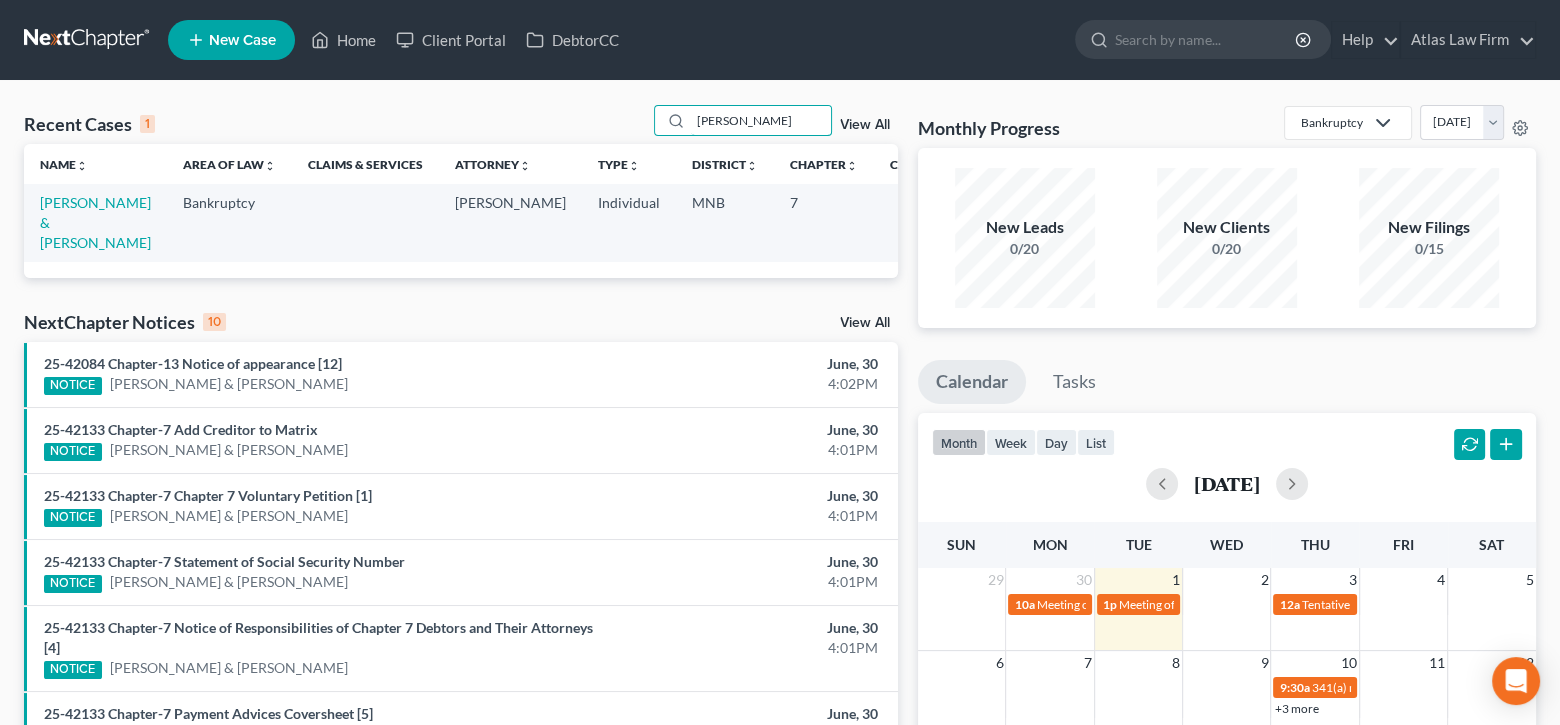 drag, startPoint x: 792, startPoint y: 126, endPoint x: 593, endPoint y: 129, distance: 199.02261 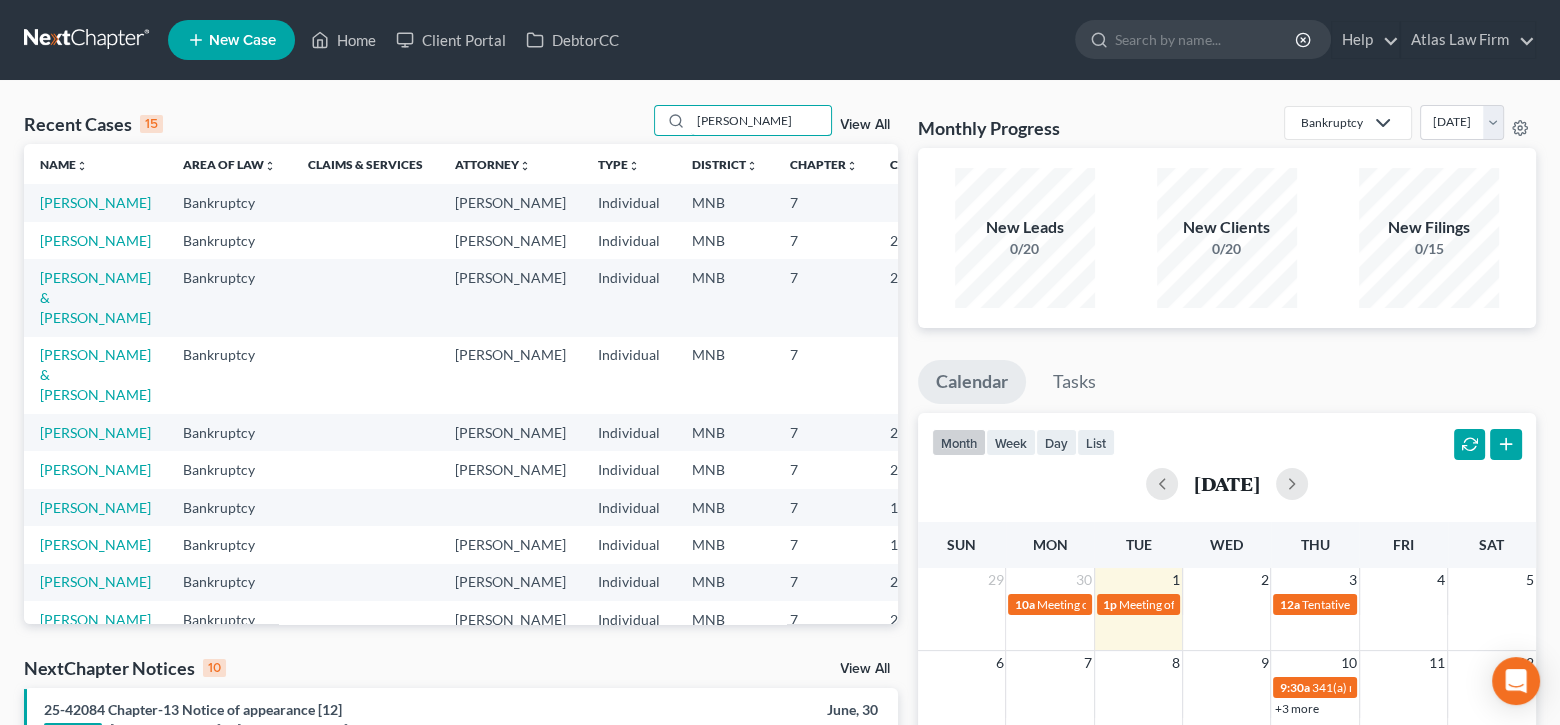 drag, startPoint x: 775, startPoint y: 116, endPoint x: 604, endPoint y: 102, distance: 171.57214 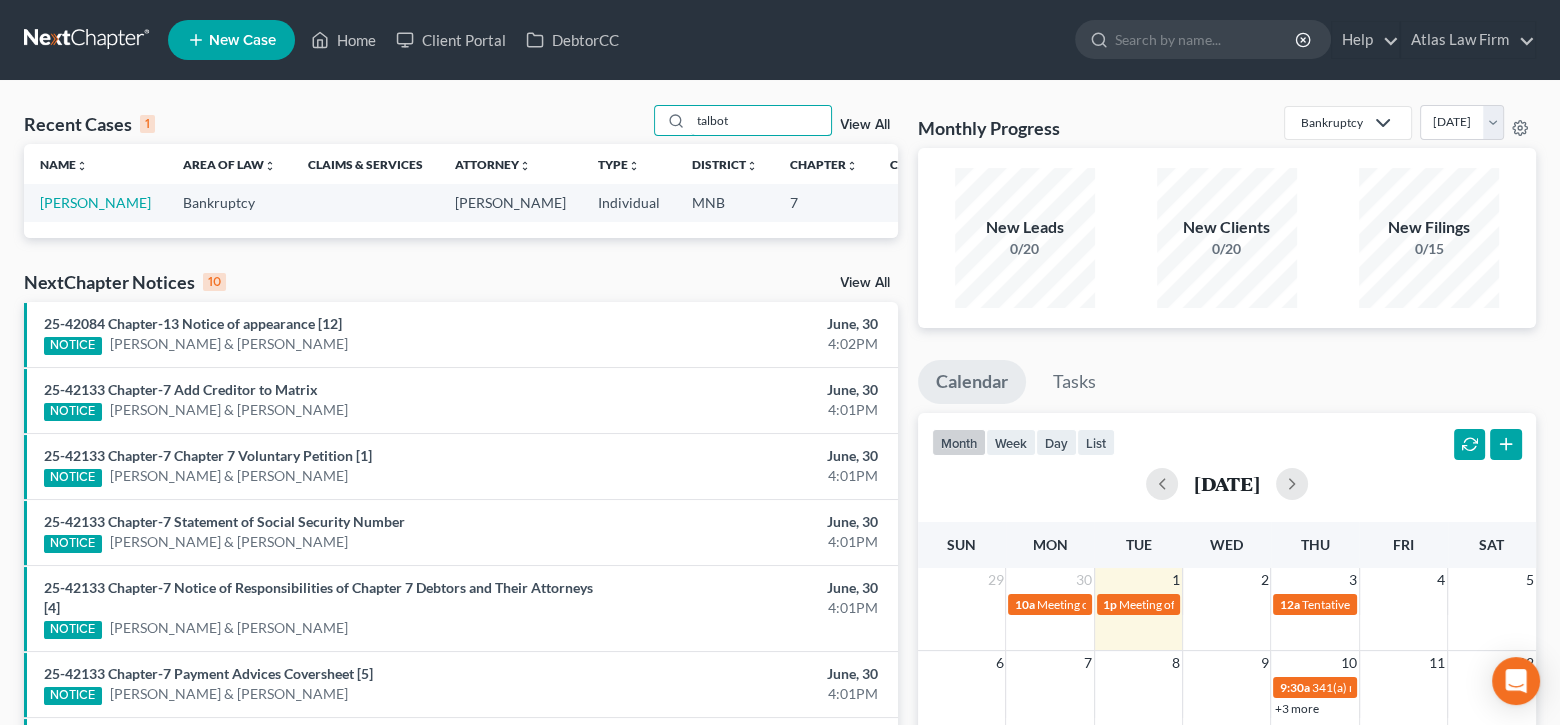 drag, startPoint x: 724, startPoint y: 109, endPoint x: 556, endPoint y: 85, distance: 169.70563 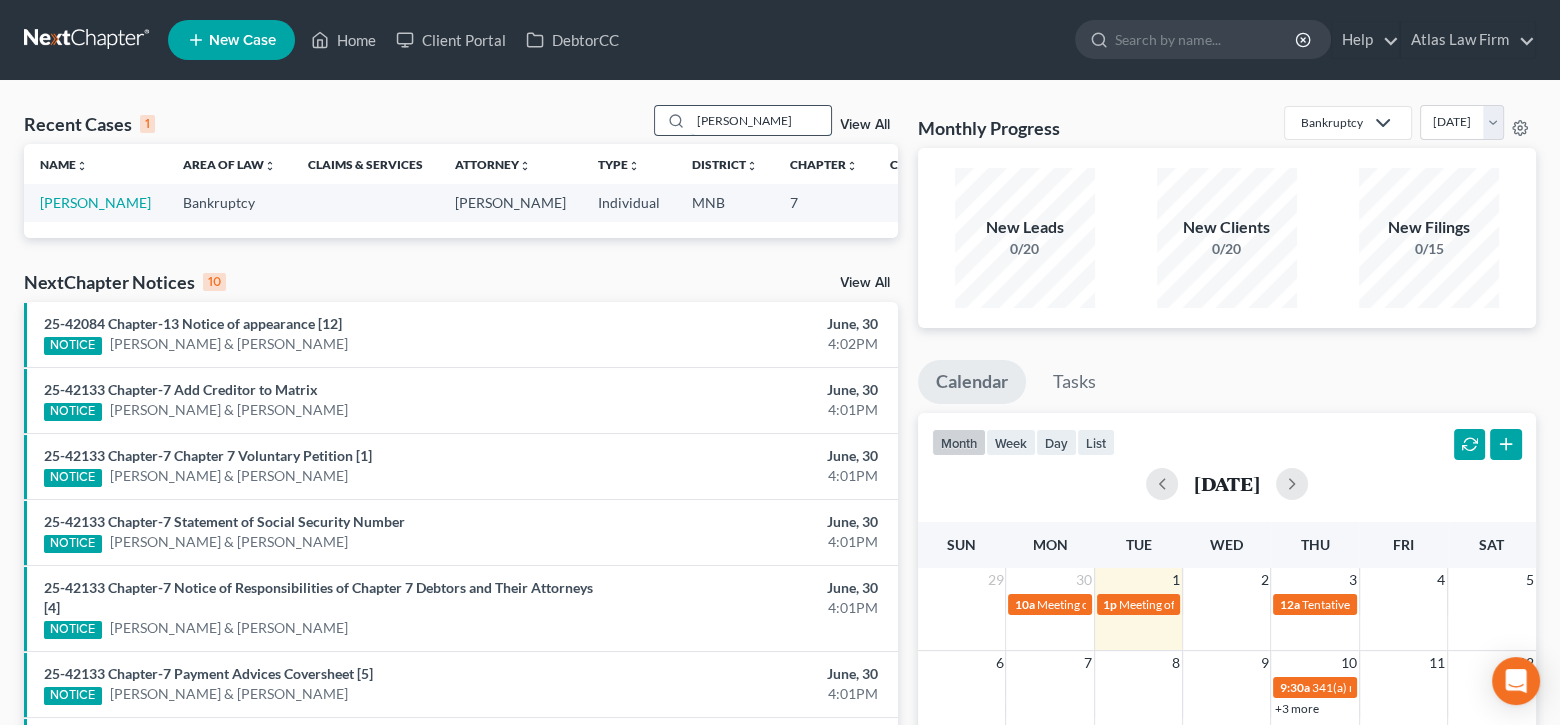 click on "hipple" at bounding box center (761, 120) 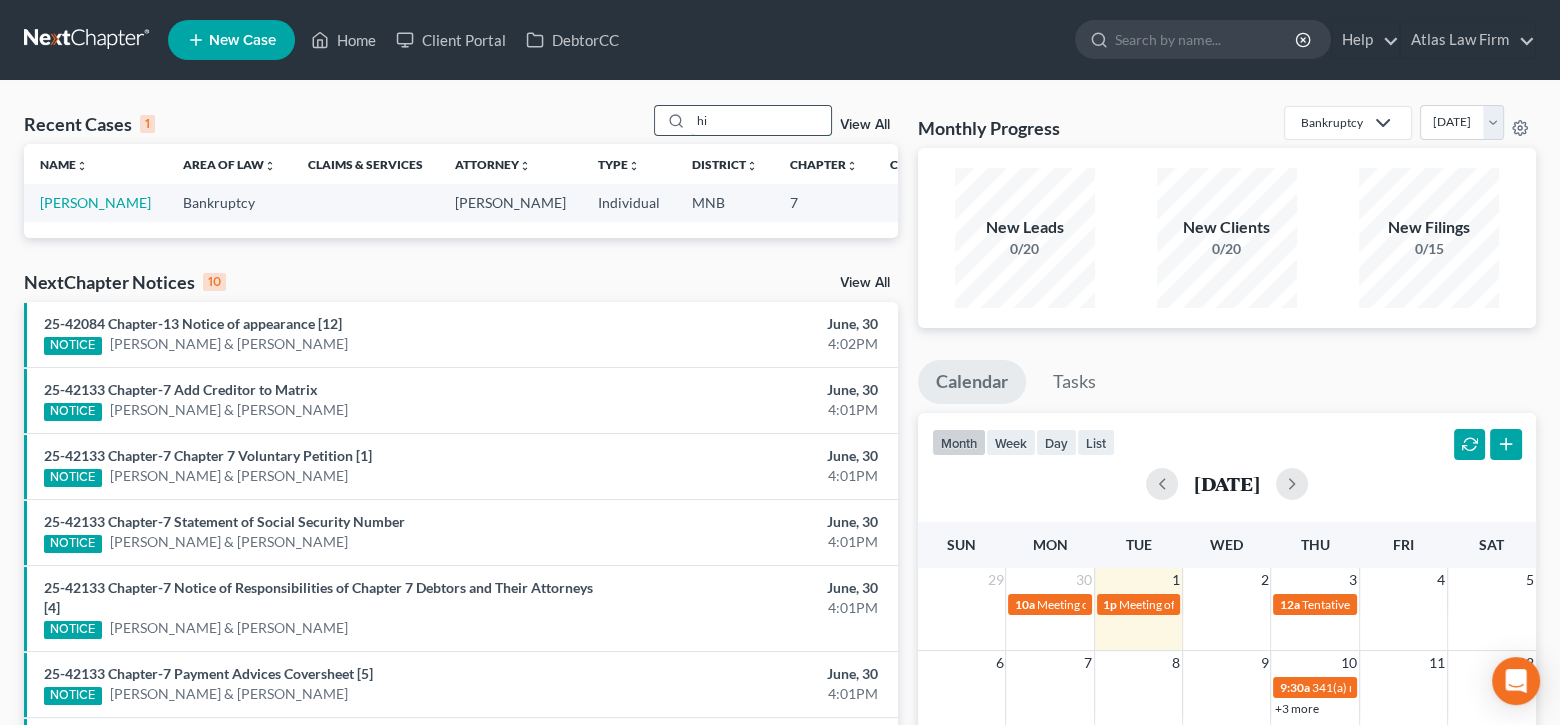 type on "h" 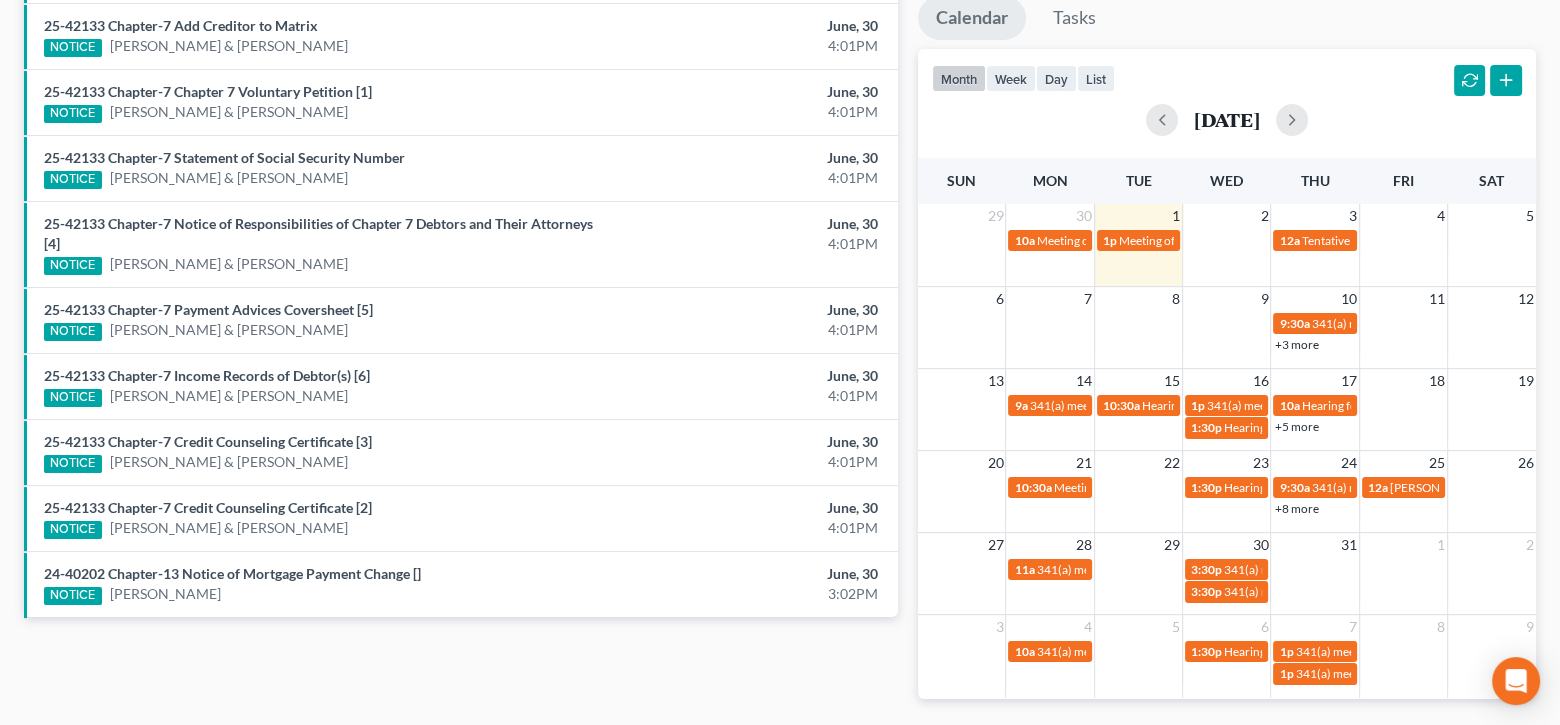 scroll, scrollTop: 428, scrollLeft: 0, axis: vertical 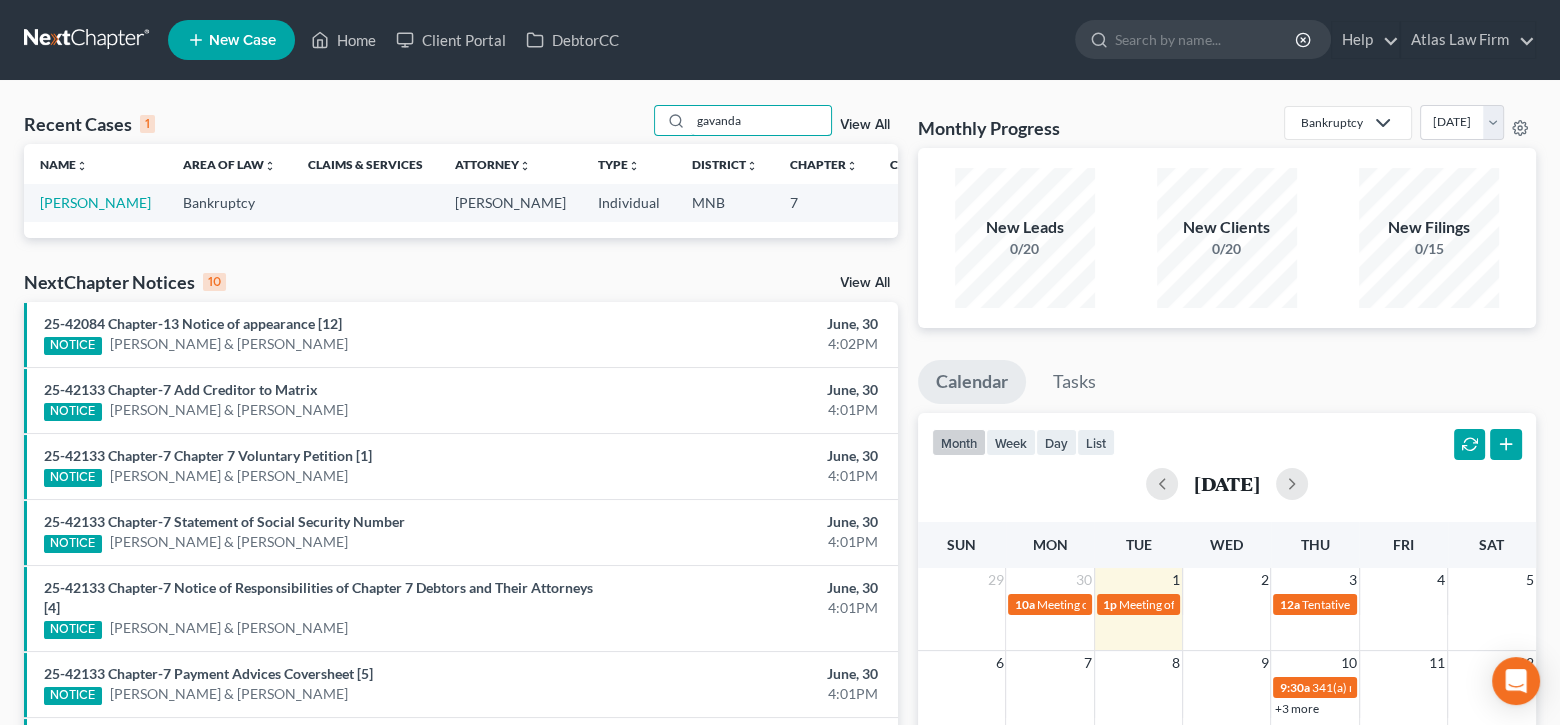 drag, startPoint x: 603, startPoint y: 128, endPoint x: 494, endPoint y: 134, distance: 109.165016 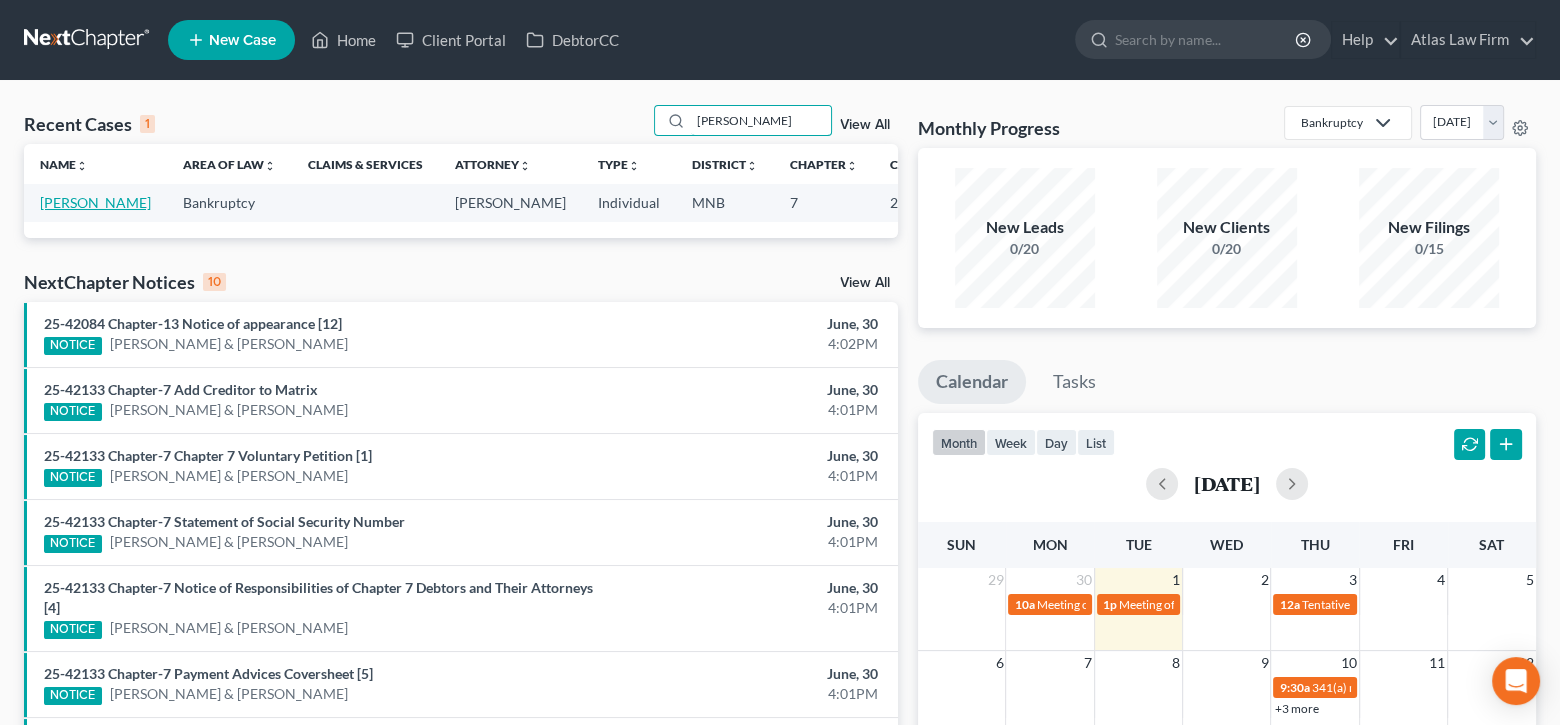 type on "stucky" 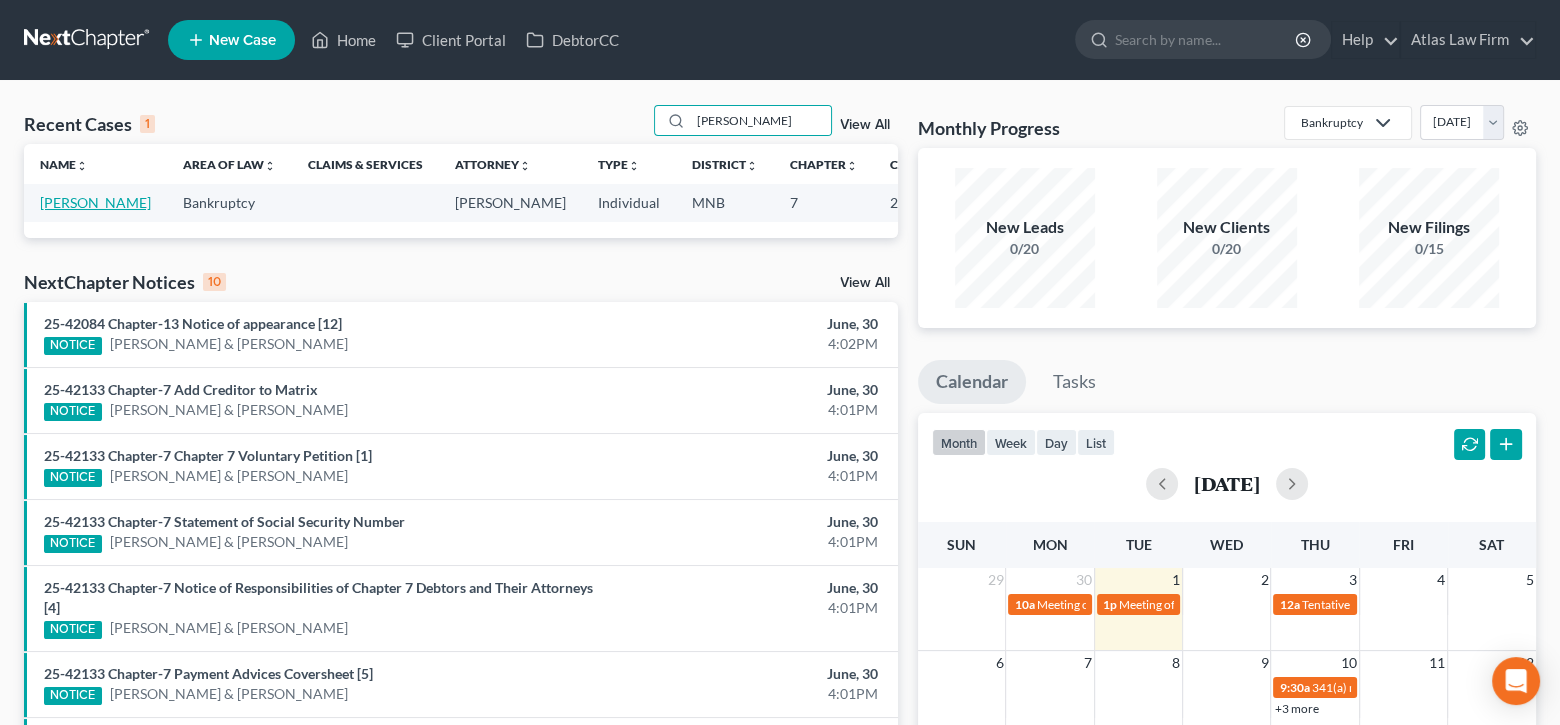 click on "Stucky, Megan" at bounding box center (95, 202) 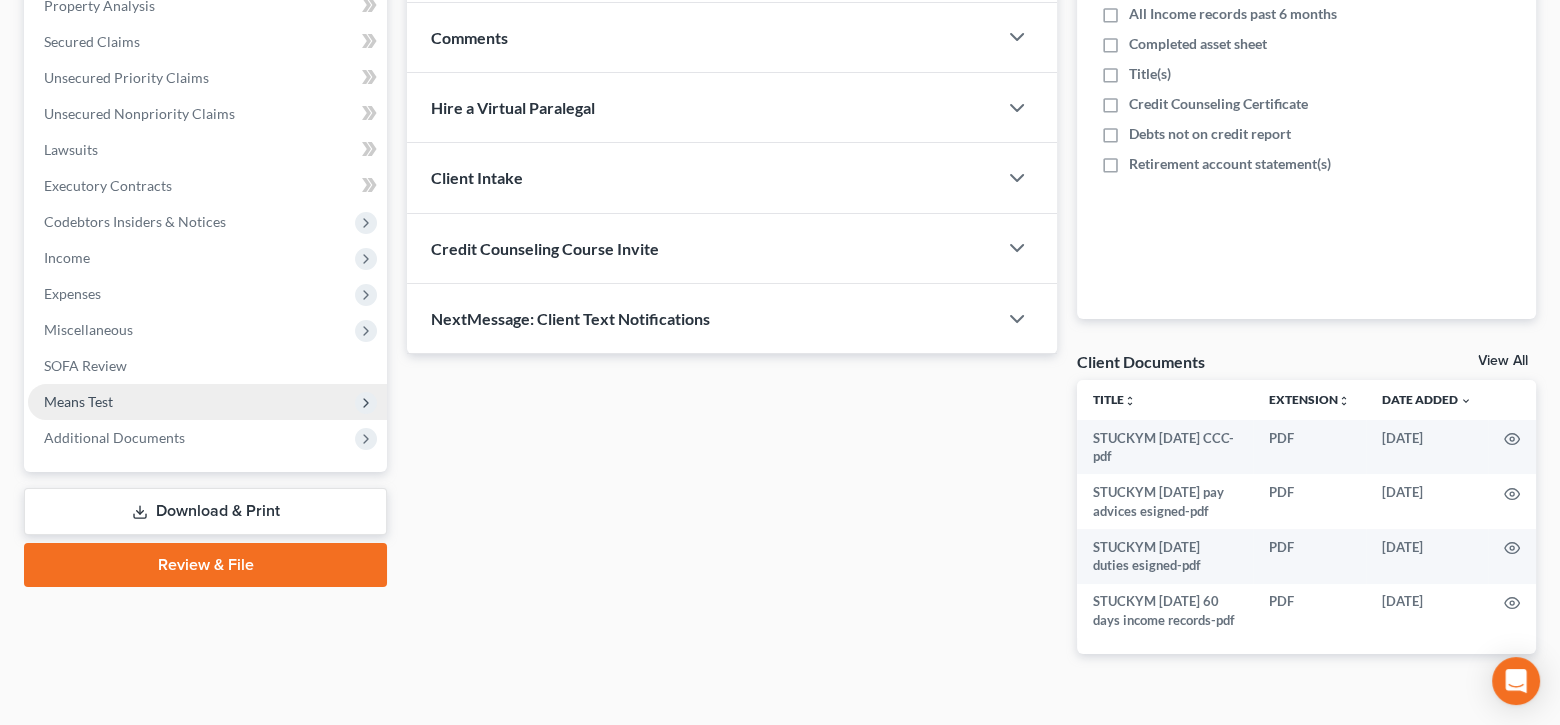scroll, scrollTop: 0, scrollLeft: 0, axis: both 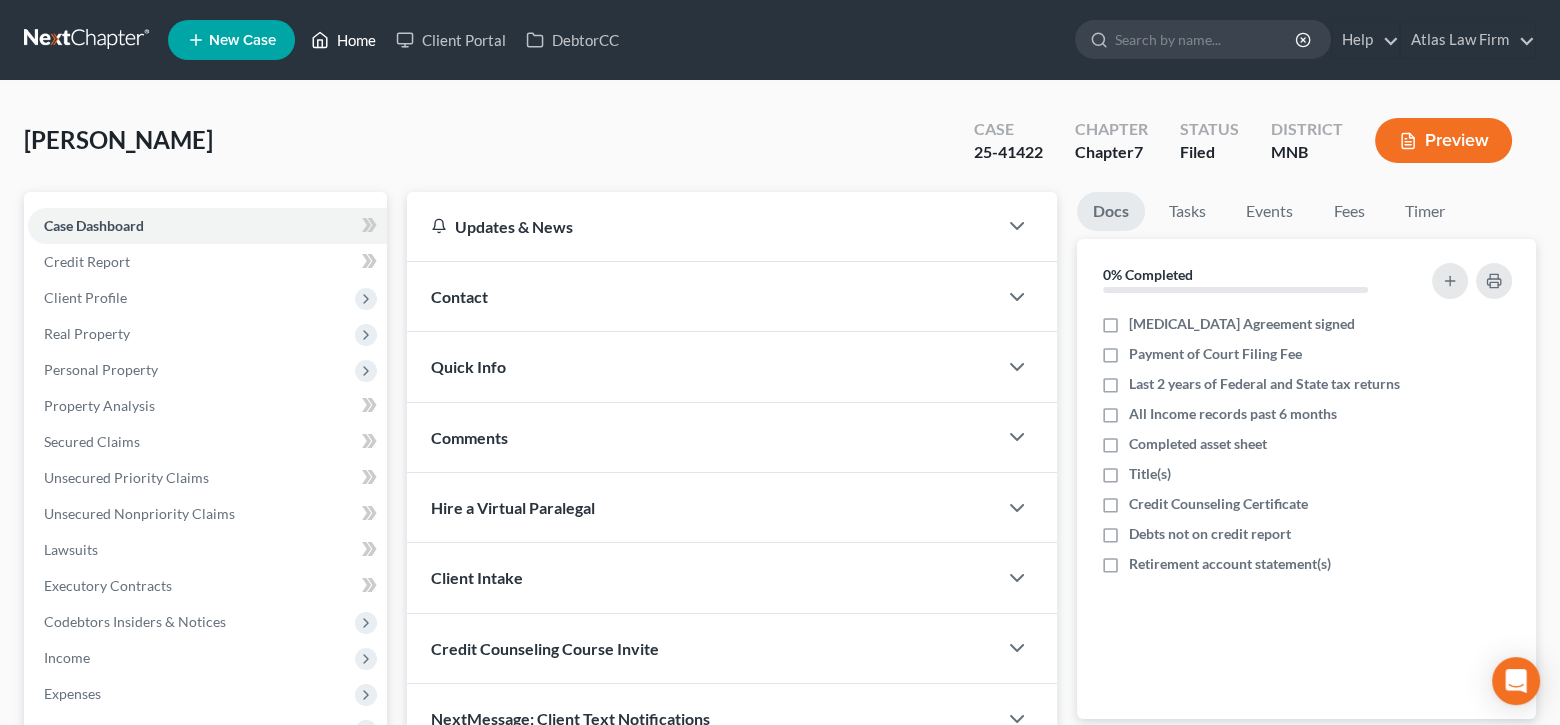 click on "Home" at bounding box center (343, 40) 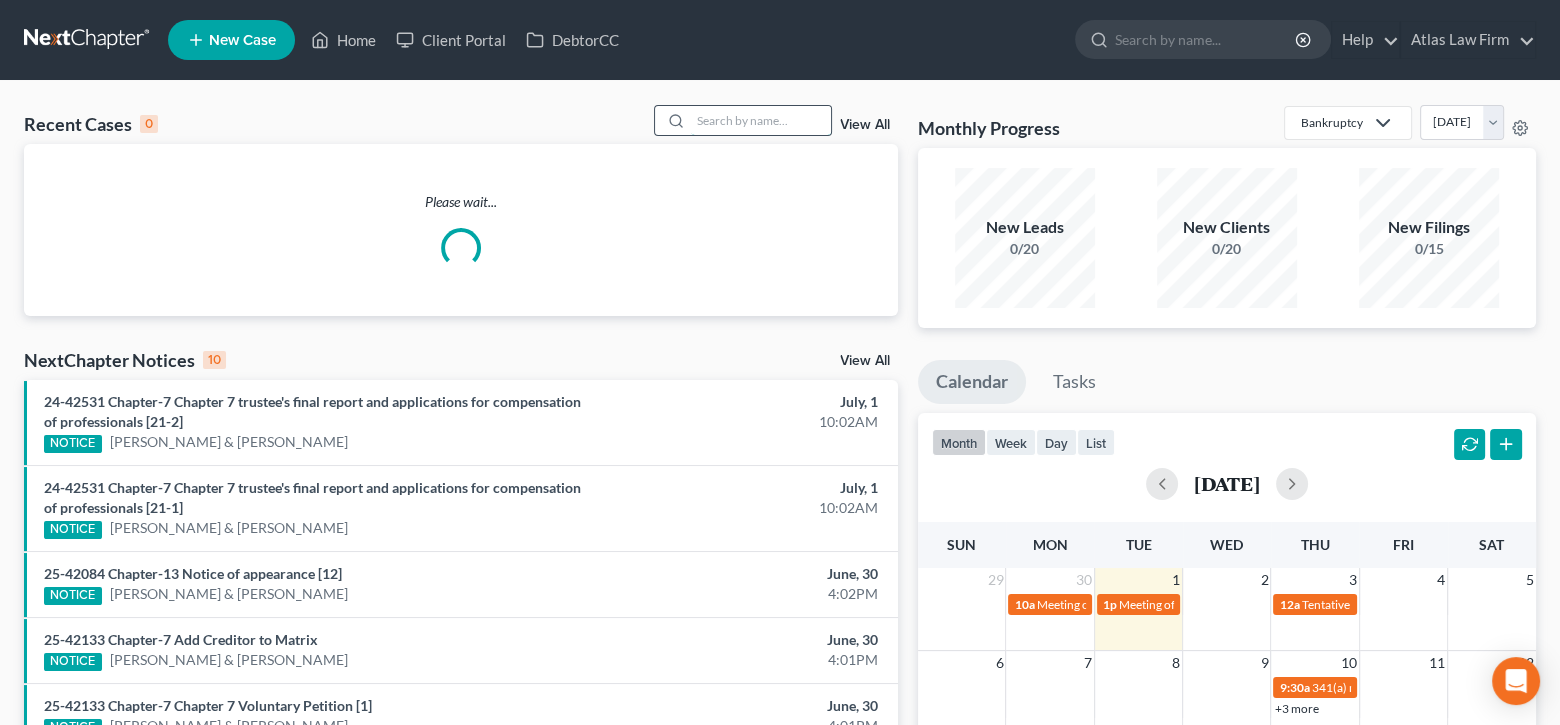 click at bounding box center [761, 120] 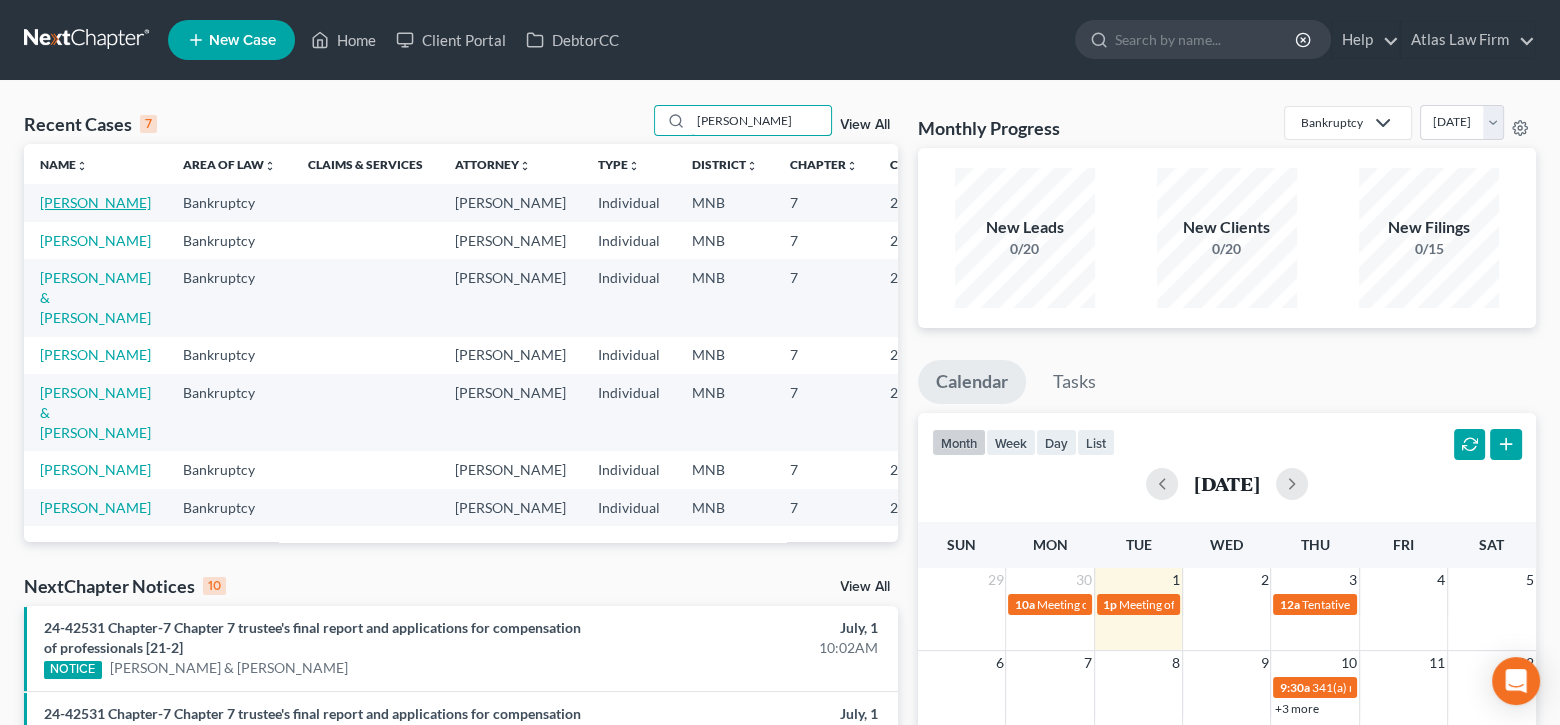 type on "nelson" 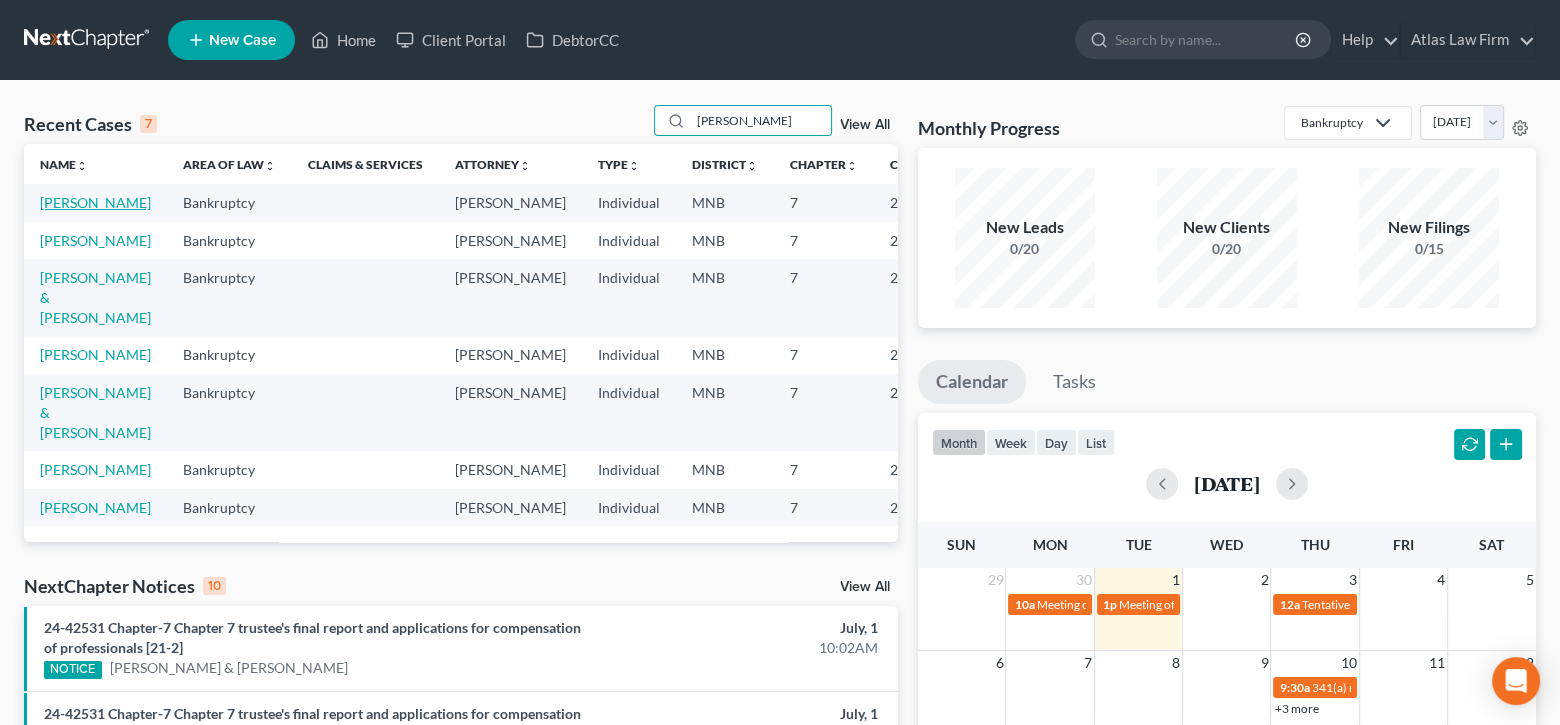 click on "Nelson, Darlene" at bounding box center (95, 202) 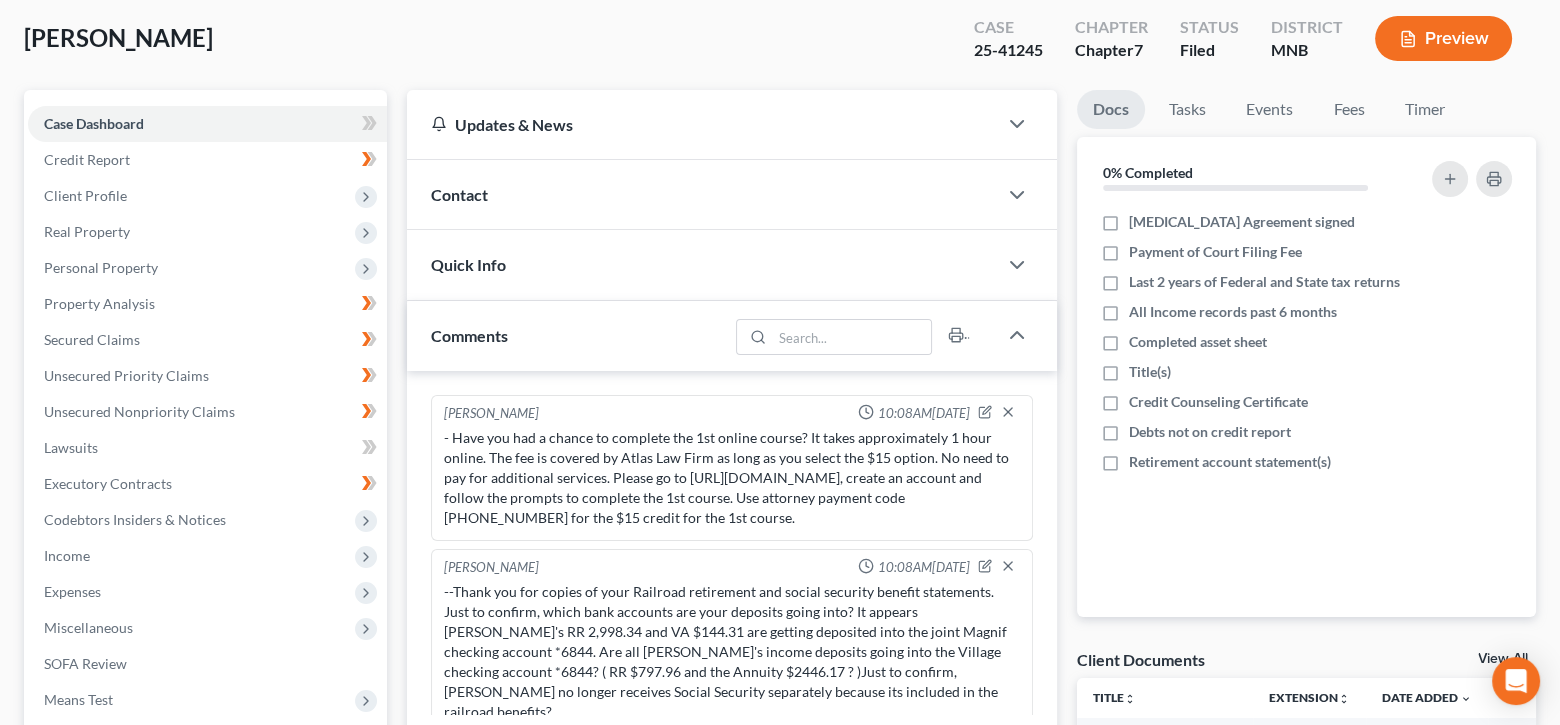 scroll, scrollTop: 200, scrollLeft: 0, axis: vertical 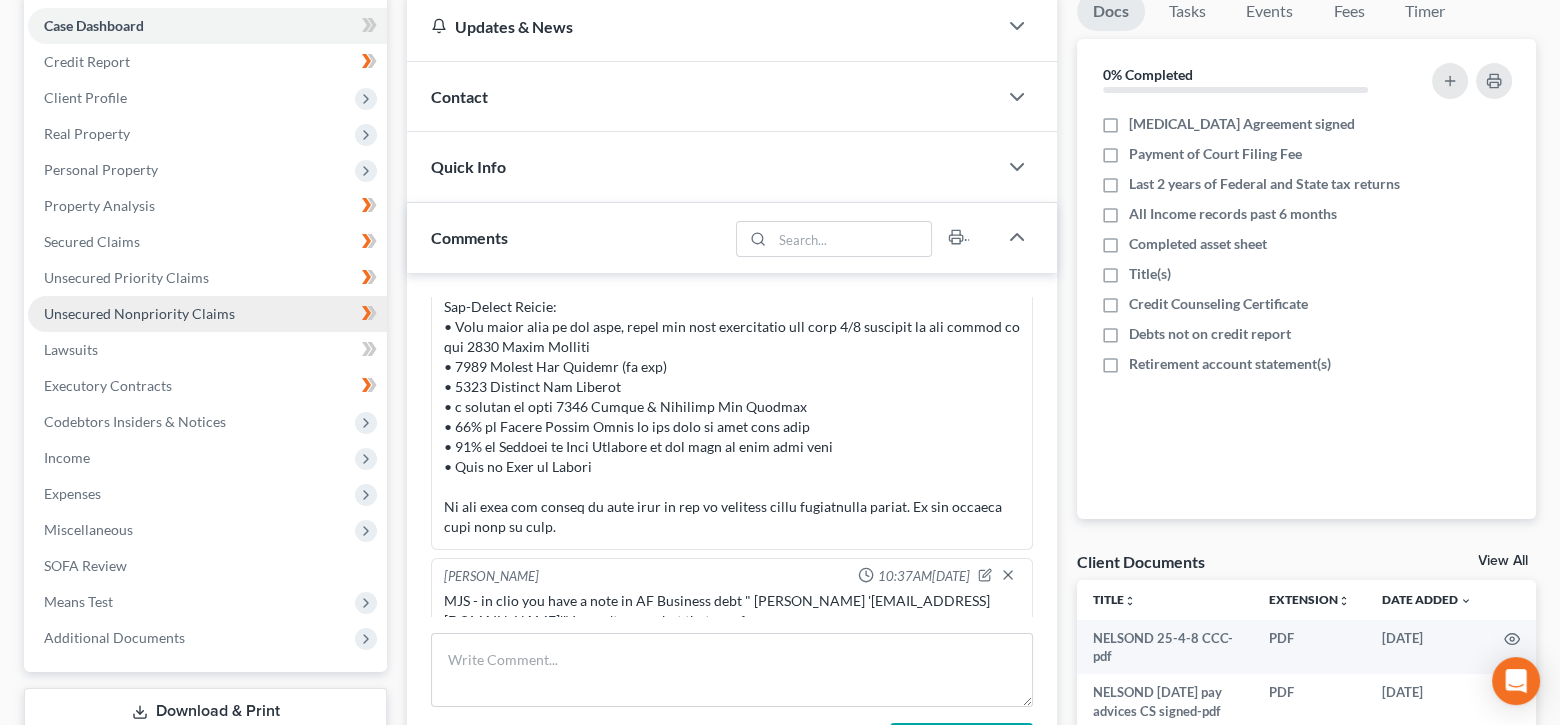 click on "Unsecured Nonpriority Claims" at bounding box center (139, 313) 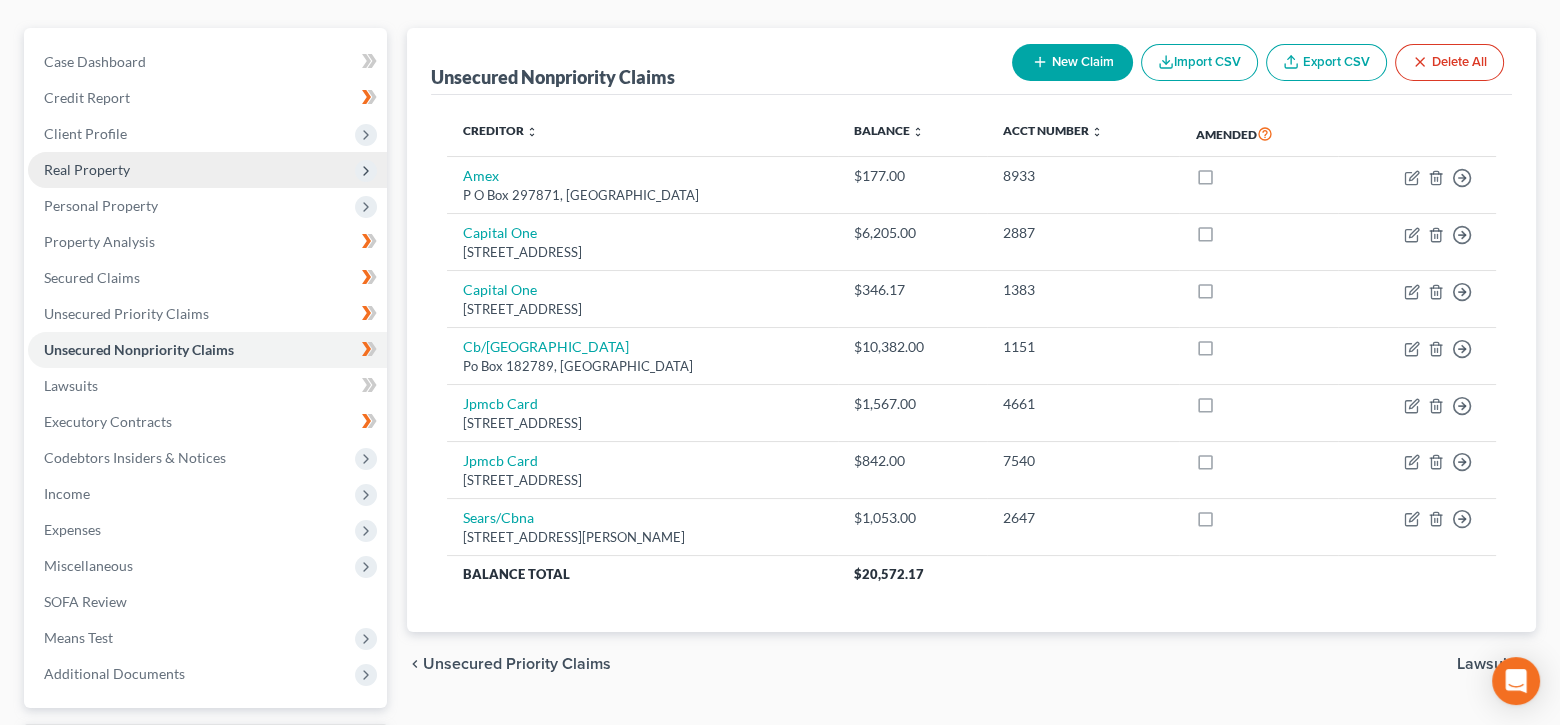 scroll, scrollTop: 200, scrollLeft: 0, axis: vertical 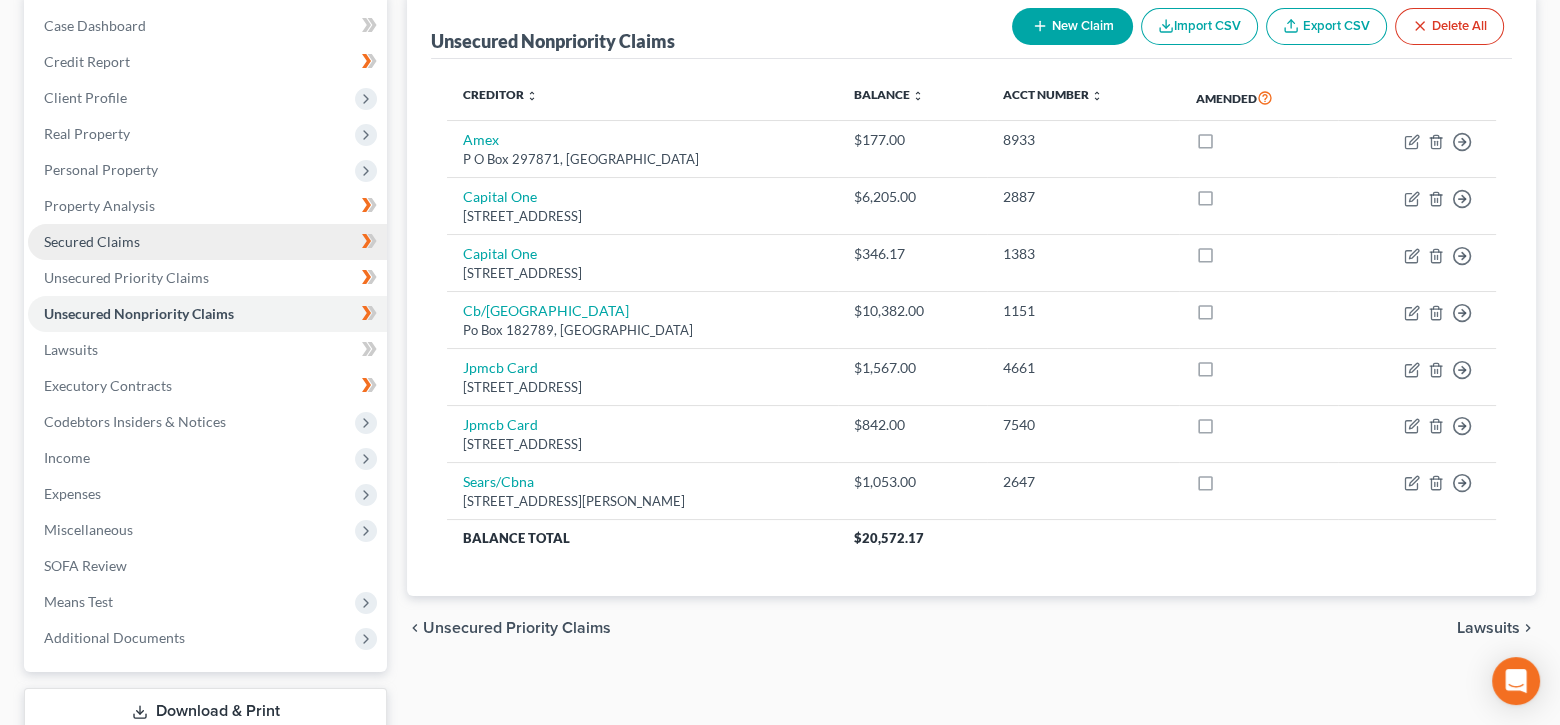 click on "Secured Claims" at bounding box center (207, 242) 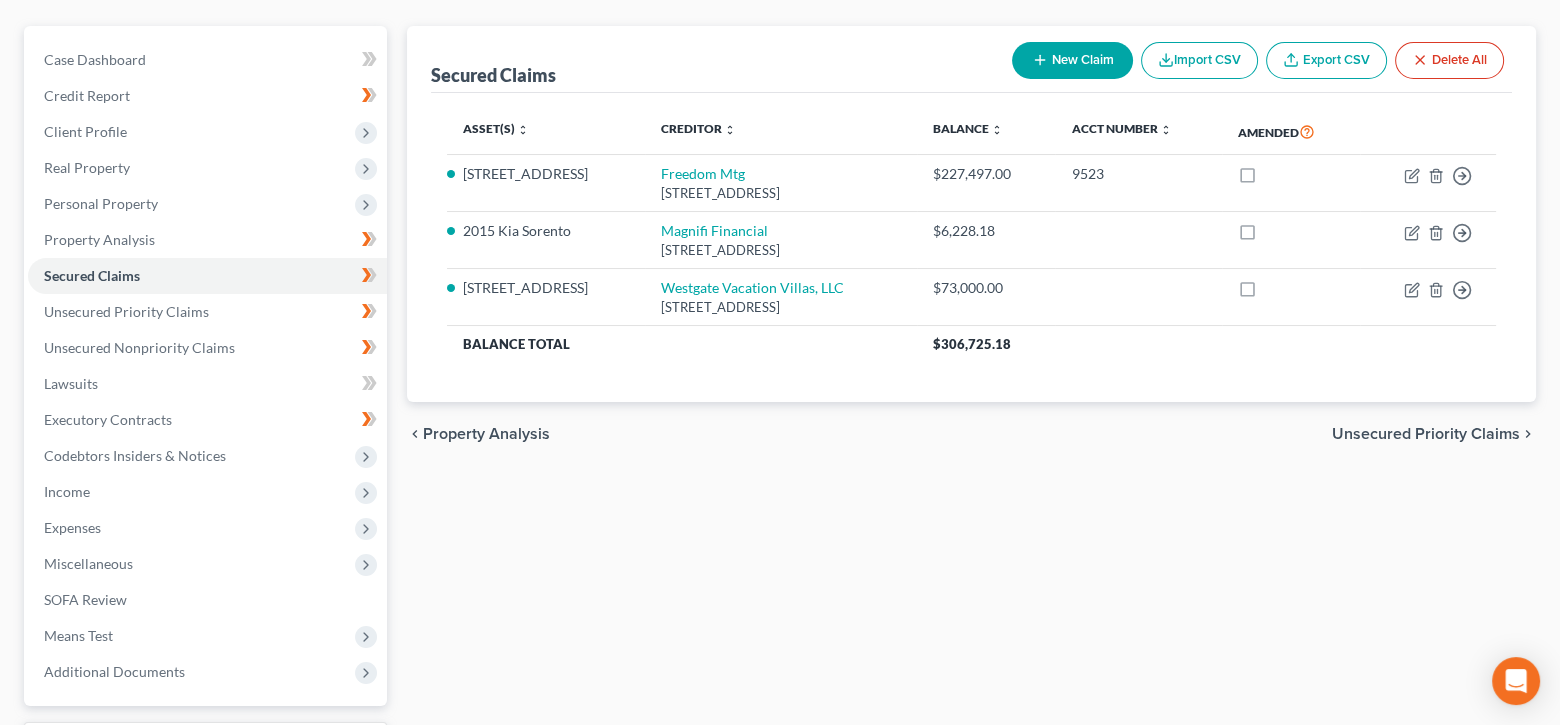 scroll, scrollTop: 200, scrollLeft: 0, axis: vertical 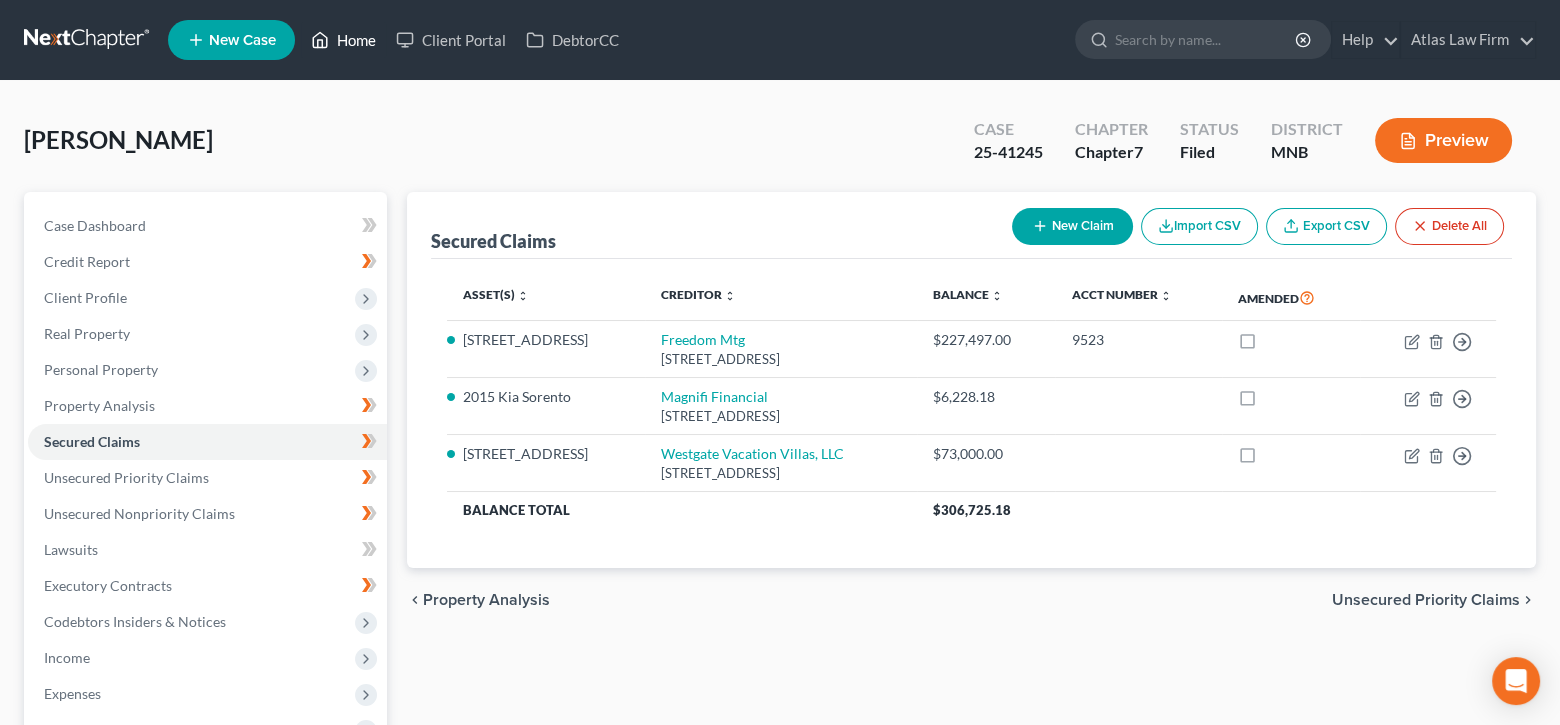 click on "Home" at bounding box center [343, 40] 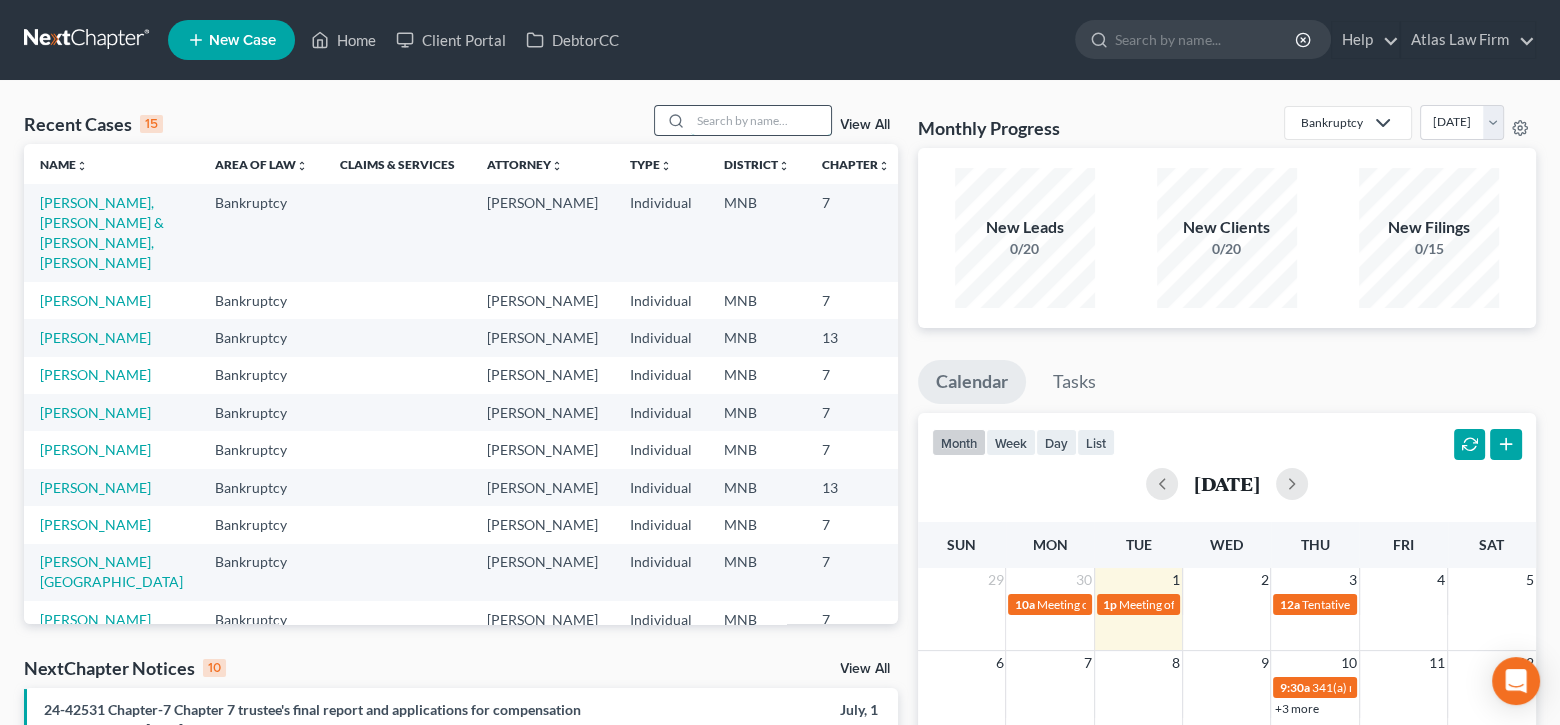 click at bounding box center (761, 120) 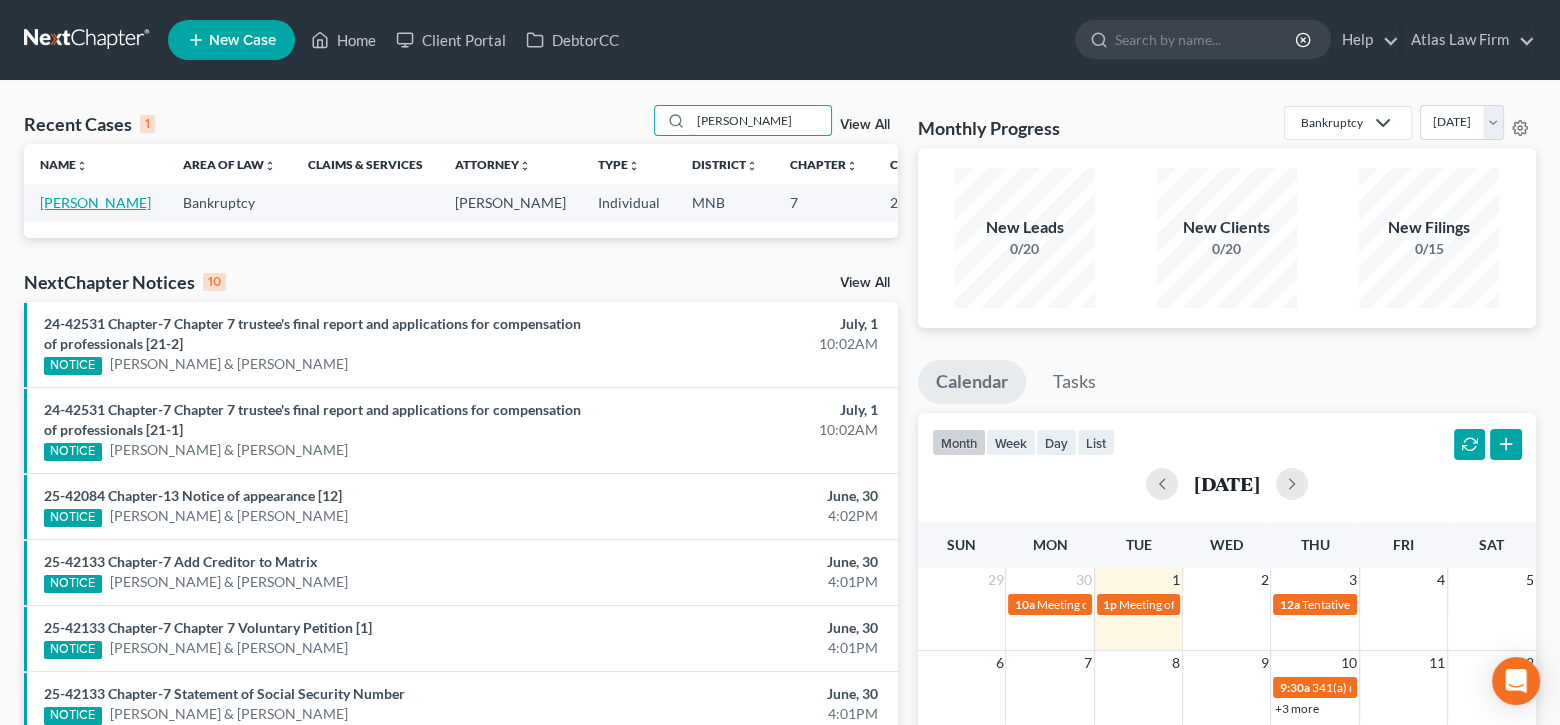 type on "morgan" 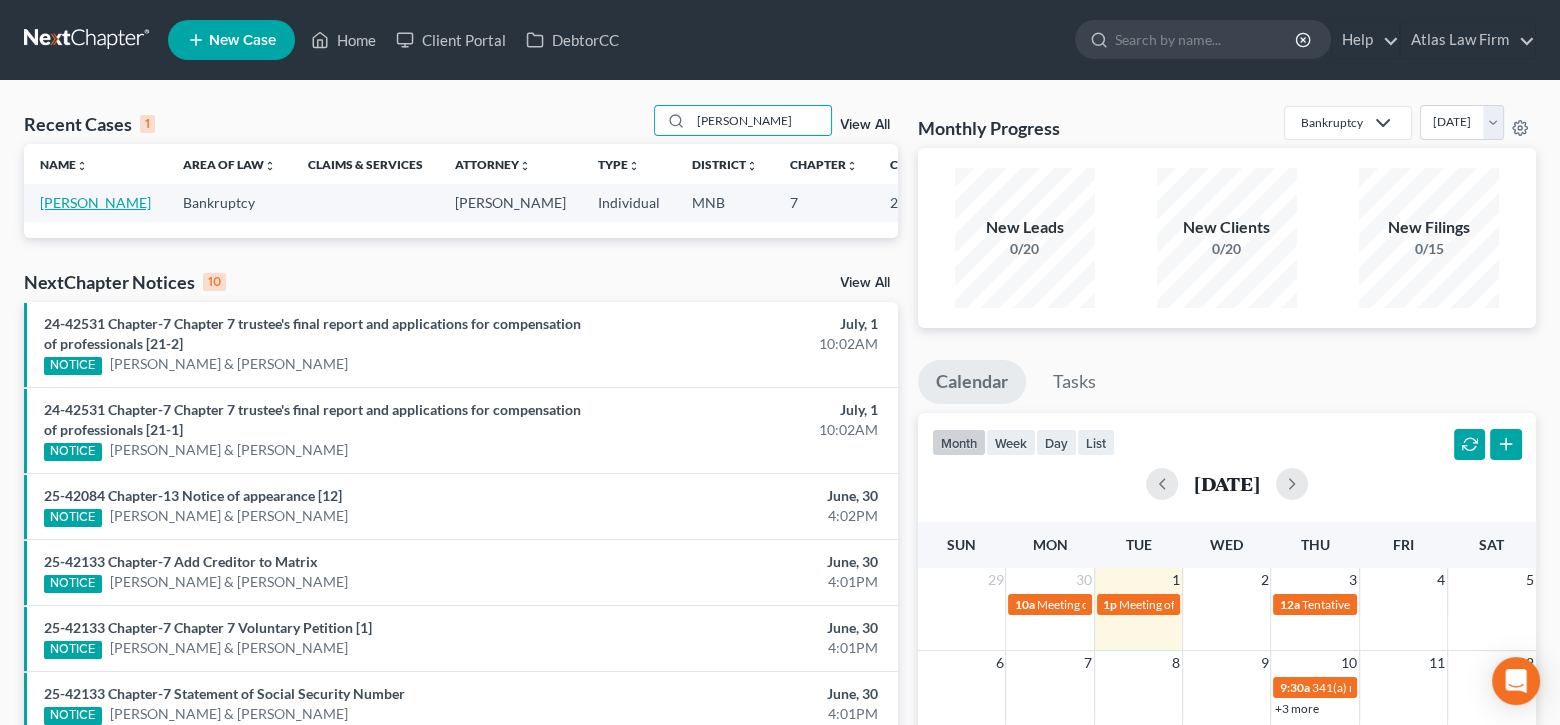 click on "Morgan, William" at bounding box center (95, 202) 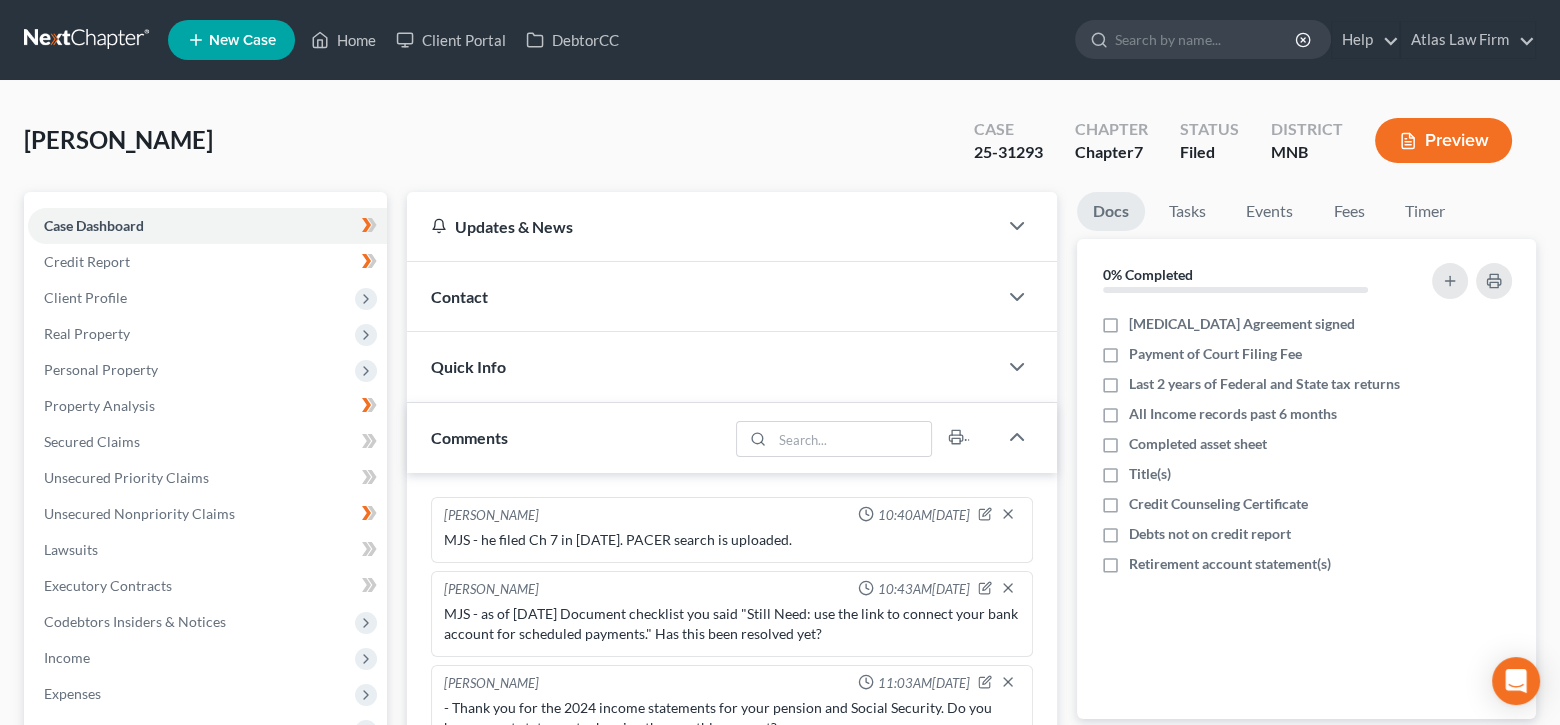 scroll, scrollTop: 1095, scrollLeft: 0, axis: vertical 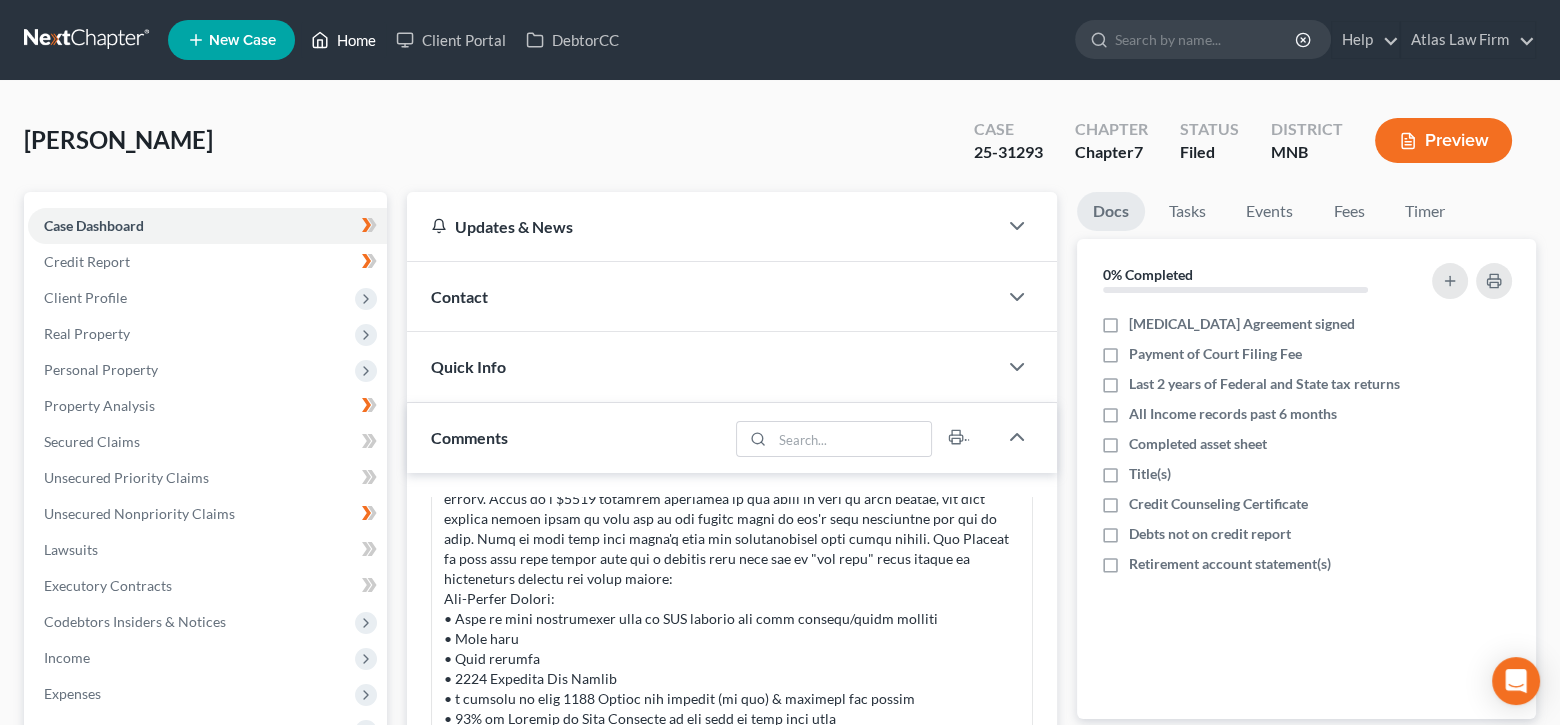 click on "Home" at bounding box center (343, 40) 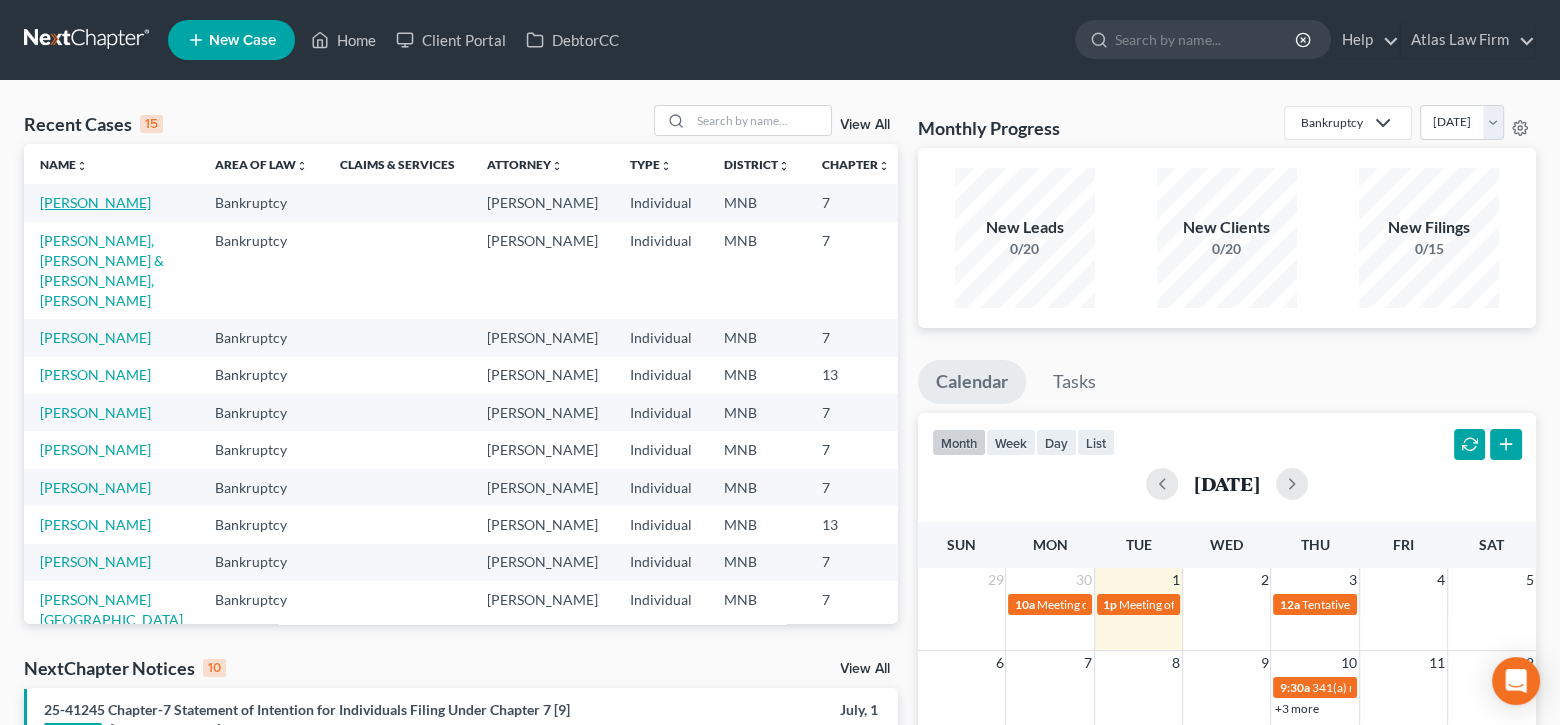 click on "Morgan, William" at bounding box center [95, 202] 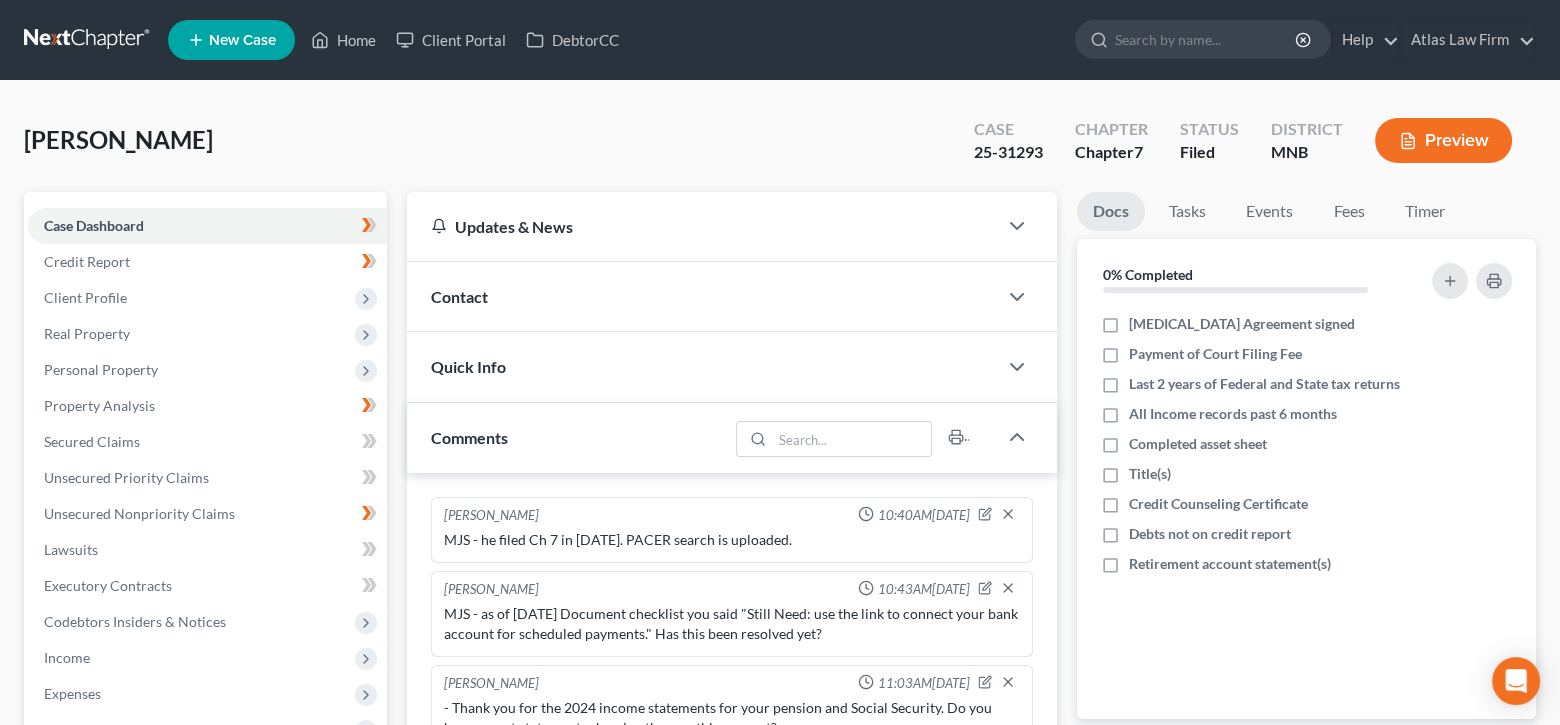 scroll, scrollTop: 1095, scrollLeft: 0, axis: vertical 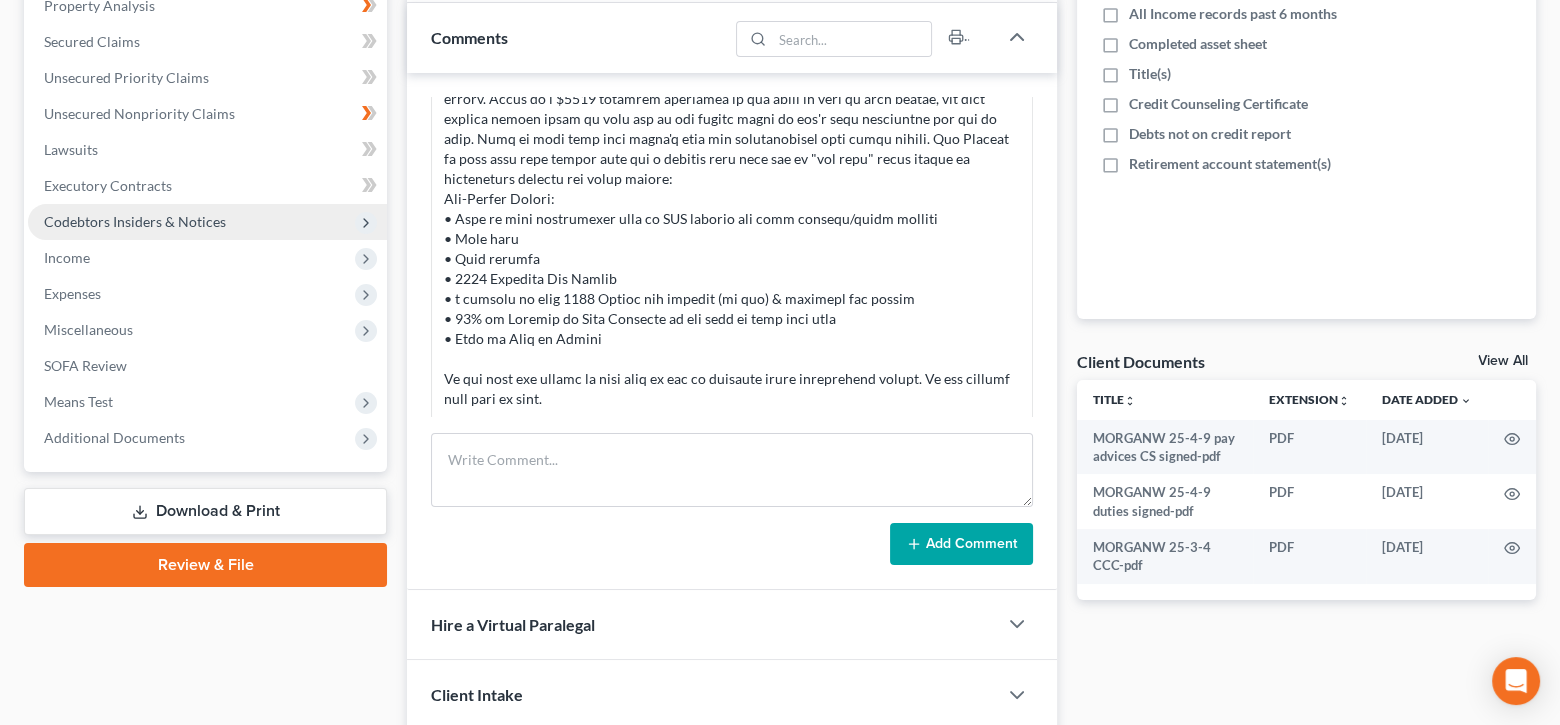 click on "Codebtors Insiders & Notices" at bounding box center (207, 222) 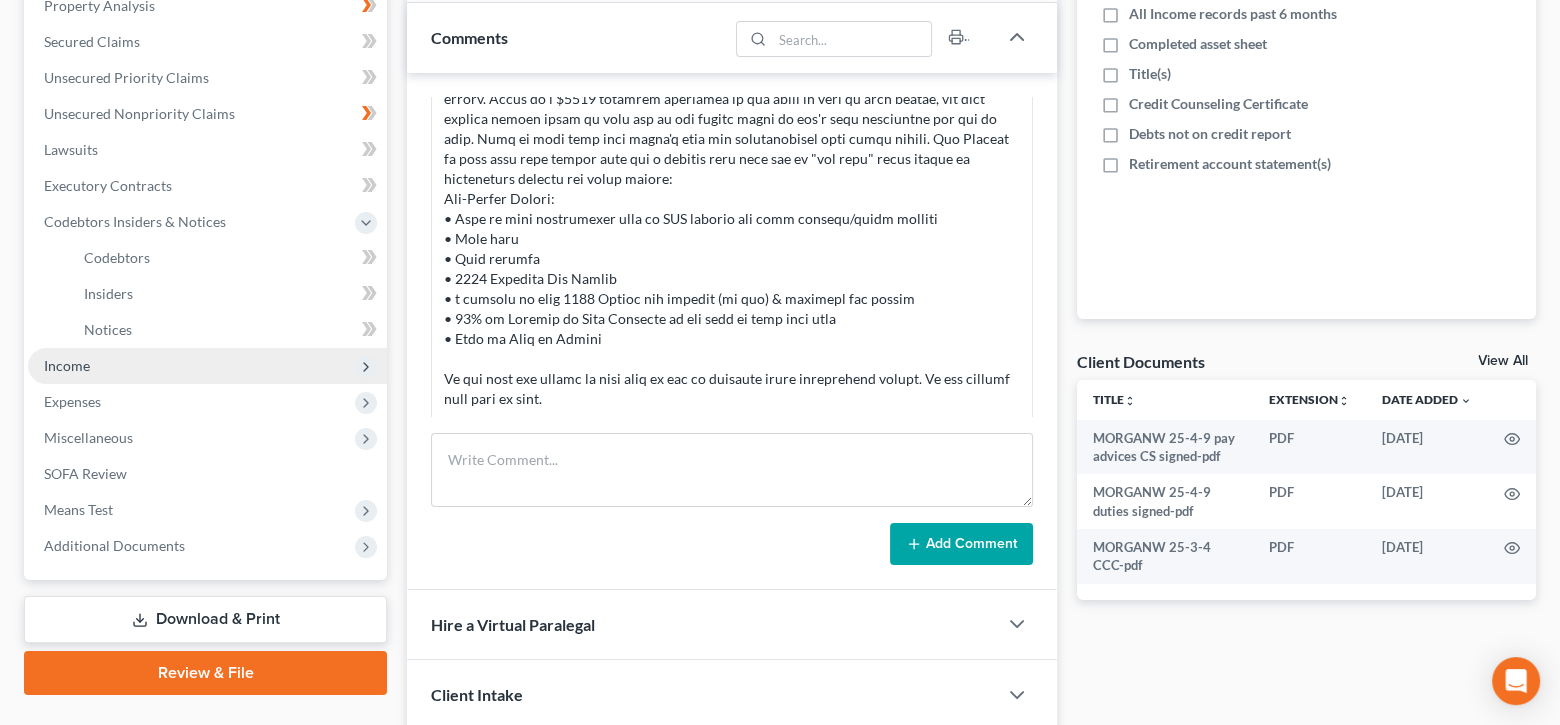 click on "Income" at bounding box center [207, 366] 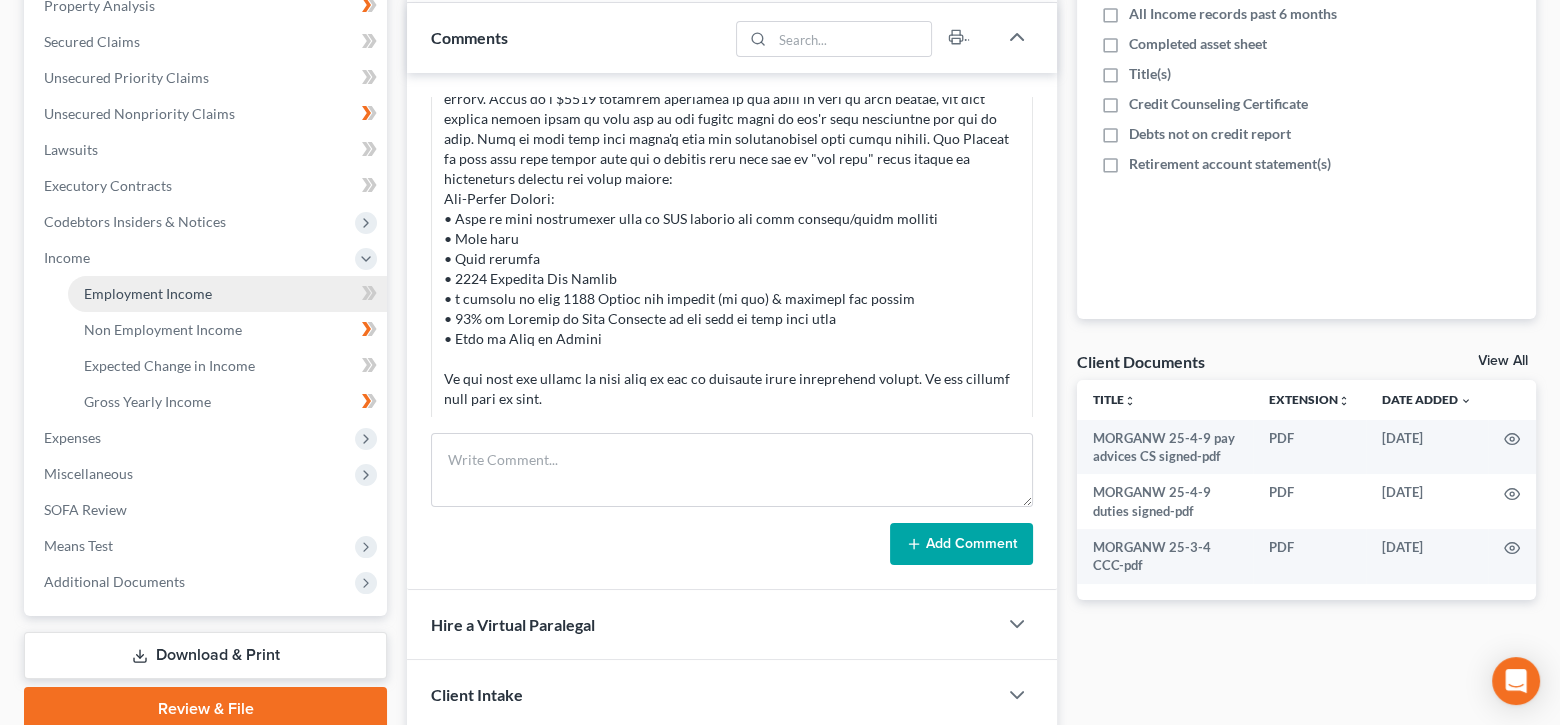 click on "Employment Income" at bounding box center (148, 293) 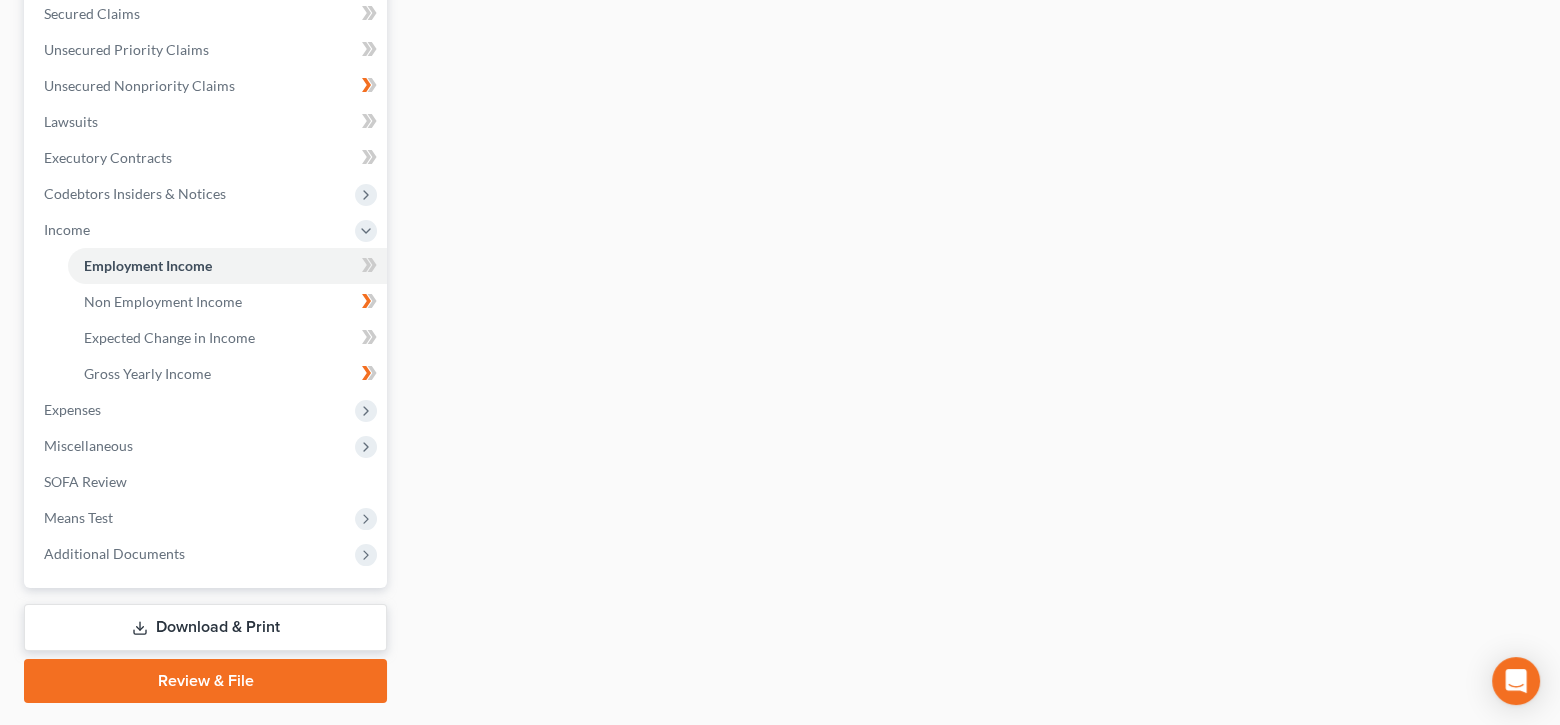 scroll, scrollTop: 478, scrollLeft: 0, axis: vertical 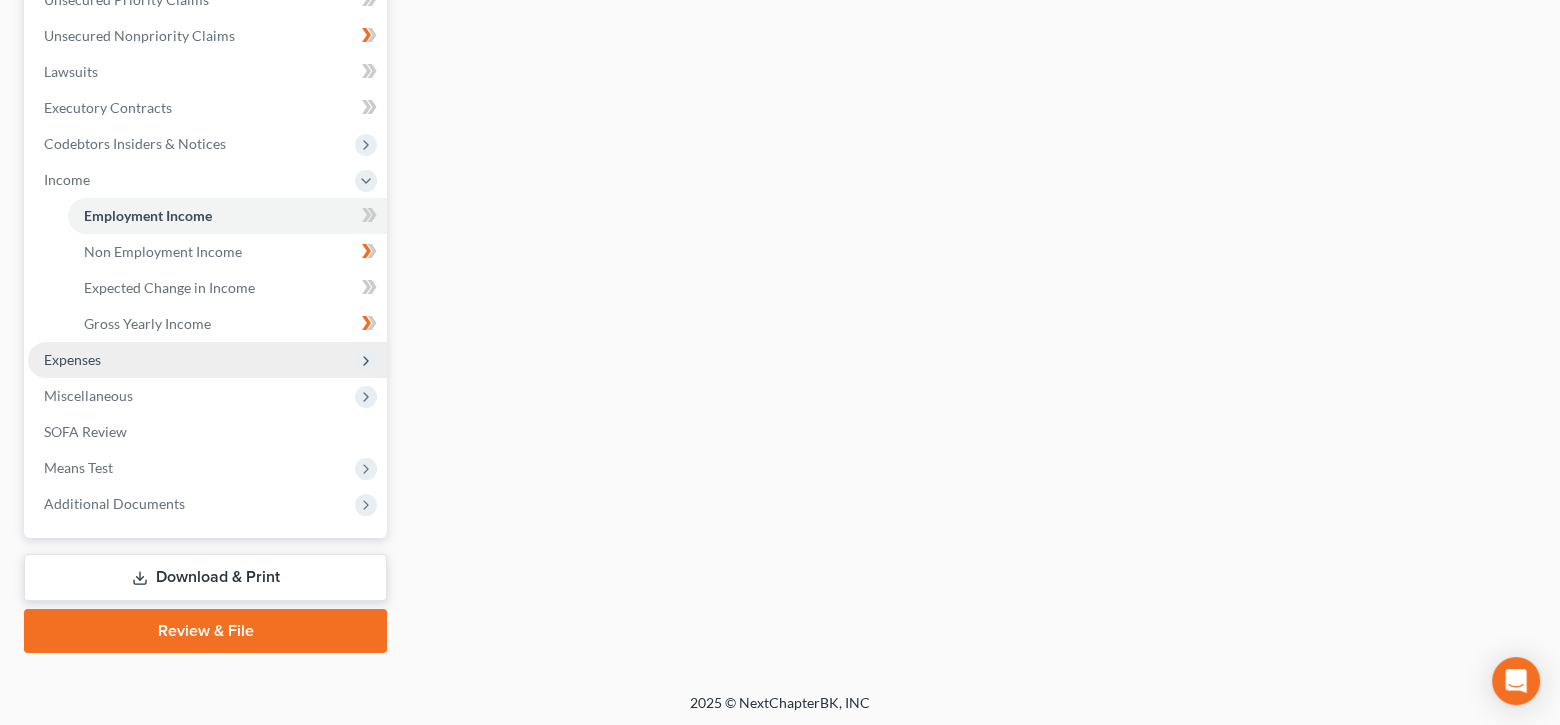 click on "Expenses" at bounding box center [207, 360] 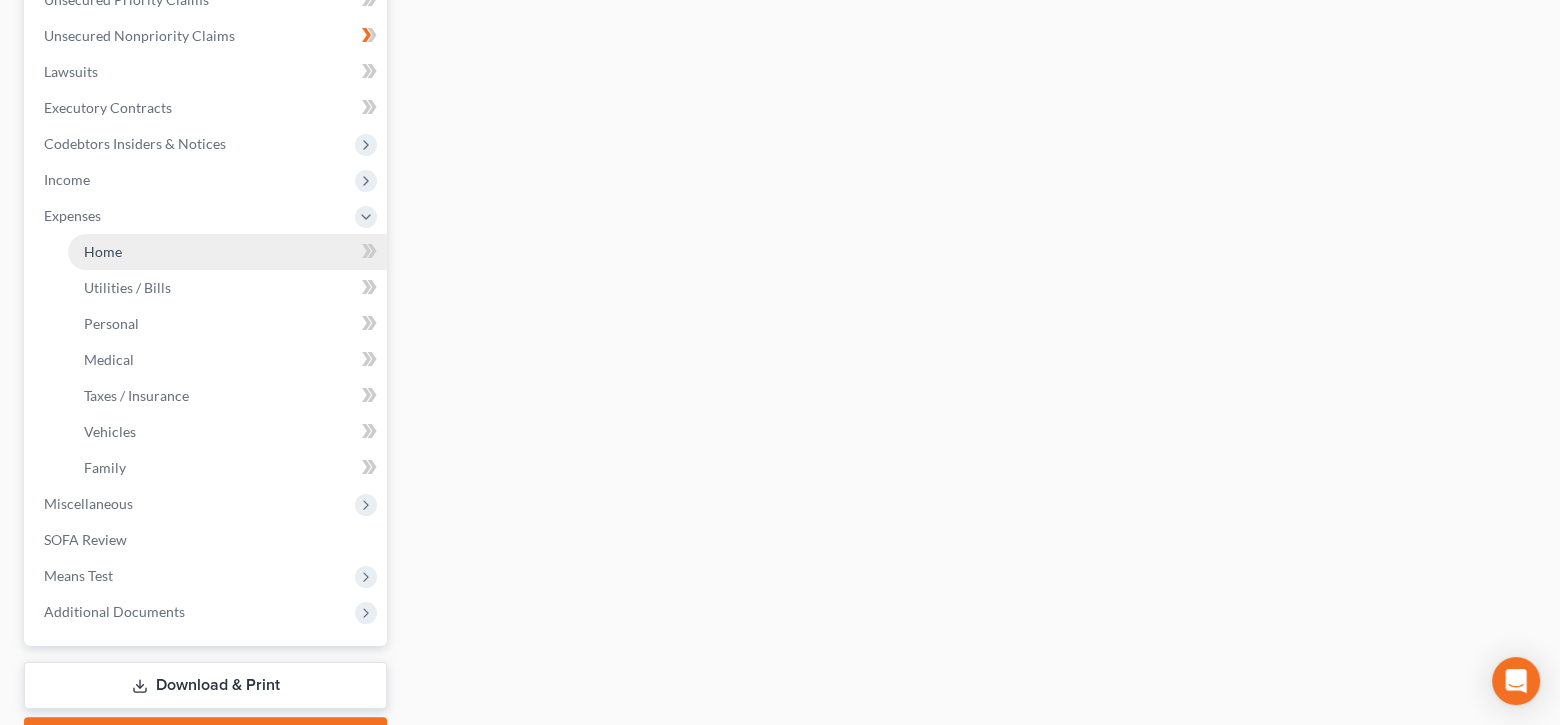 click on "Home" at bounding box center [227, 252] 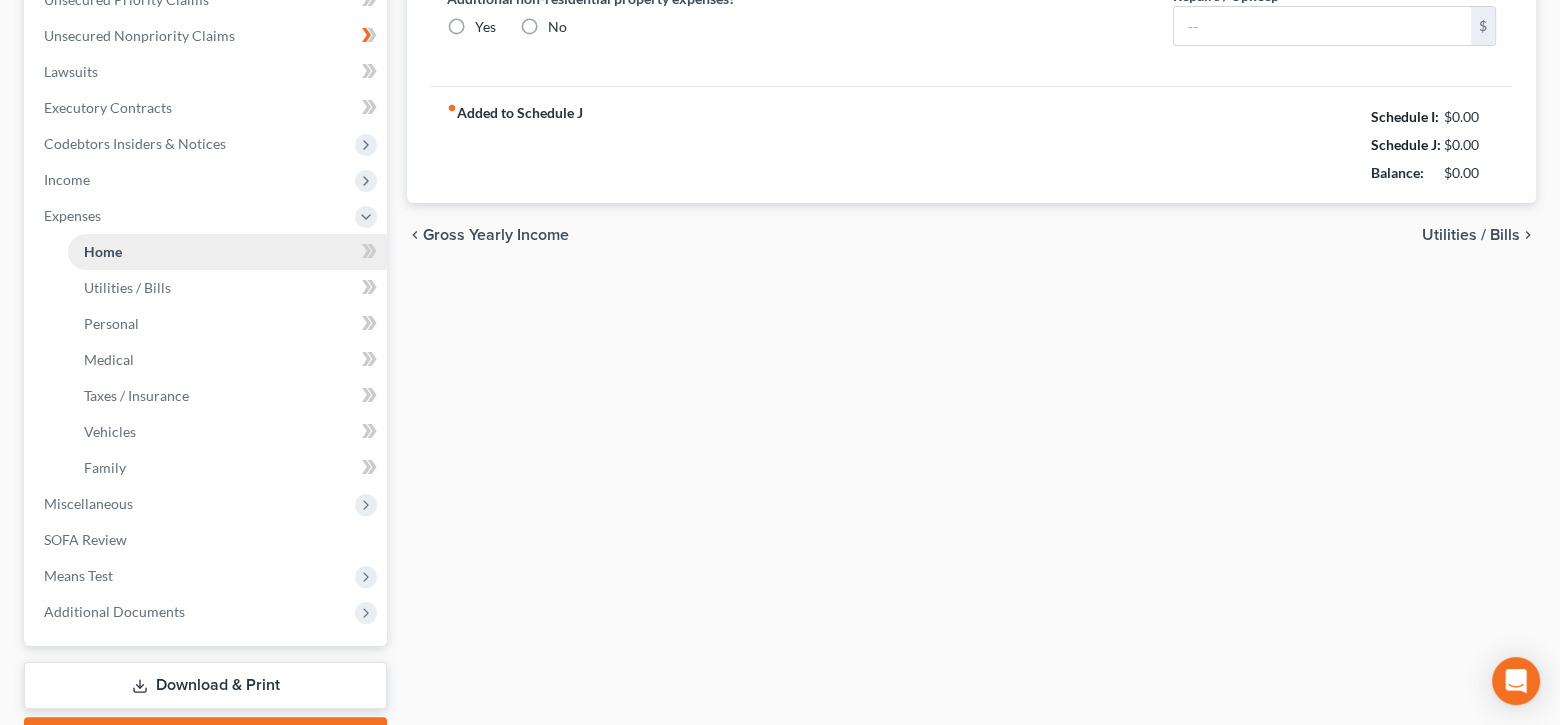 scroll, scrollTop: 276, scrollLeft: 0, axis: vertical 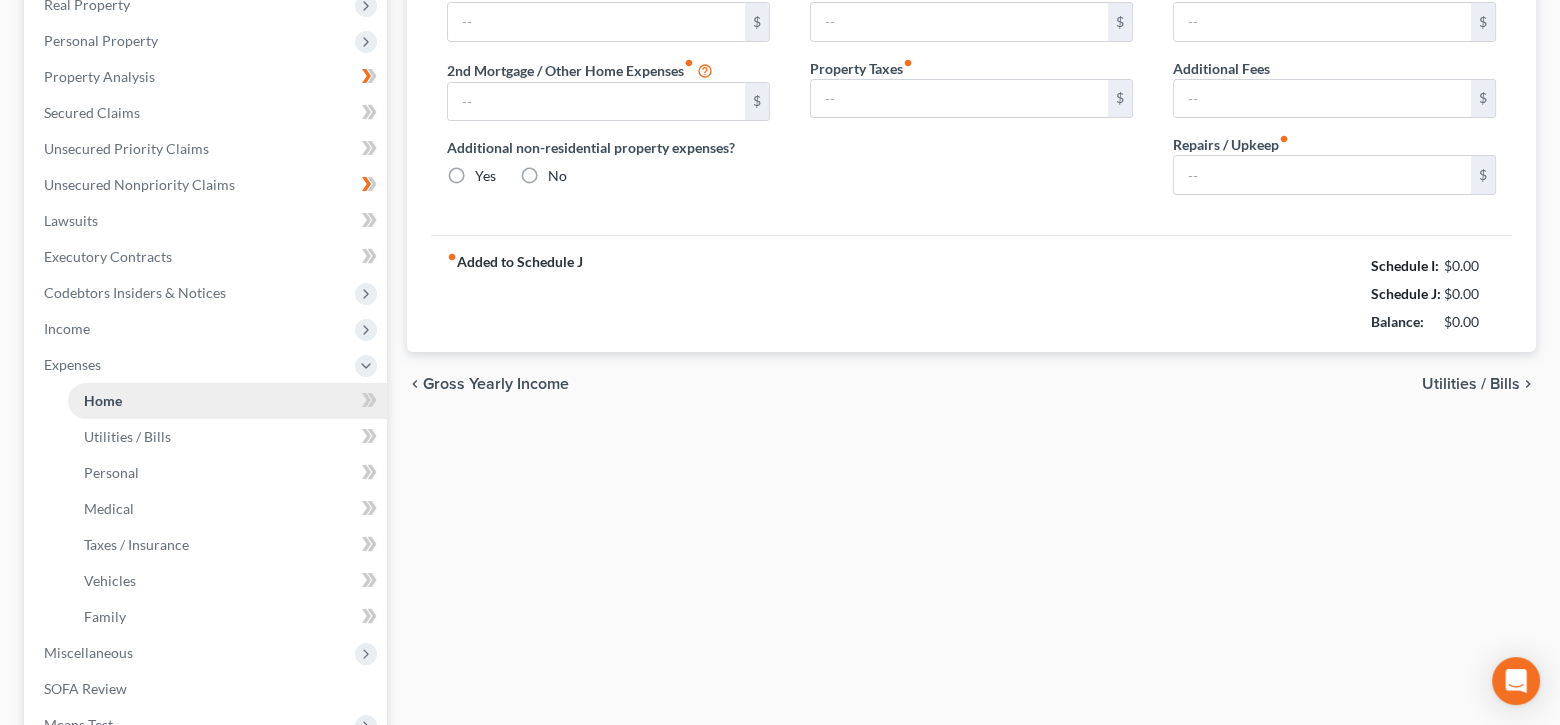 type on "1,743.00" 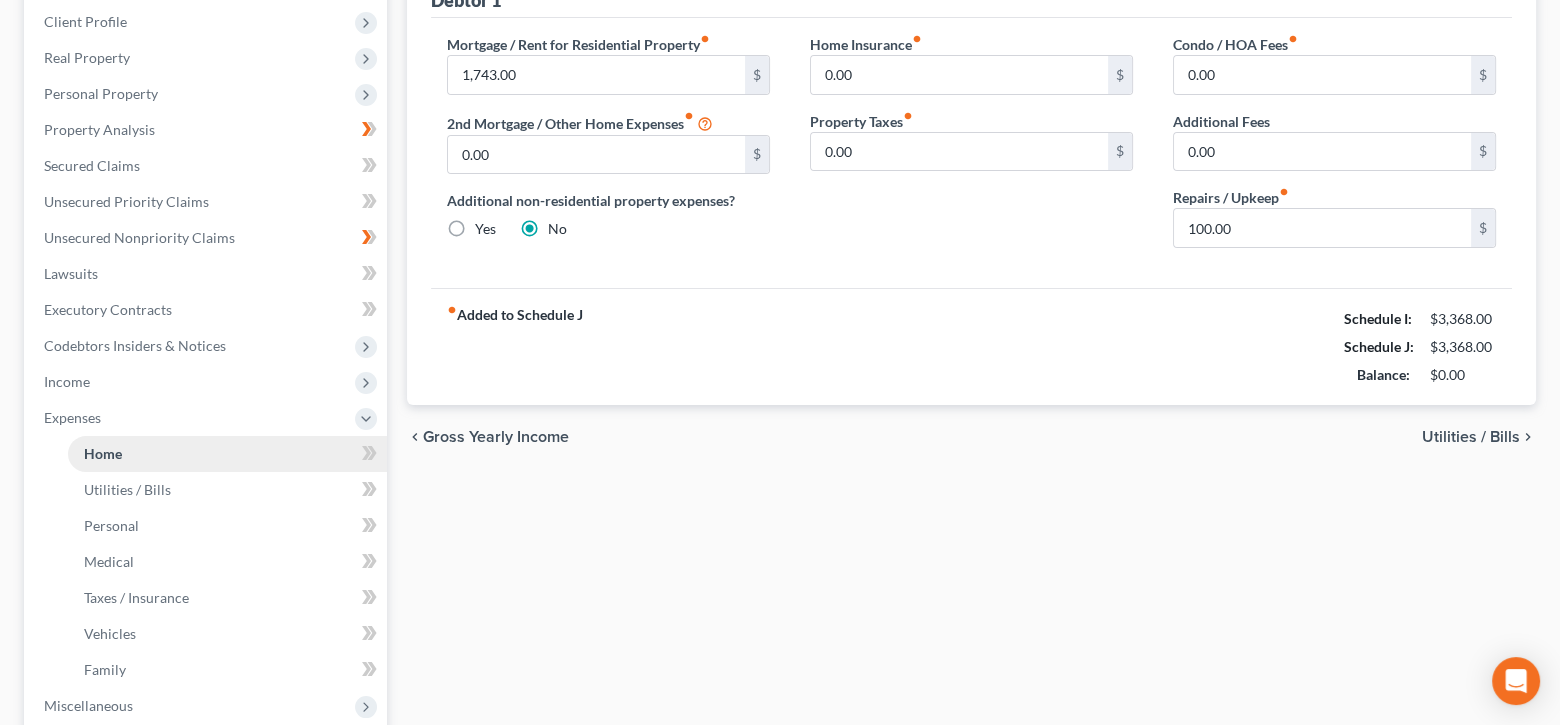 scroll, scrollTop: 0, scrollLeft: 0, axis: both 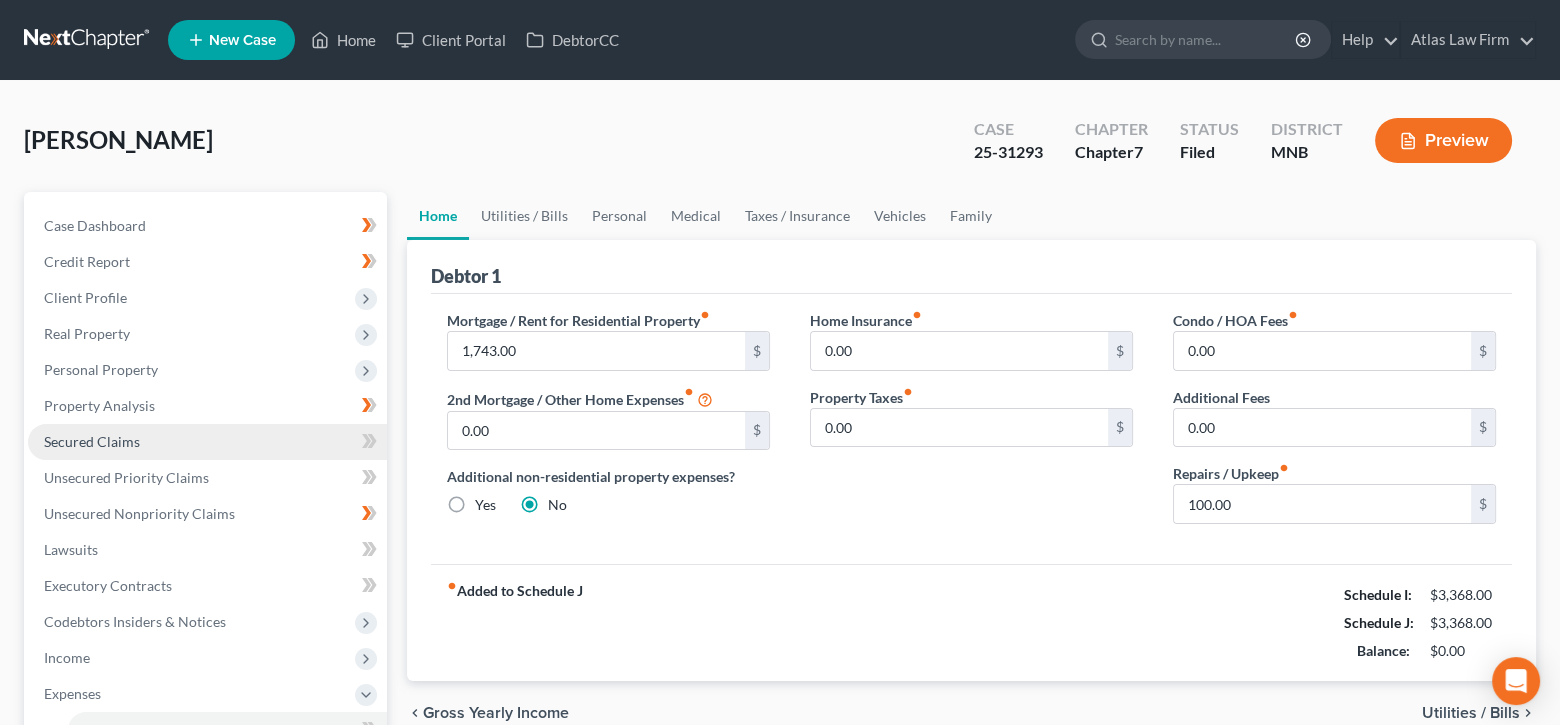 click on "Secured Claims" at bounding box center (207, 442) 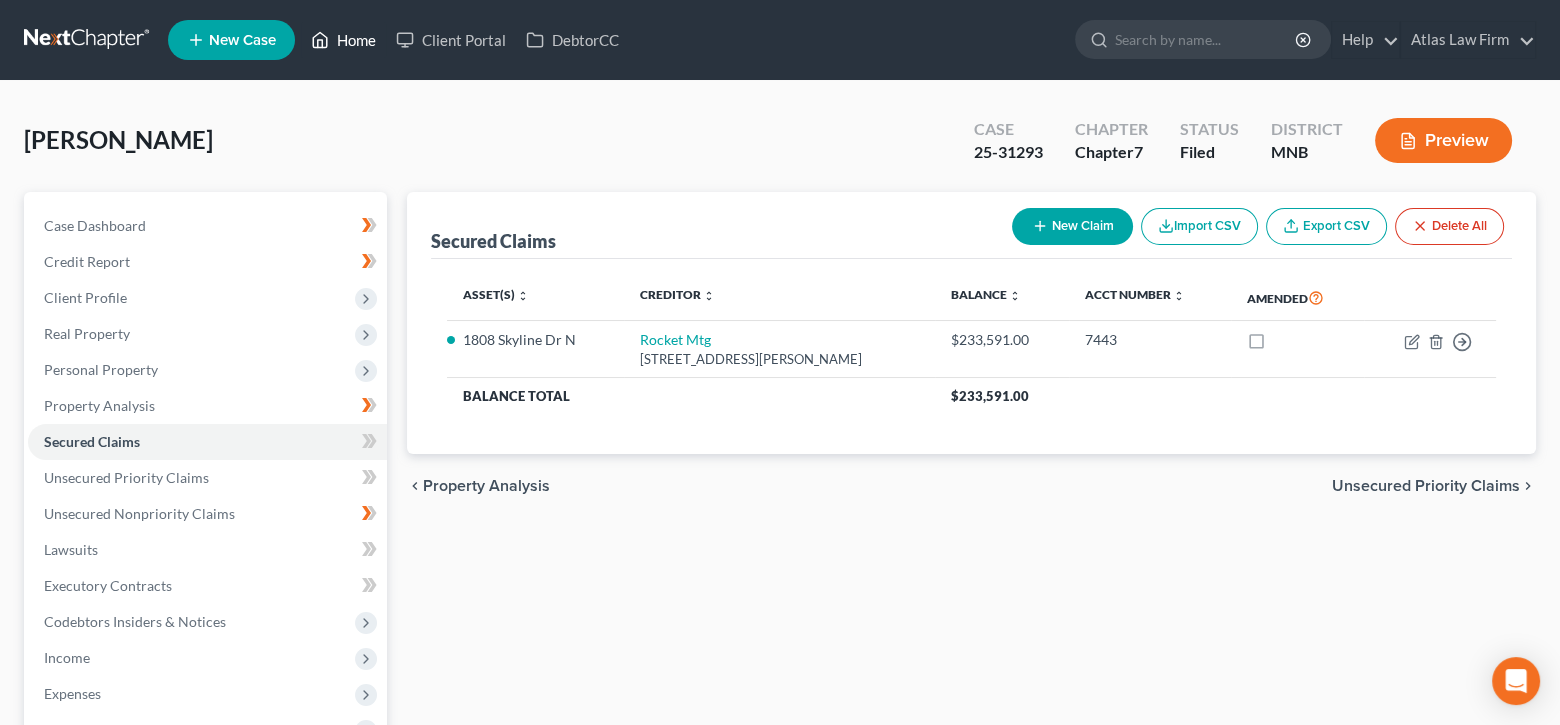 click on "Home" at bounding box center [343, 40] 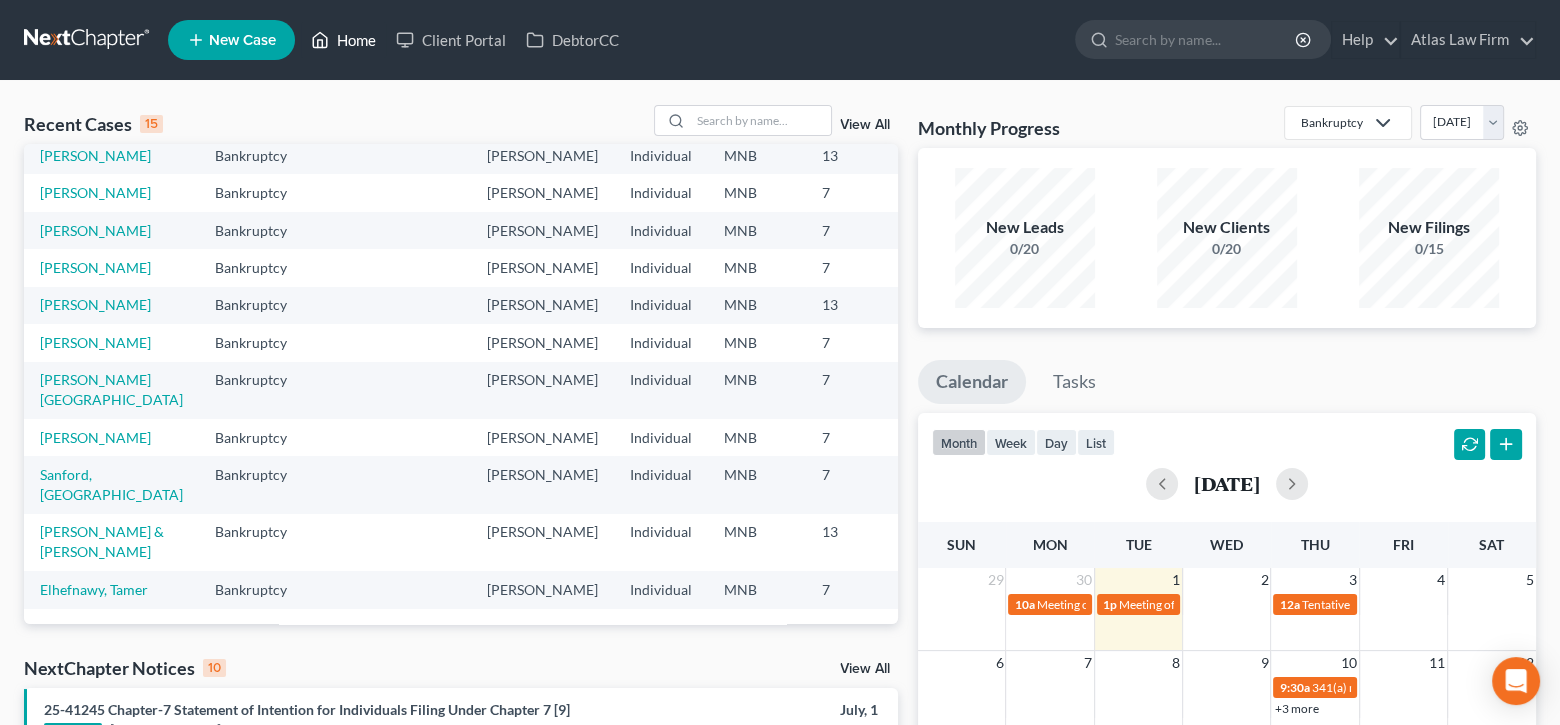 scroll, scrollTop: 551, scrollLeft: 0, axis: vertical 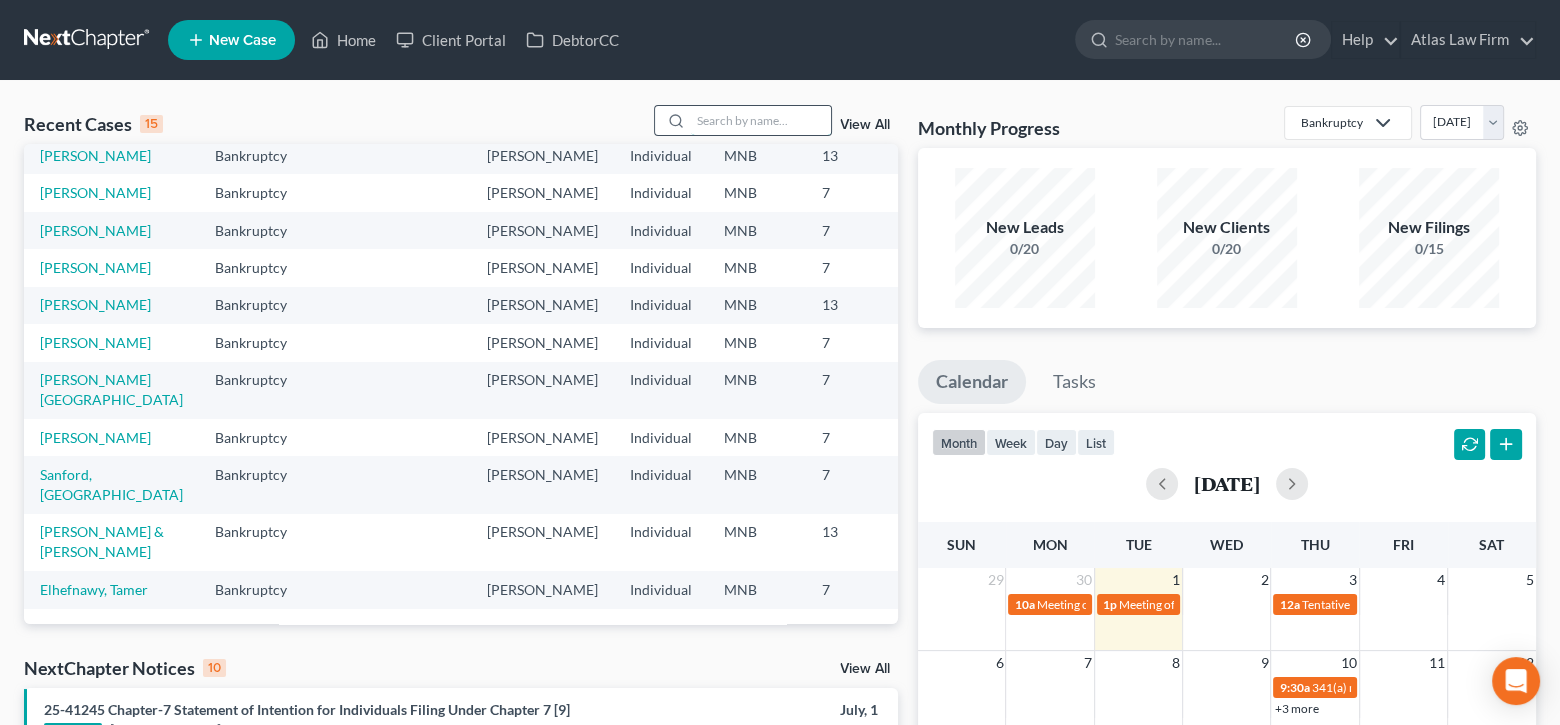 click at bounding box center (761, 120) 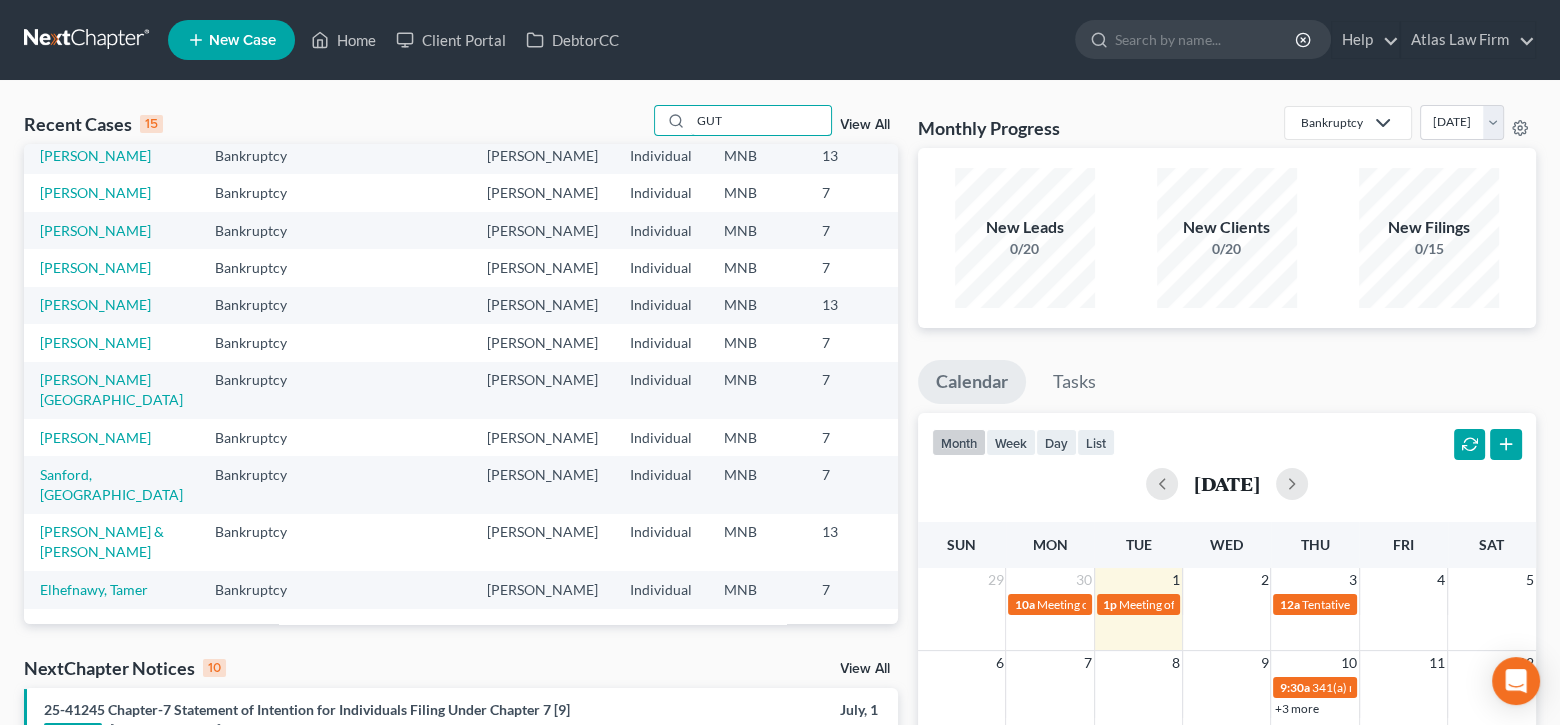 scroll, scrollTop: 0, scrollLeft: 0, axis: both 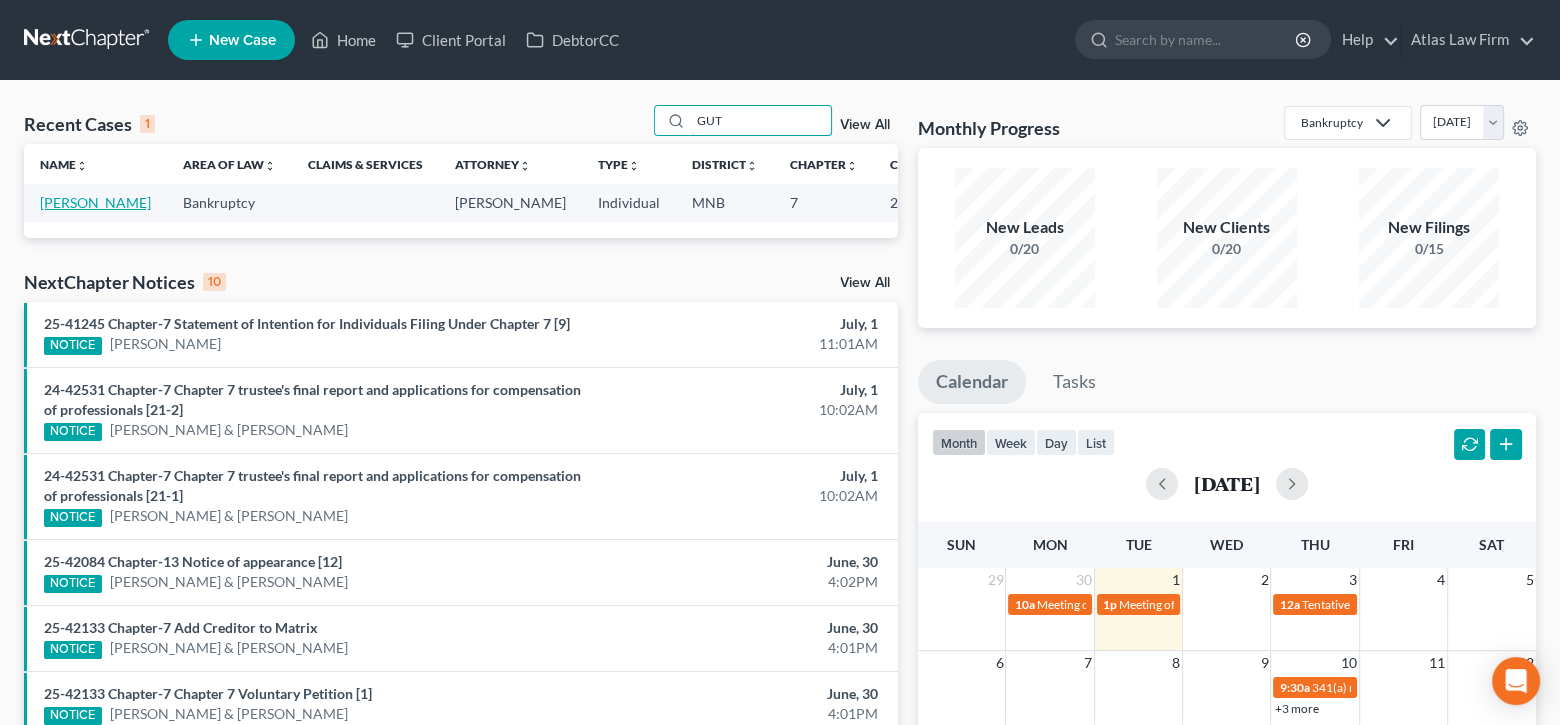 type on "GUT" 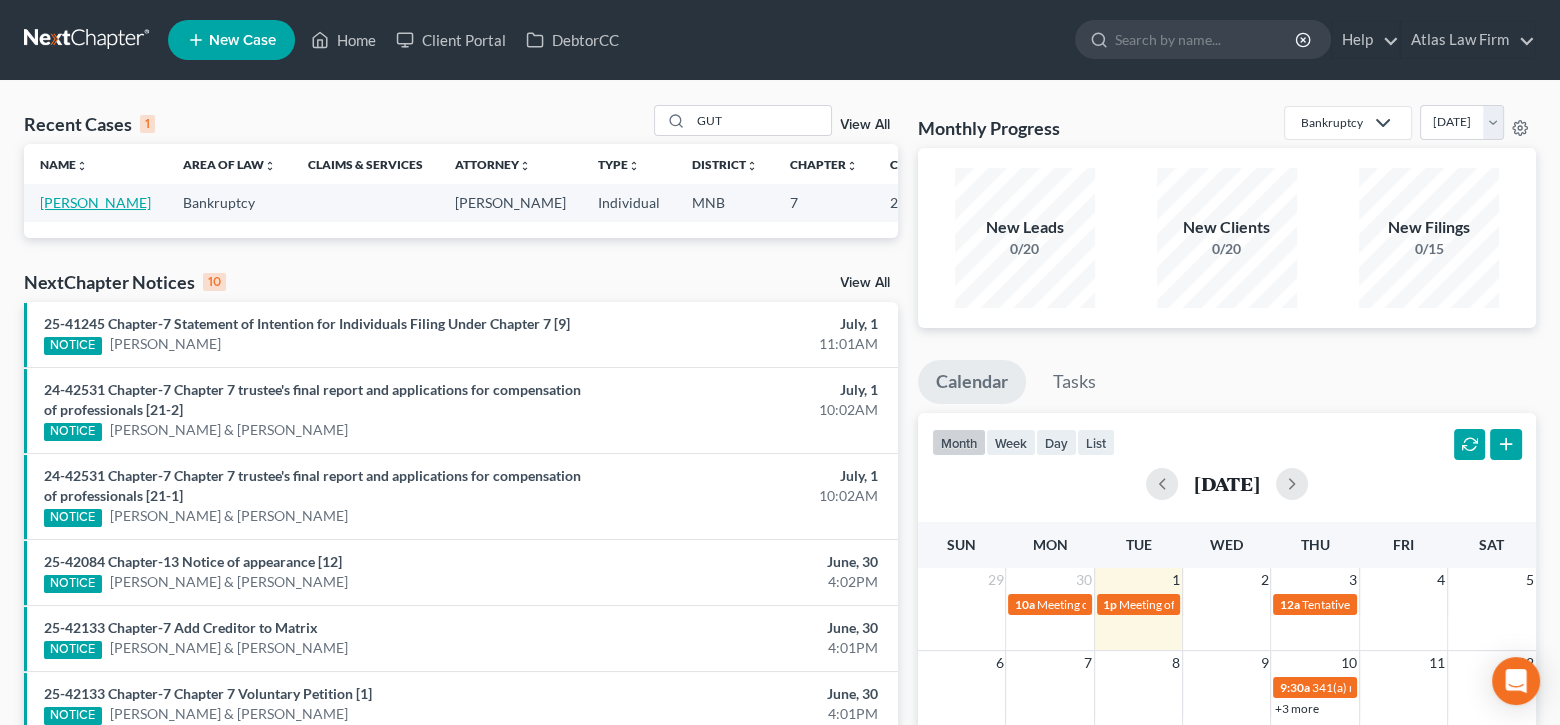 click on "Gutierrez, Sally" at bounding box center [95, 202] 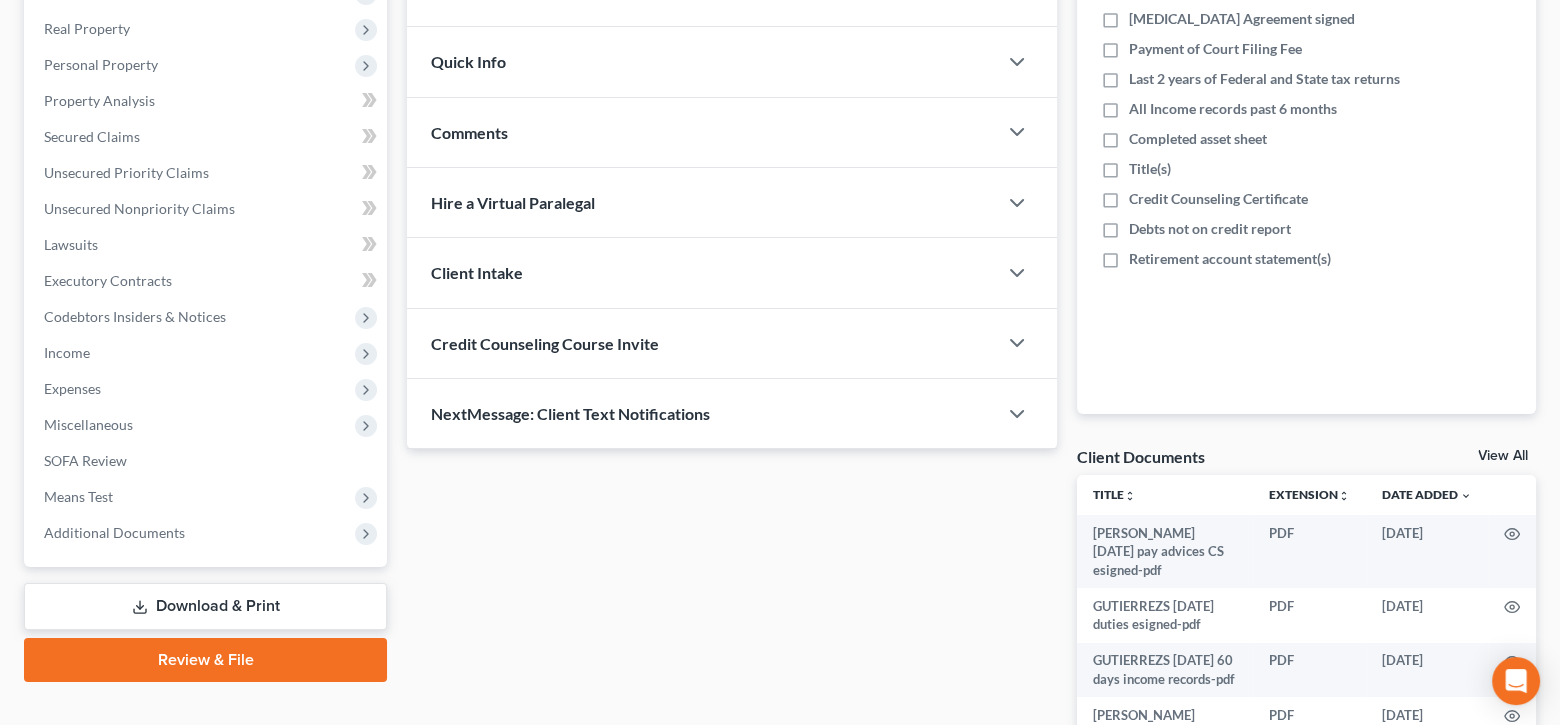 scroll, scrollTop: 400, scrollLeft: 0, axis: vertical 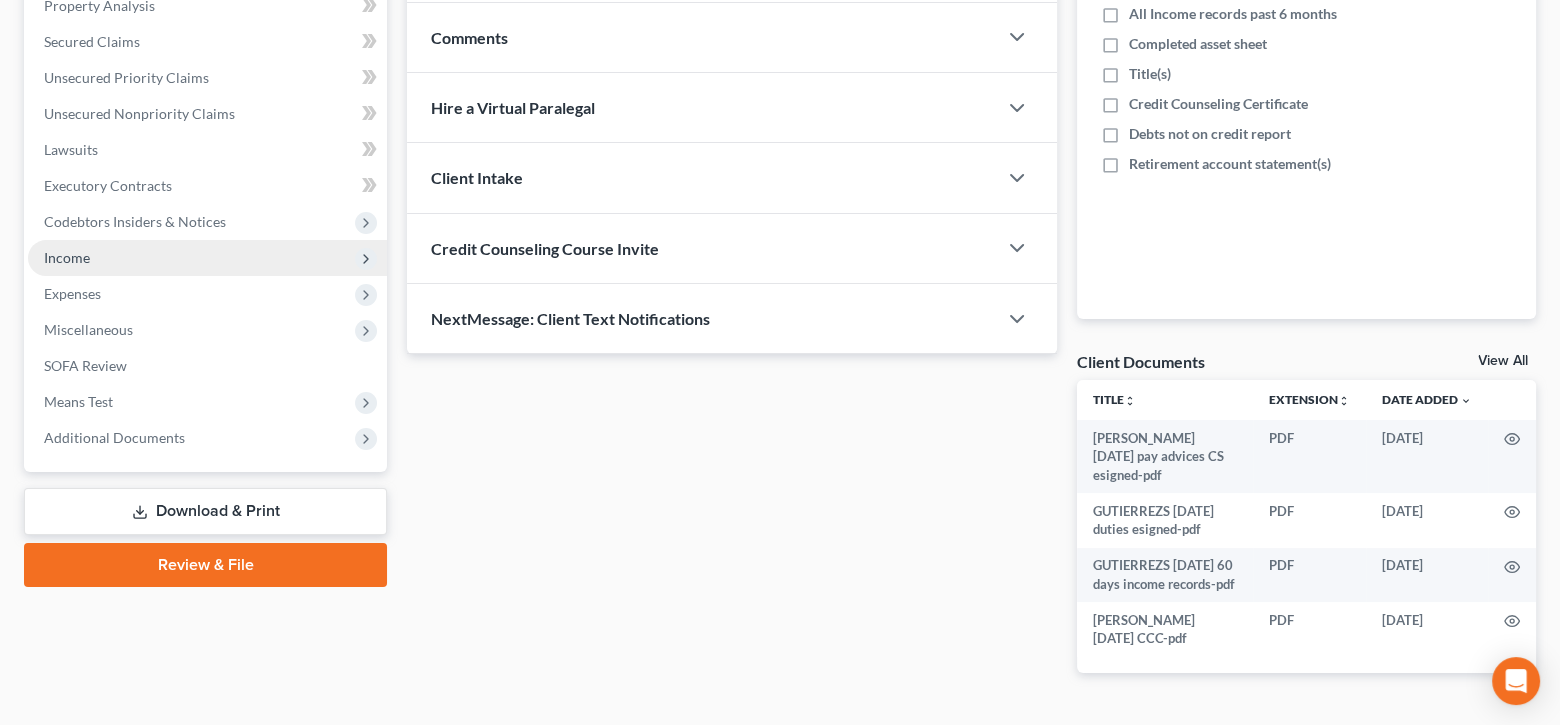 click on "Income" at bounding box center (207, 258) 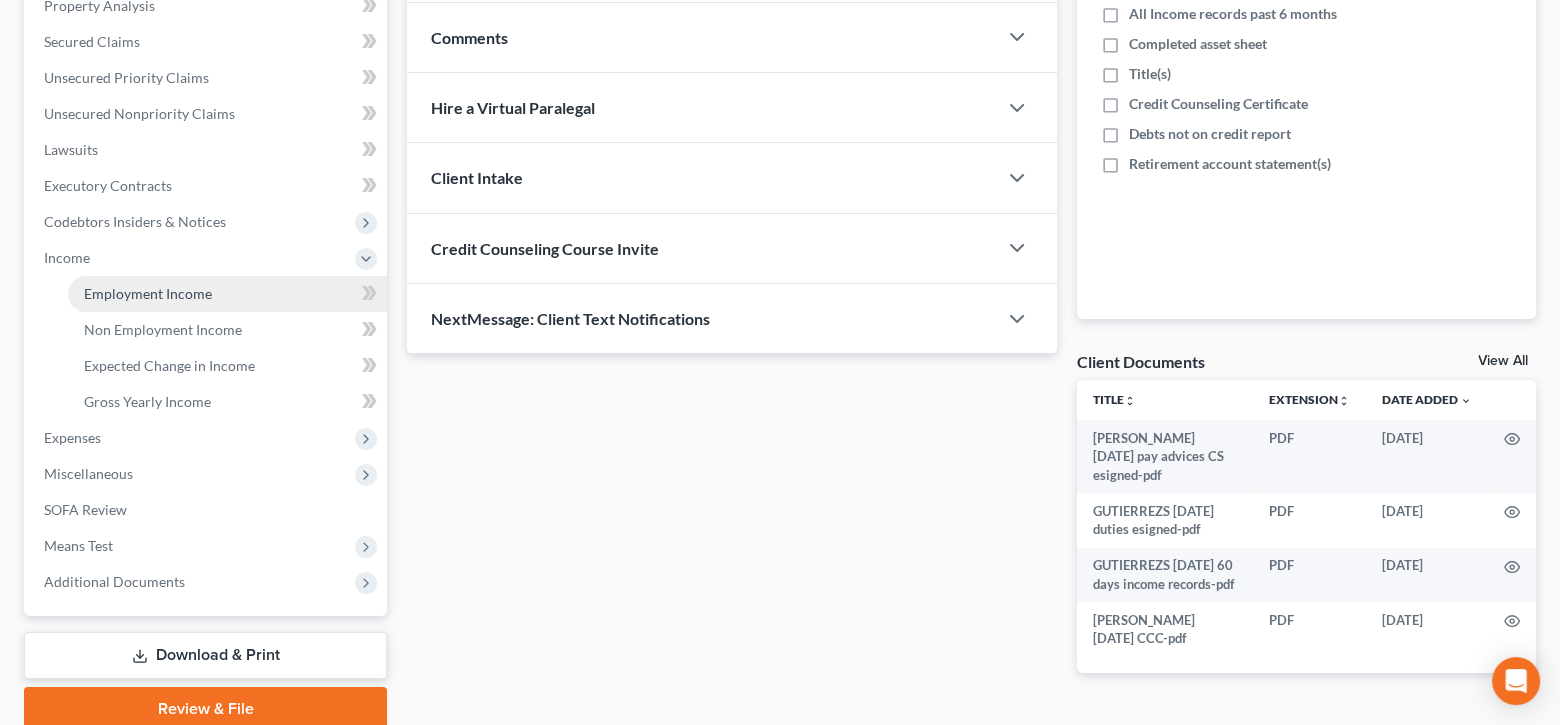 click on "Employment Income" at bounding box center [148, 293] 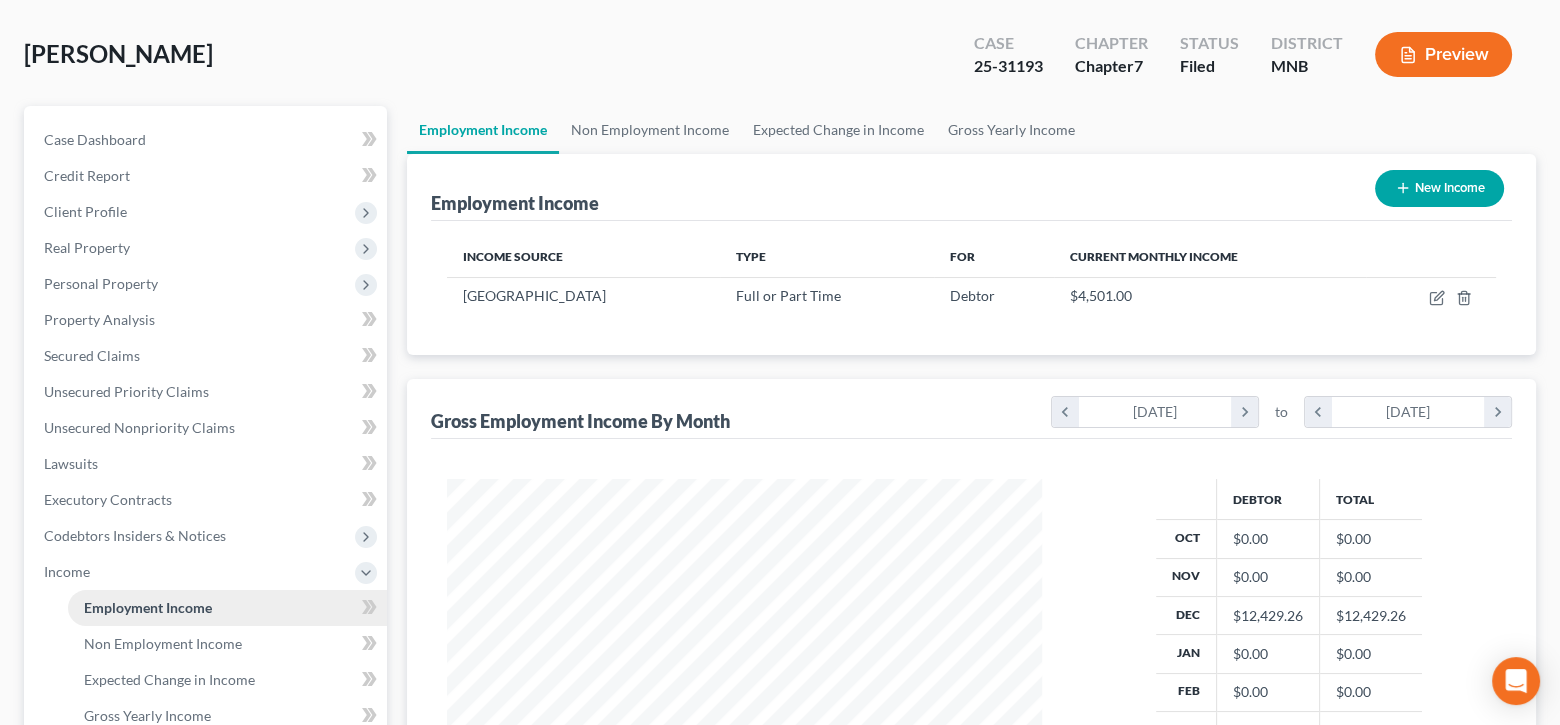 scroll, scrollTop: 0, scrollLeft: 0, axis: both 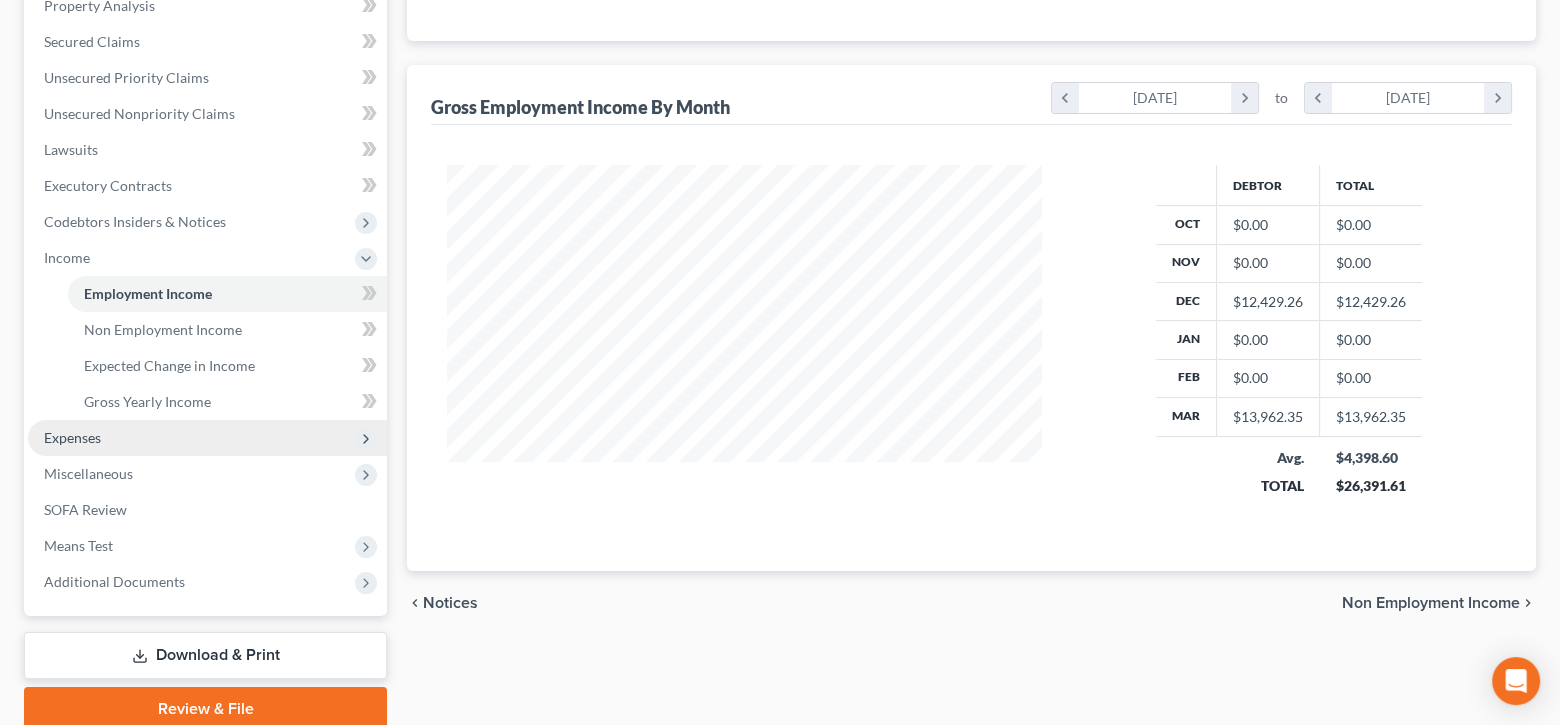 click on "Expenses" at bounding box center (207, 438) 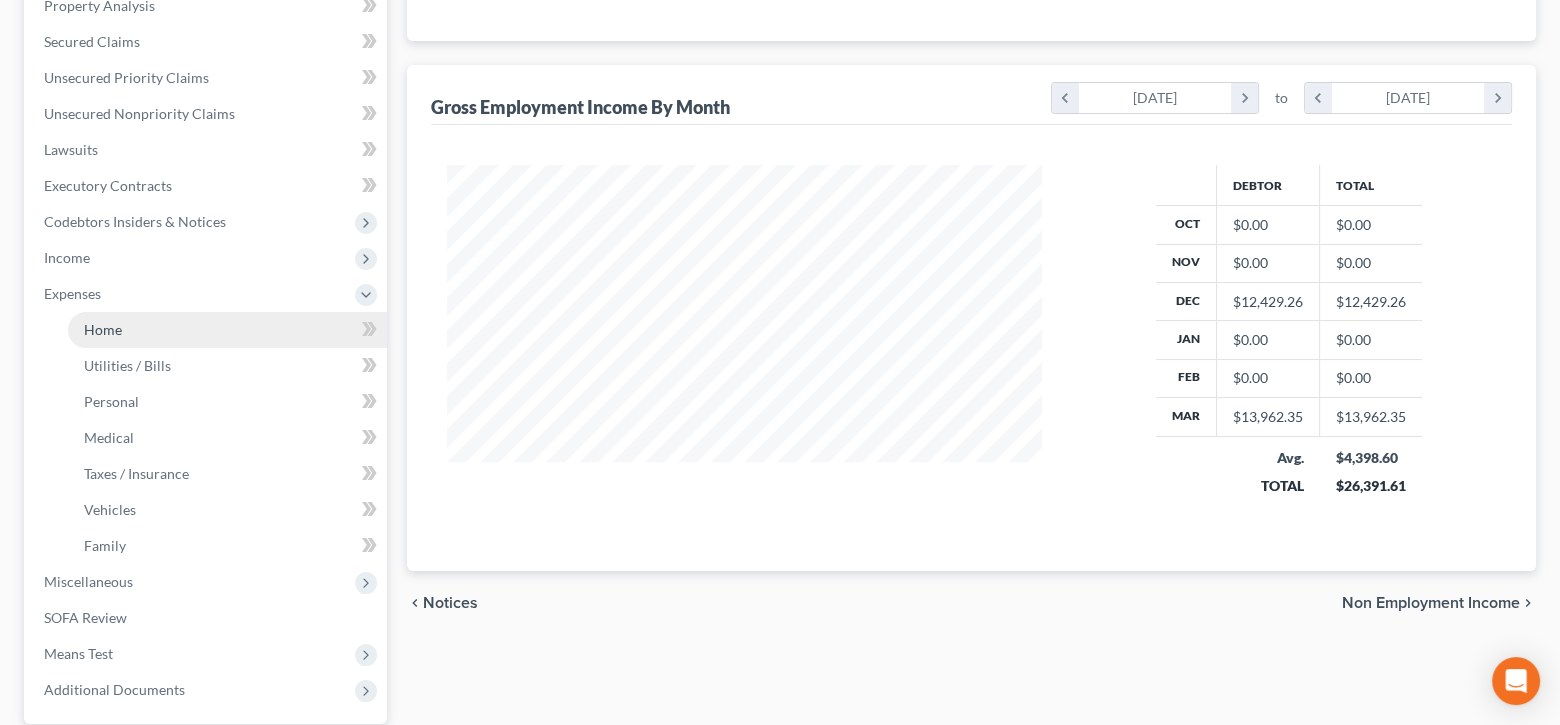 click on "Home" at bounding box center [227, 330] 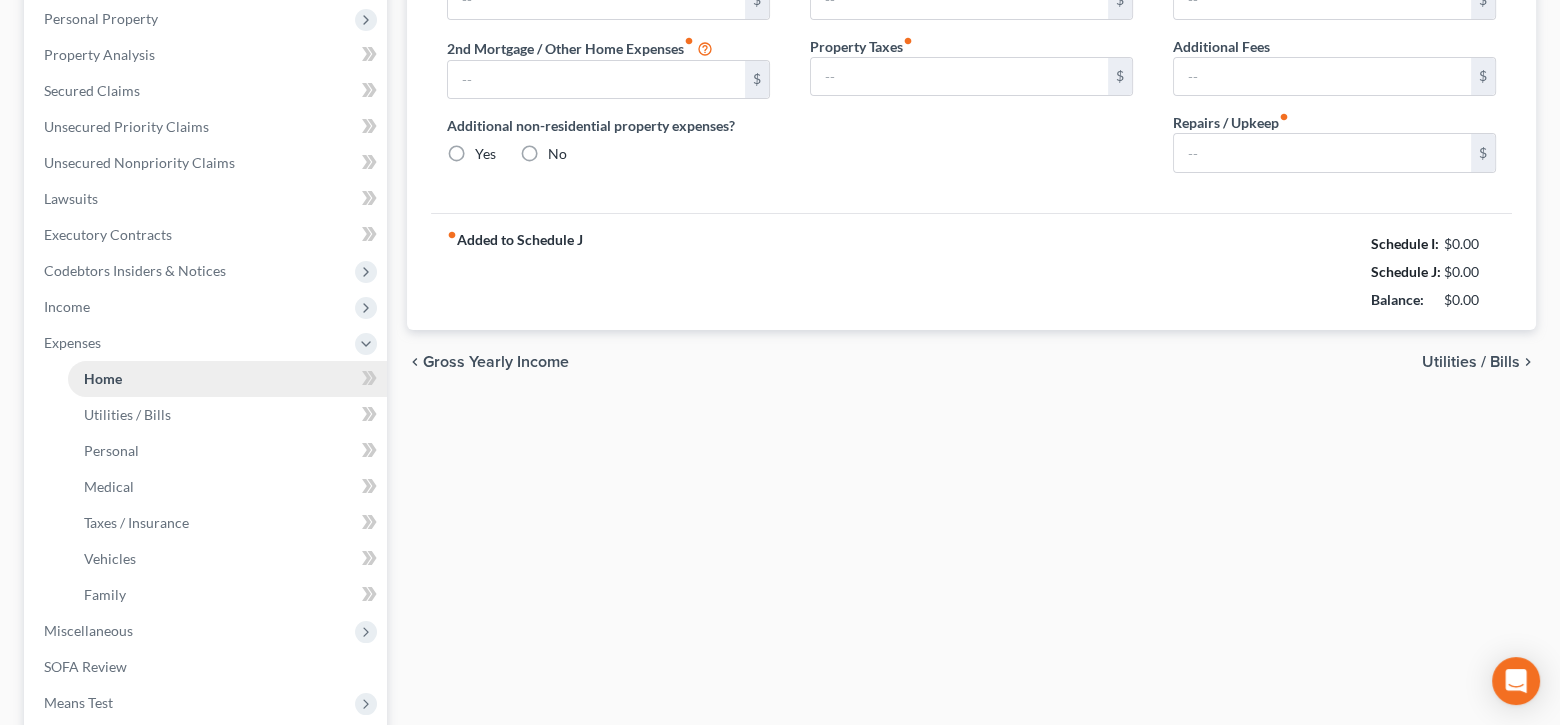 type on "271.00" 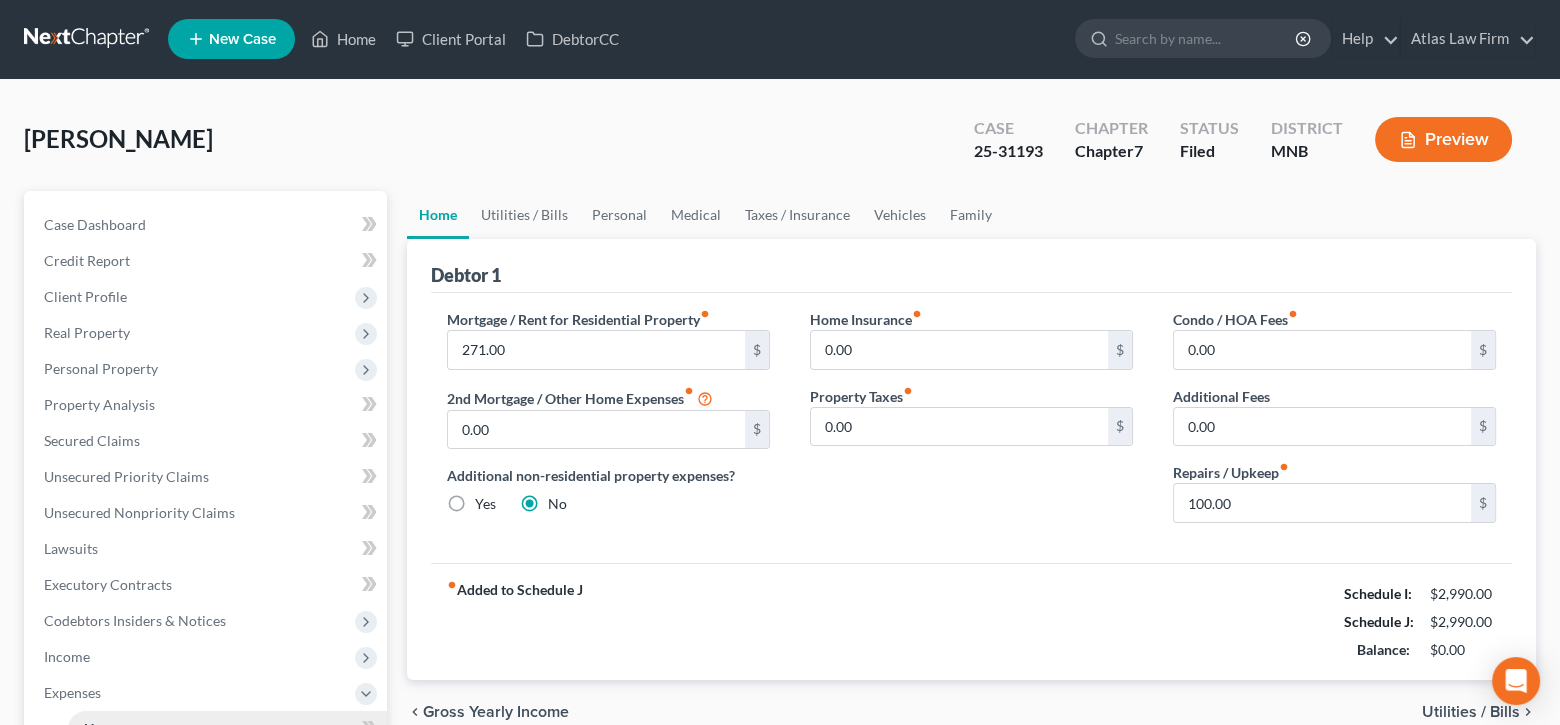 scroll, scrollTop: 0, scrollLeft: 0, axis: both 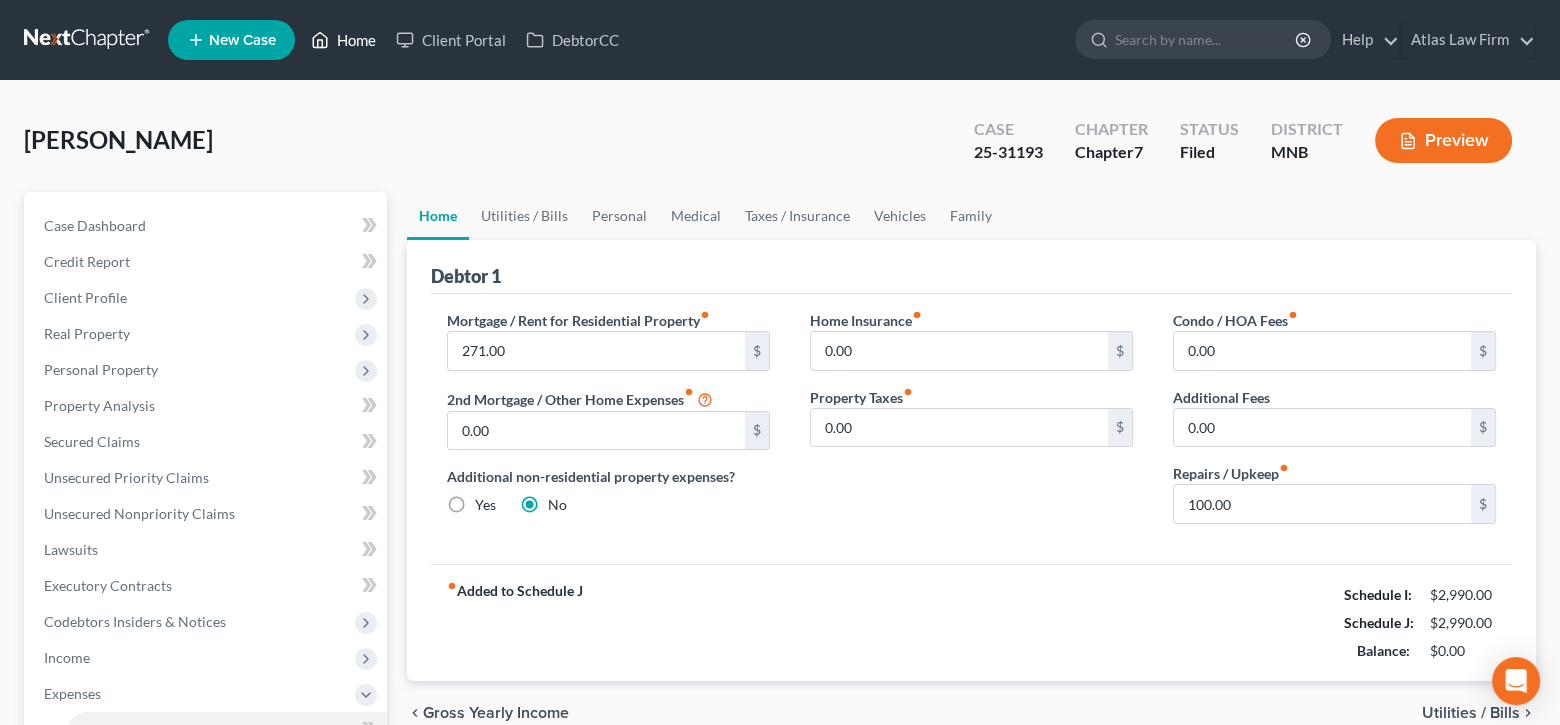 click on "Home" at bounding box center [343, 40] 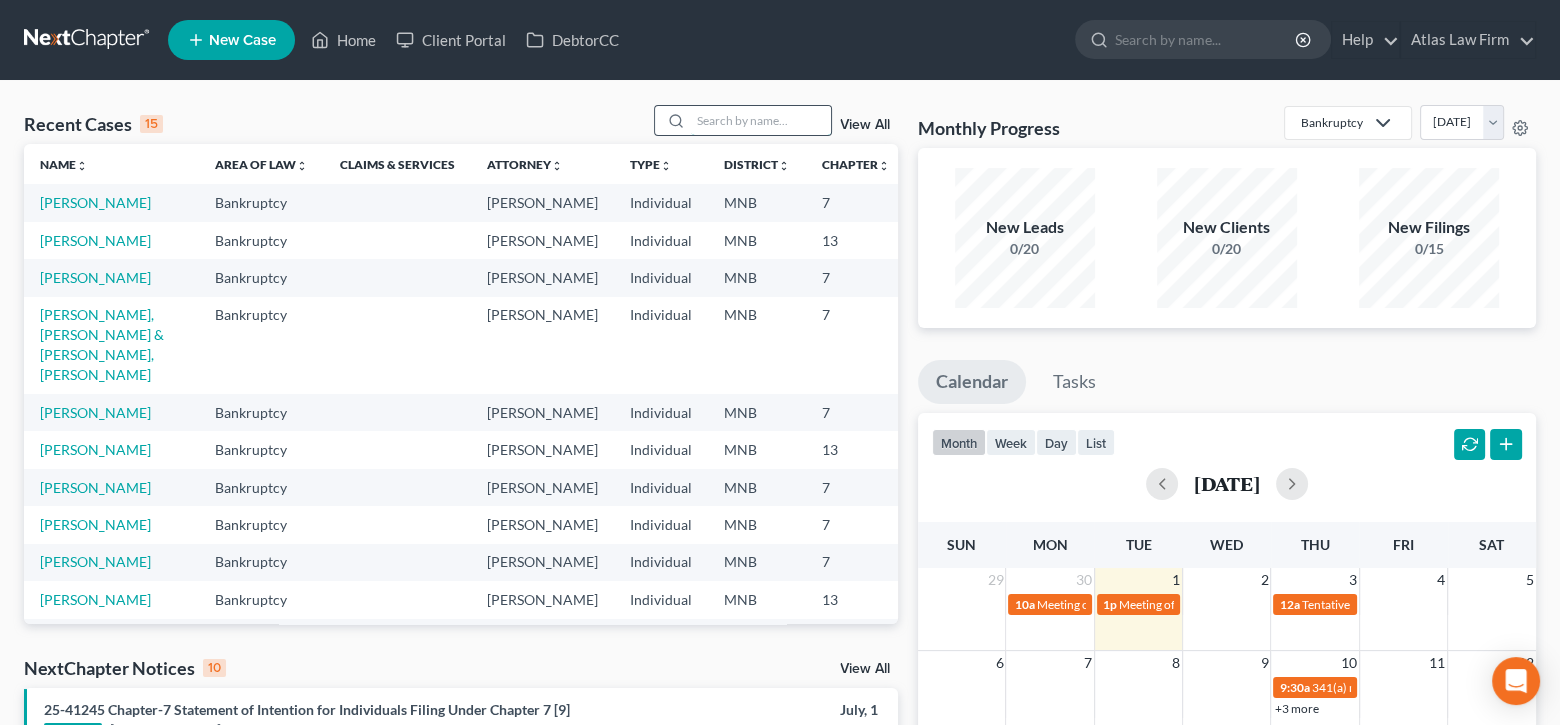 click at bounding box center [761, 120] 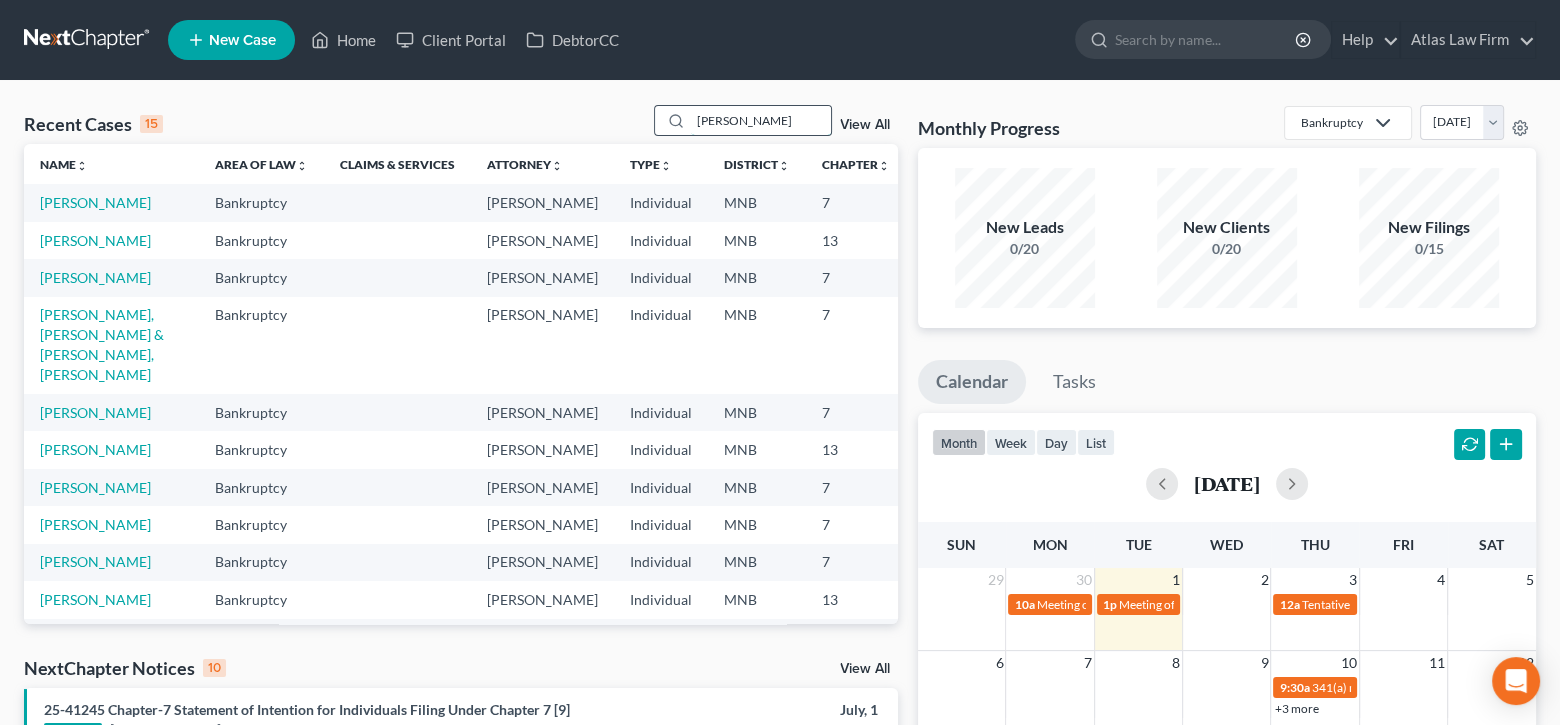 type on "stucky" 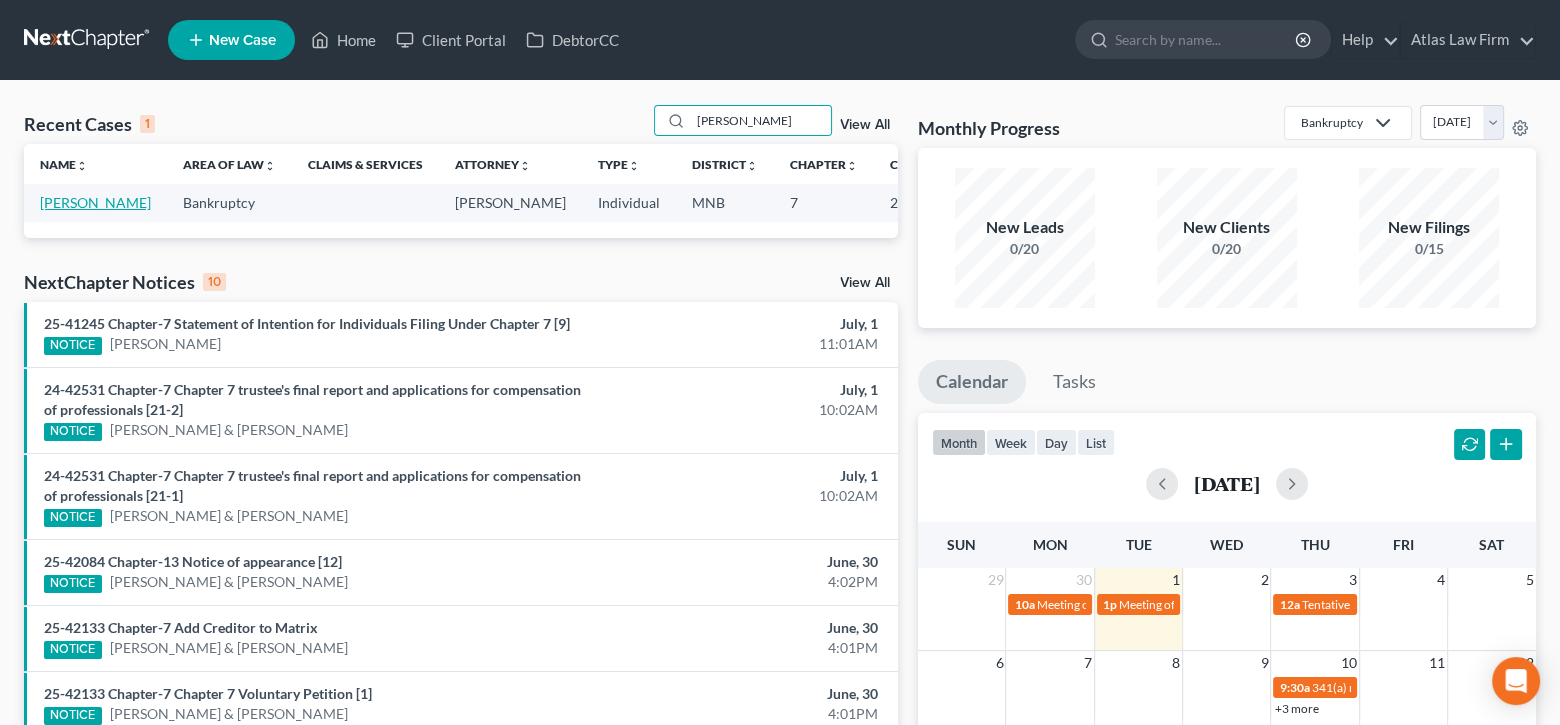 click on "Stucky, Megan" at bounding box center (95, 202) 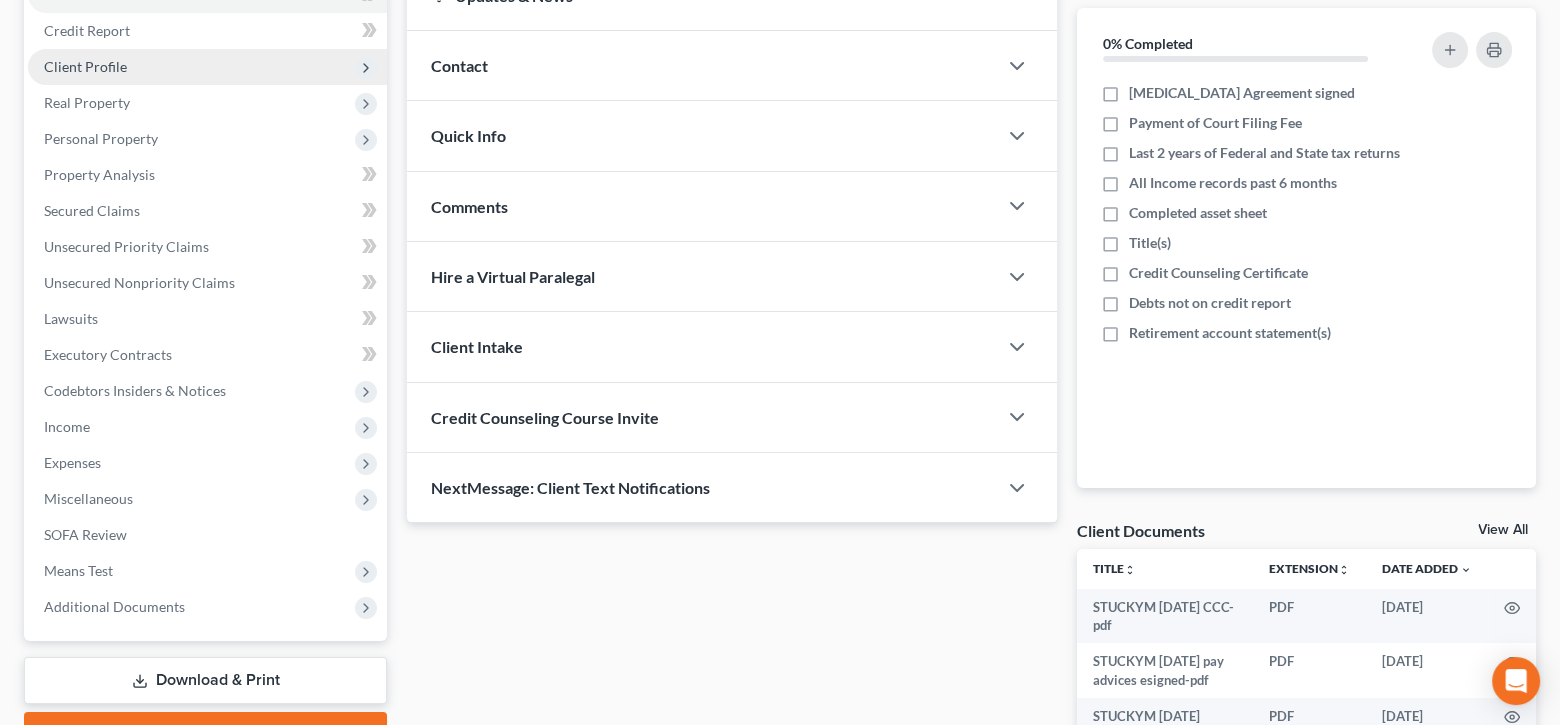 scroll, scrollTop: 400, scrollLeft: 0, axis: vertical 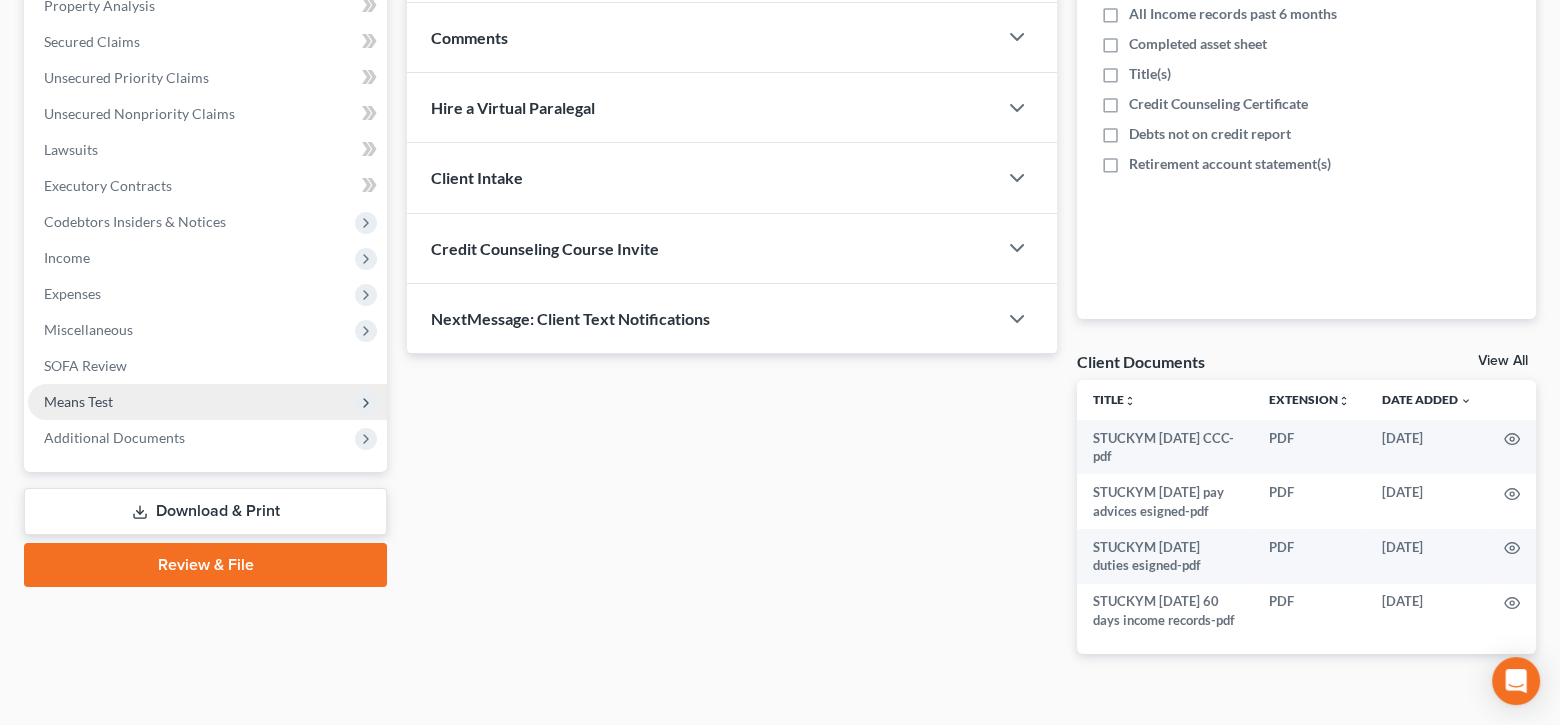 drag, startPoint x: 184, startPoint y: 439, endPoint x: 313, endPoint y: 393, distance: 136.95619 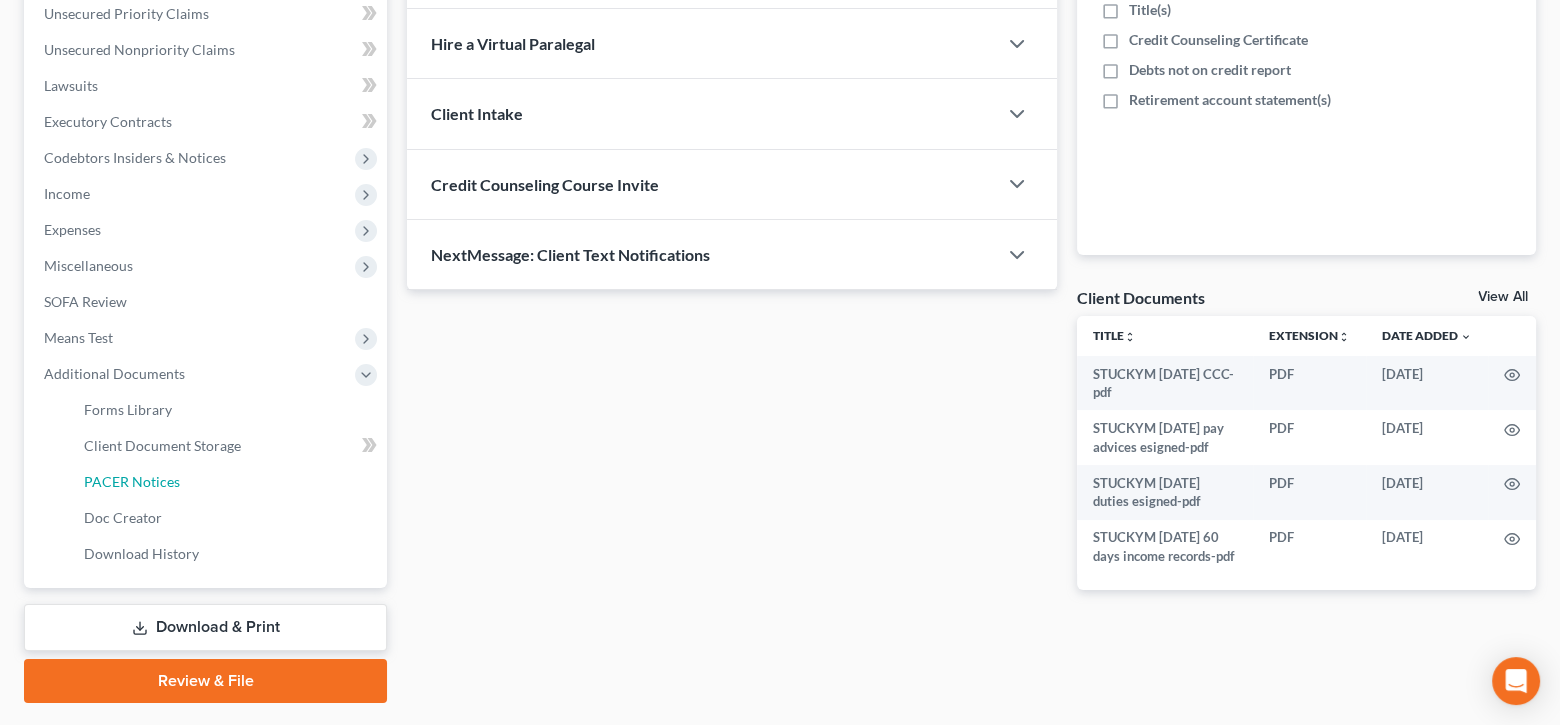 scroll, scrollTop: 514, scrollLeft: 0, axis: vertical 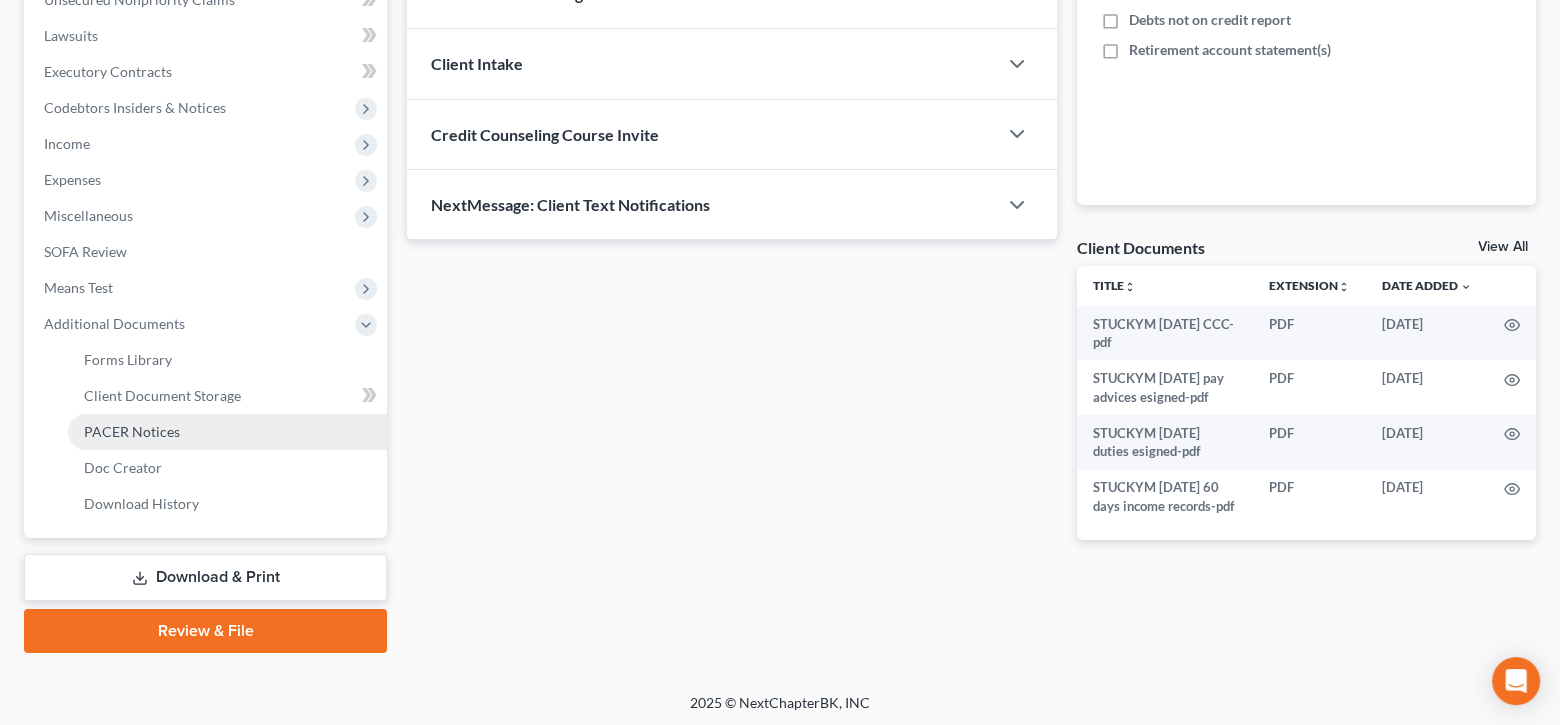 click on "PACER Notices" at bounding box center [227, 432] 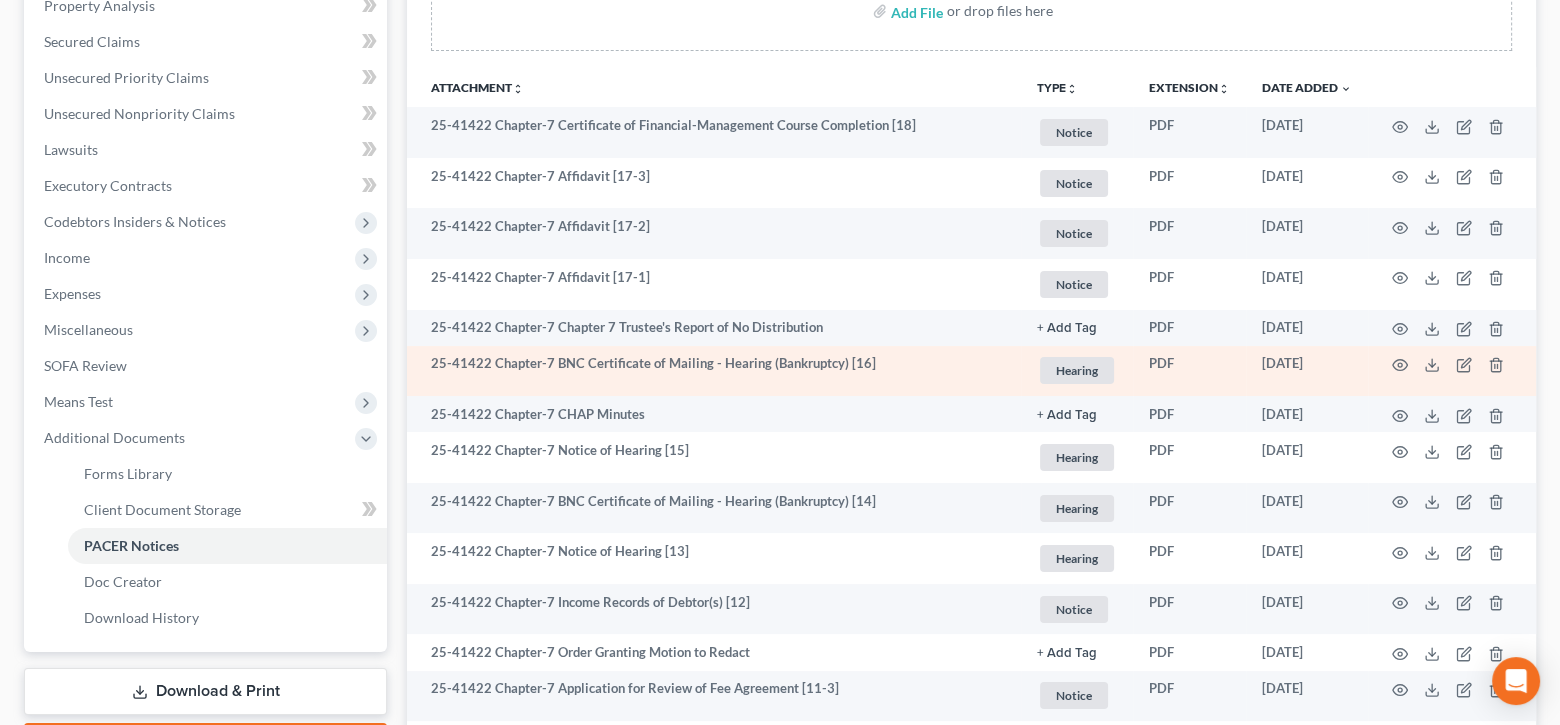 scroll, scrollTop: 0, scrollLeft: 0, axis: both 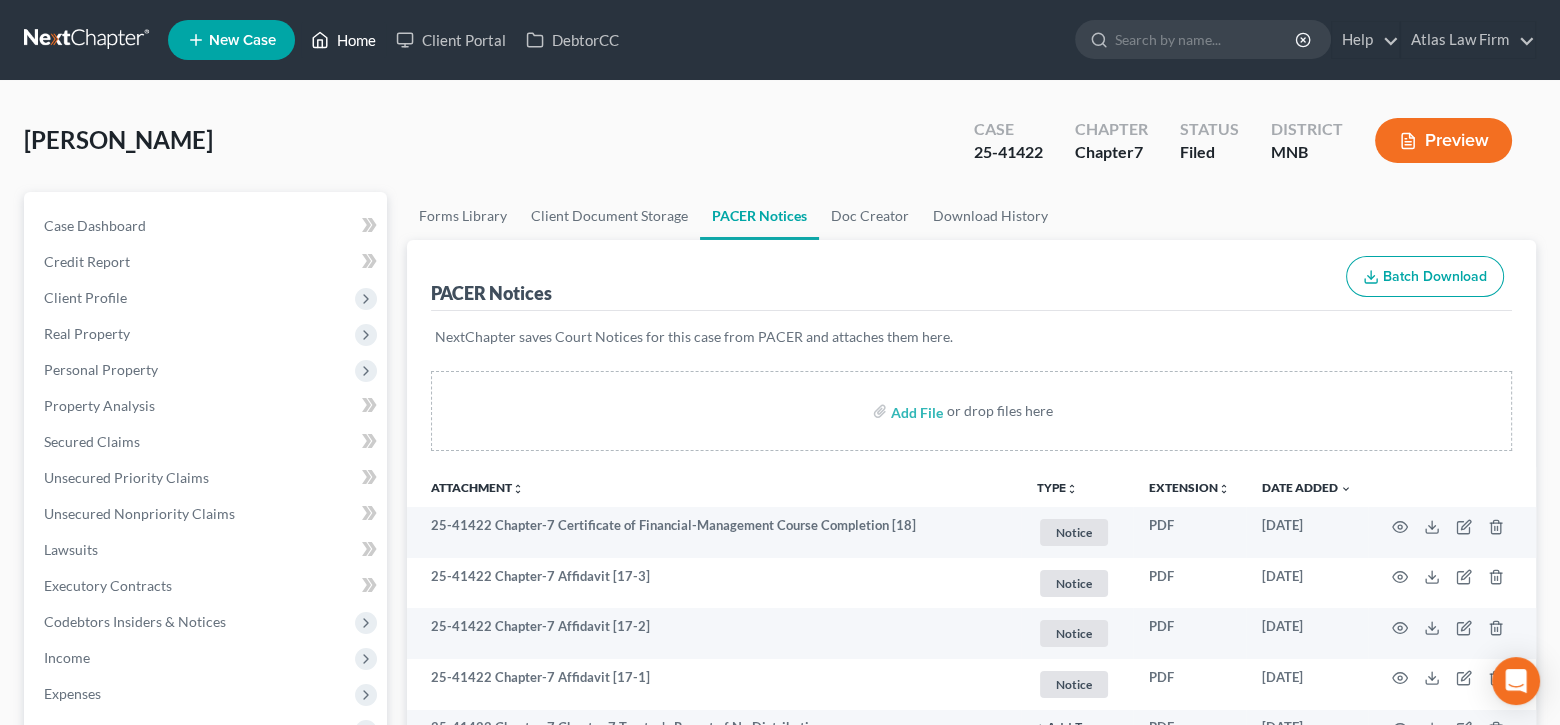 click on "Home" at bounding box center (343, 40) 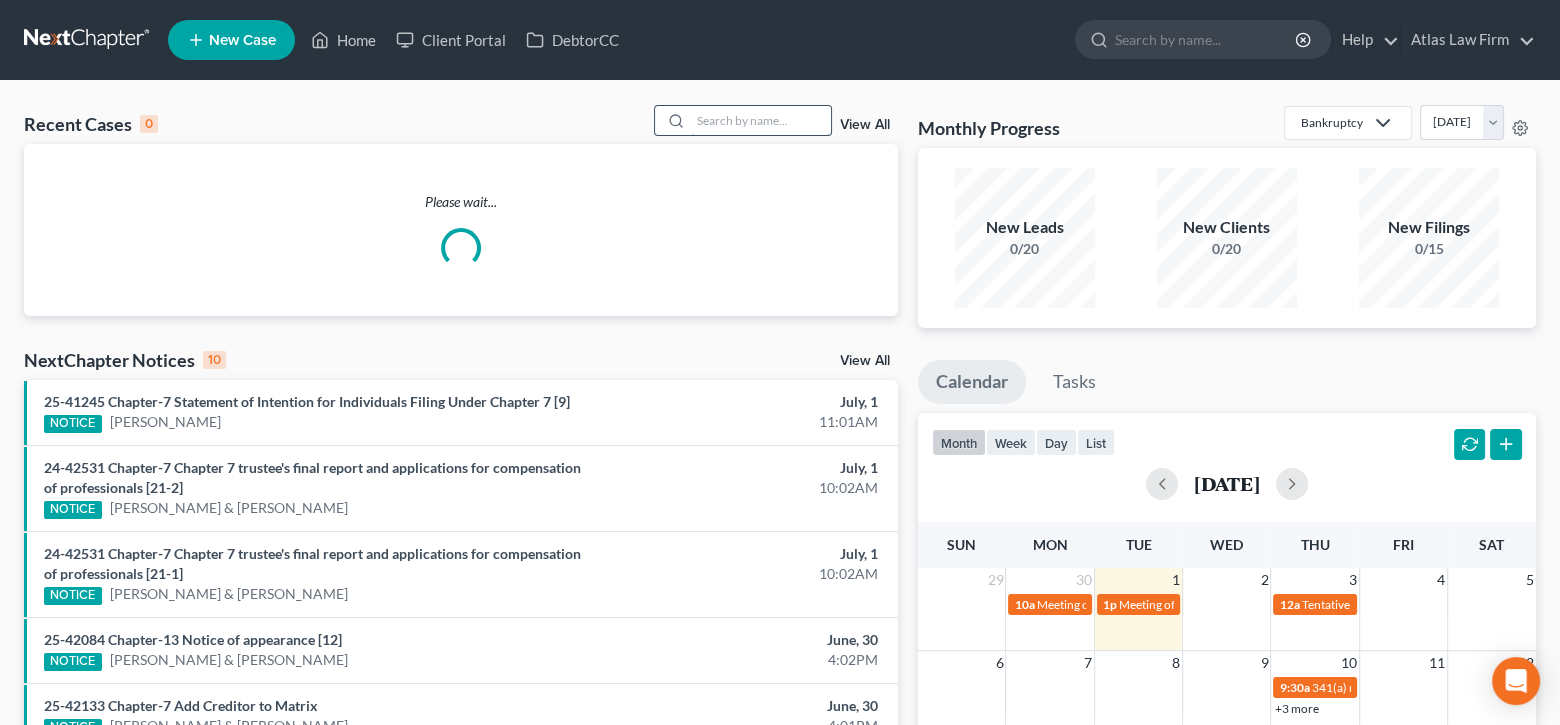 click at bounding box center [761, 120] 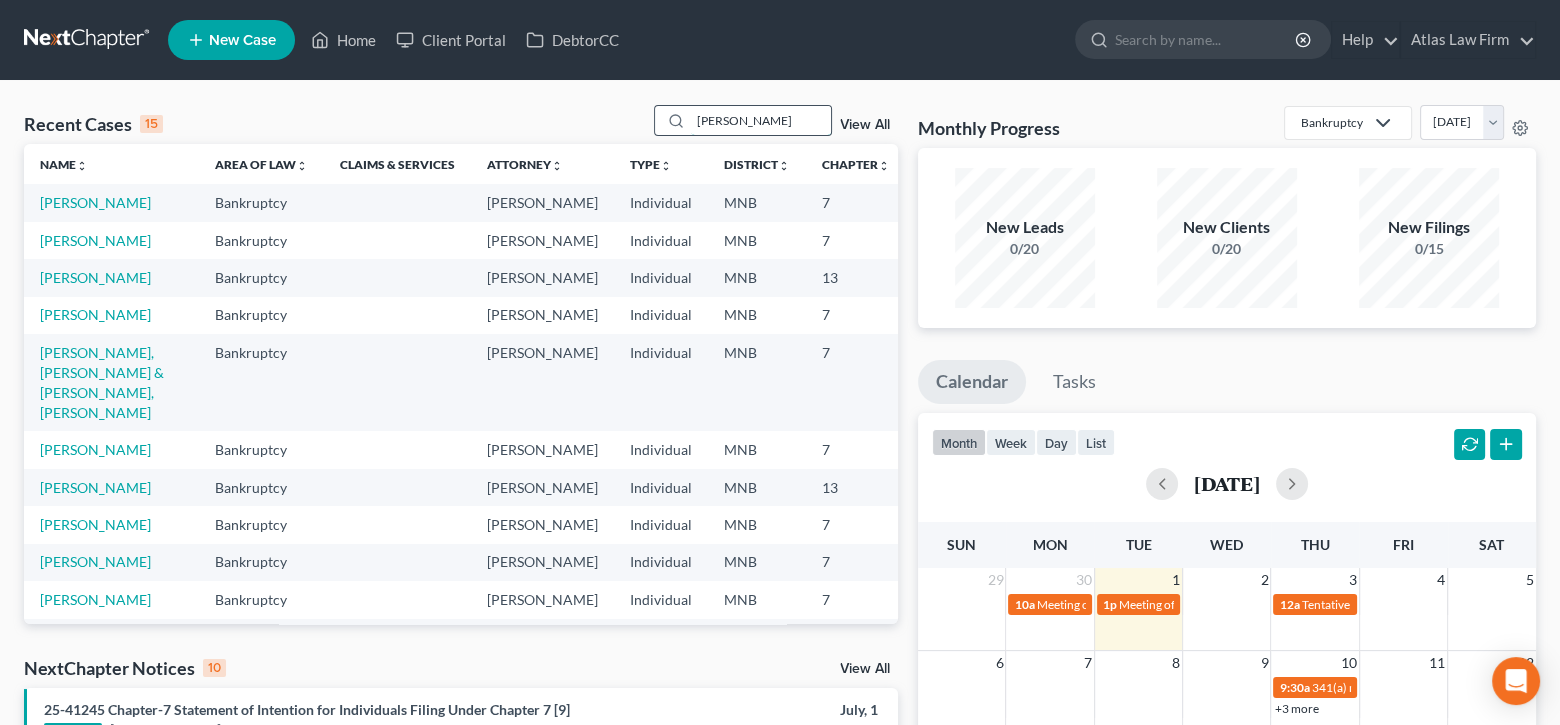type on "carlson" 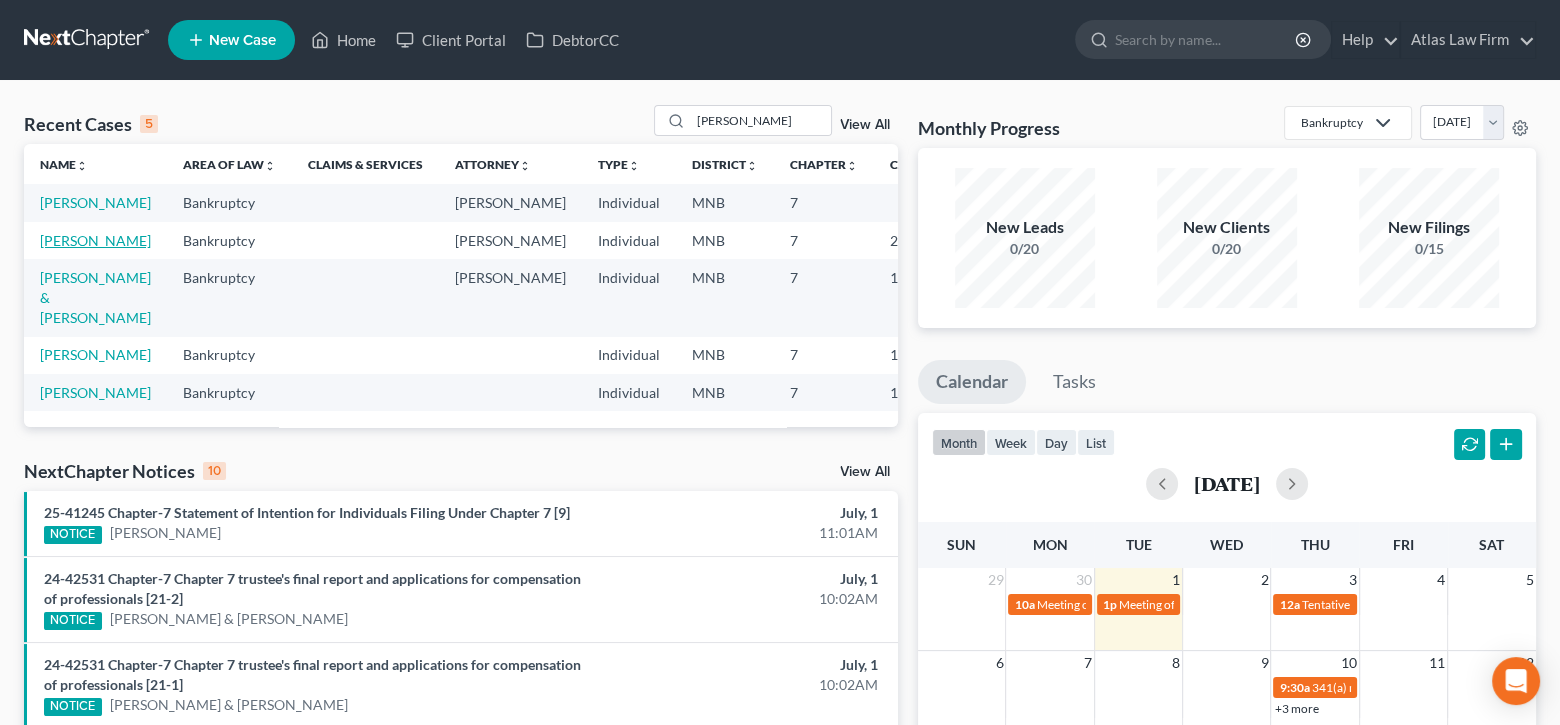 click on "Carlson, Melissa" at bounding box center (95, 240) 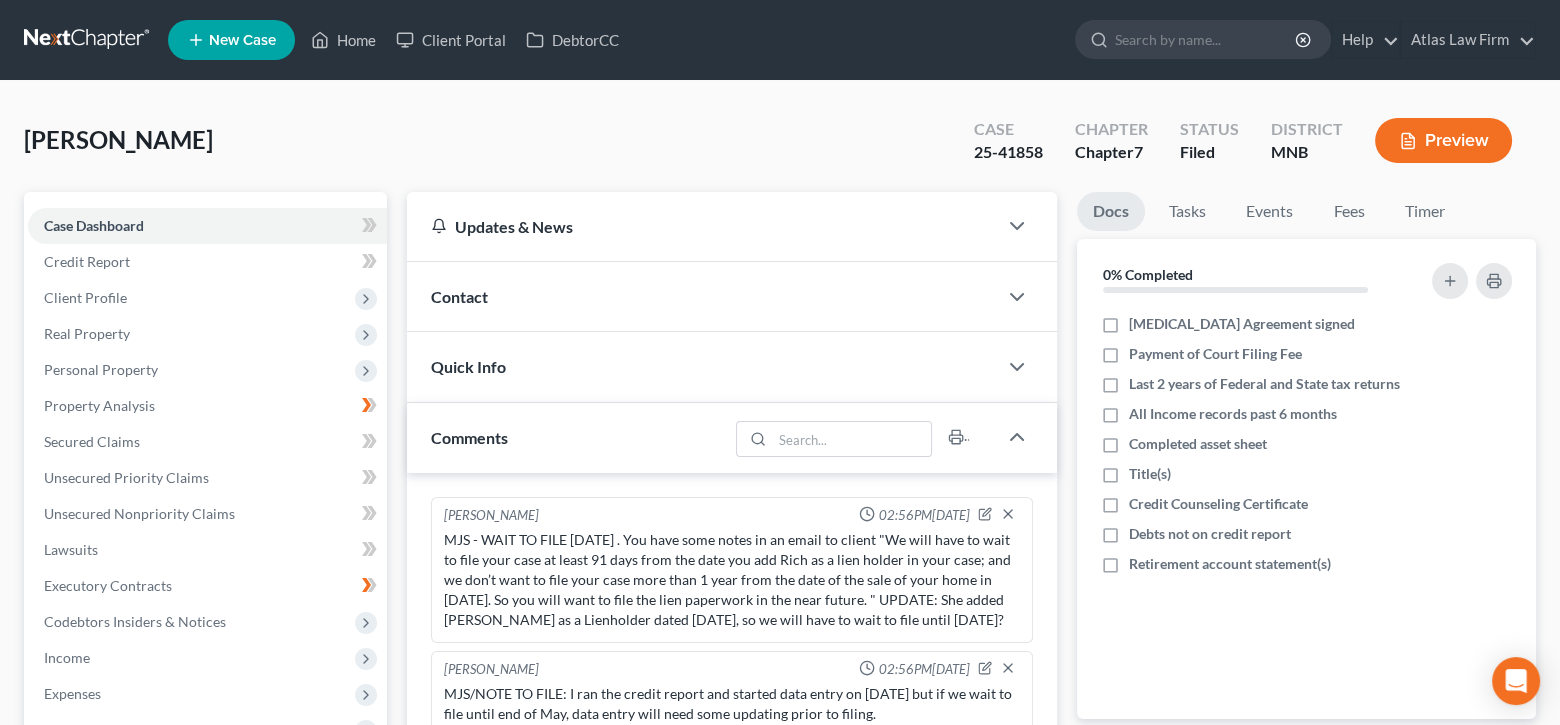 scroll, scrollTop: 1916, scrollLeft: 0, axis: vertical 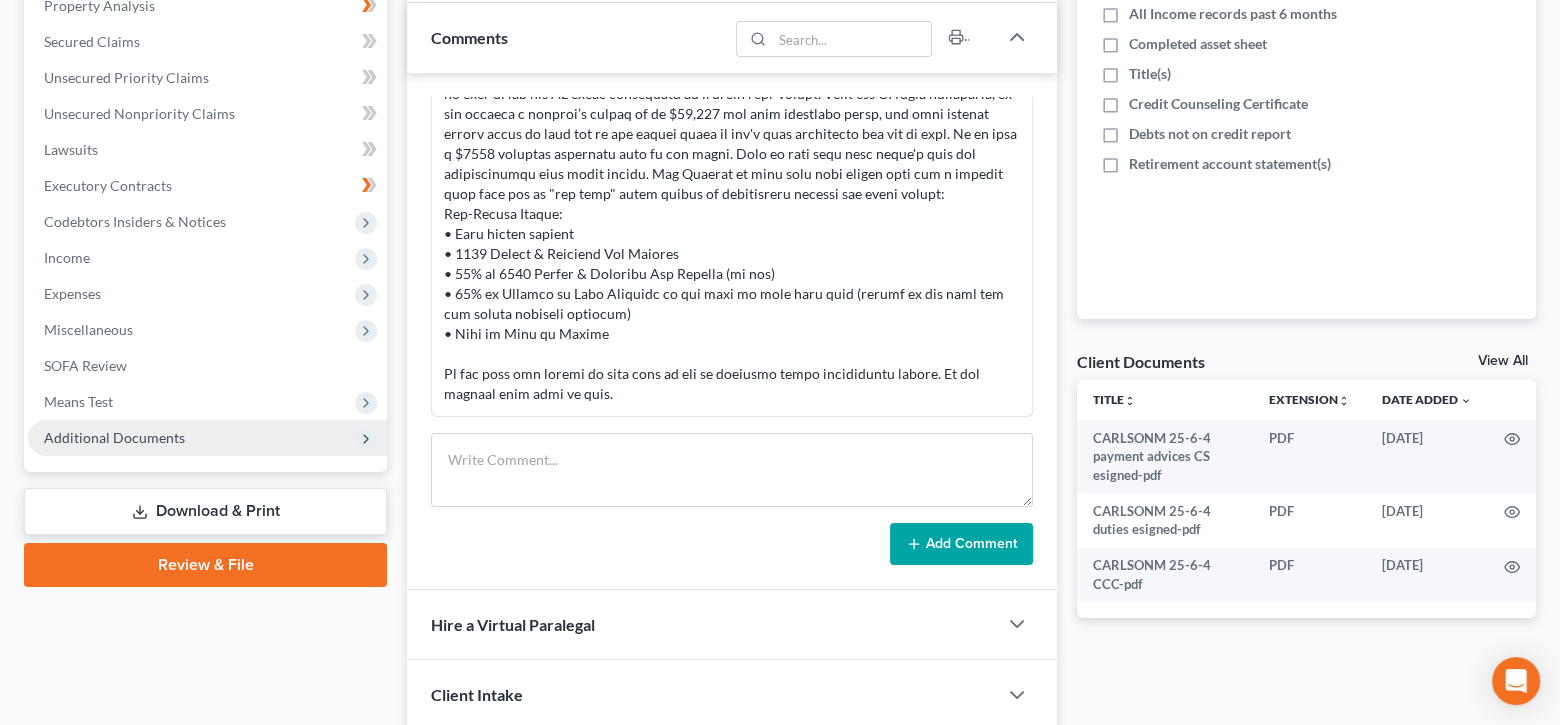 click on "Additional Documents" at bounding box center (207, 438) 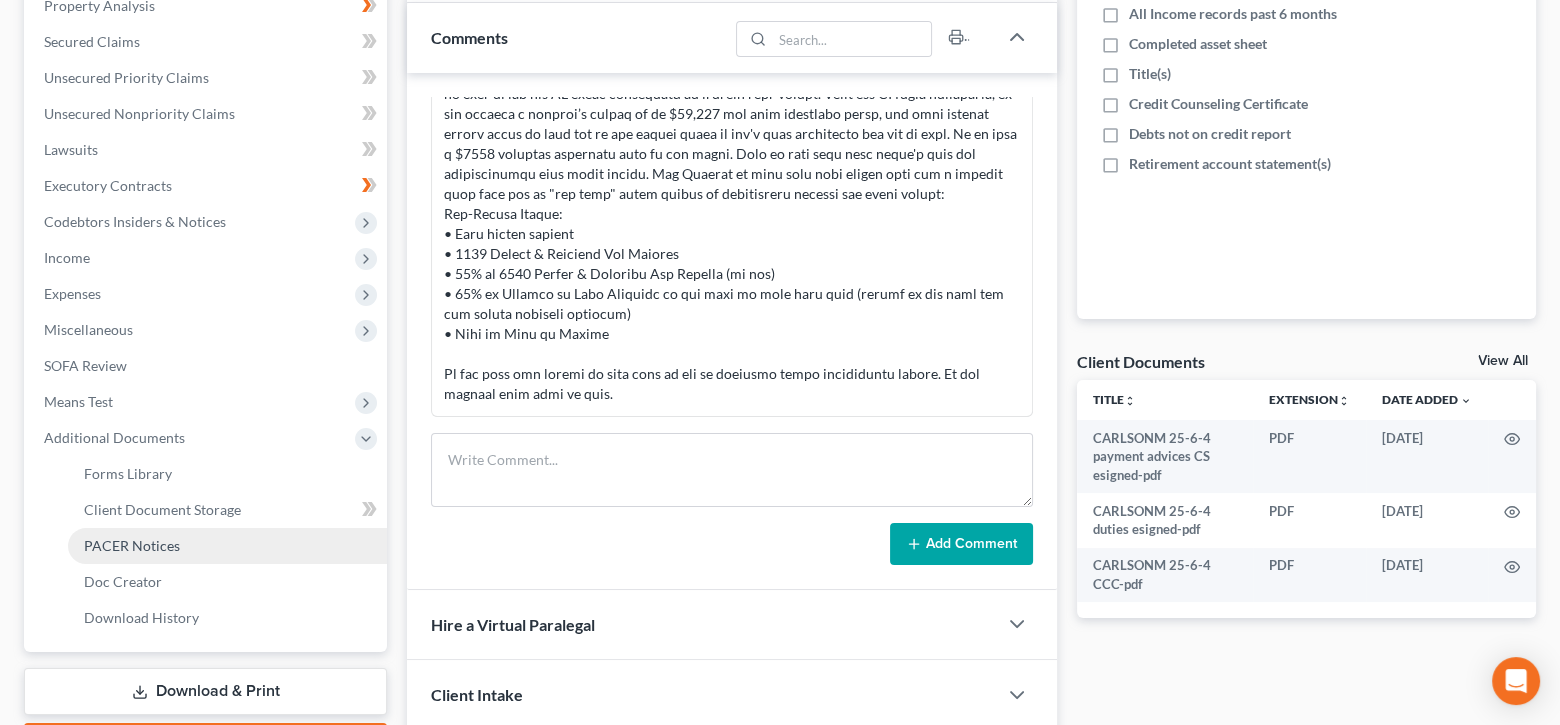 click on "PACER Notices" at bounding box center (227, 546) 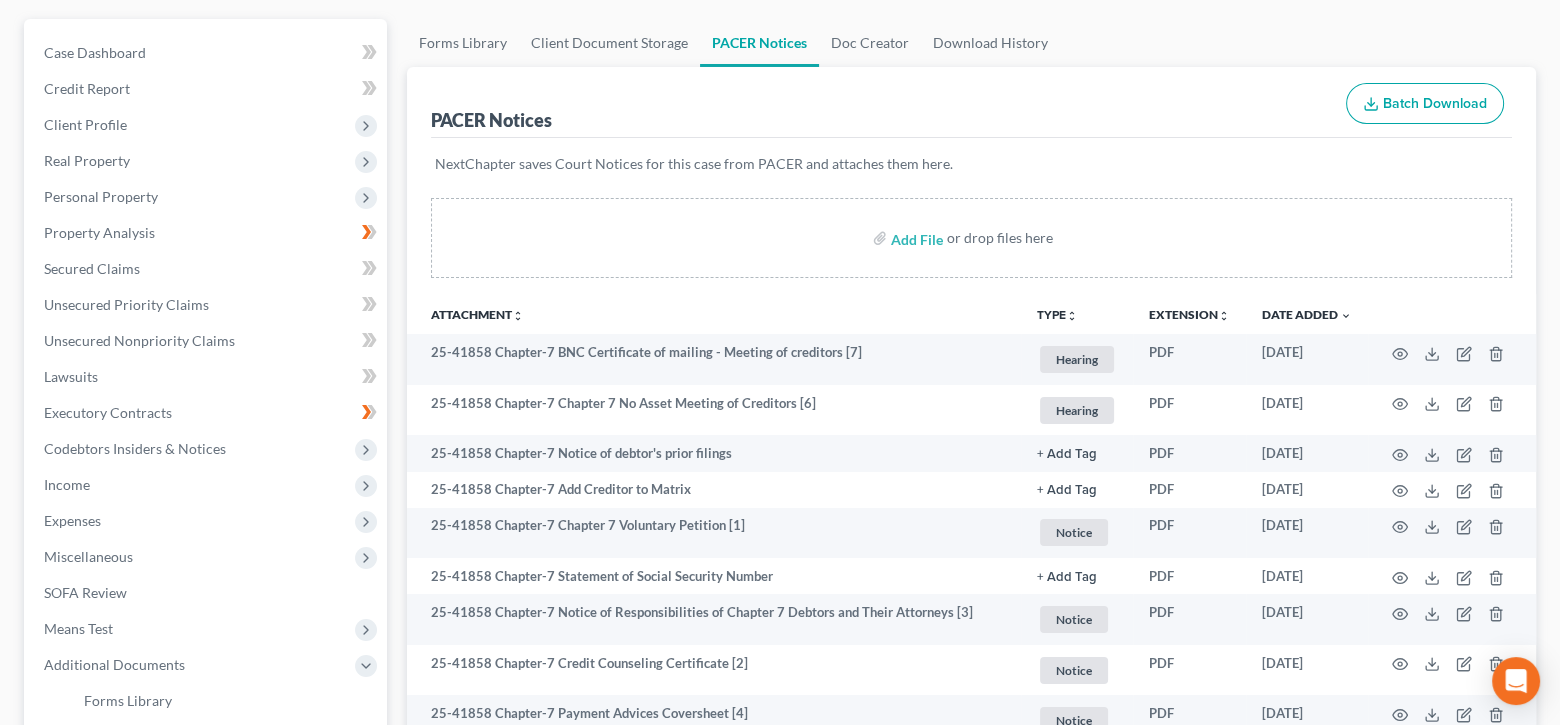 scroll, scrollTop: 200, scrollLeft: 0, axis: vertical 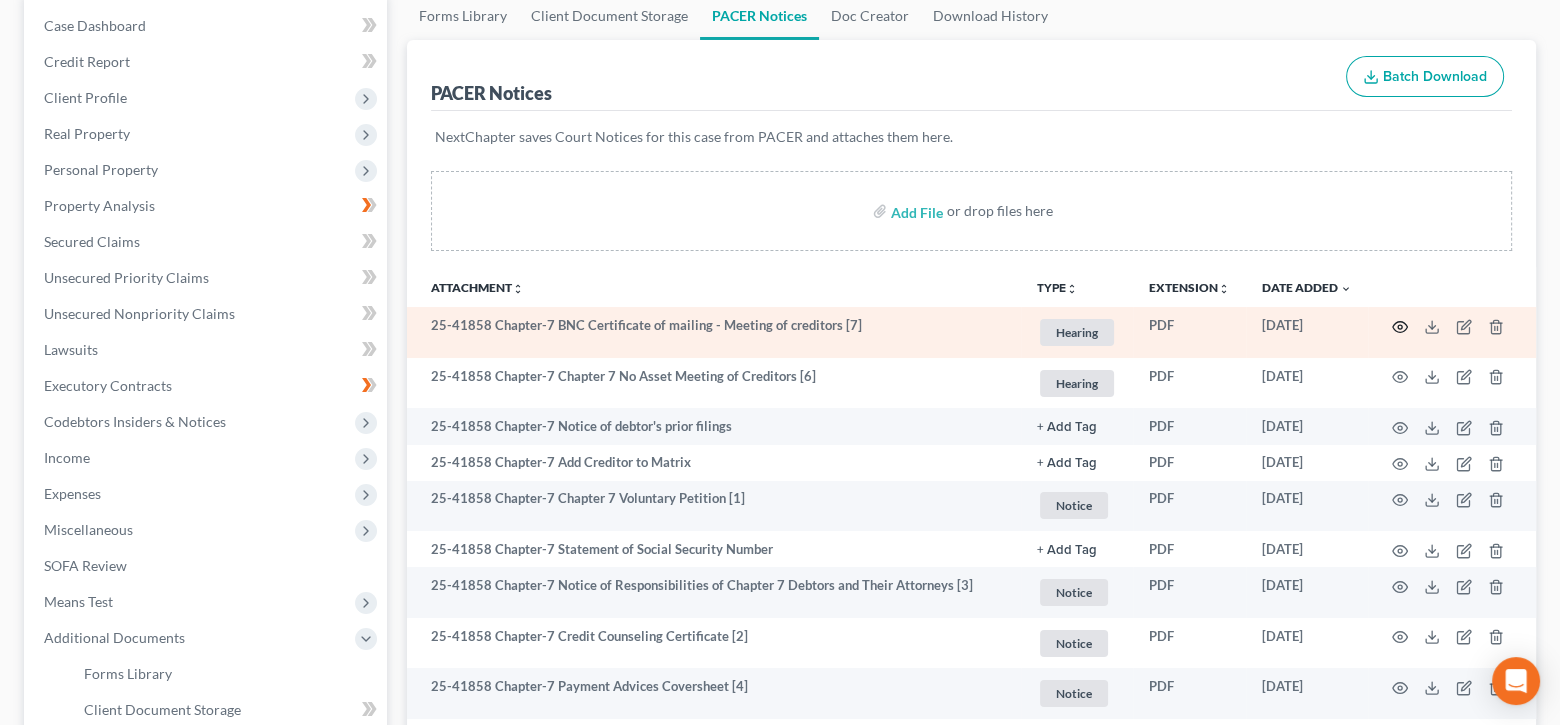 click 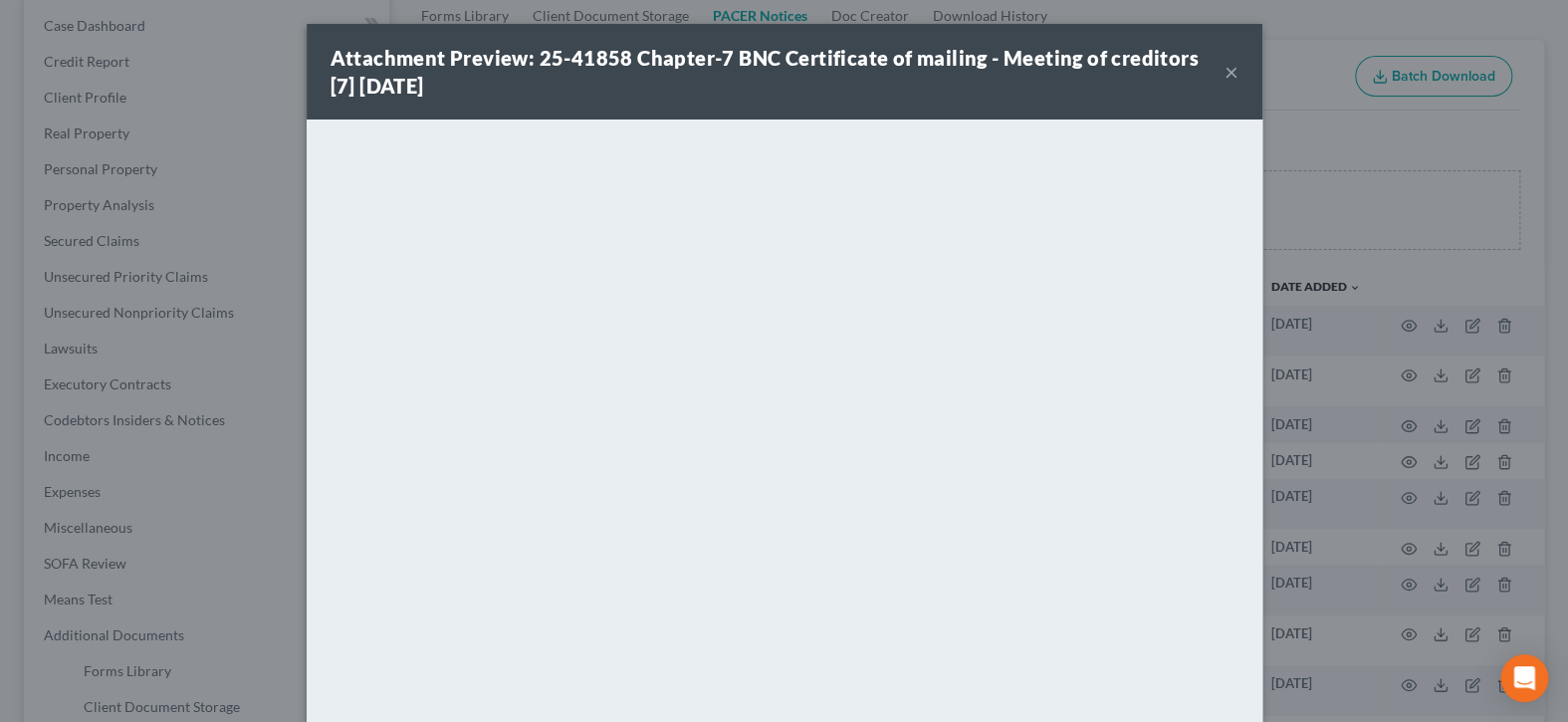 click on "×" at bounding box center [1232, 72] 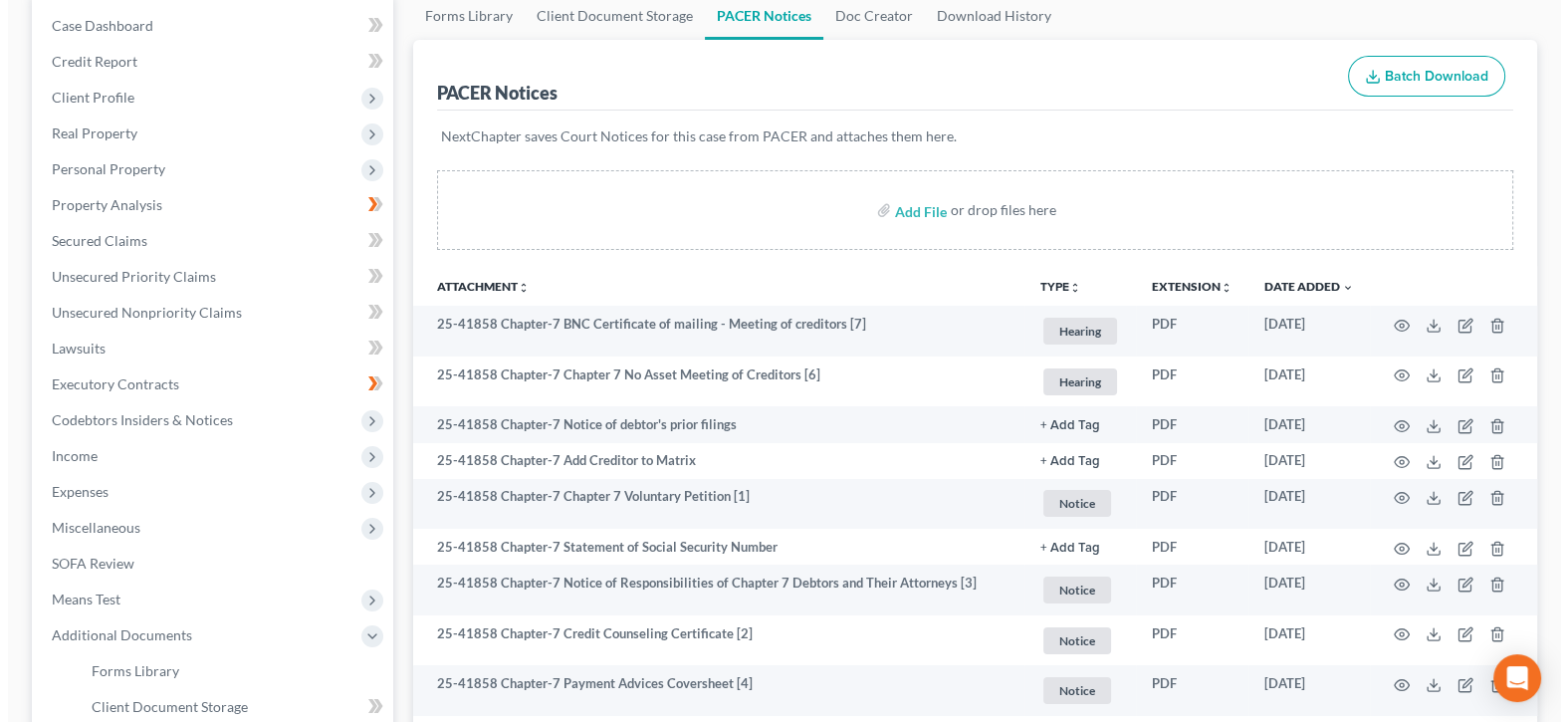 scroll, scrollTop: 0, scrollLeft: 0, axis: both 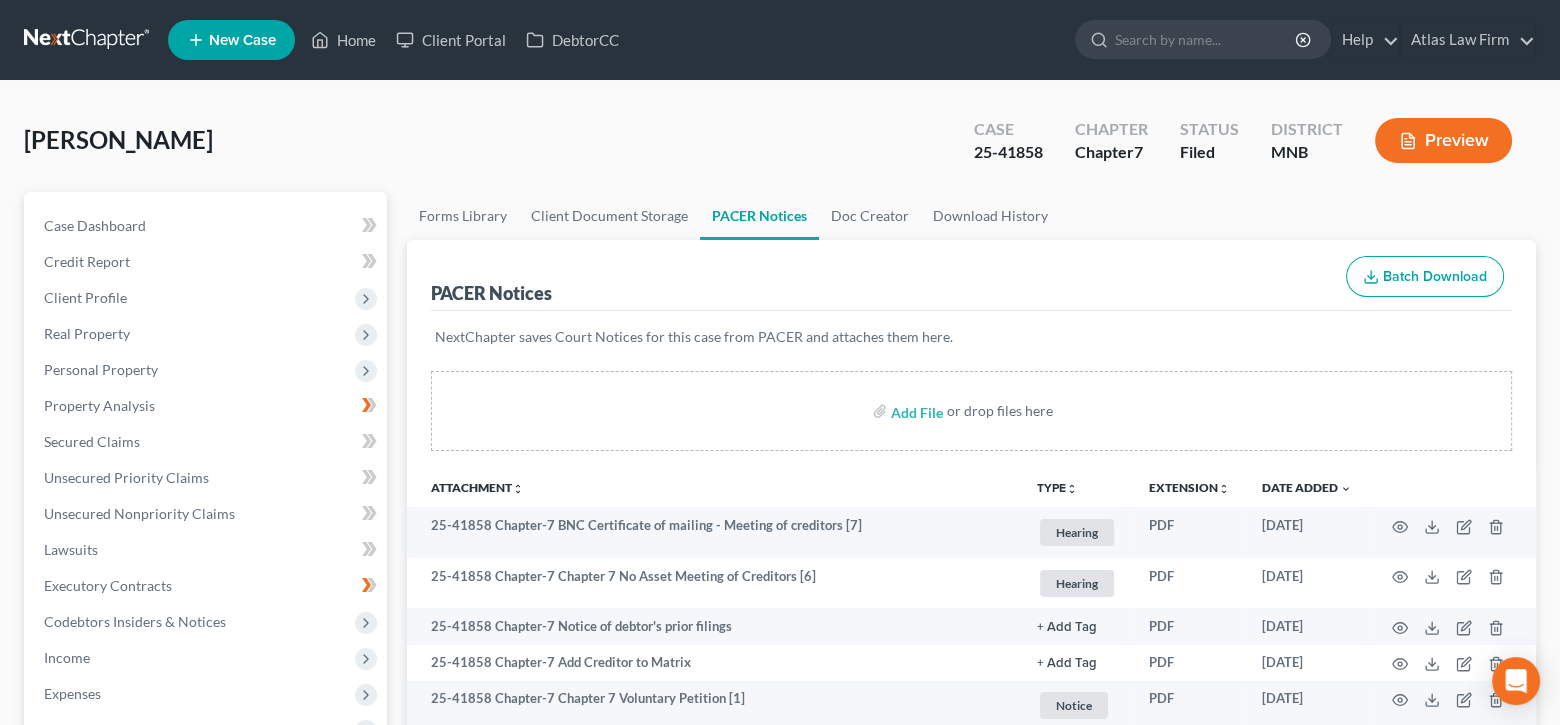 click on "Preview" at bounding box center [1443, 140] 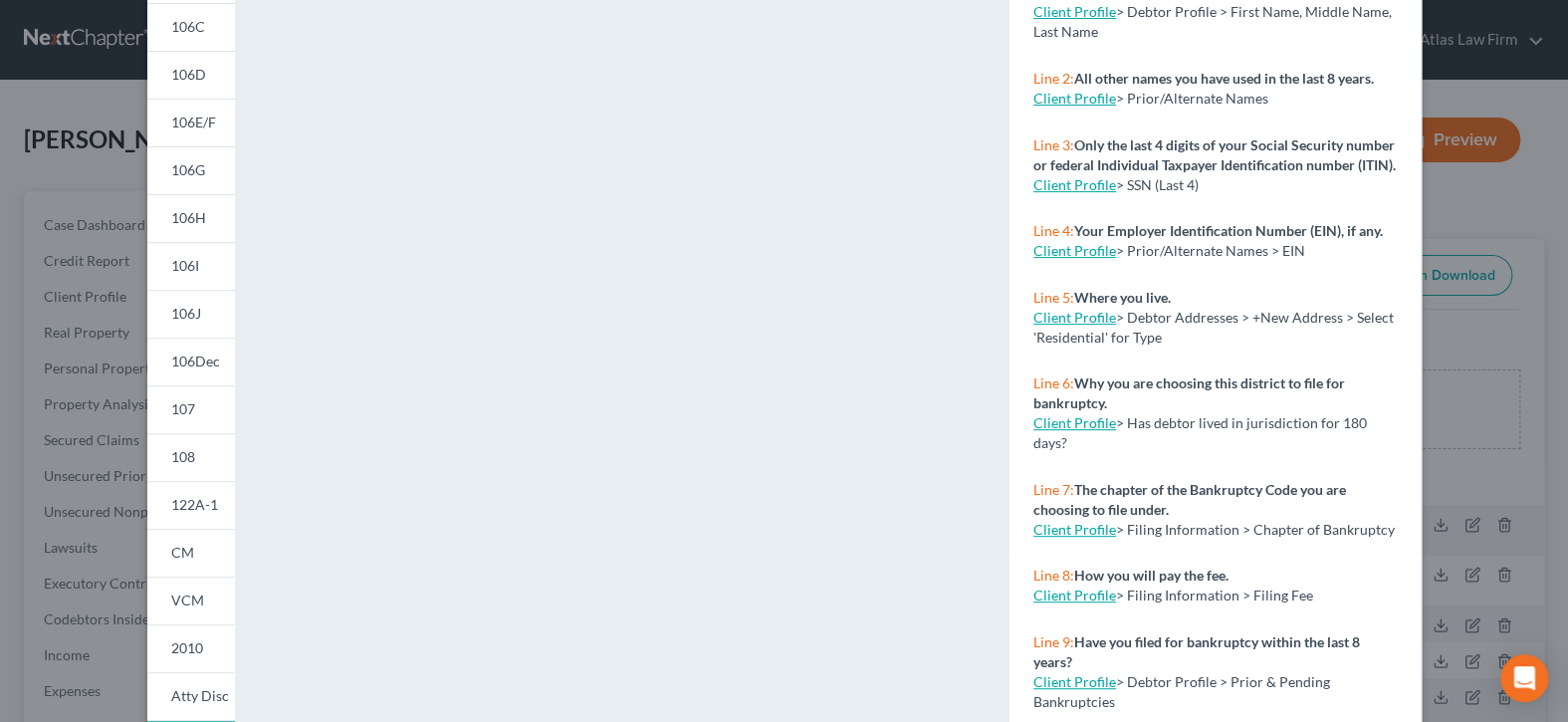 scroll, scrollTop: 381, scrollLeft: 0, axis: vertical 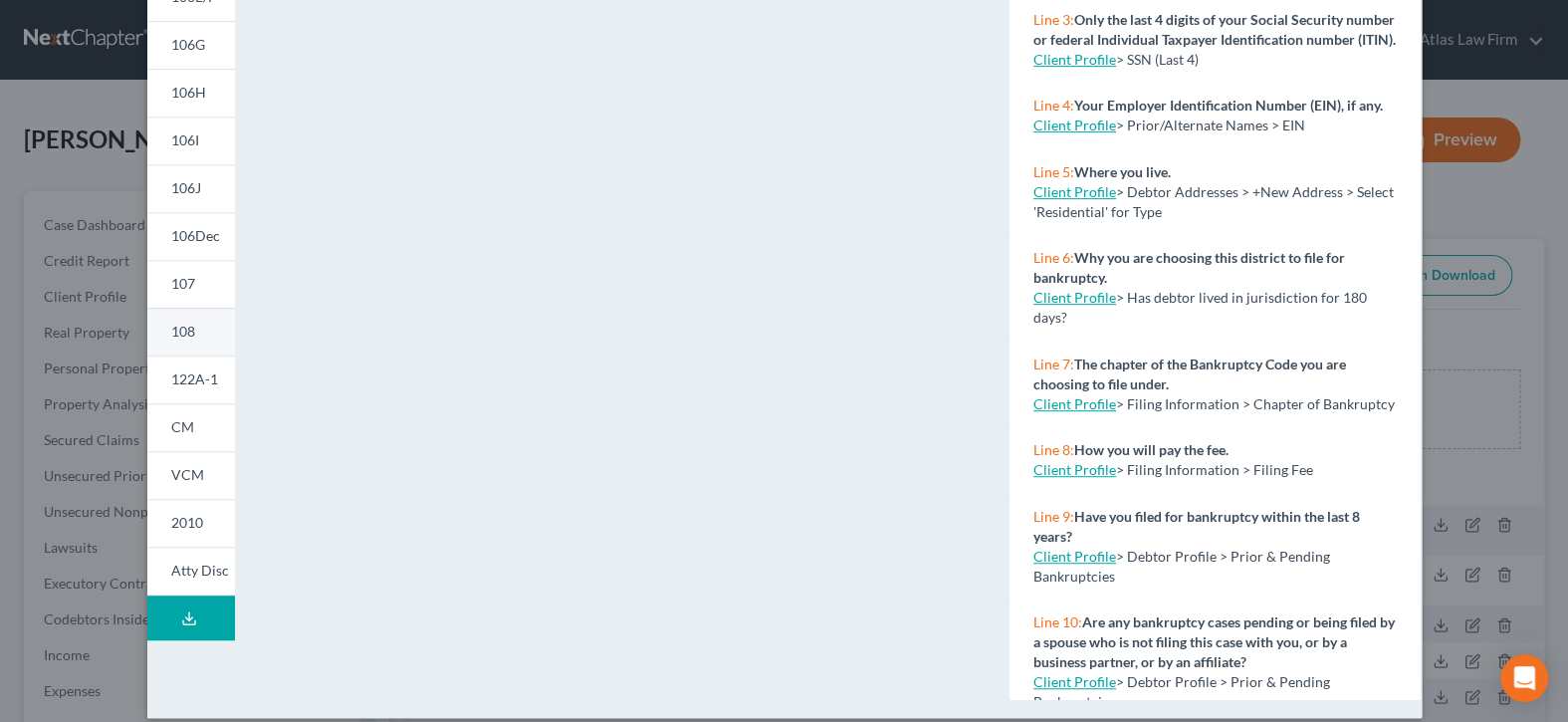 click on "108" at bounding box center [183, 331] 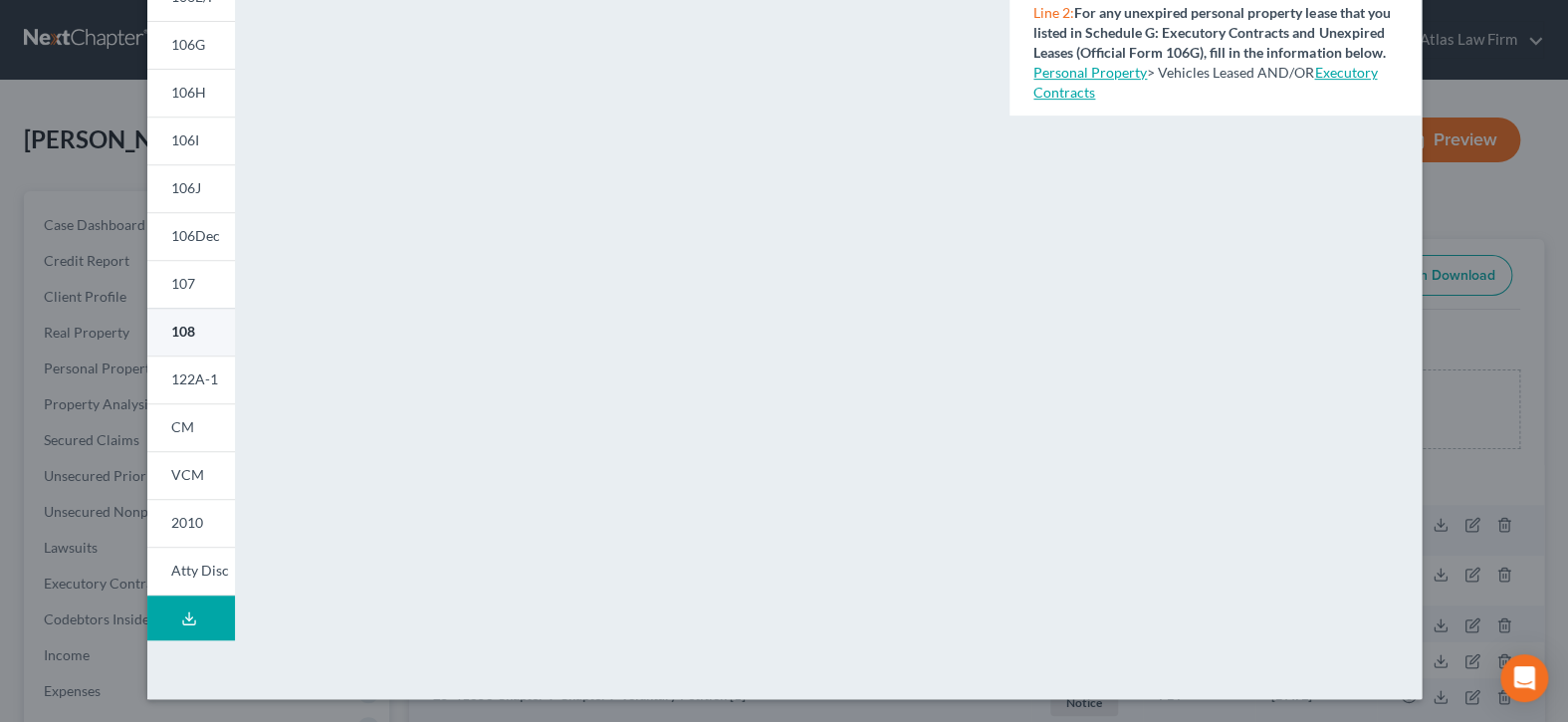 click on "108" at bounding box center (183, 331) 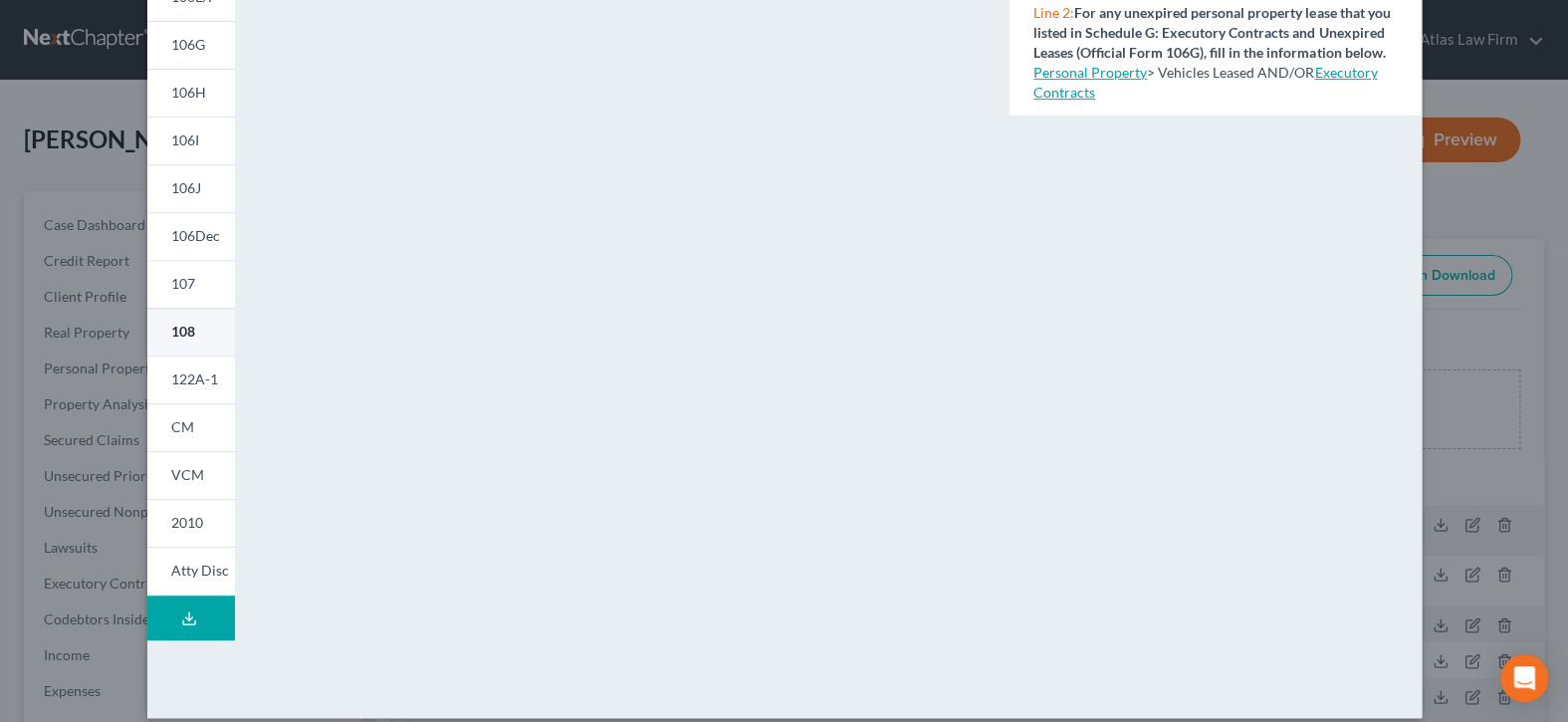 click on "108" at bounding box center [183, 331] 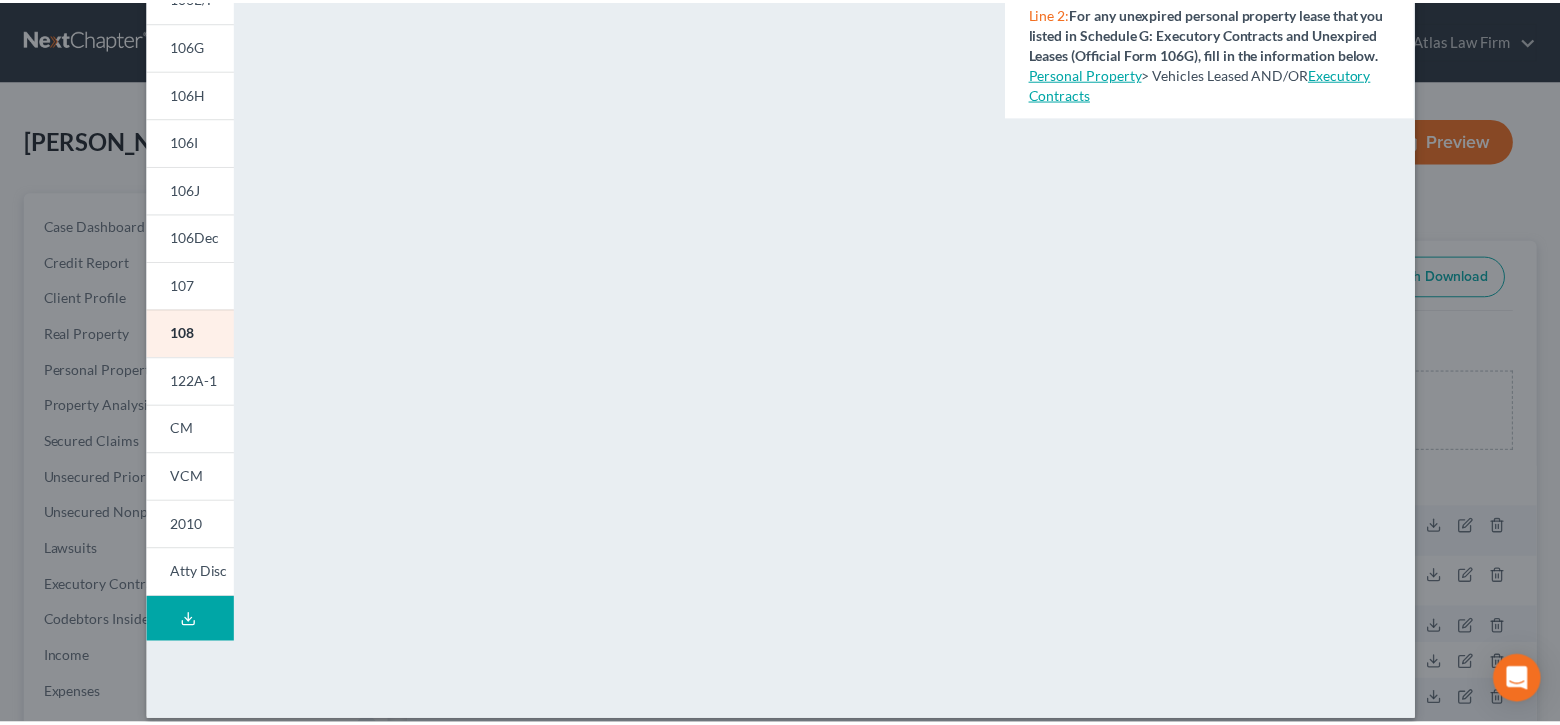 scroll, scrollTop: 0, scrollLeft: 0, axis: both 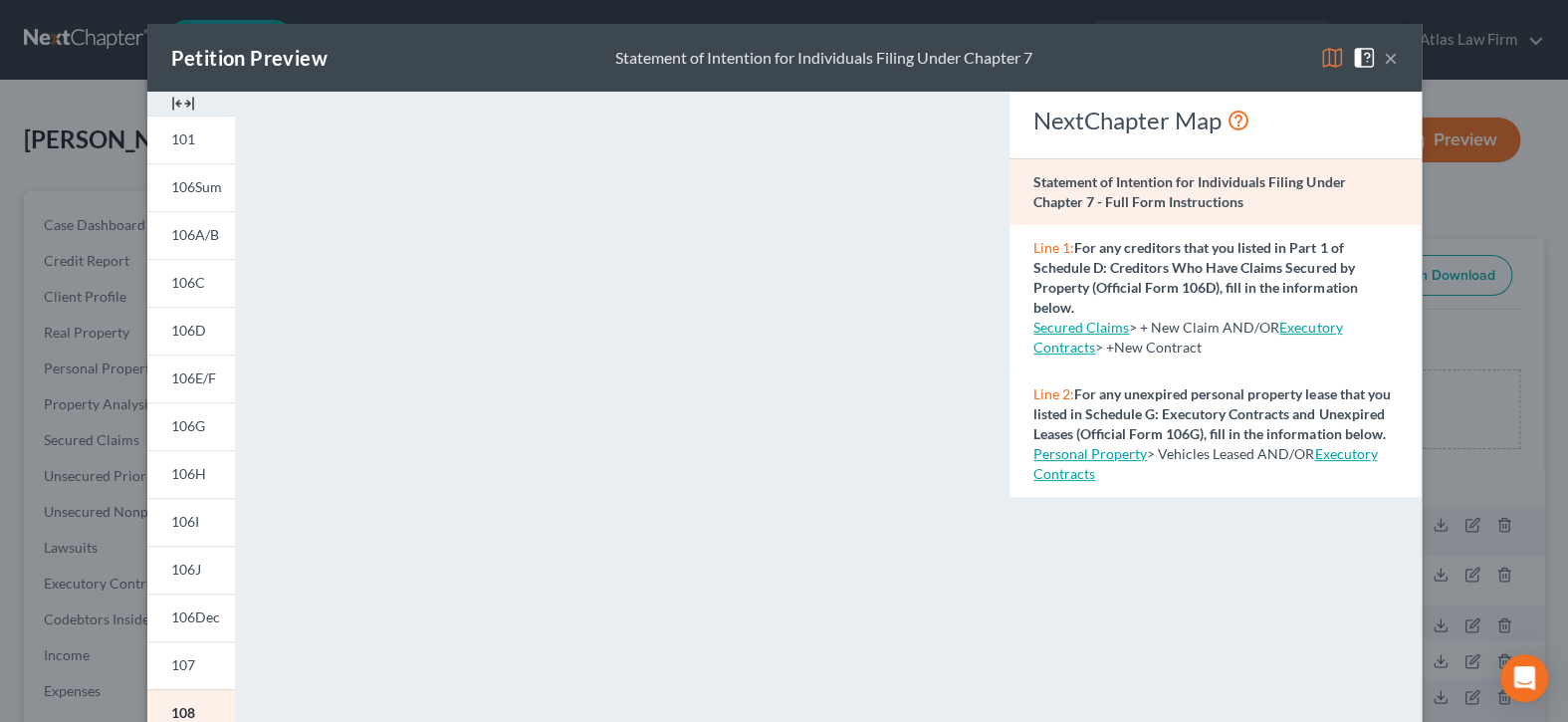 drag, startPoint x: 1388, startPoint y: 62, endPoint x: 1456, endPoint y: 64, distance: 68.02941 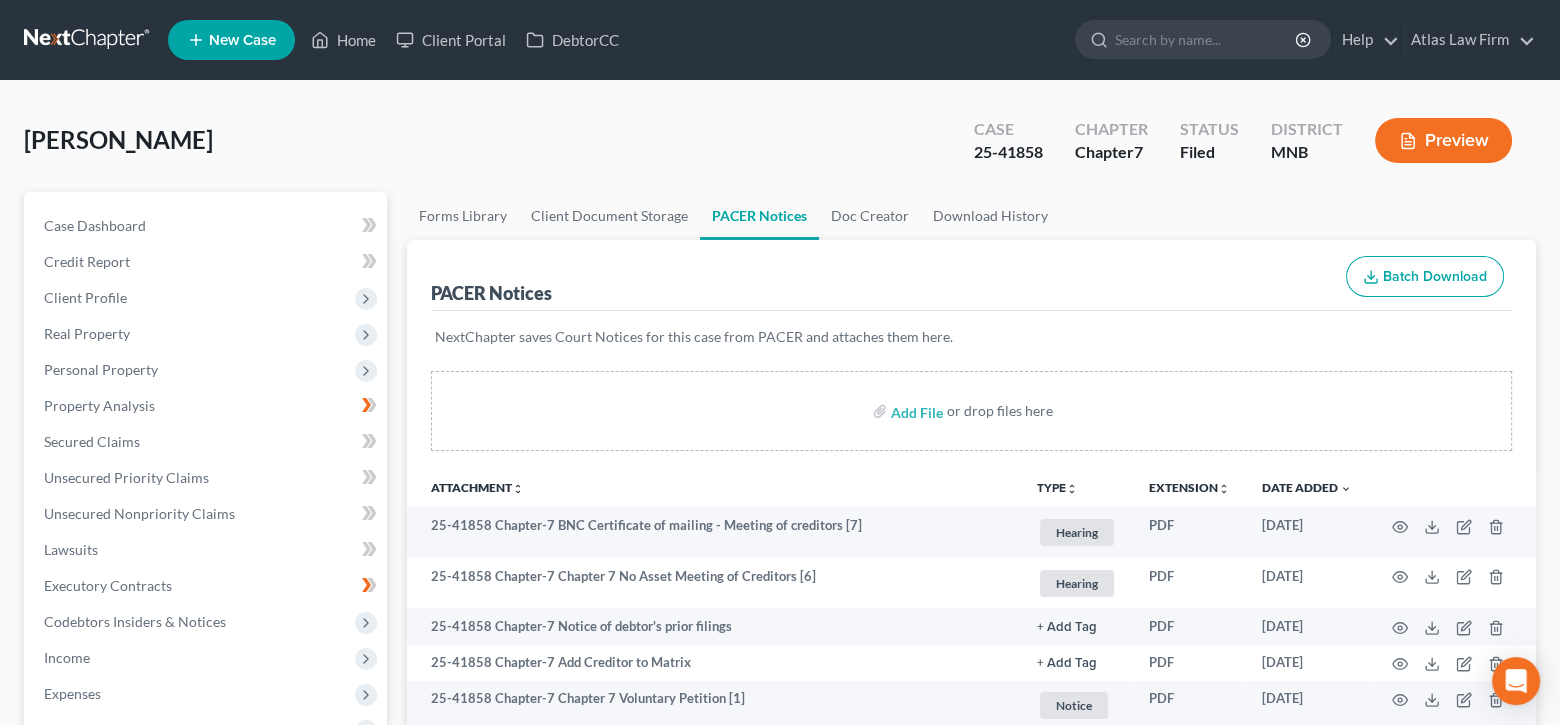 click on "Preview" at bounding box center (1443, 140) 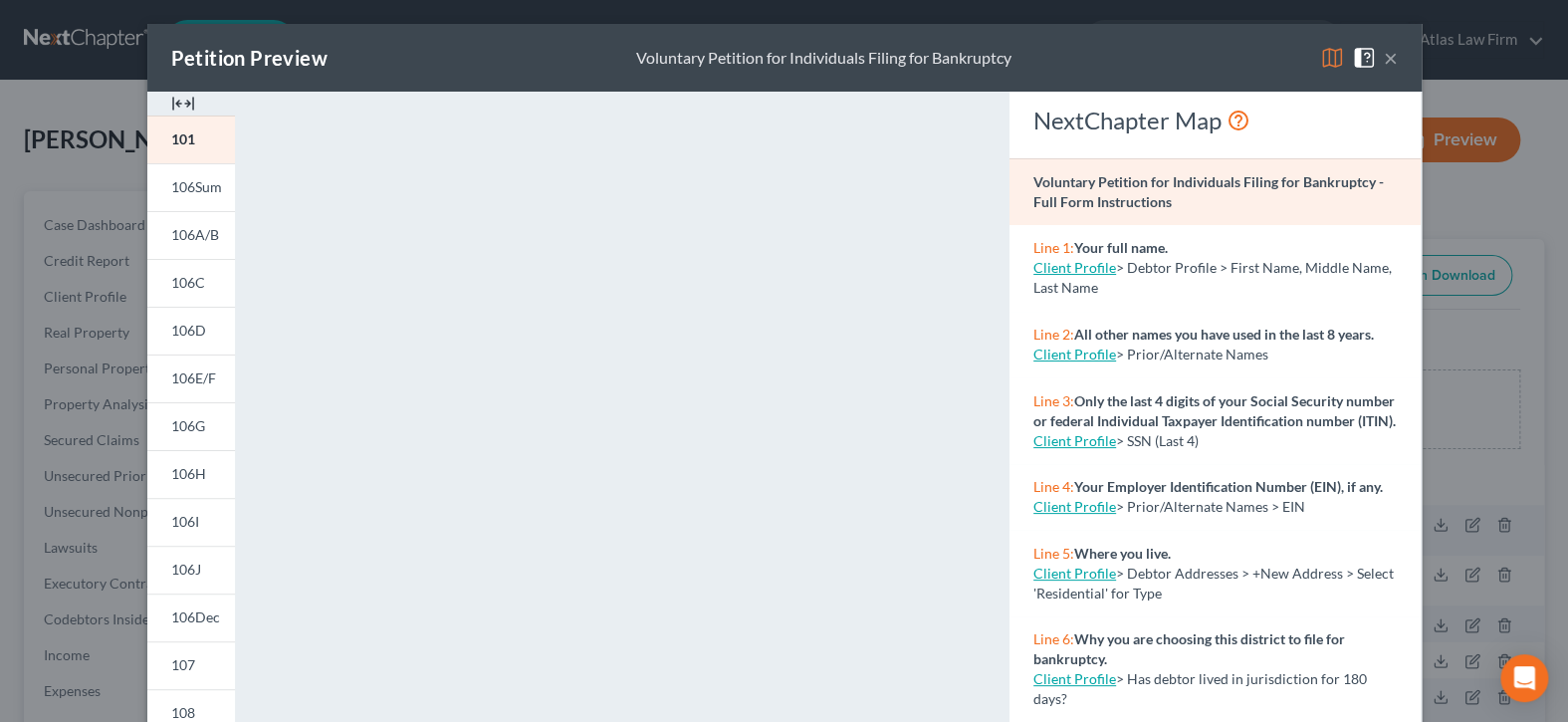 click on "×" at bounding box center [1391, 58] 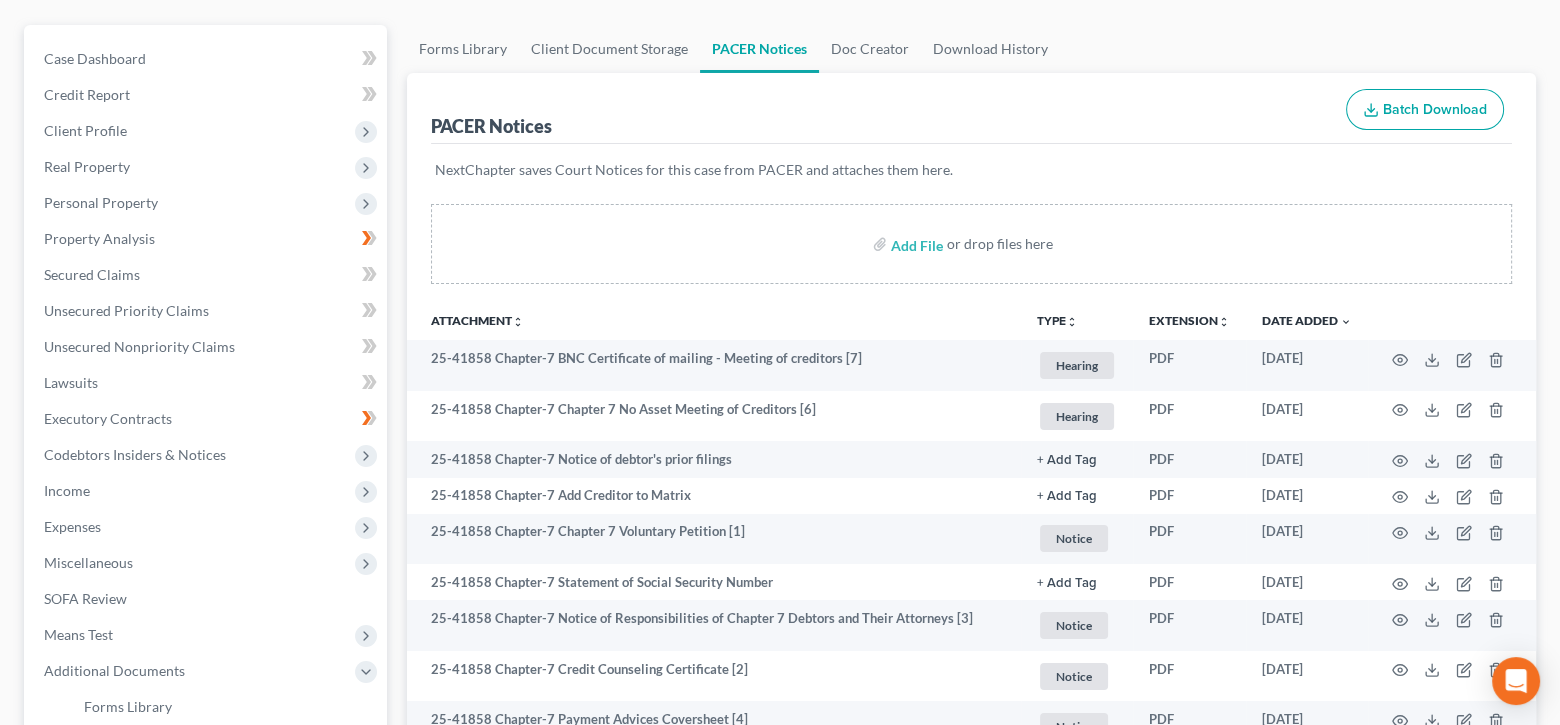 scroll, scrollTop: 200, scrollLeft: 0, axis: vertical 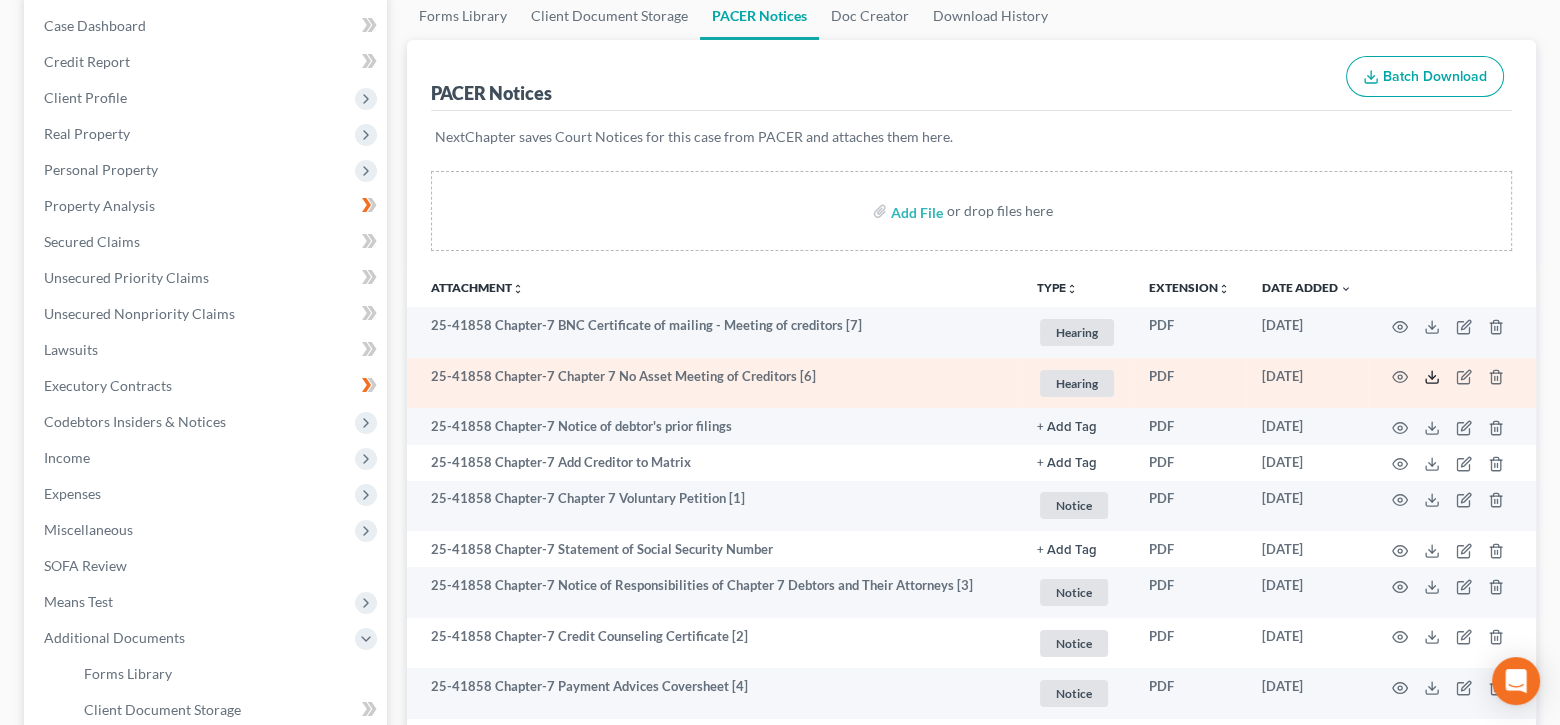 click 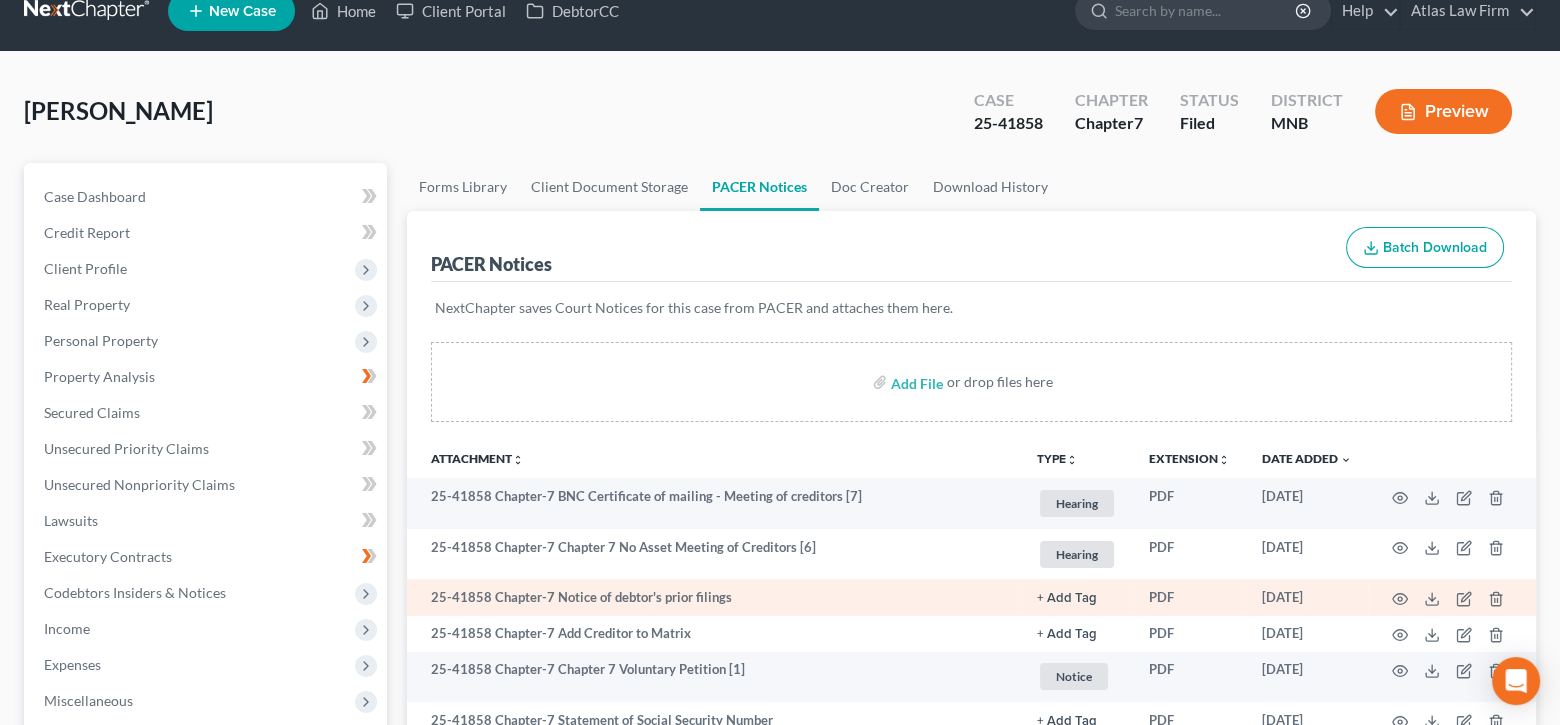 scroll, scrollTop: 0, scrollLeft: 0, axis: both 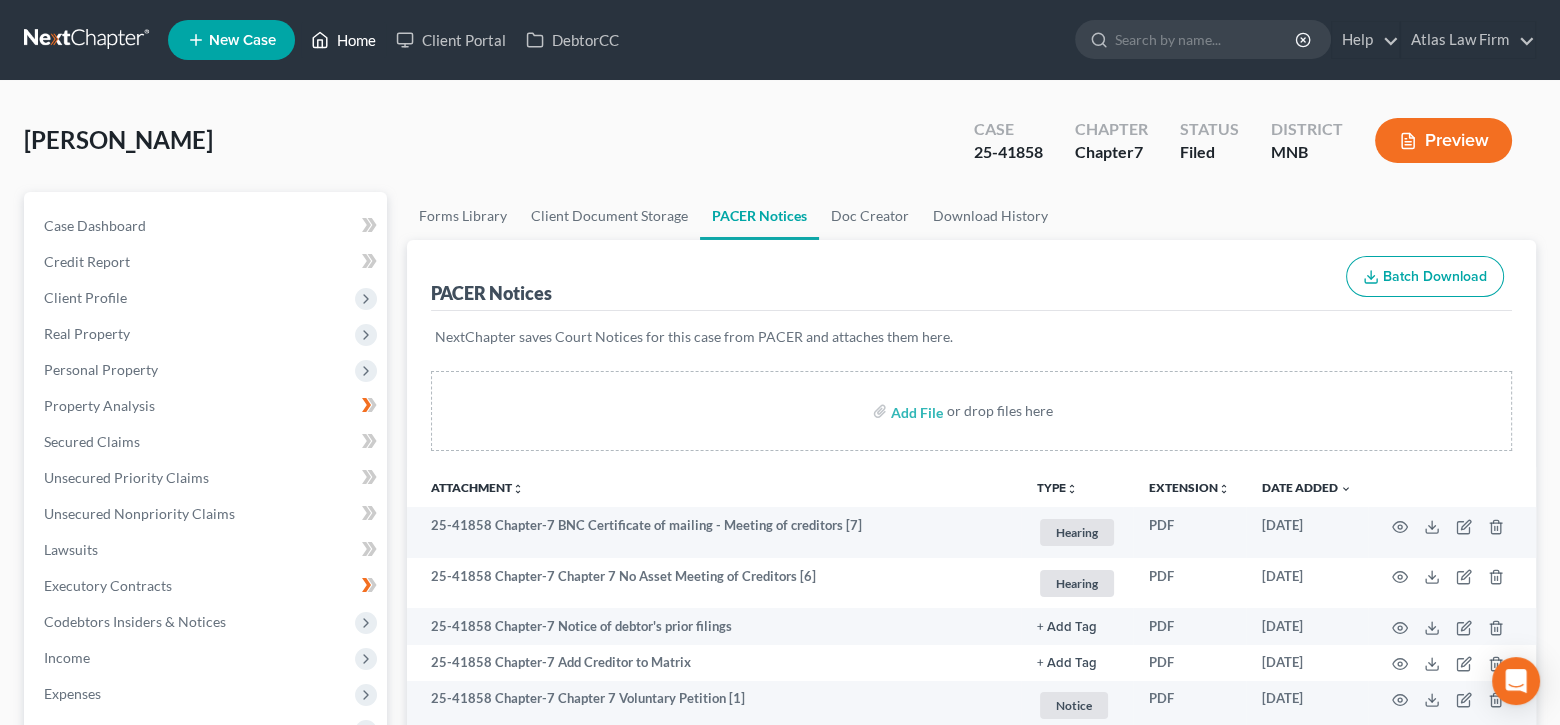 click on "Home" at bounding box center (343, 40) 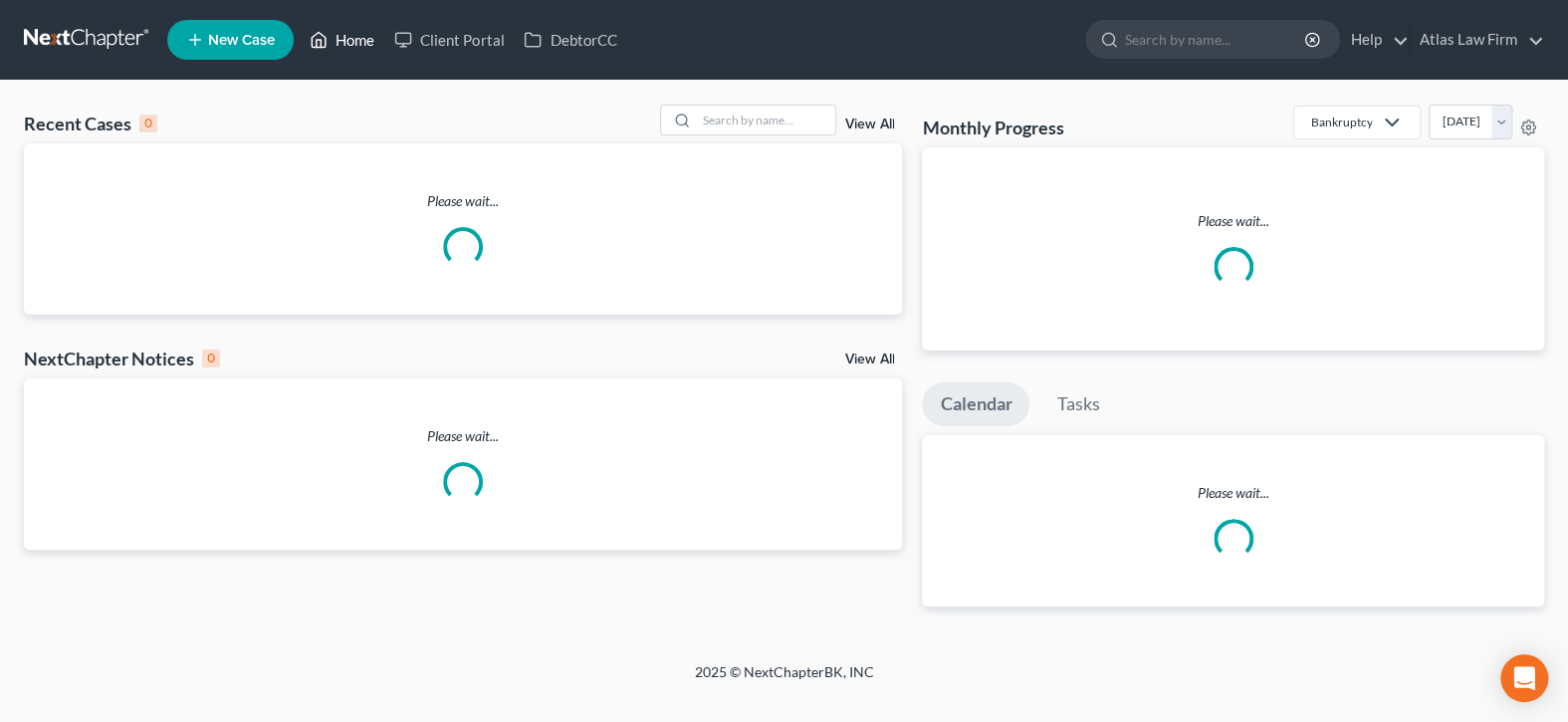 click on "Home" at bounding box center [341, 40] 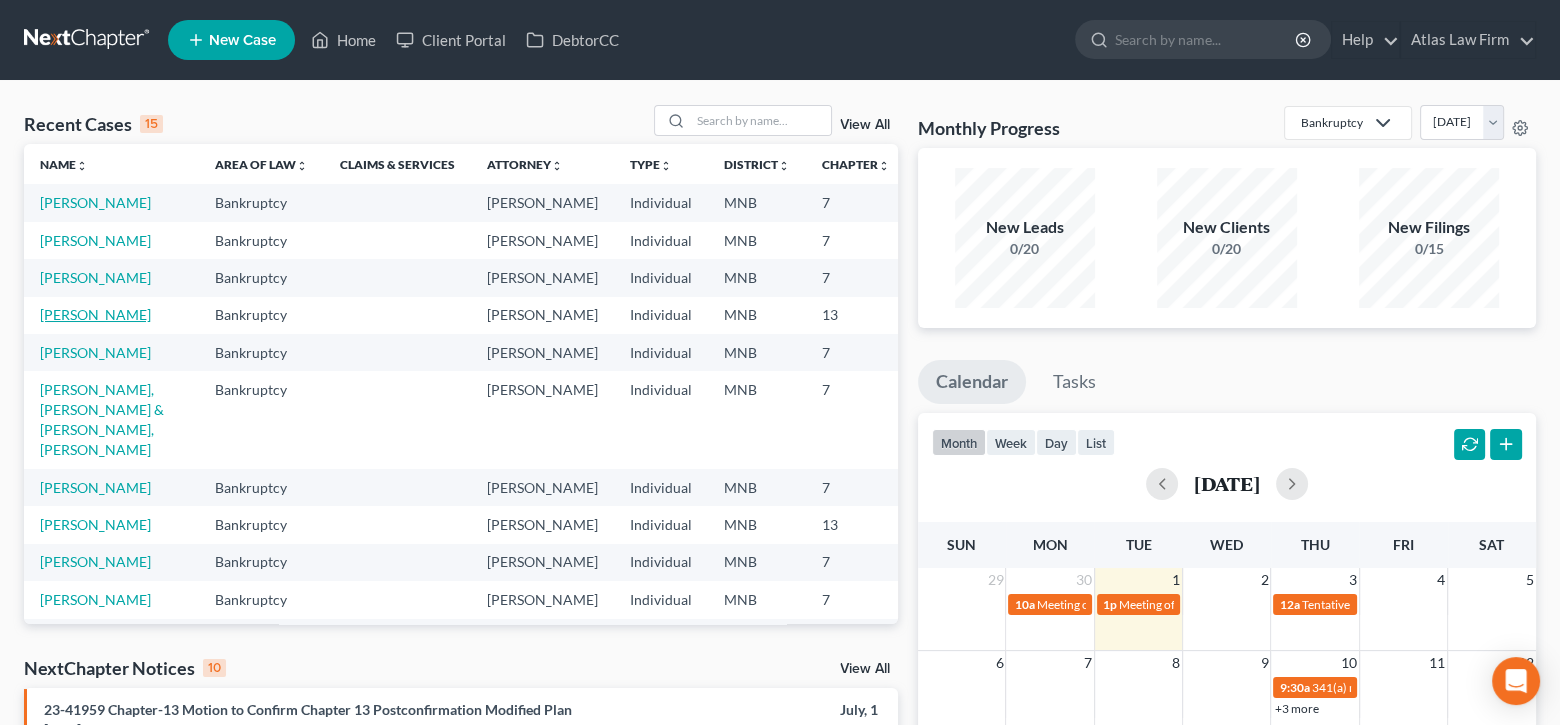 click on "Fischer, Michael" at bounding box center [95, 314] 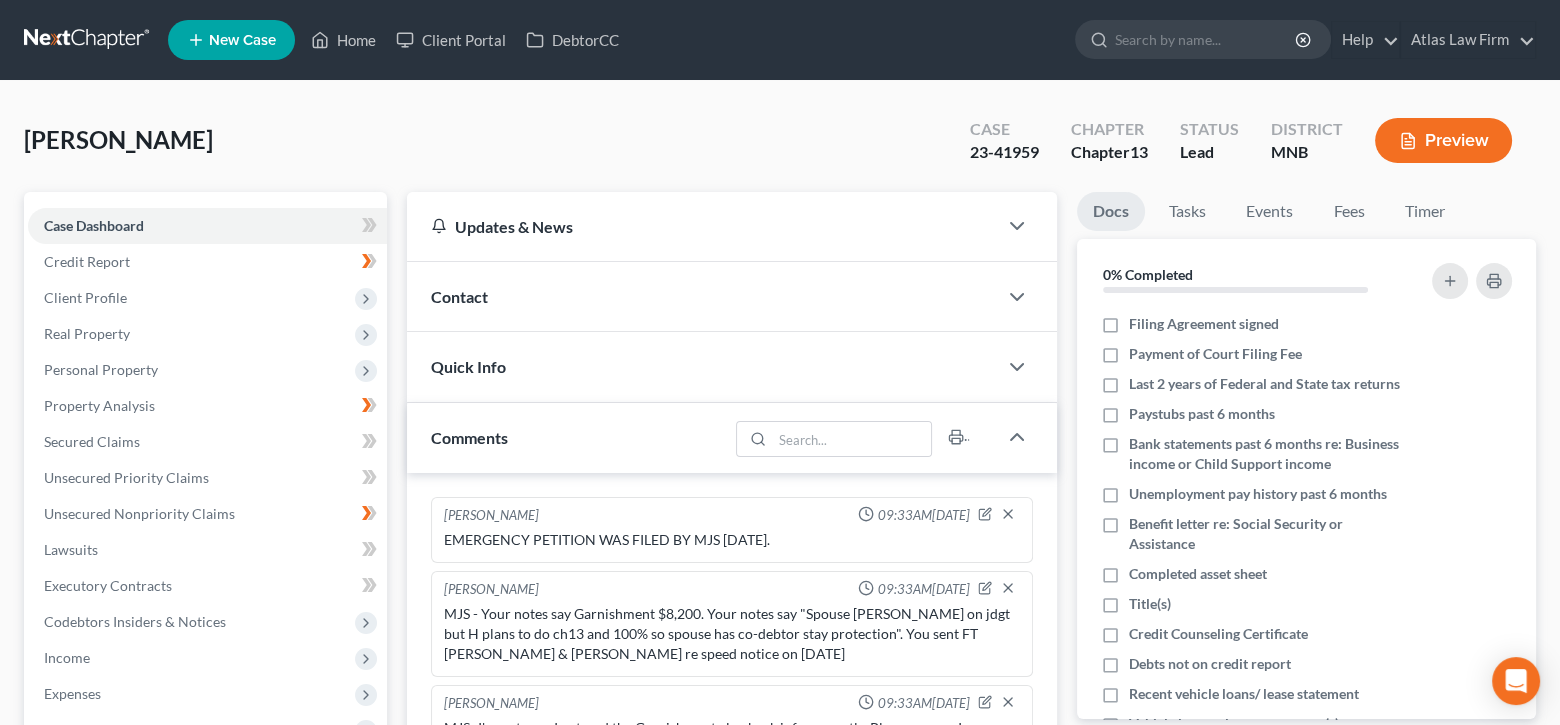 scroll, scrollTop: 1503, scrollLeft: 0, axis: vertical 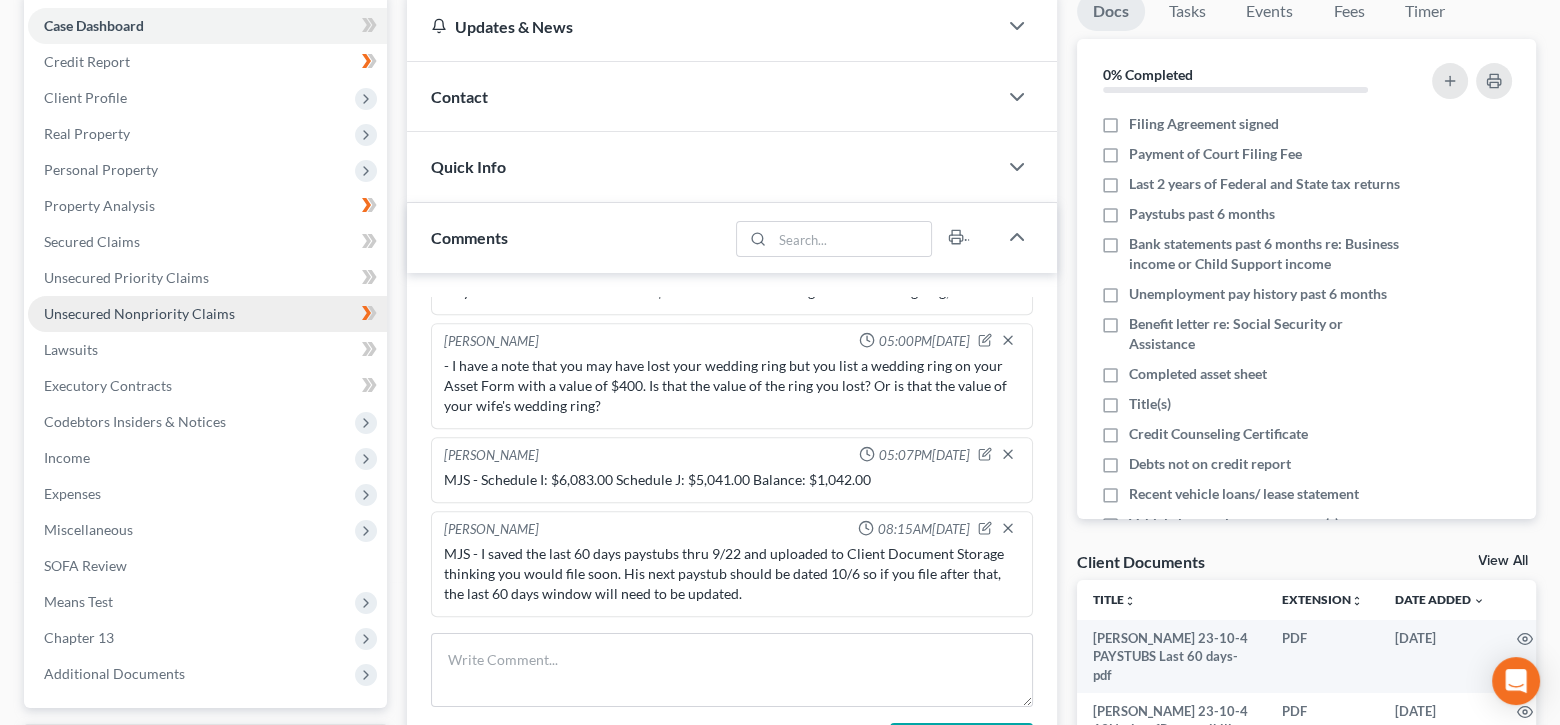 click on "Unsecured Nonpriority Claims" at bounding box center [139, 313] 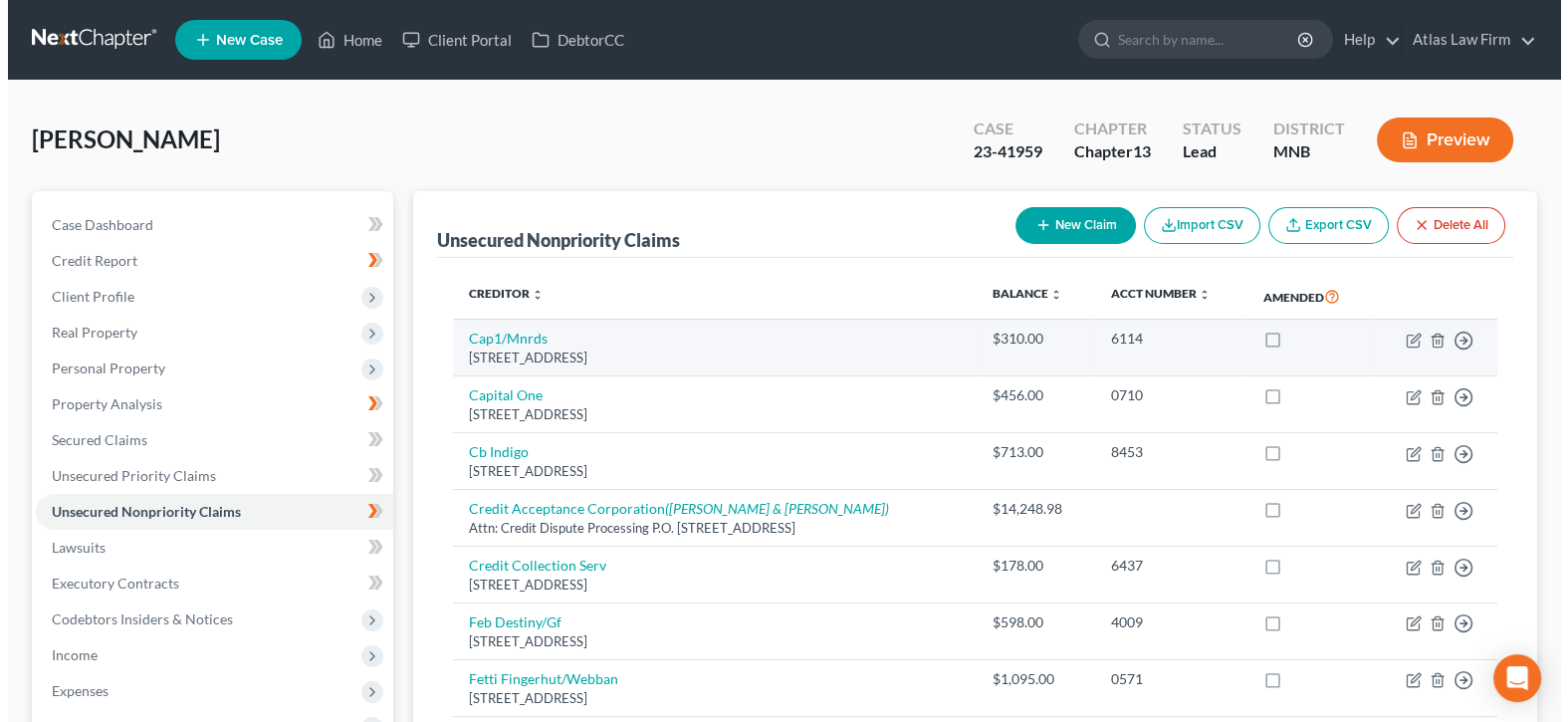 scroll, scrollTop: 199, scrollLeft: 0, axis: vertical 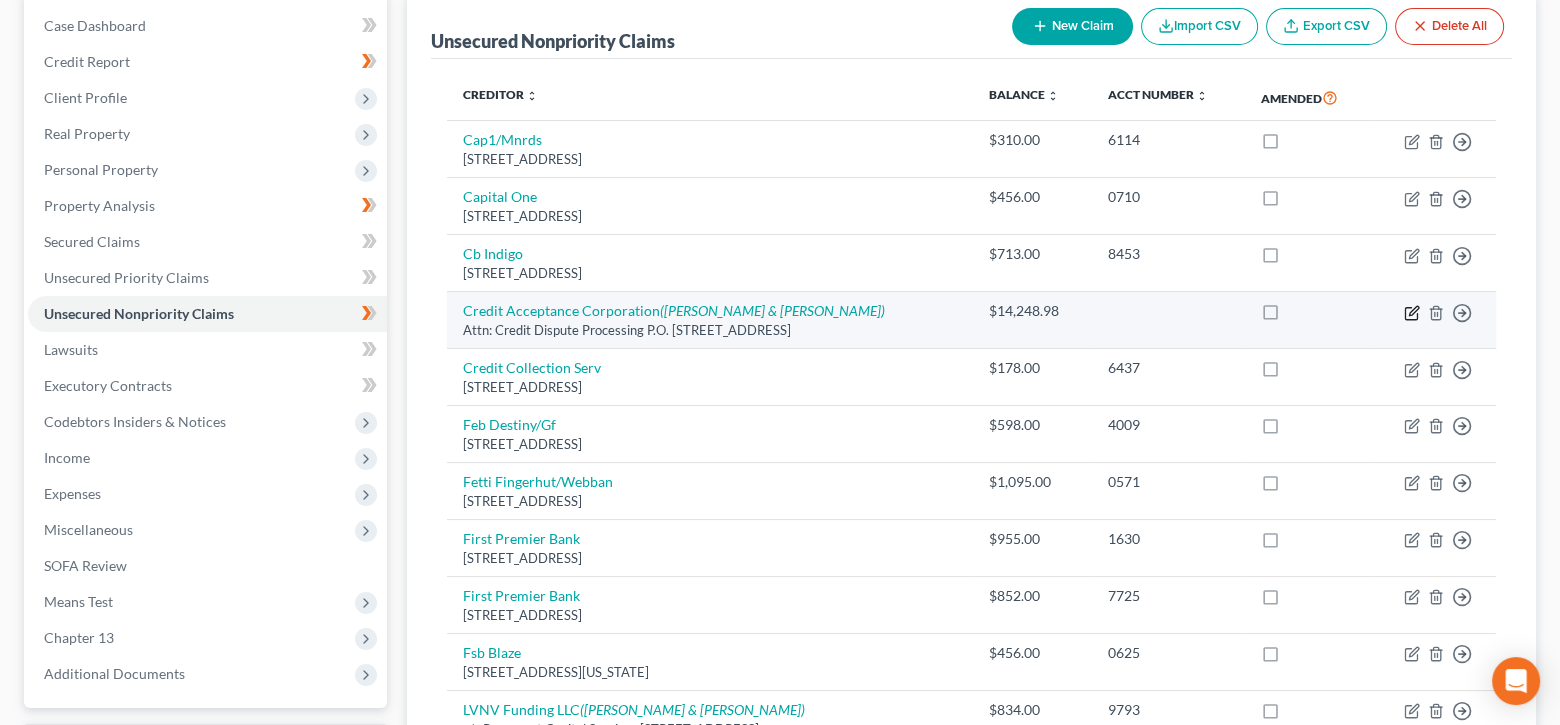 click 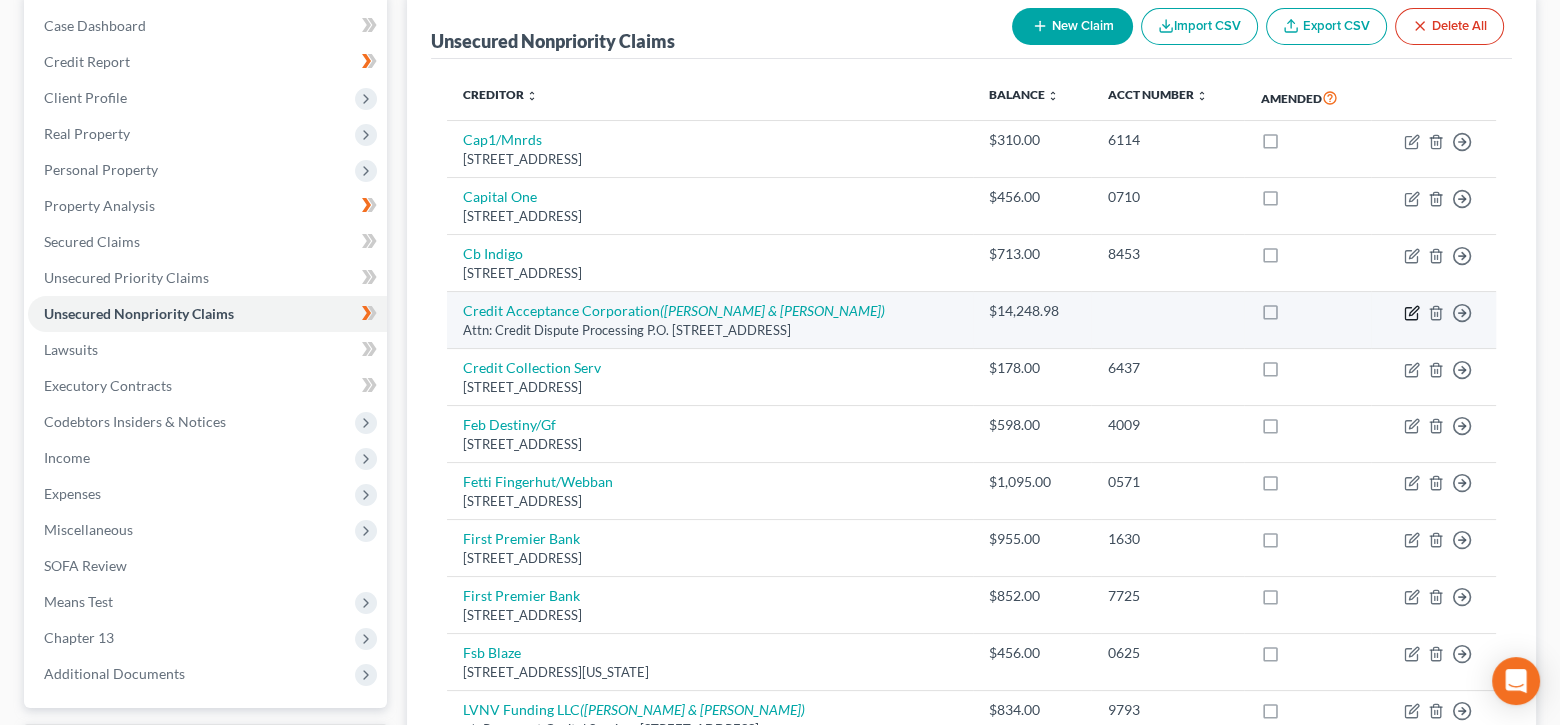 select on "8" 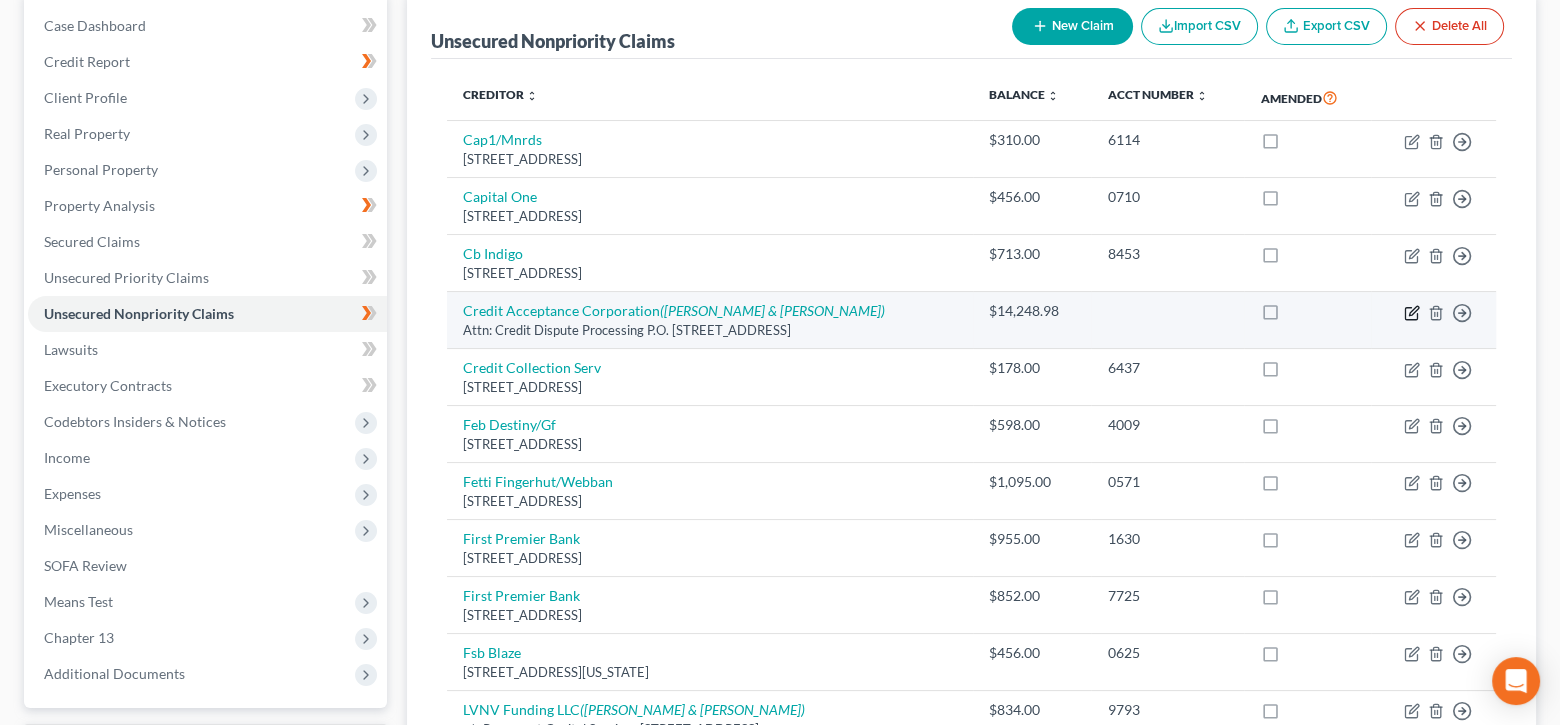select on "3" 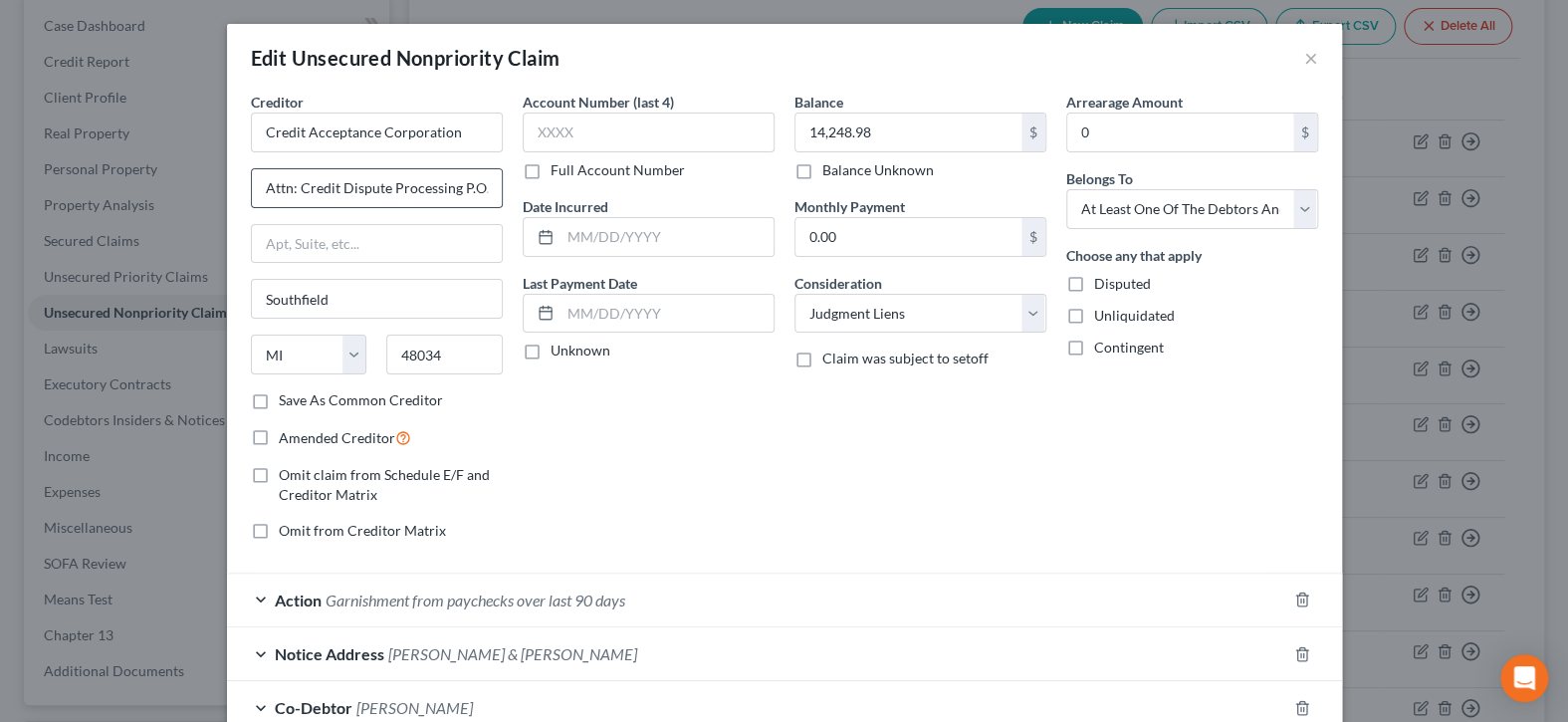 click on "Attn: Credit Dispute Processing P.O. Box 5070" at bounding box center (376, 188) 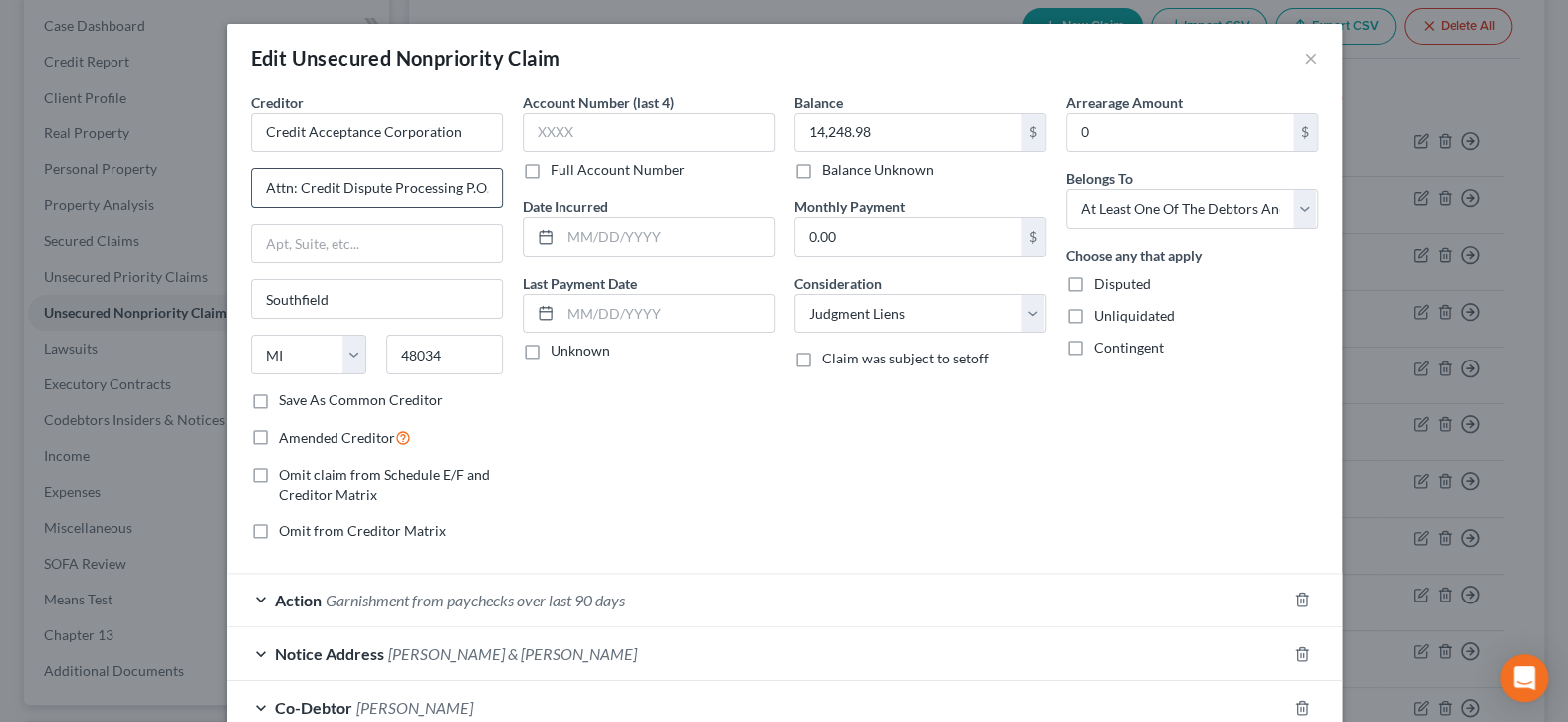 scroll, scrollTop: 0, scrollLeft: 59, axis: horizontal 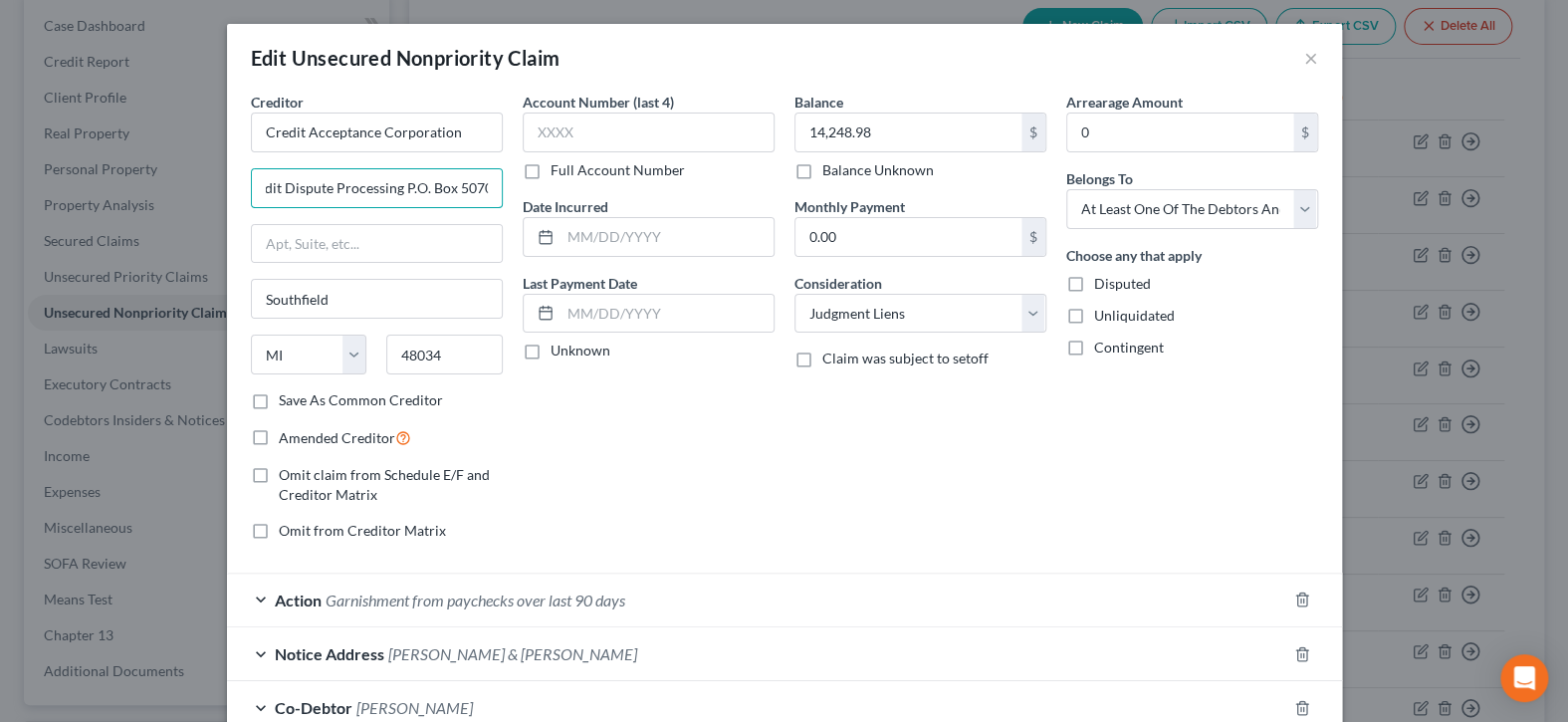 drag, startPoint x: 451, startPoint y: 189, endPoint x: 522, endPoint y: 177, distance: 72.00694 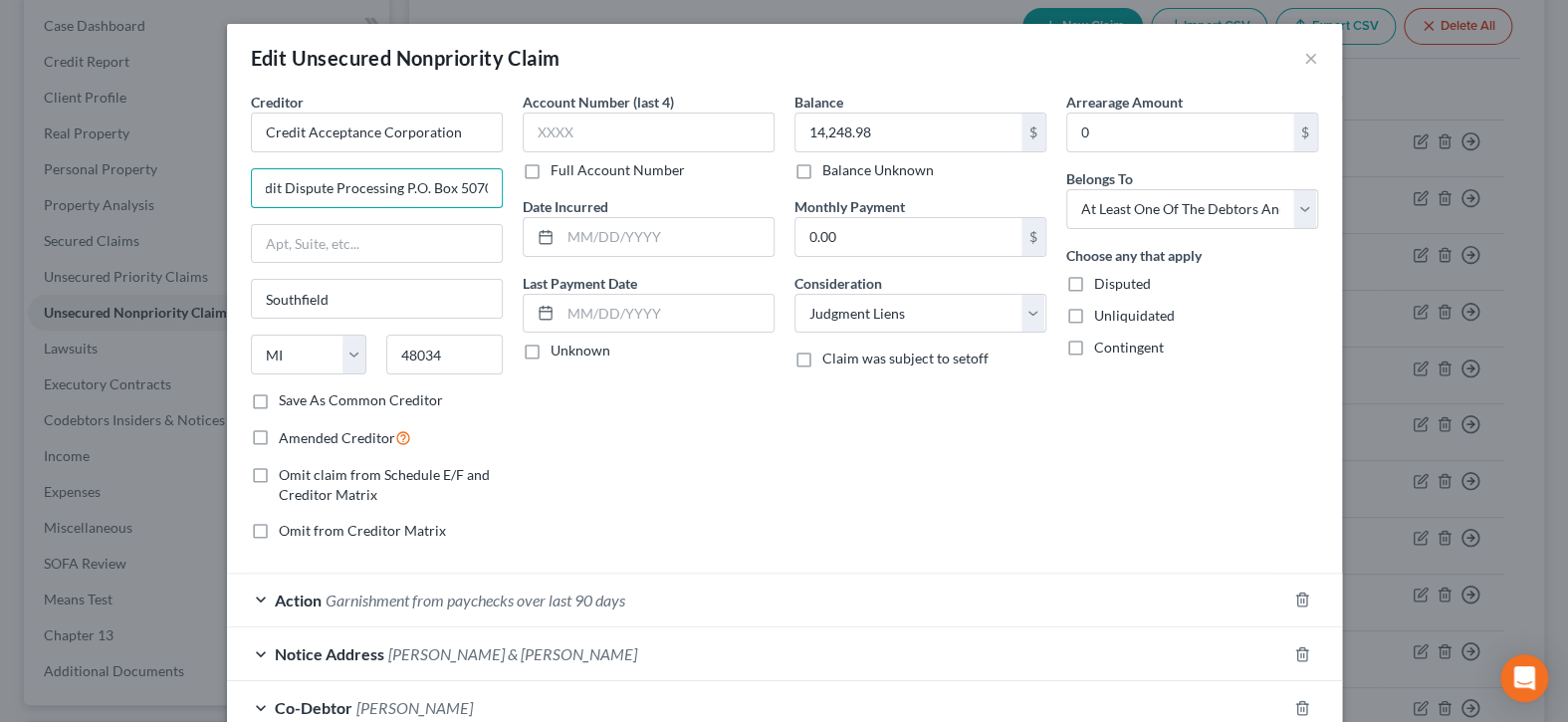 click on "Creditor *    Credit Acceptance Corporation                      Attn: Credit Dispute Processing P.O. Box 5070 Southfield State AL AK AR AZ CA CO CT DE DC FL GA GU HI ID IL IN IA KS KY LA ME MD MA MI MN MS MO MT NC ND NE NV NH NJ NM NY OH OK OR PA PR RI SC SD TN TX UT VI VA VT WA WV WI WY 48034 Save As Common Creditor Amended Creditor  Omit claim from Schedule E/F and Creditor Matrix Omit from Creditor Matrix
Account Number (last 4)
Full Account Number
Date Incurred         Last Payment Date         Unknown Balance
14,248.98 $
Balance Unknown
Balance Undetermined
14,248.98 $
Balance Unknown
Monthly Payment 0.00 $ Consideration Select Cable / Satellite Services Collection Agency Credit Card Debt Debt Counseling / Attorneys Deficiency Balance Domestic Support Obligations Home / Car Repairs Income Taxes Judgment Liens Medical Services Monies Loaned / Advanced Mortgage" at bounding box center [784, 324] 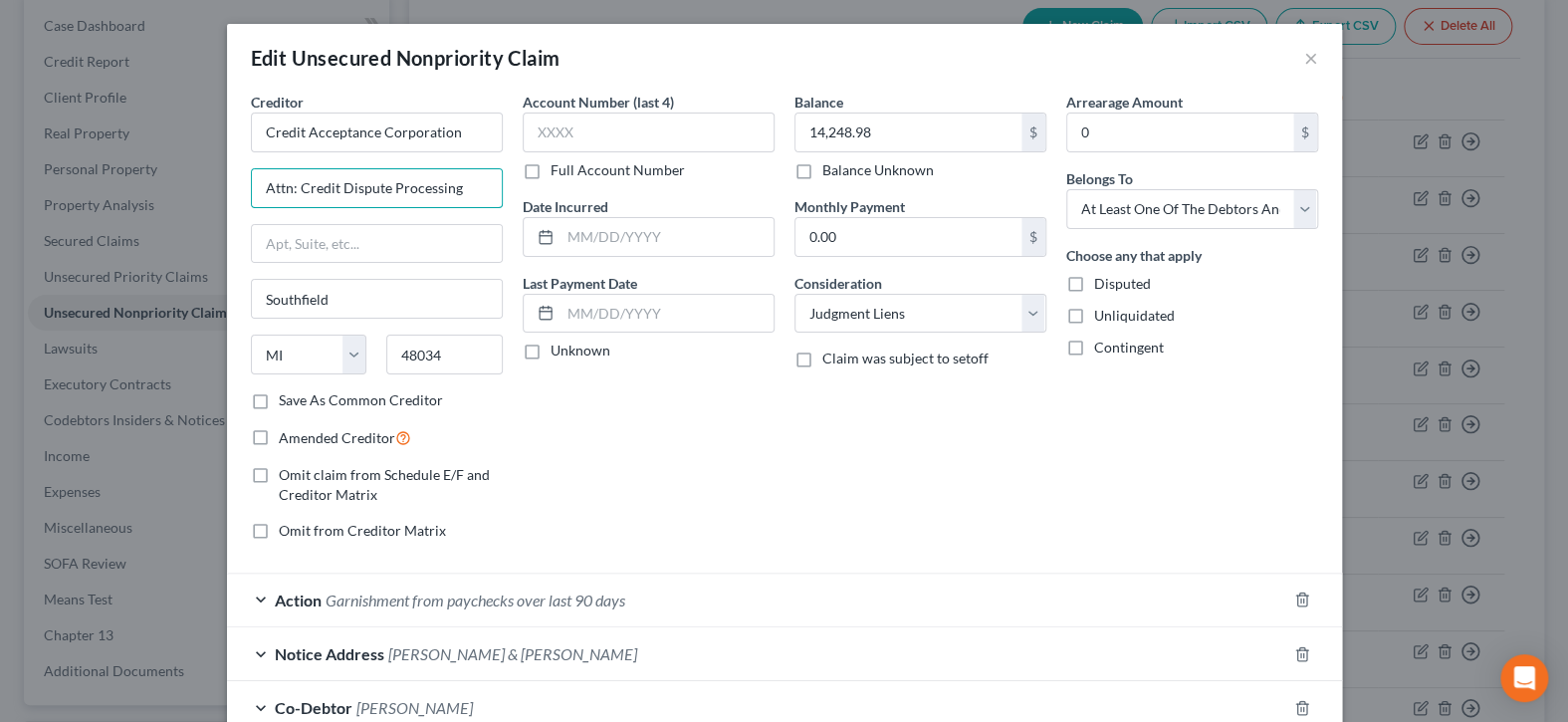 scroll, scrollTop: 0, scrollLeft: 0, axis: both 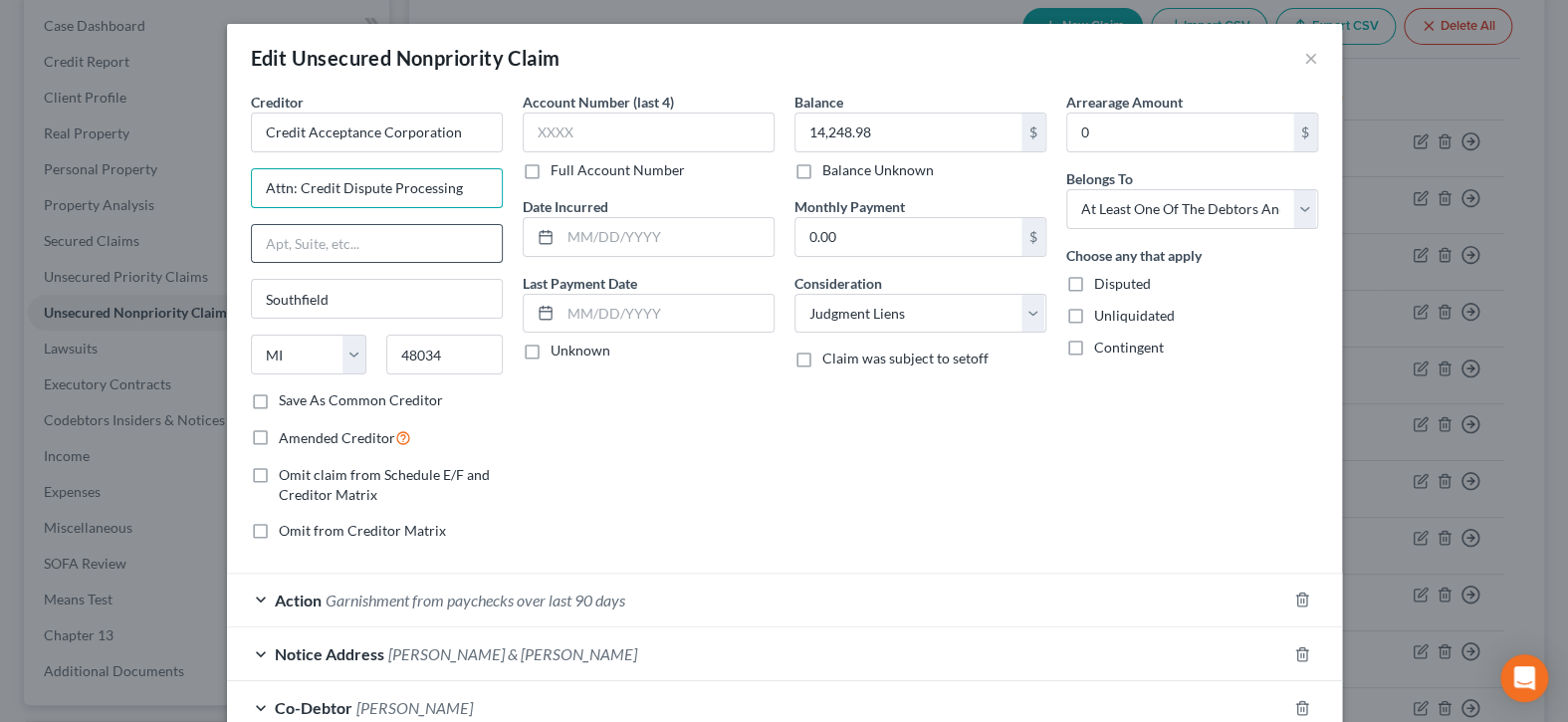 type on "Attn: Credit Dispute Processing" 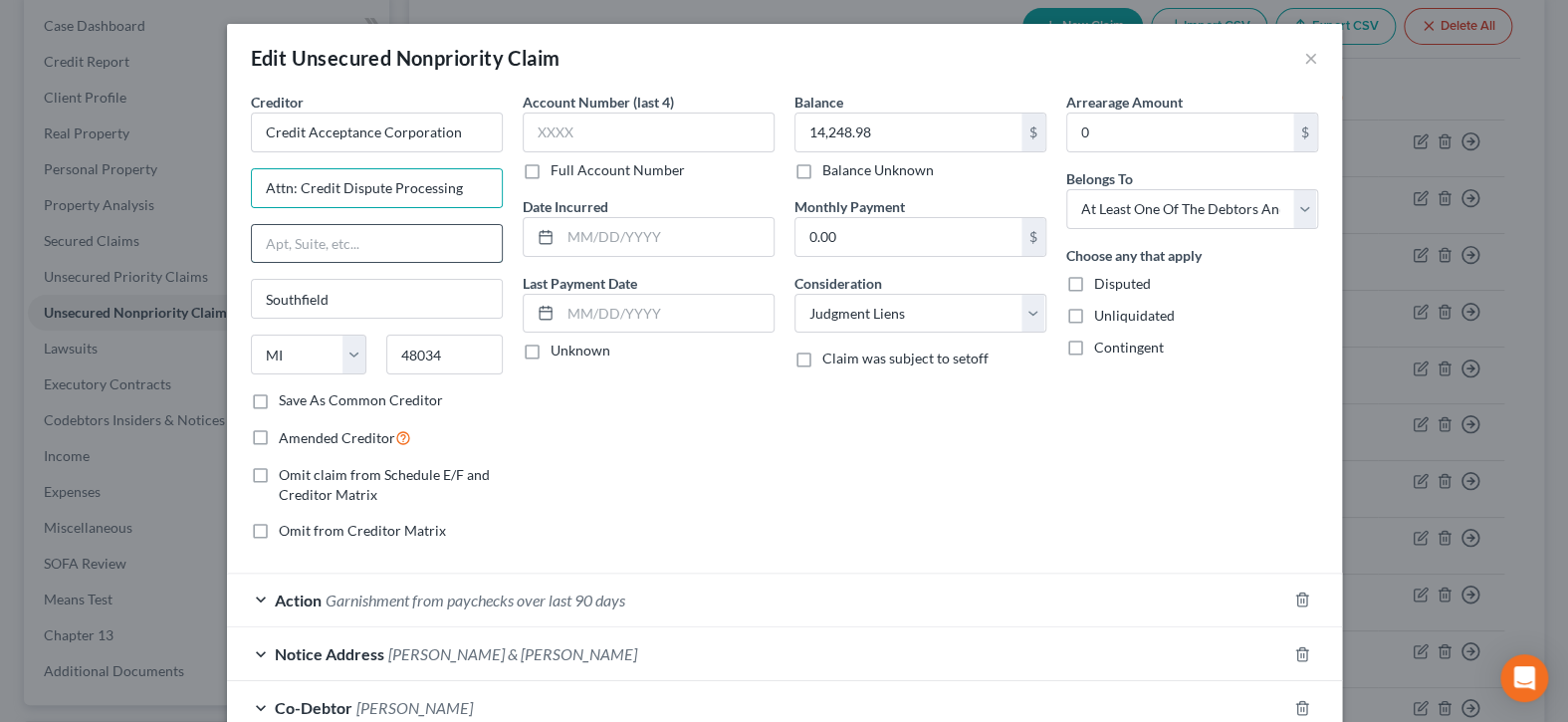 click at bounding box center (376, 244) 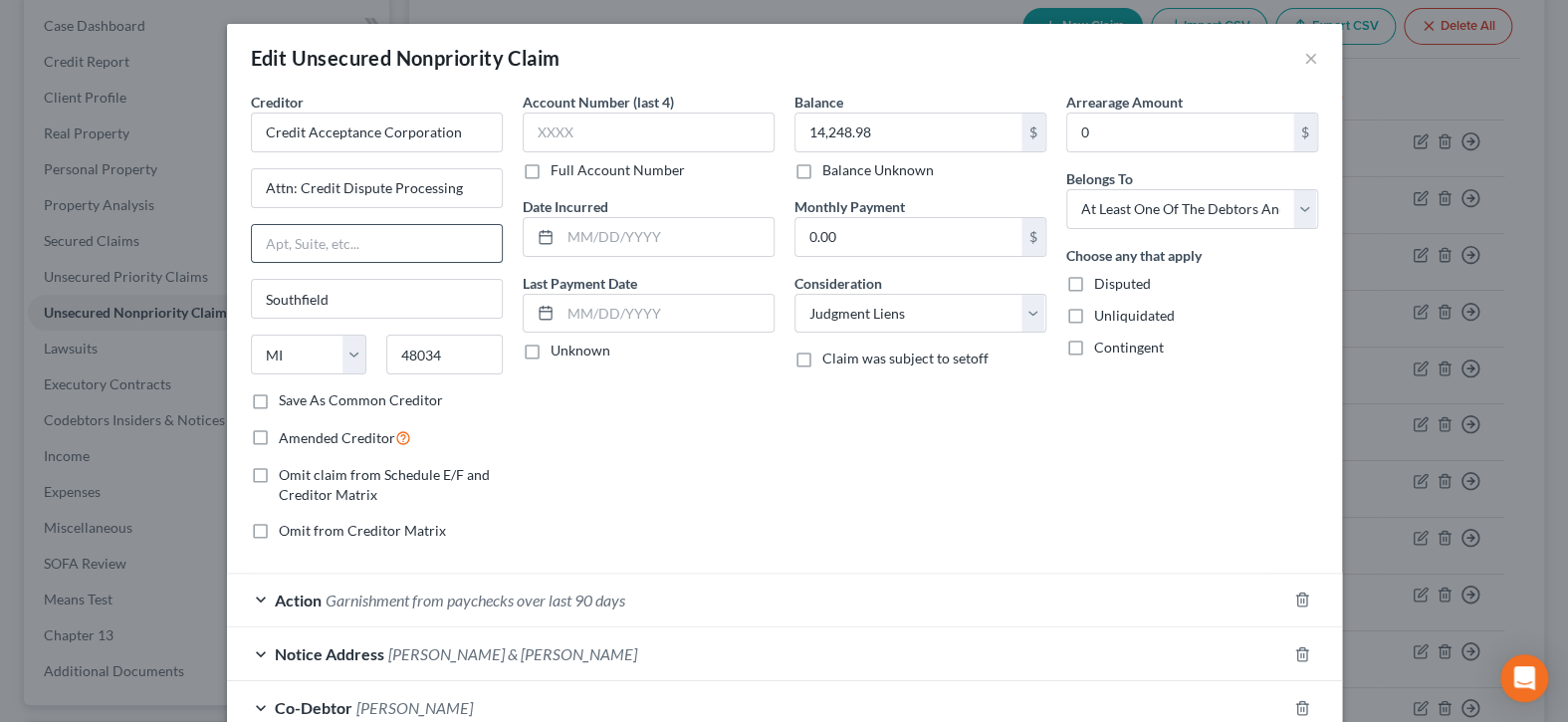 paste on "P.O. Box 5070" 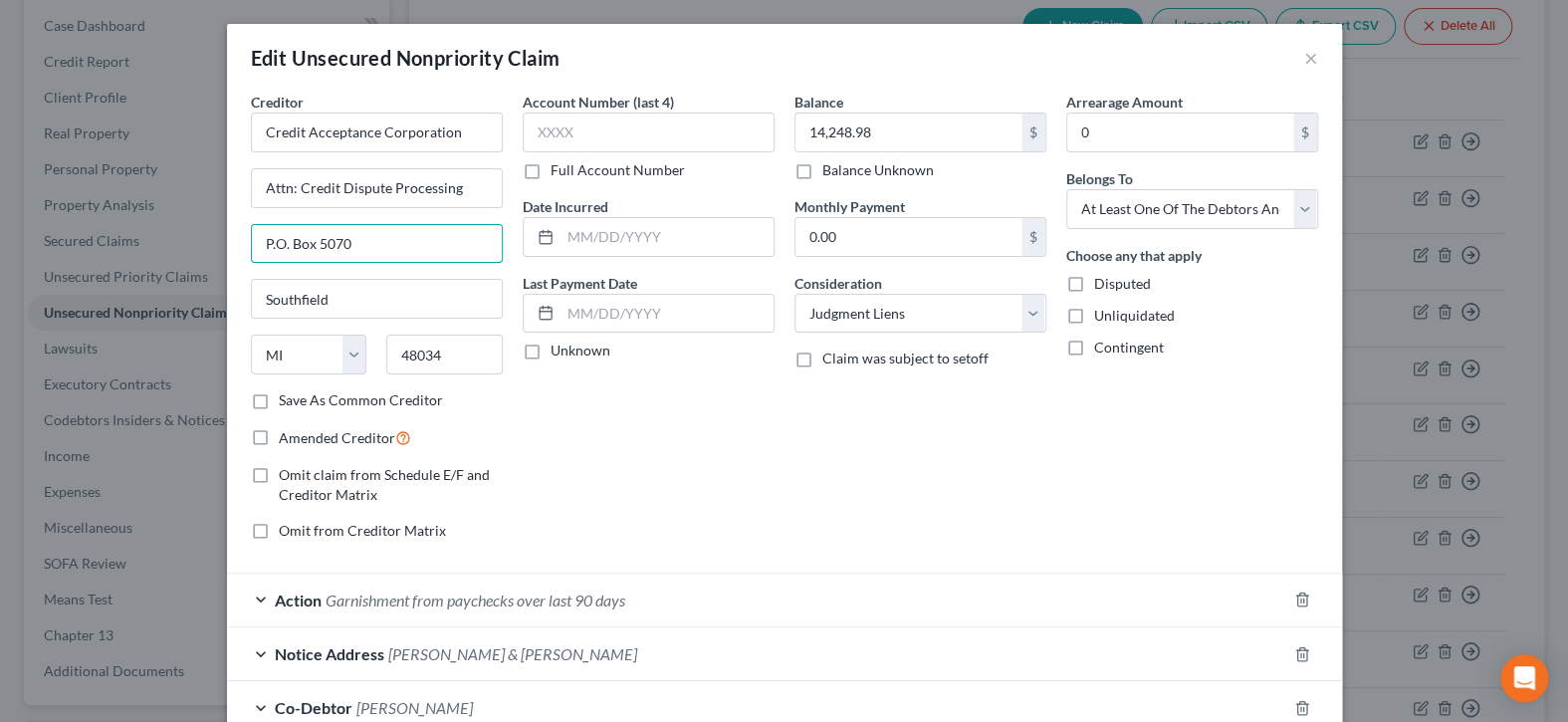 type on "P.O. Box 5070" 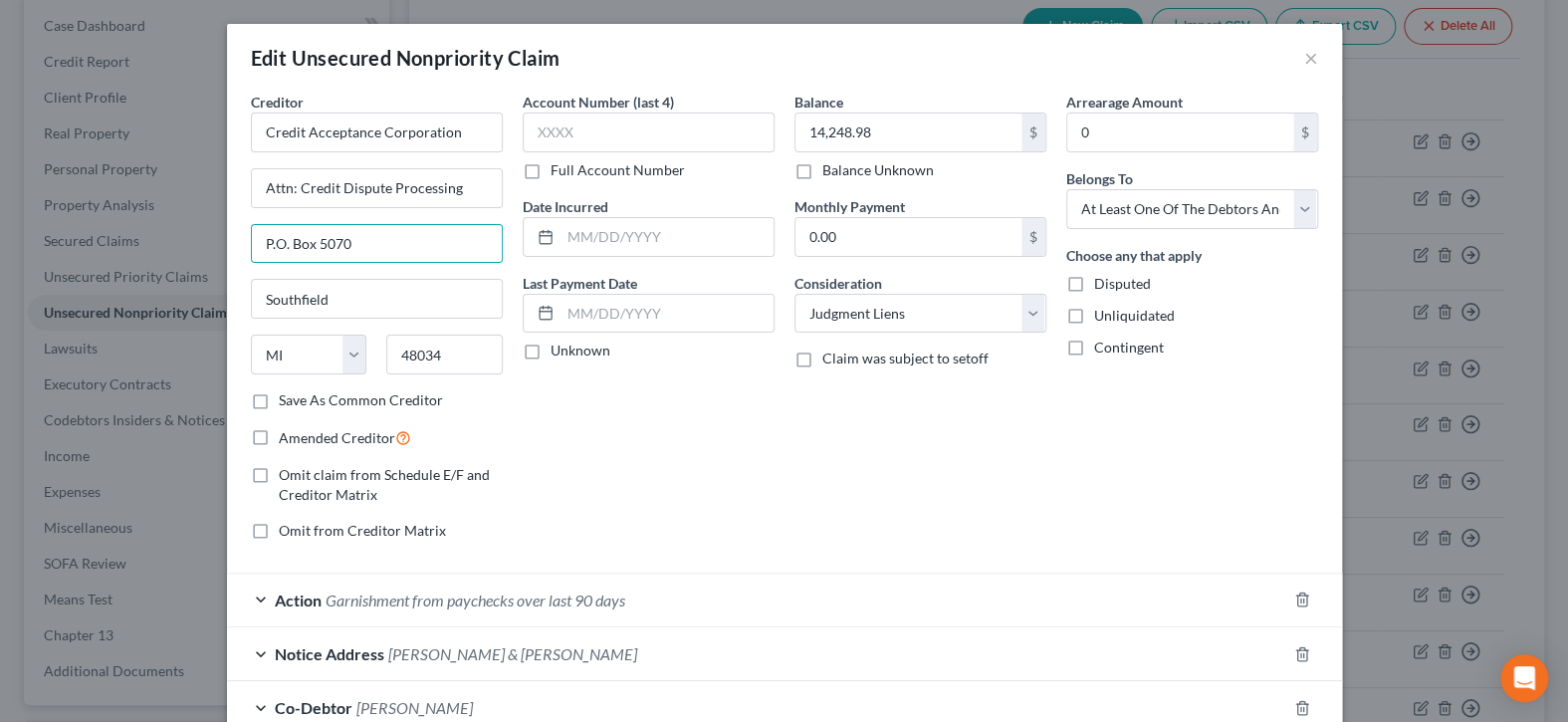 click on "Save As Common Creditor" at bounding box center (360, 400) 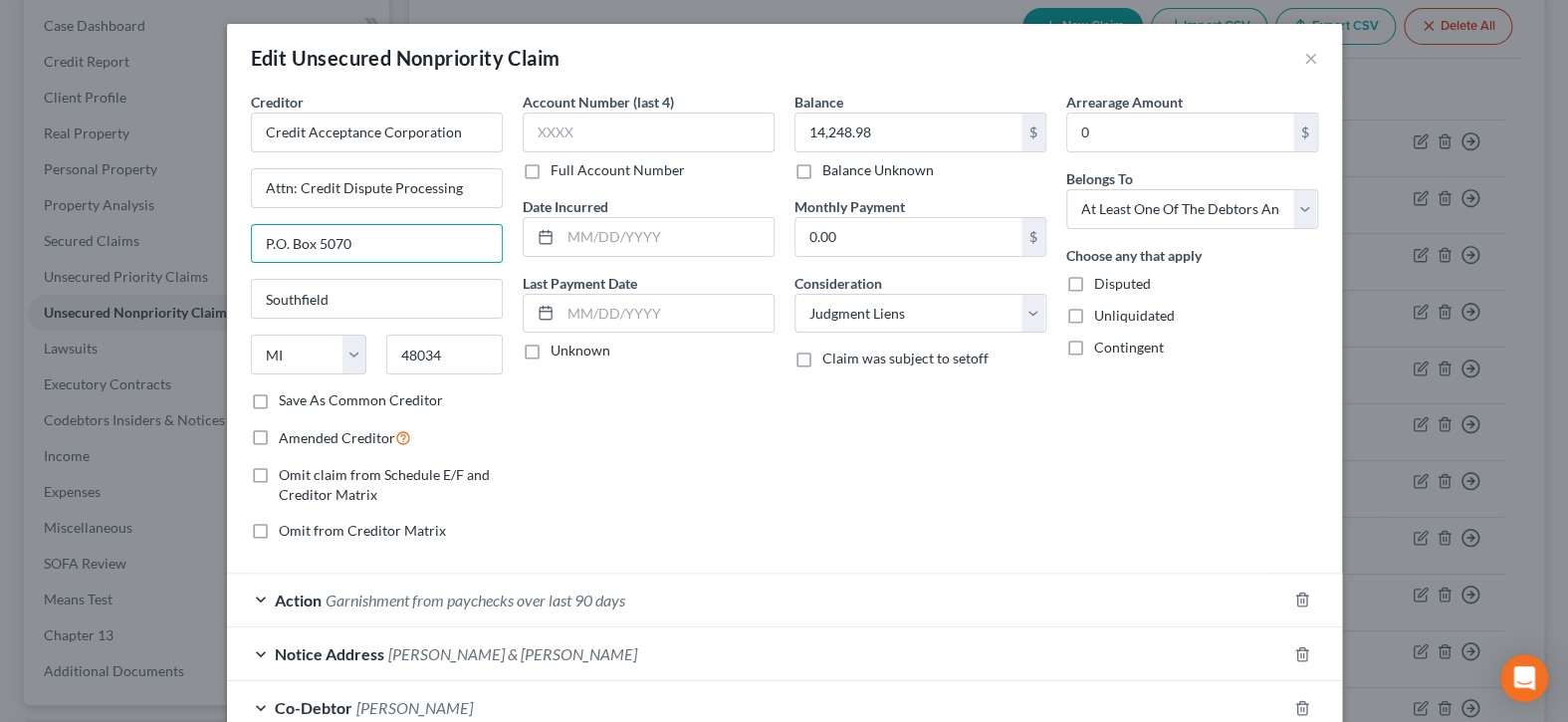 click on "Save As Common Creditor" at bounding box center (293, 396) 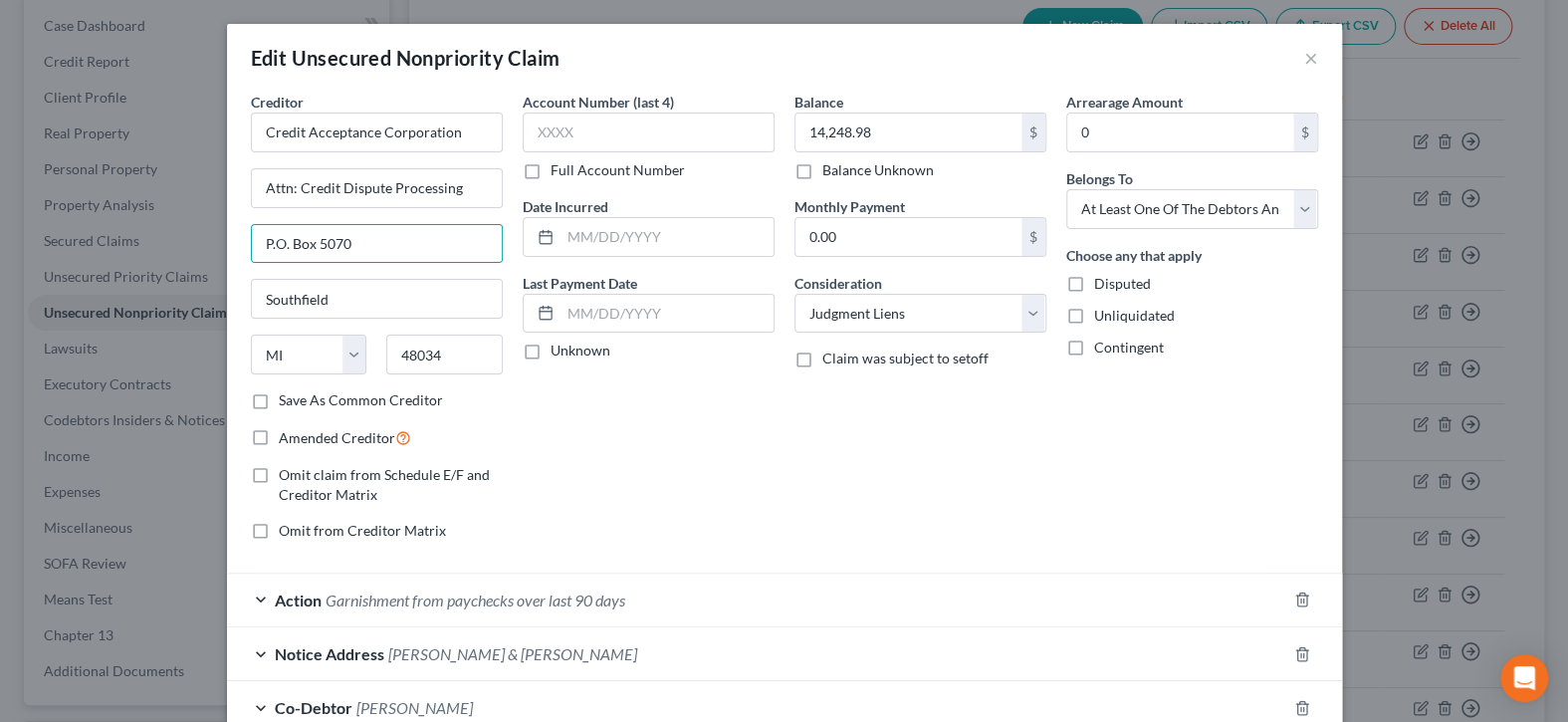 checkbox on "true" 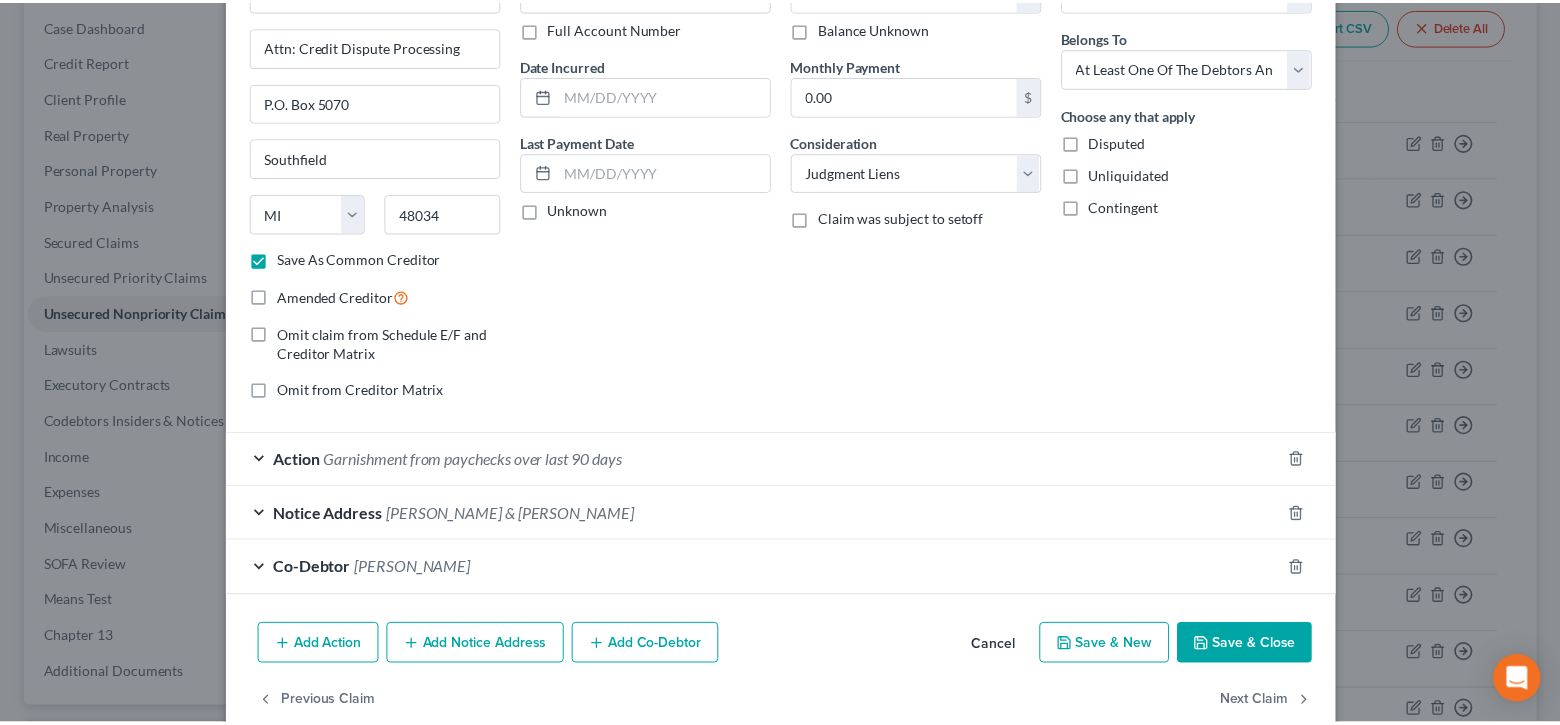 scroll, scrollTop: 177, scrollLeft: 0, axis: vertical 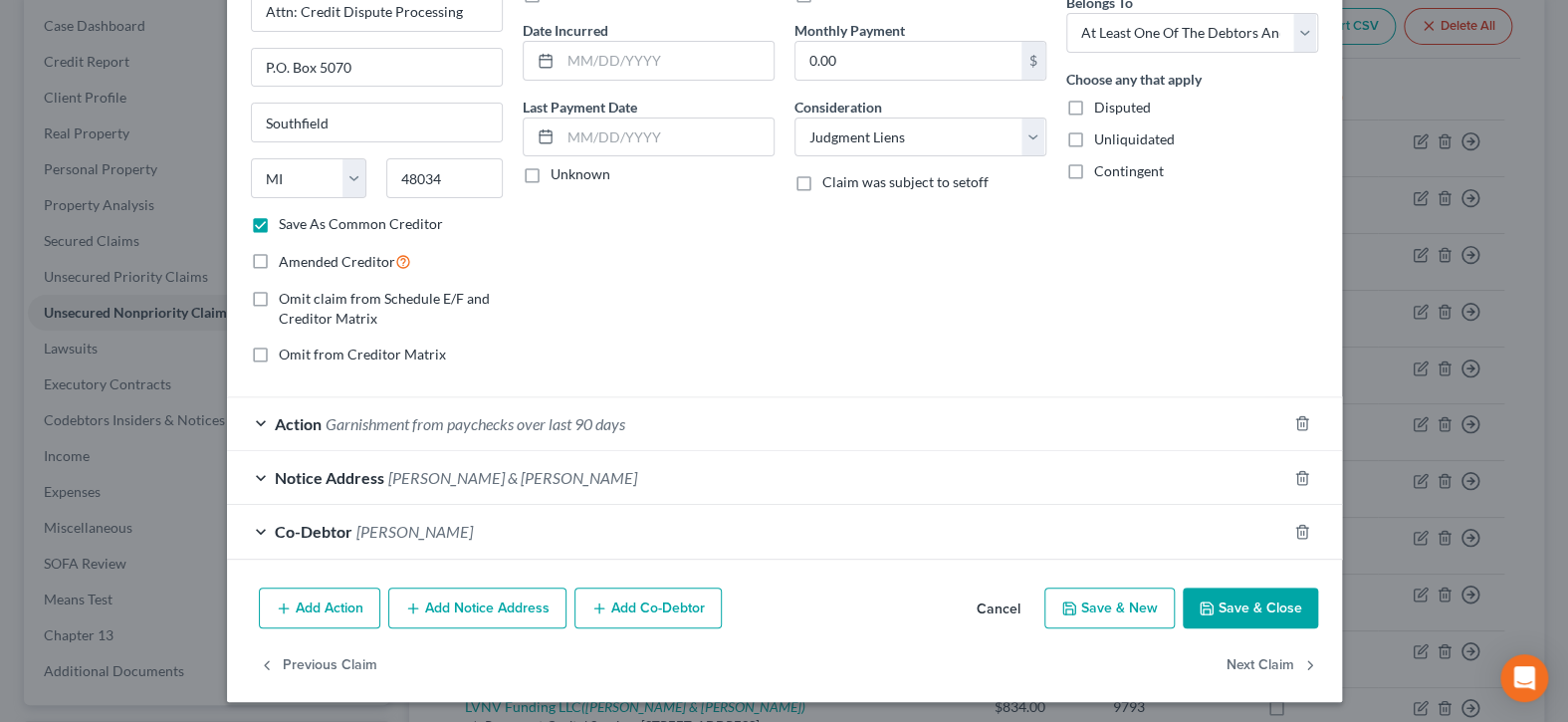 click on "Save & Close" at bounding box center [1250, 608] 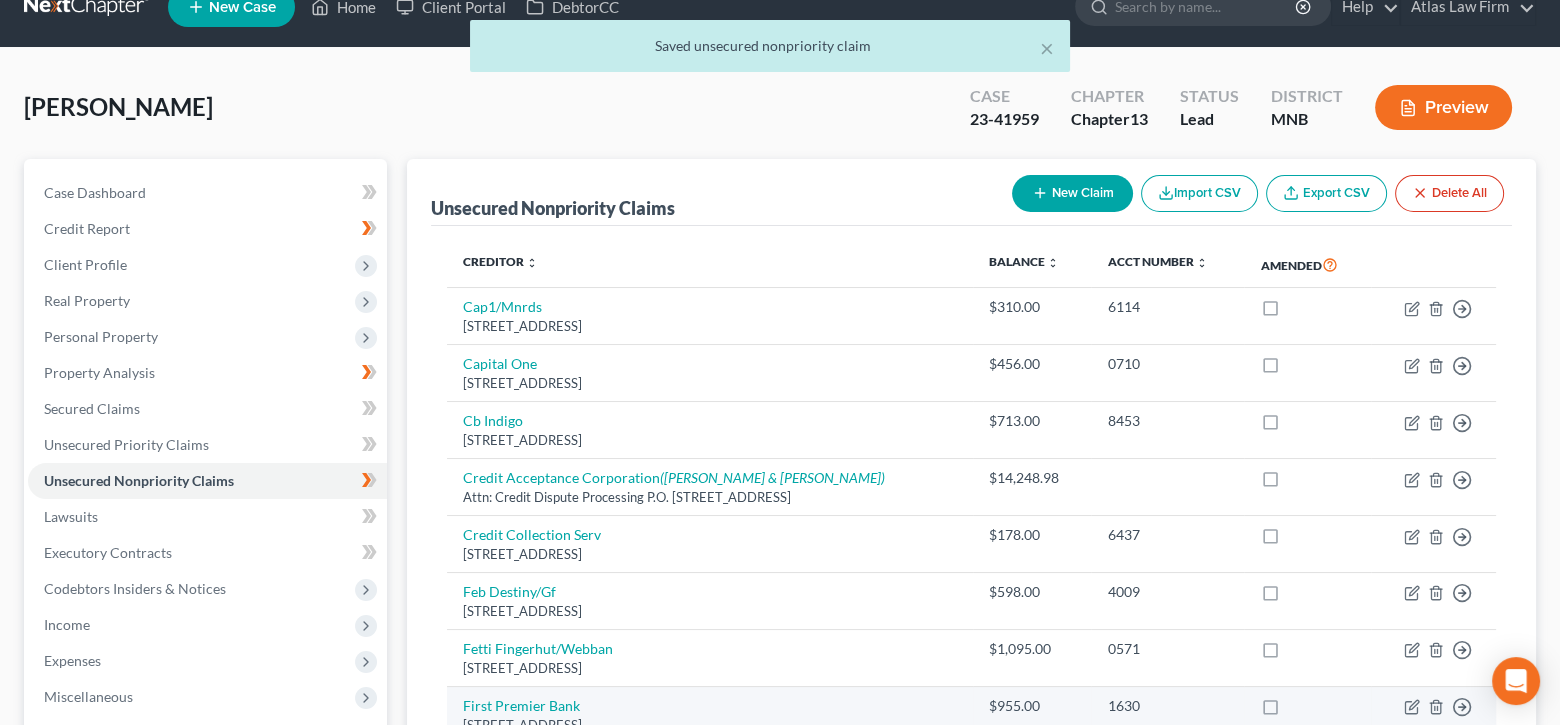 scroll, scrollTop: 0, scrollLeft: 0, axis: both 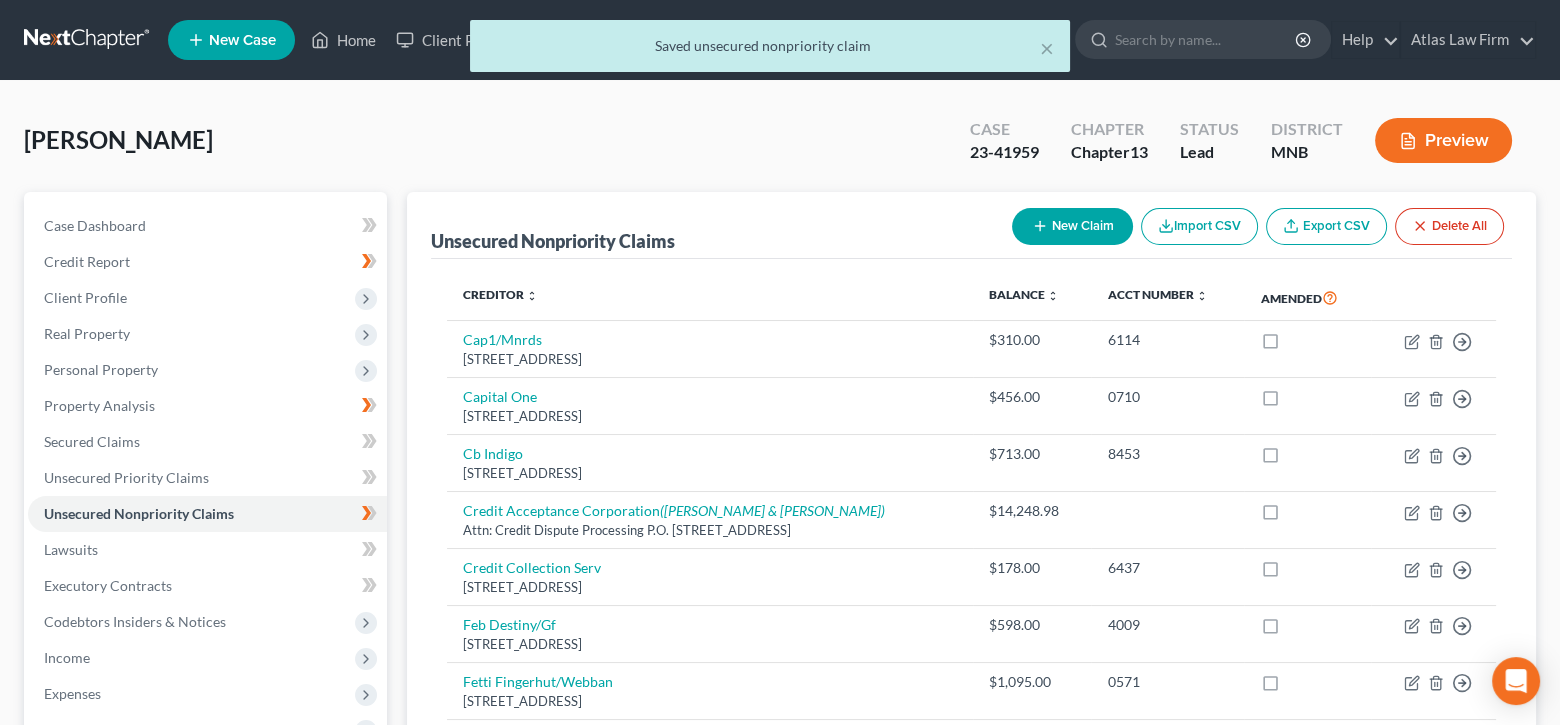 click on "×                     Saved unsecured nonpriority claim" at bounding box center (770, 51) 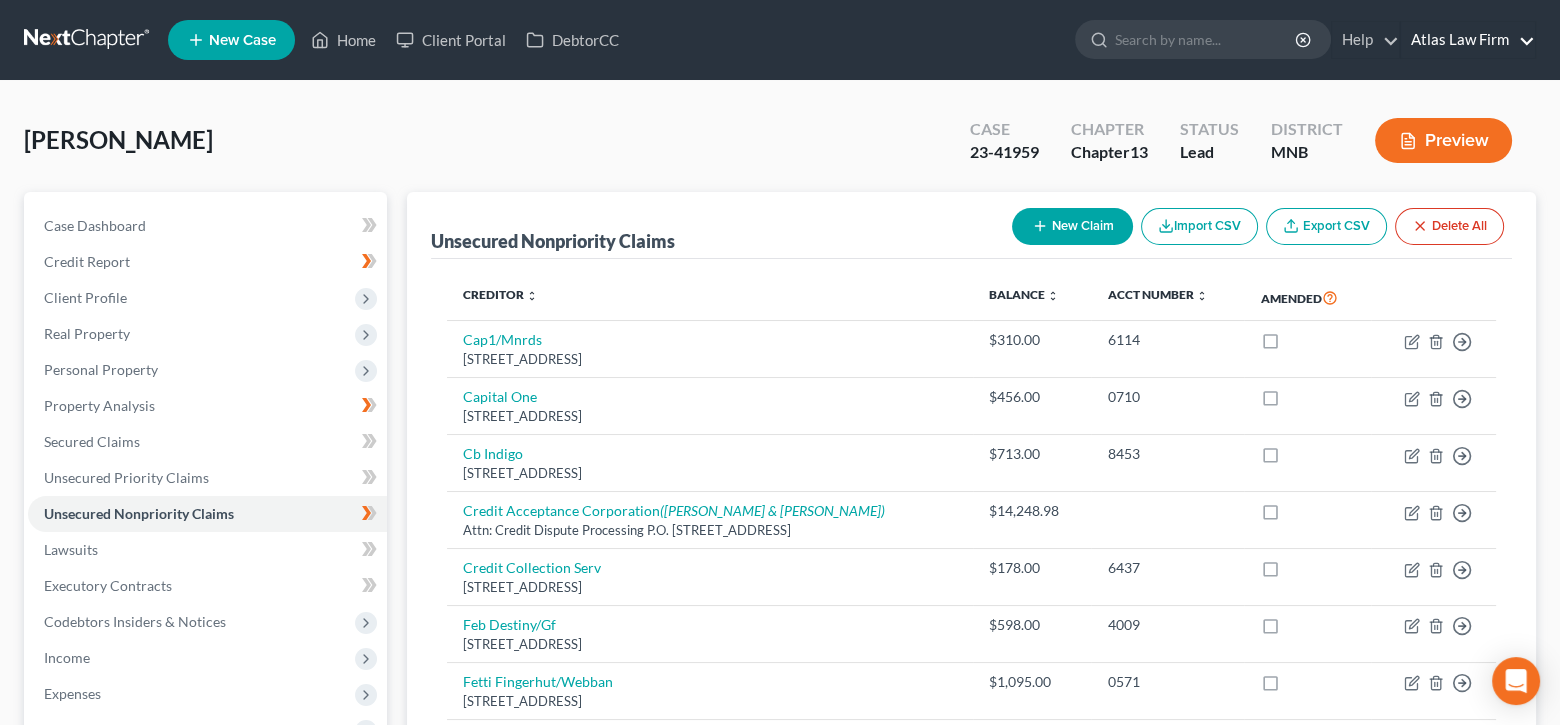 click on "Atlas Law Firm" at bounding box center [1468, 40] 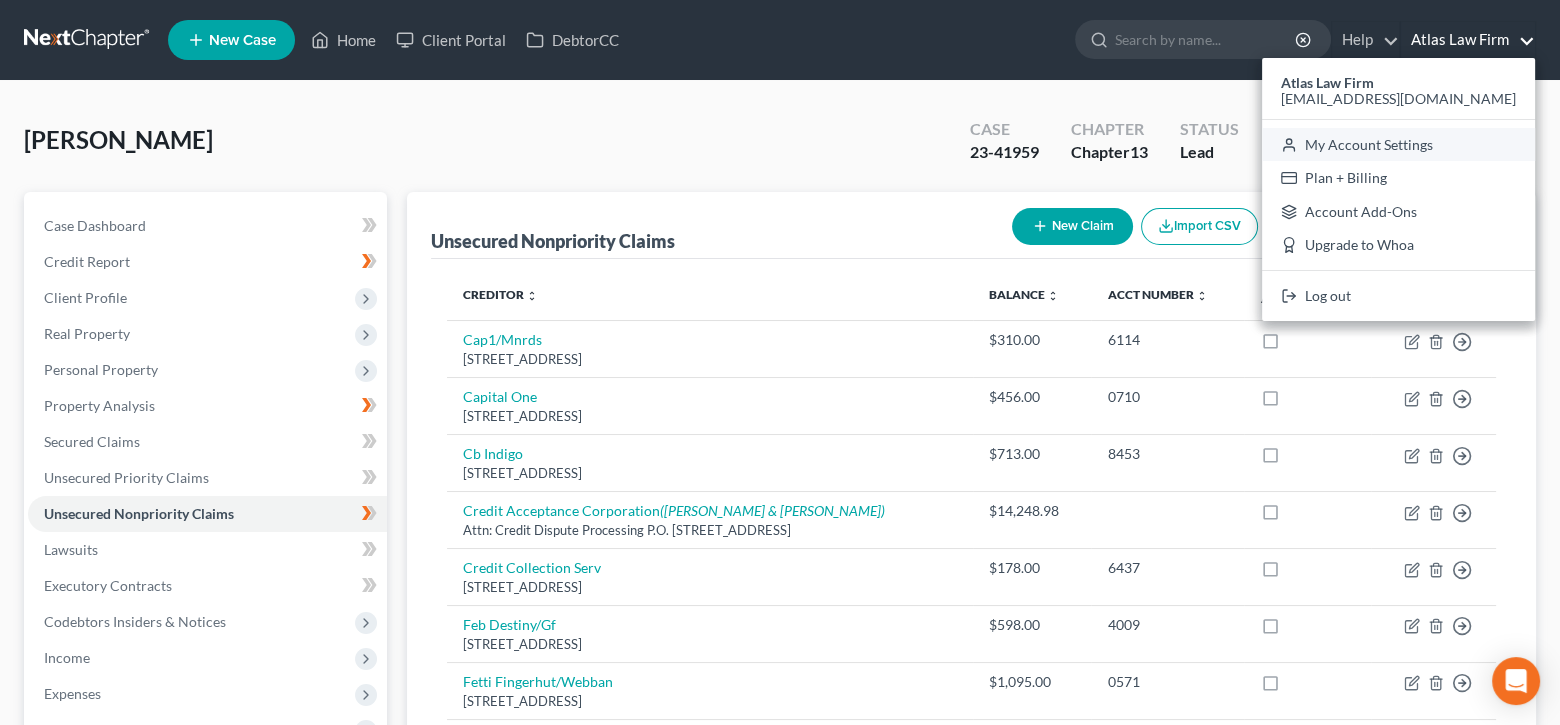 click on "My Account Settings" at bounding box center (1398, 145) 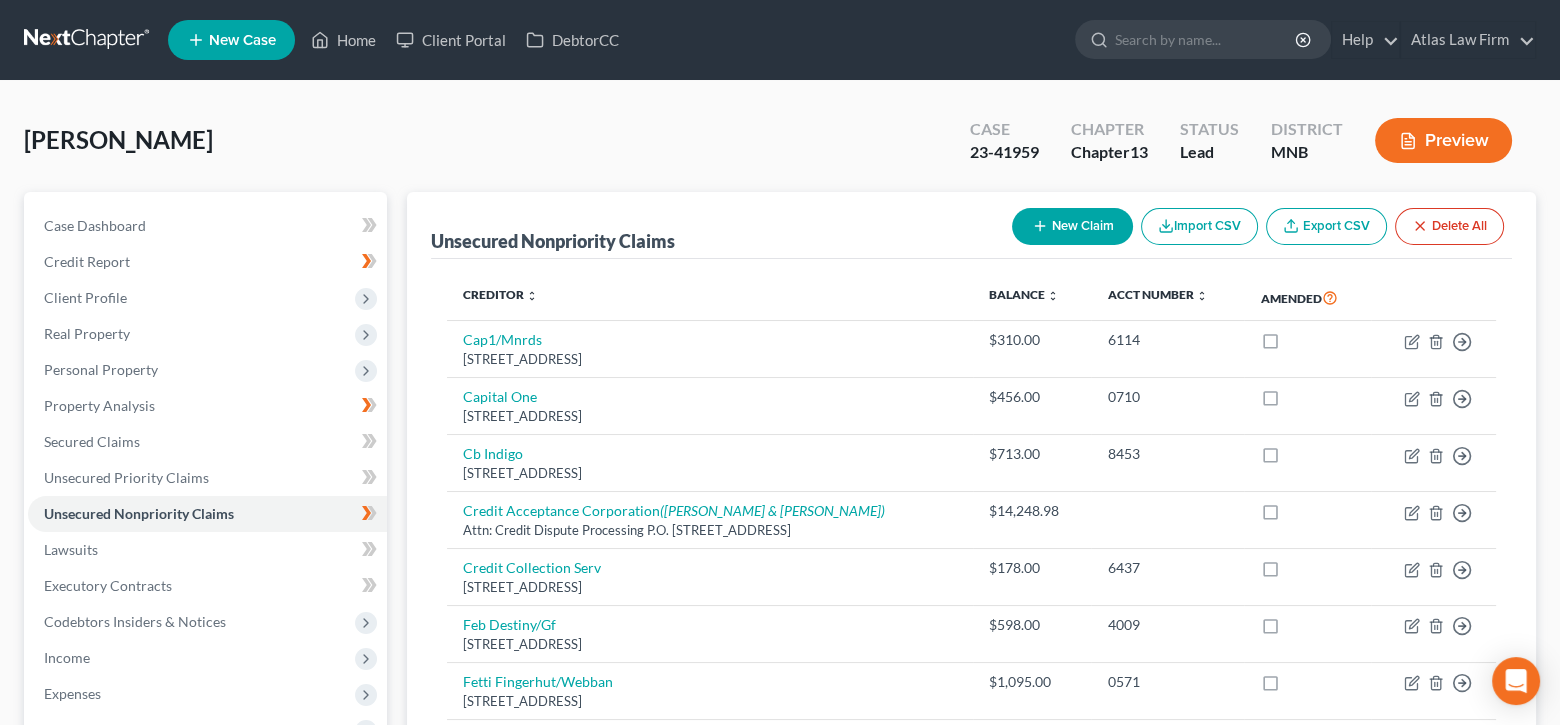 select on "23" 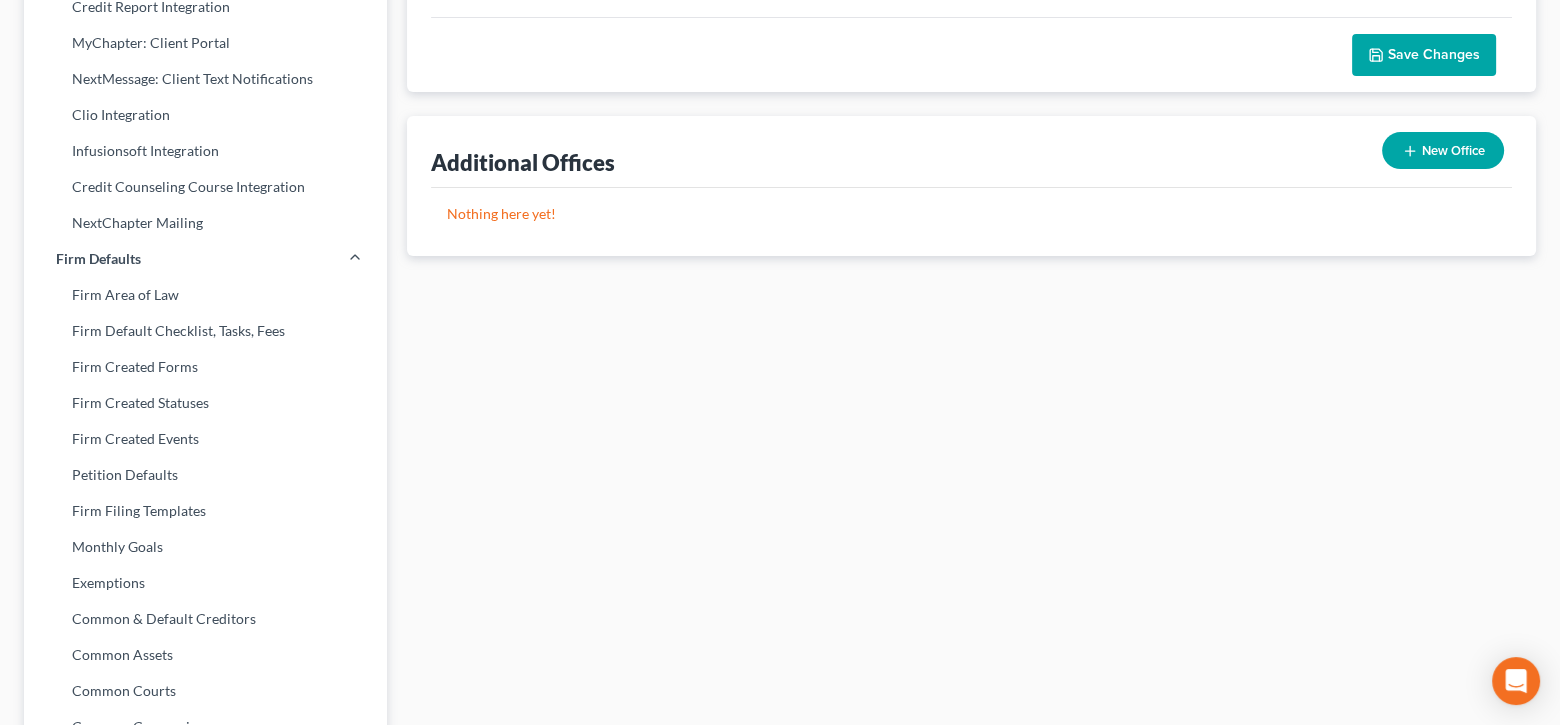 scroll, scrollTop: 600, scrollLeft: 0, axis: vertical 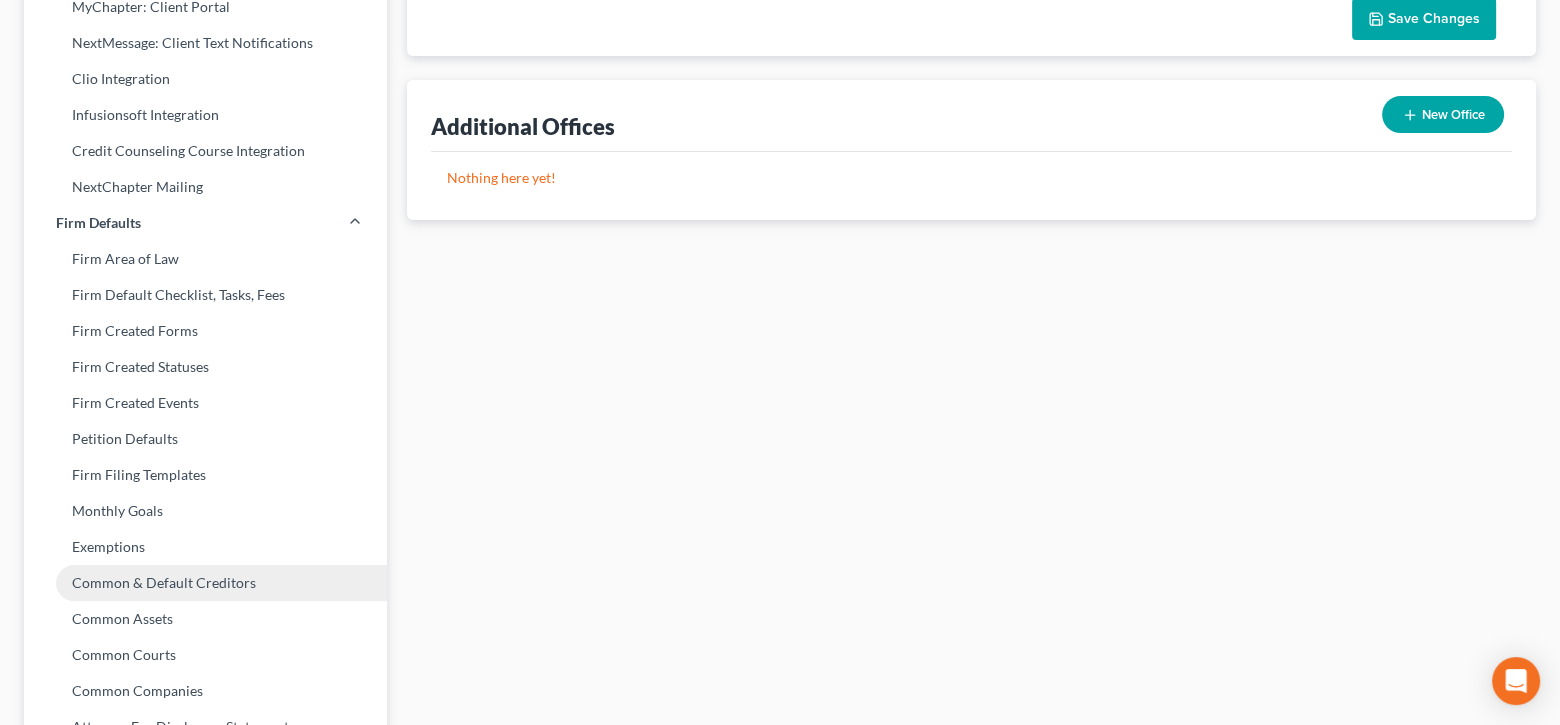 click on "Common & Default Creditors" at bounding box center (205, 583) 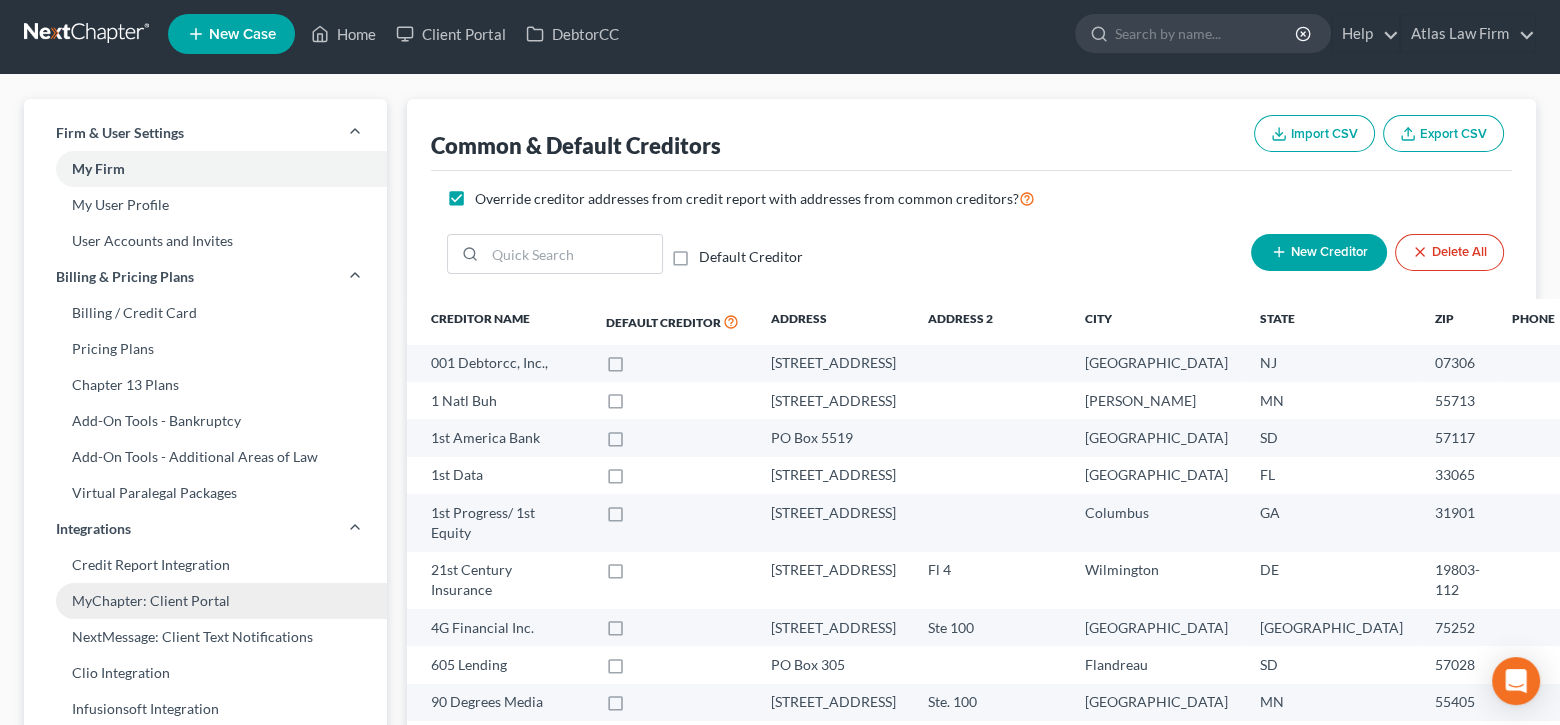 scroll, scrollTop: 0, scrollLeft: 0, axis: both 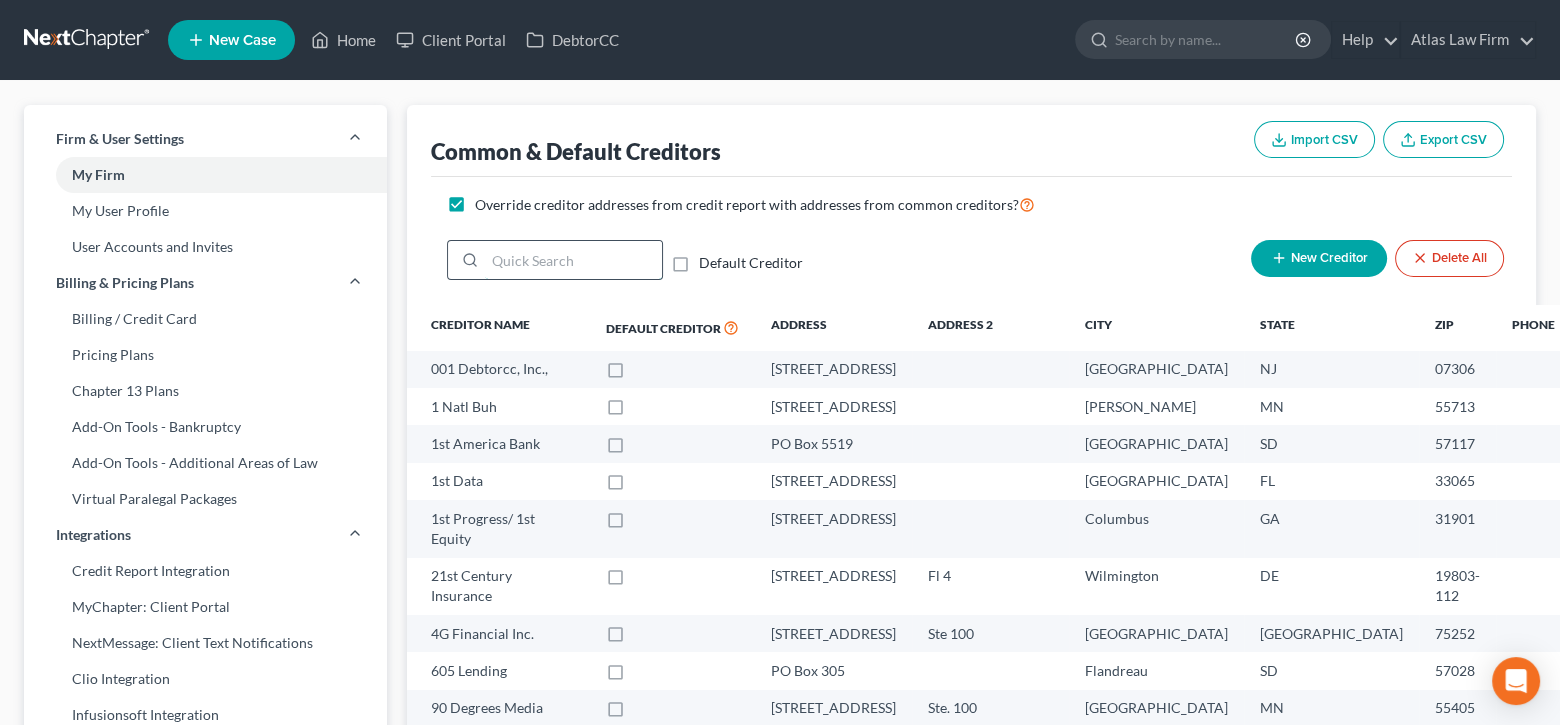 click at bounding box center [573, 260] 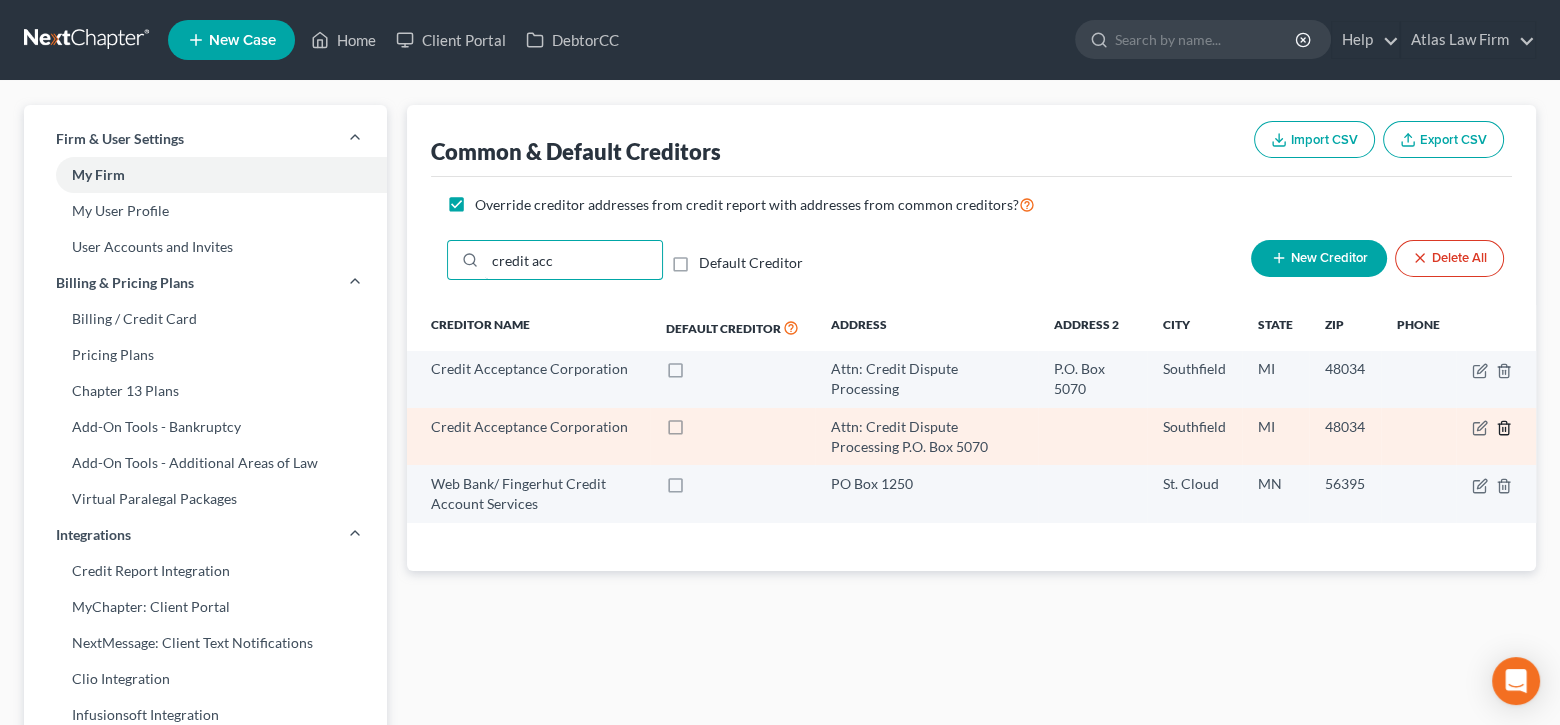 type on "credit acc" 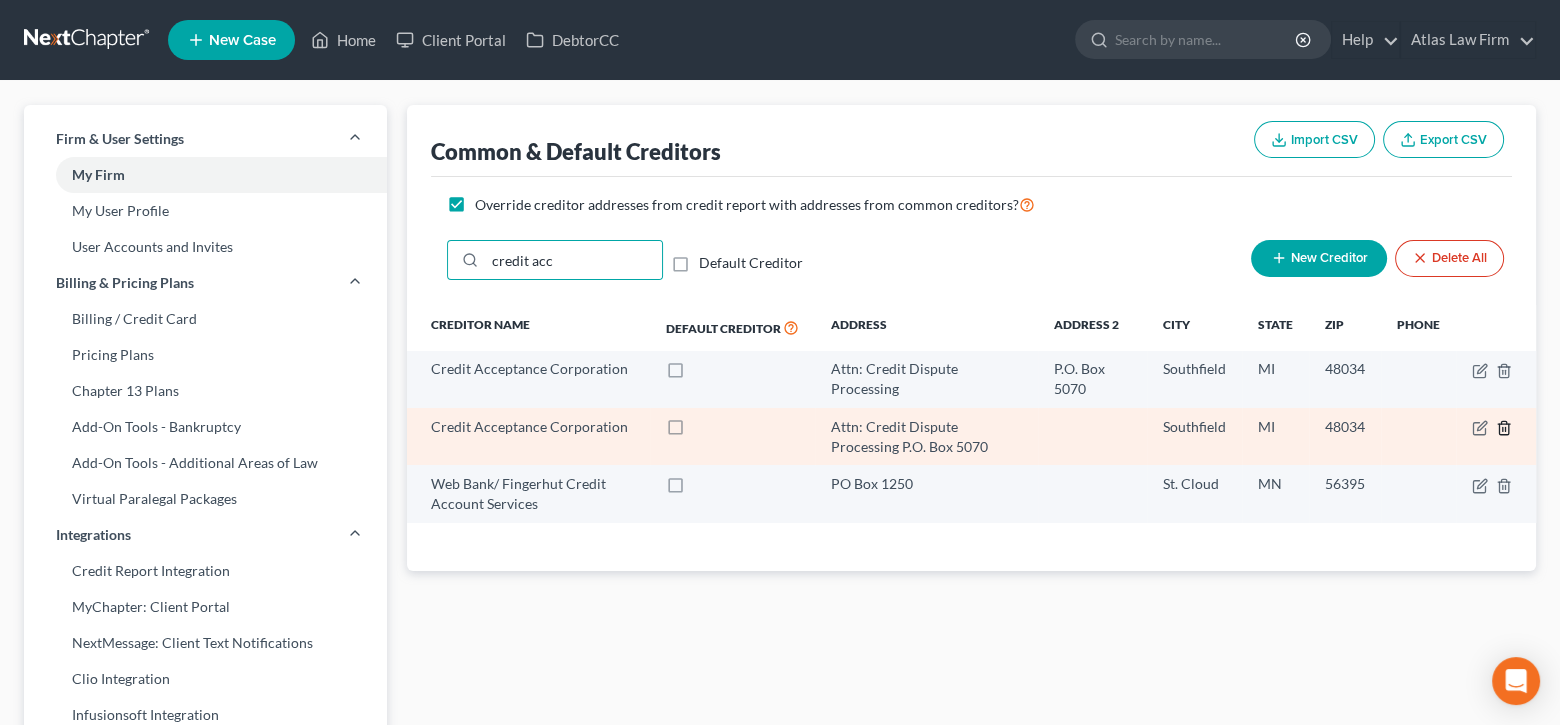 click 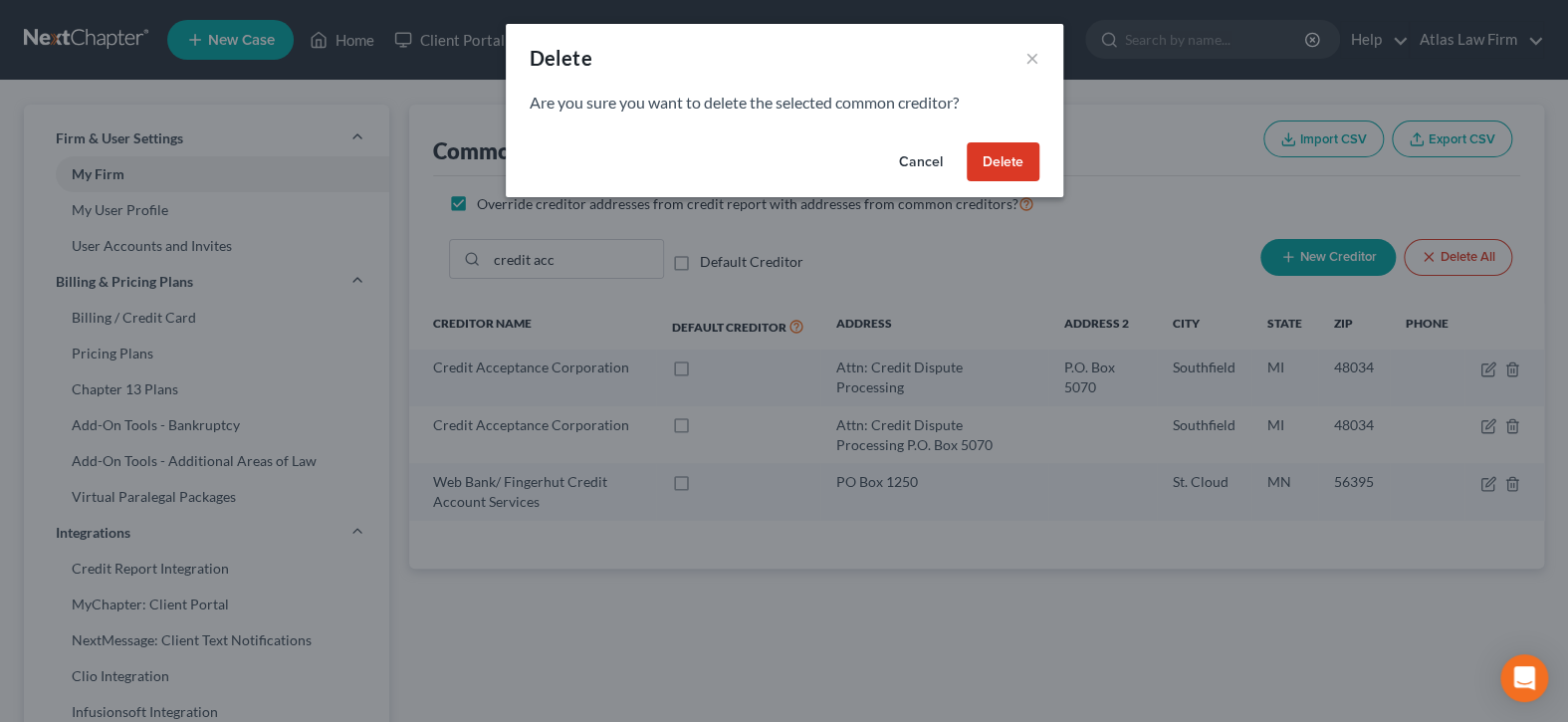 click on "Delete" at bounding box center (1003, 162) 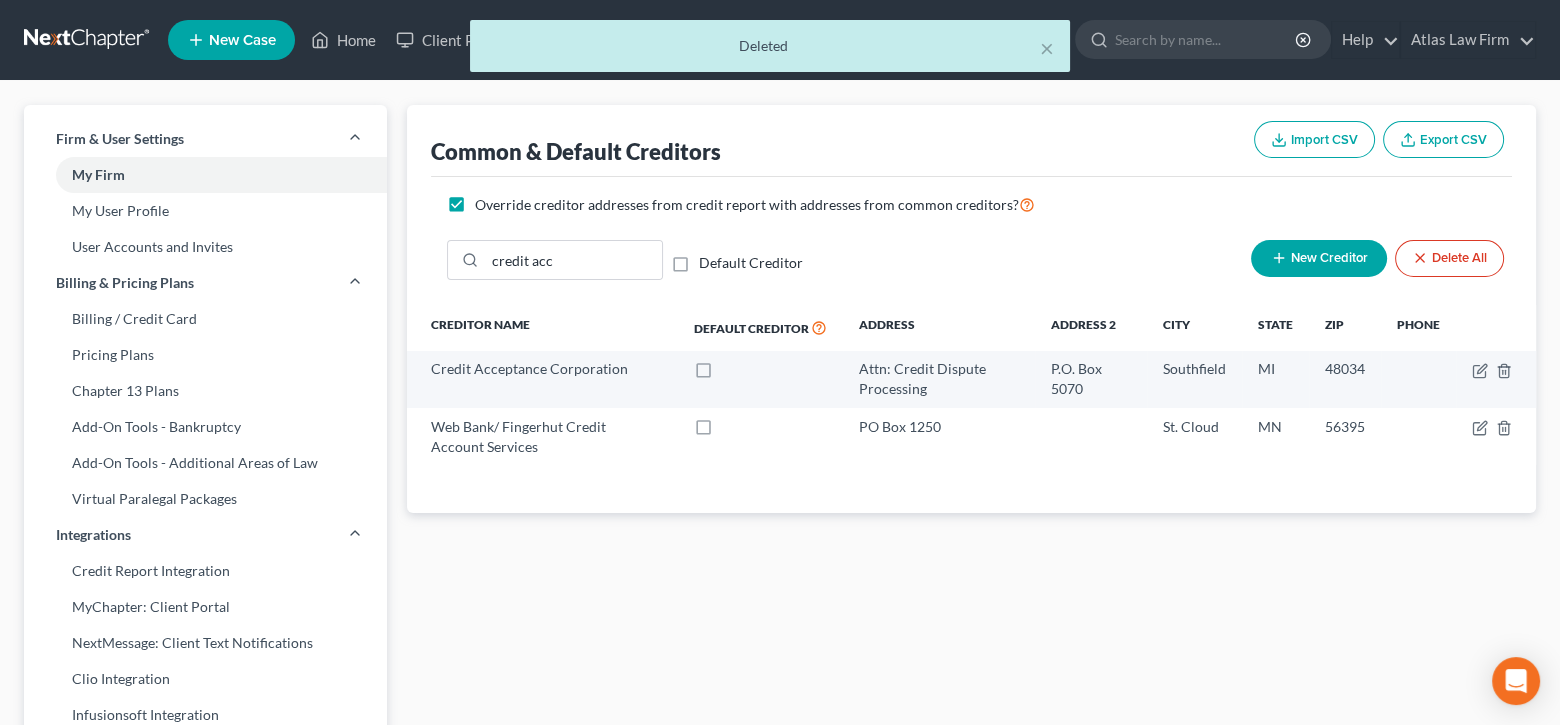 click on "×                     Deleted" at bounding box center [770, 51] 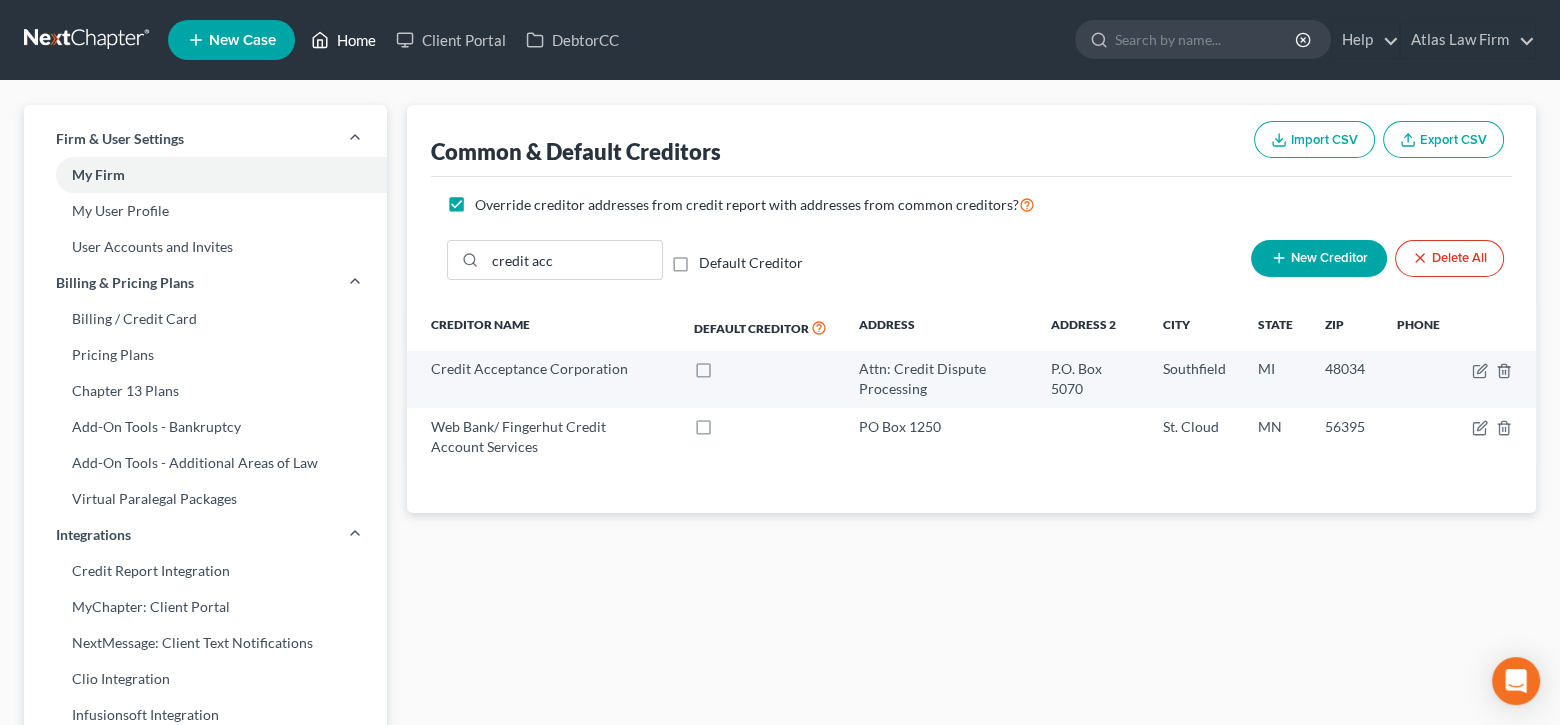click on "Home" at bounding box center [343, 40] 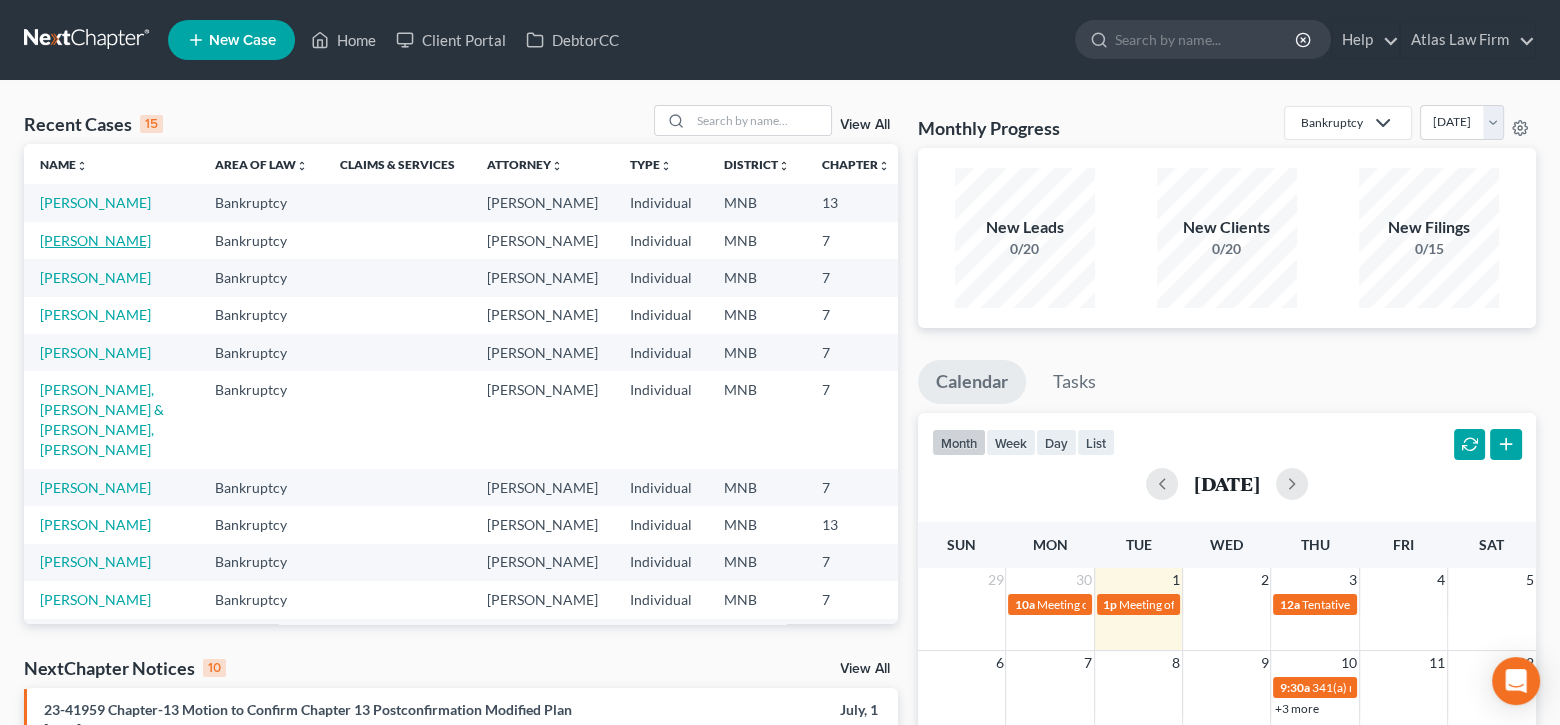 click on "Carlson, Melissa" at bounding box center [95, 240] 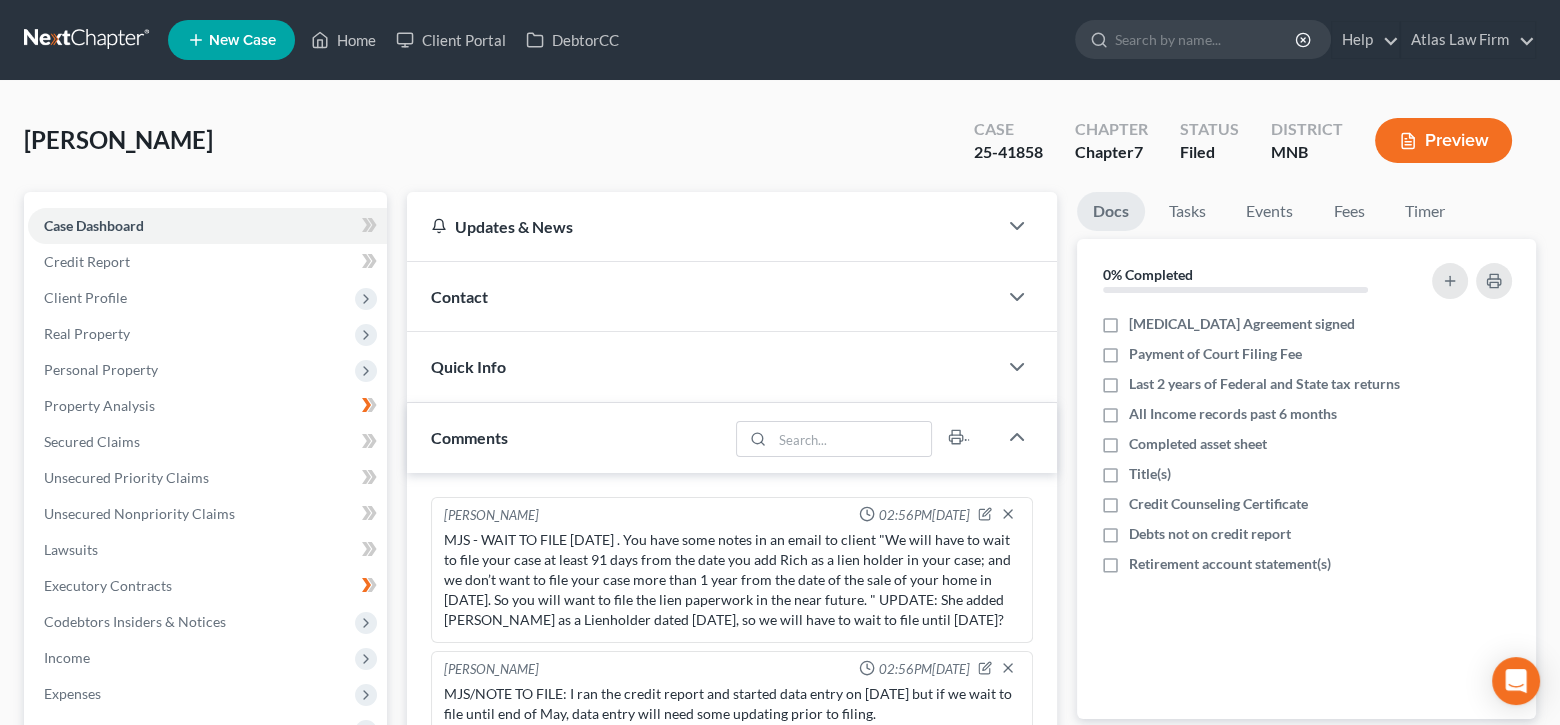 scroll, scrollTop: 1916, scrollLeft: 0, axis: vertical 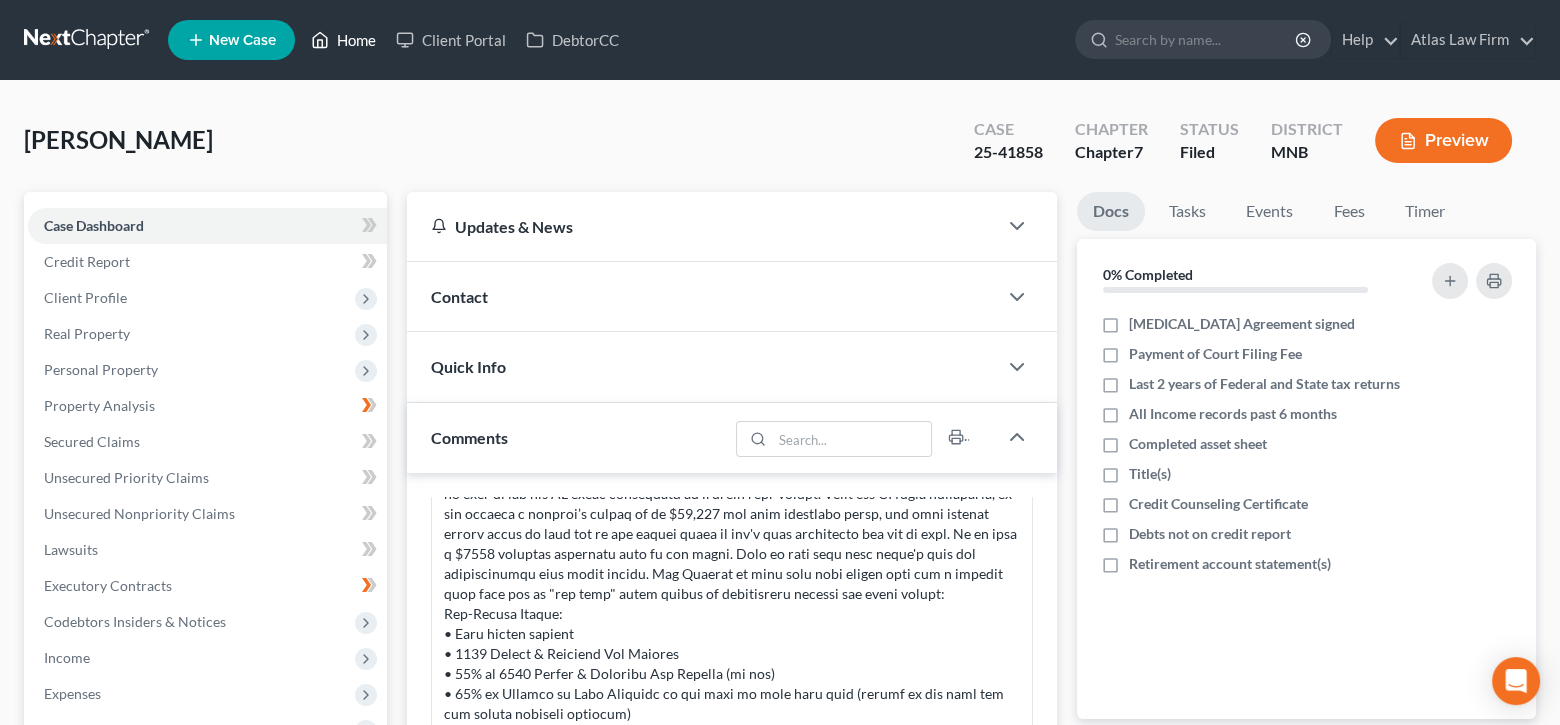 click on "Home" at bounding box center [343, 40] 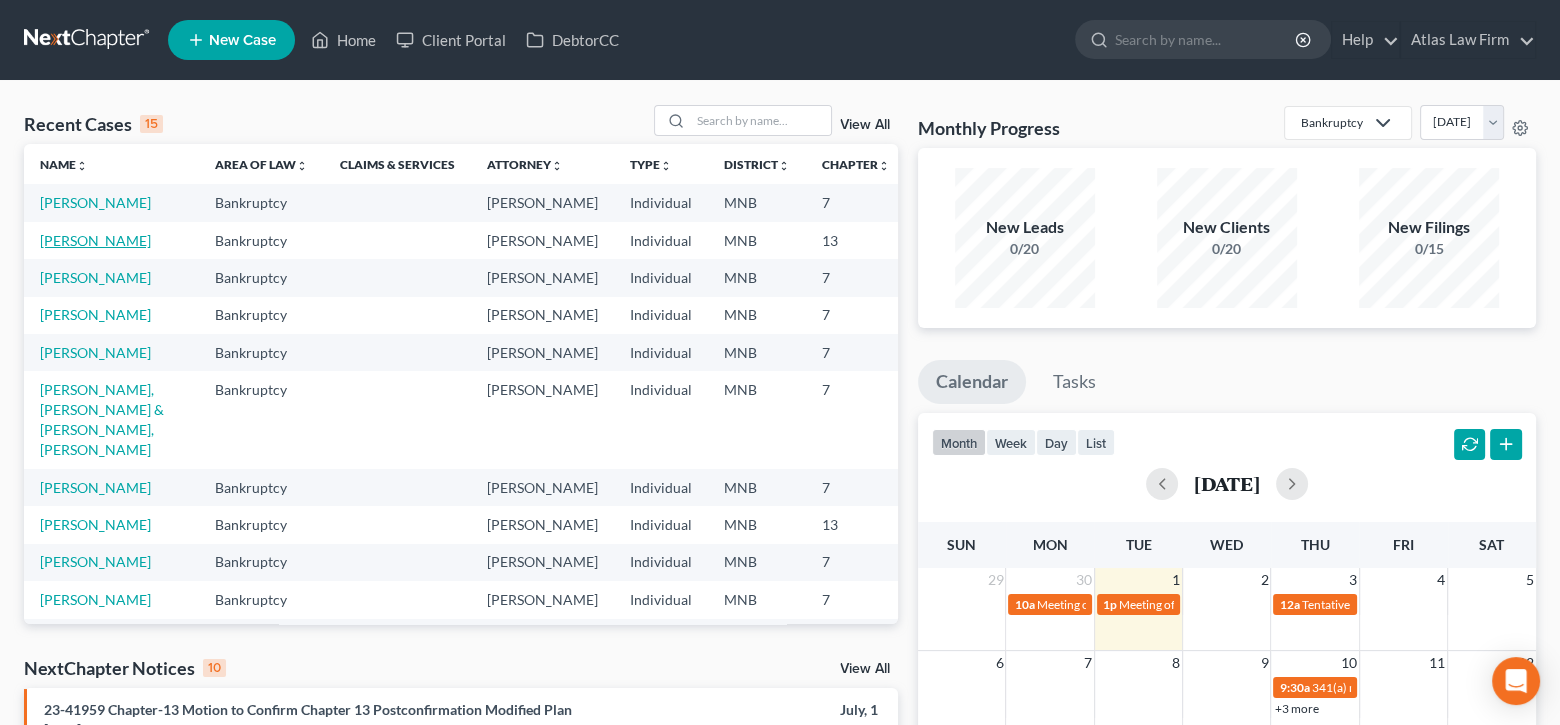 click on "Fischer, Michael" at bounding box center (95, 240) 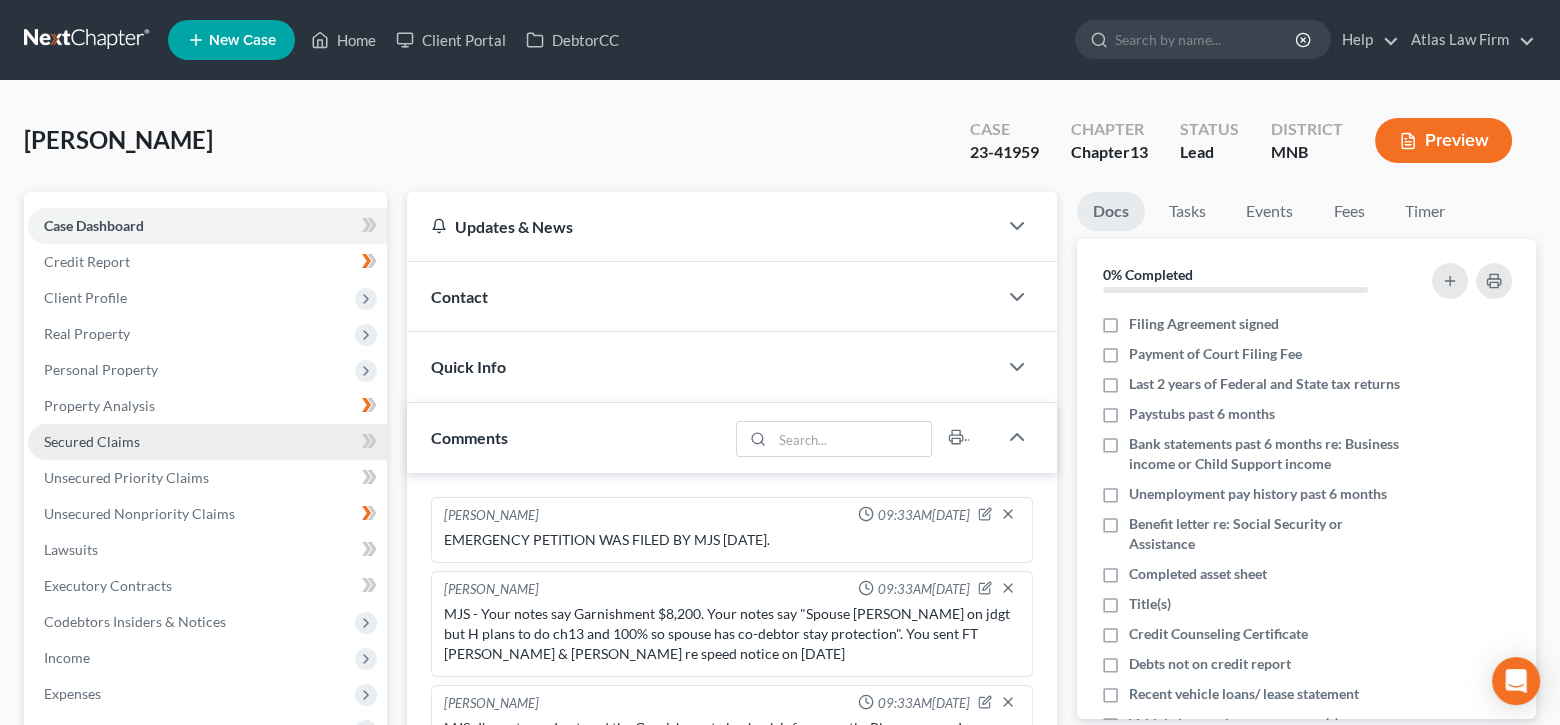 scroll, scrollTop: 1503, scrollLeft: 0, axis: vertical 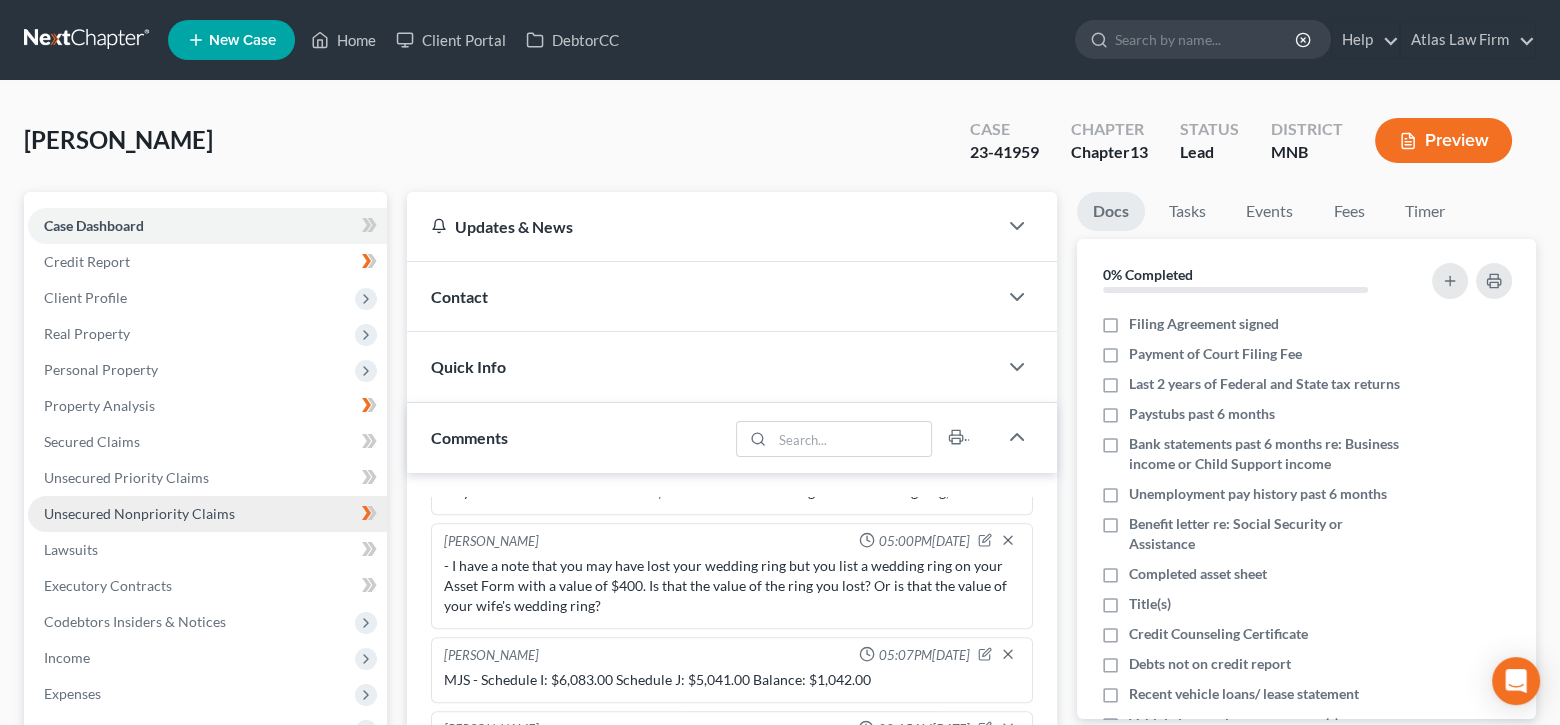 click on "Unsecured Nonpriority Claims" at bounding box center [139, 513] 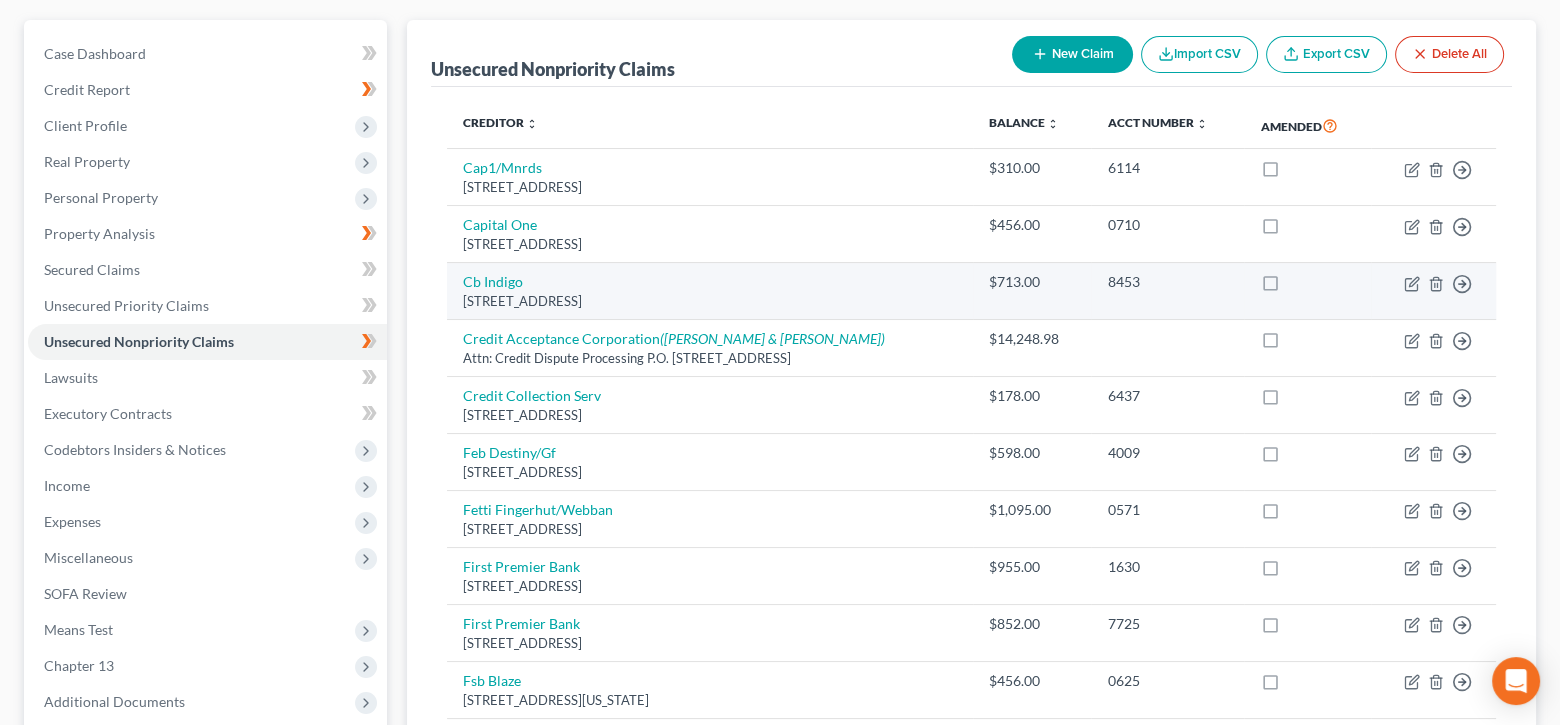 scroll, scrollTop: 200, scrollLeft: 0, axis: vertical 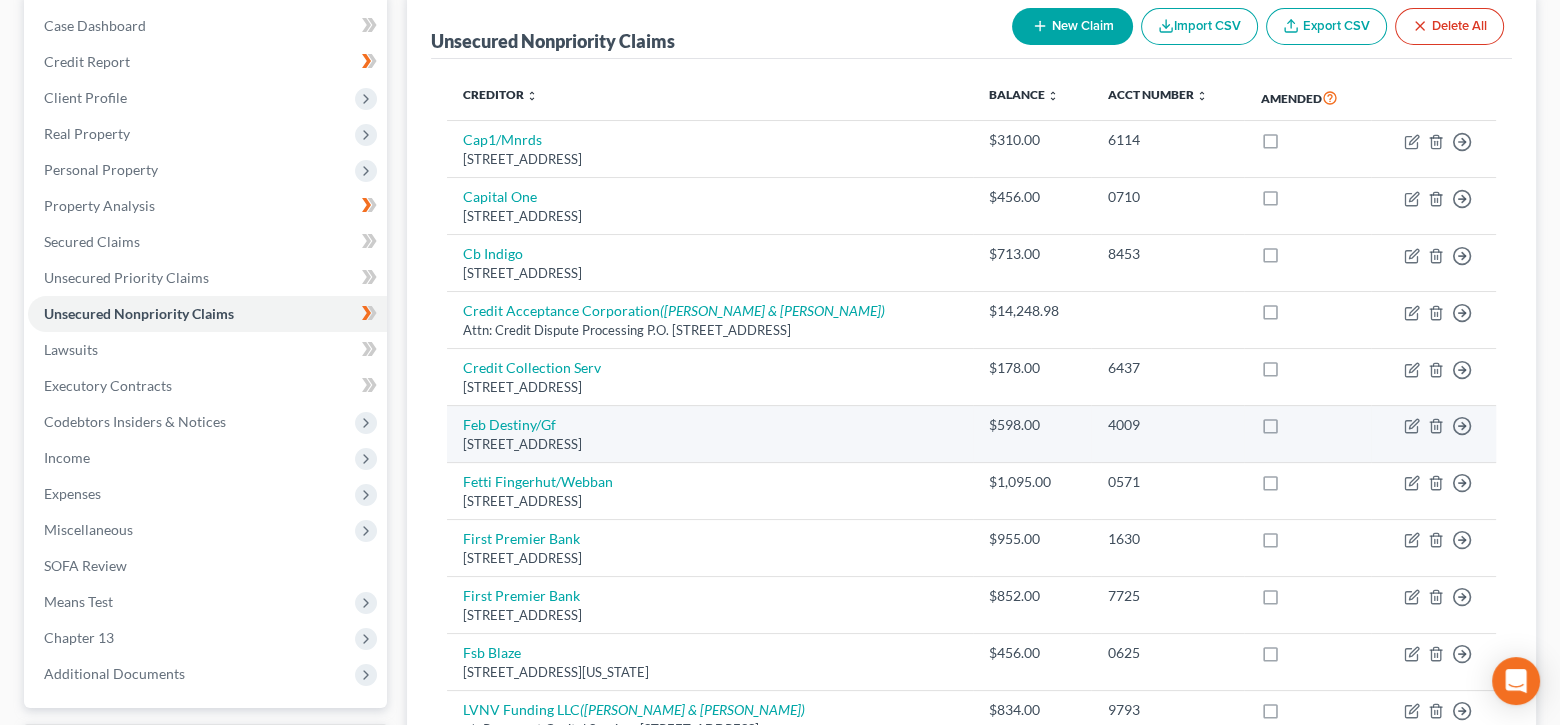 drag, startPoint x: 748, startPoint y: 439, endPoint x: 458, endPoint y: 441, distance: 290.0069 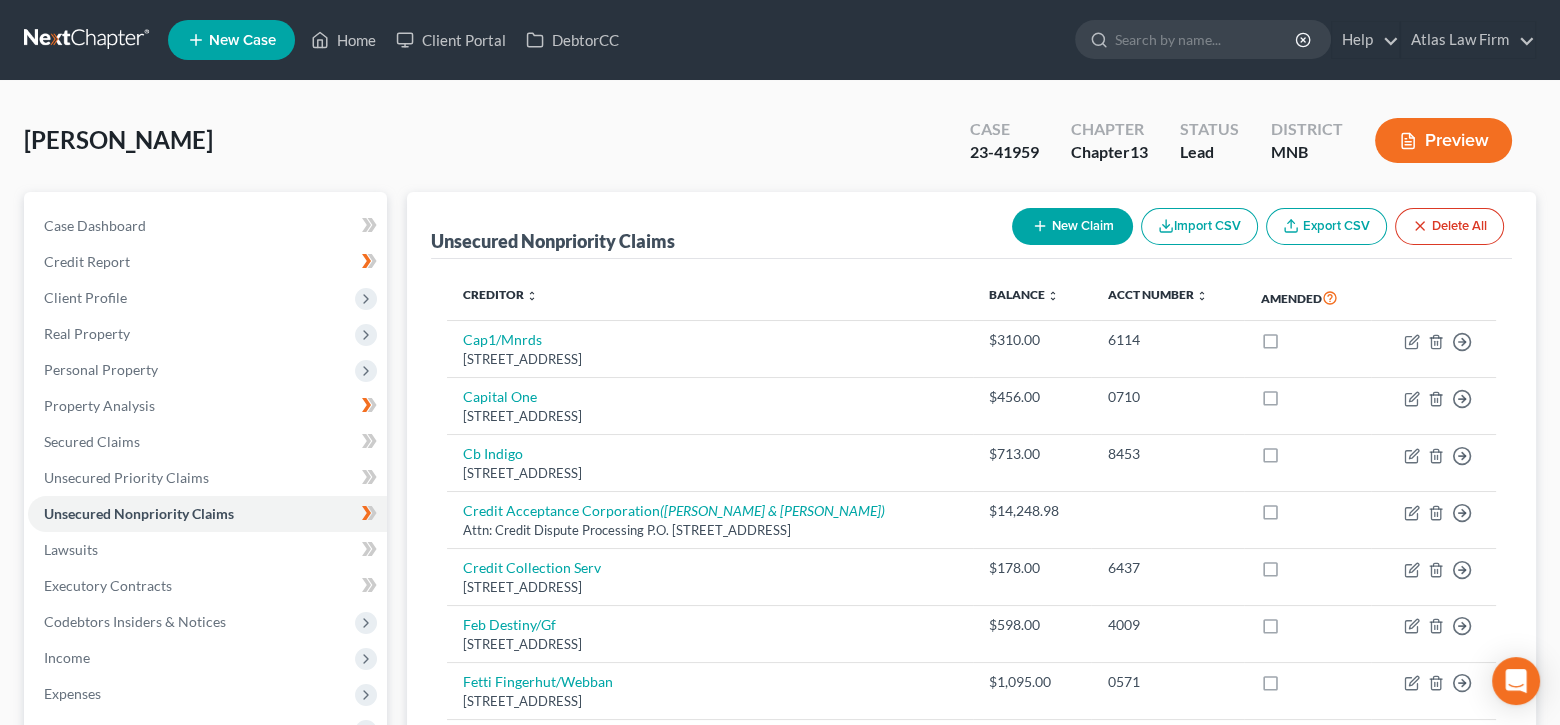 scroll, scrollTop: 605, scrollLeft: 0, axis: vertical 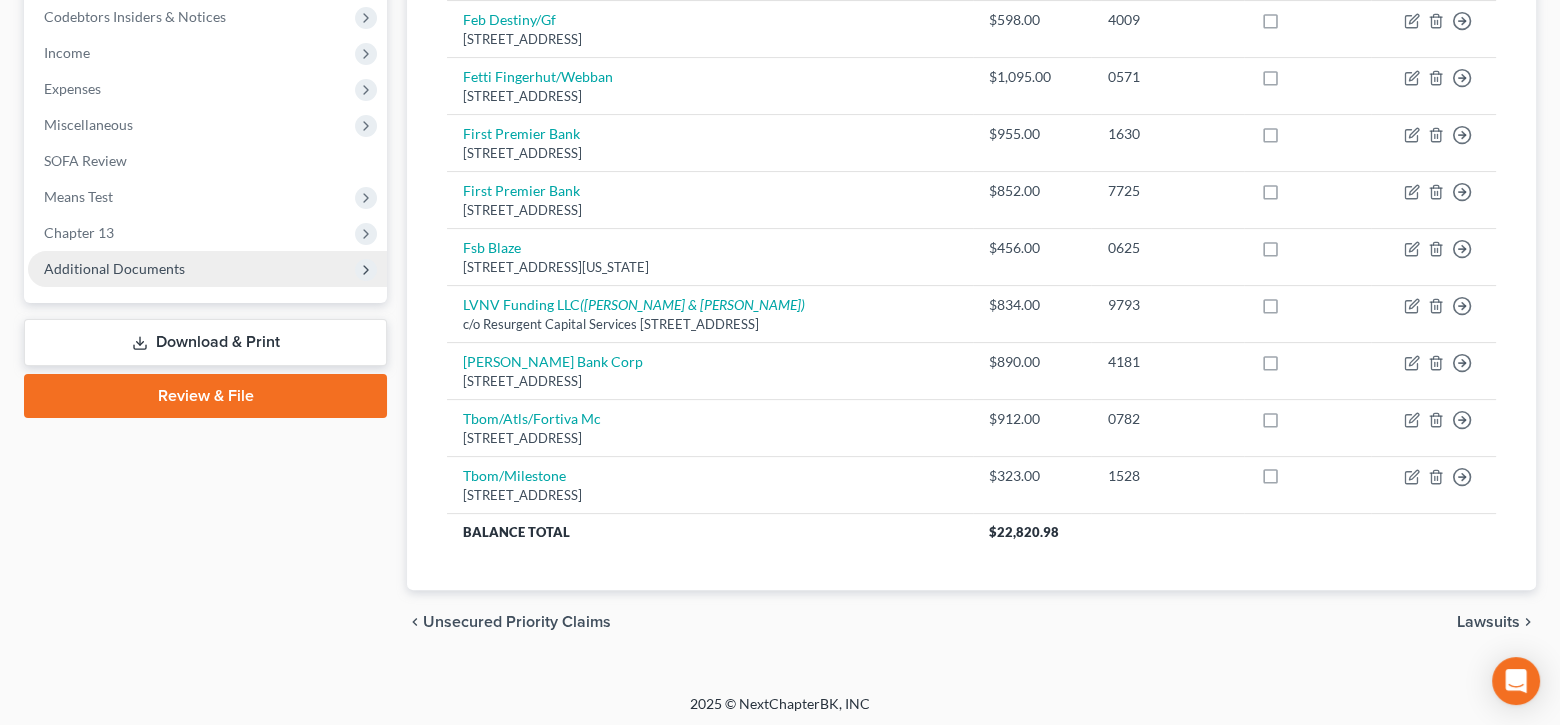 click on "Additional Documents" at bounding box center [207, 269] 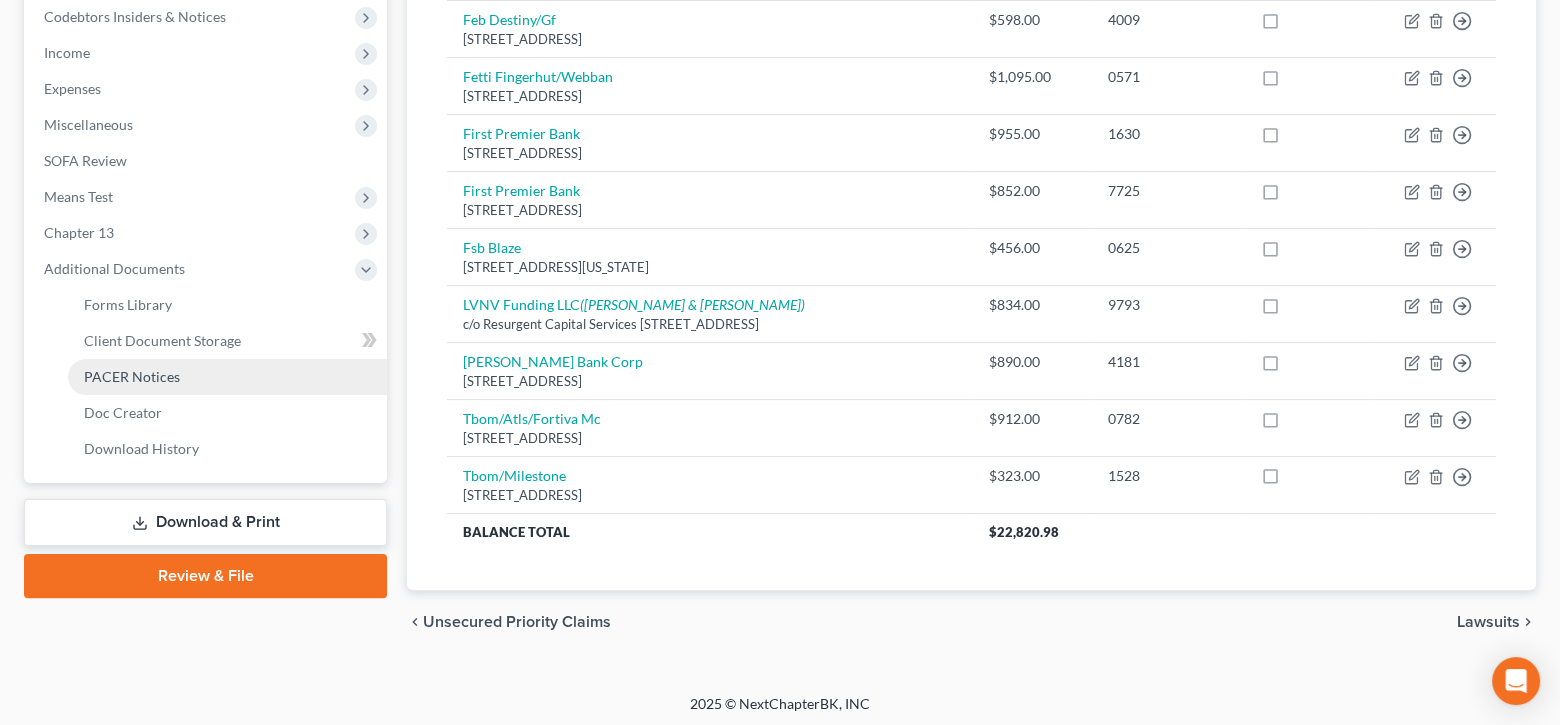 click on "PACER Notices" at bounding box center [227, 377] 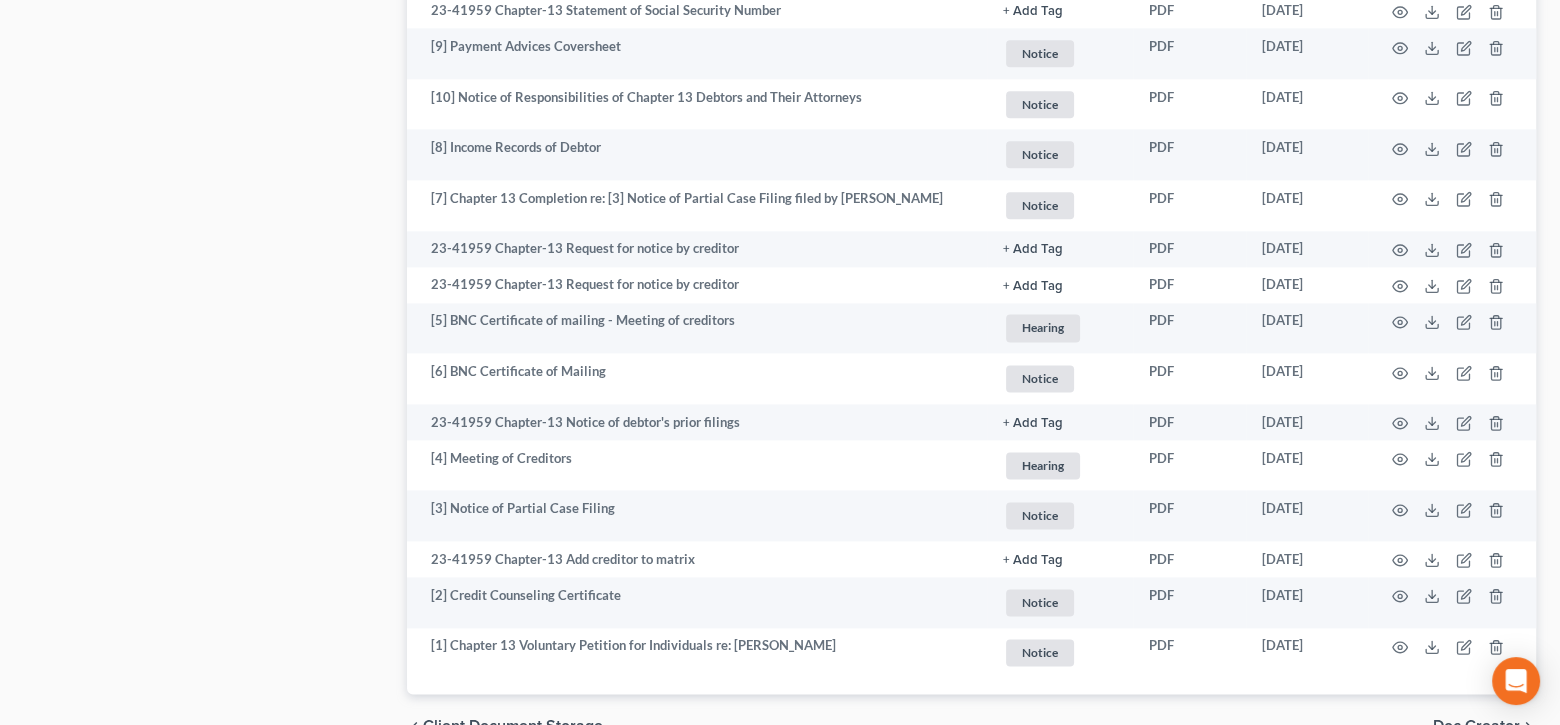 scroll, scrollTop: 3383, scrollLeft: 0, axis: vertical 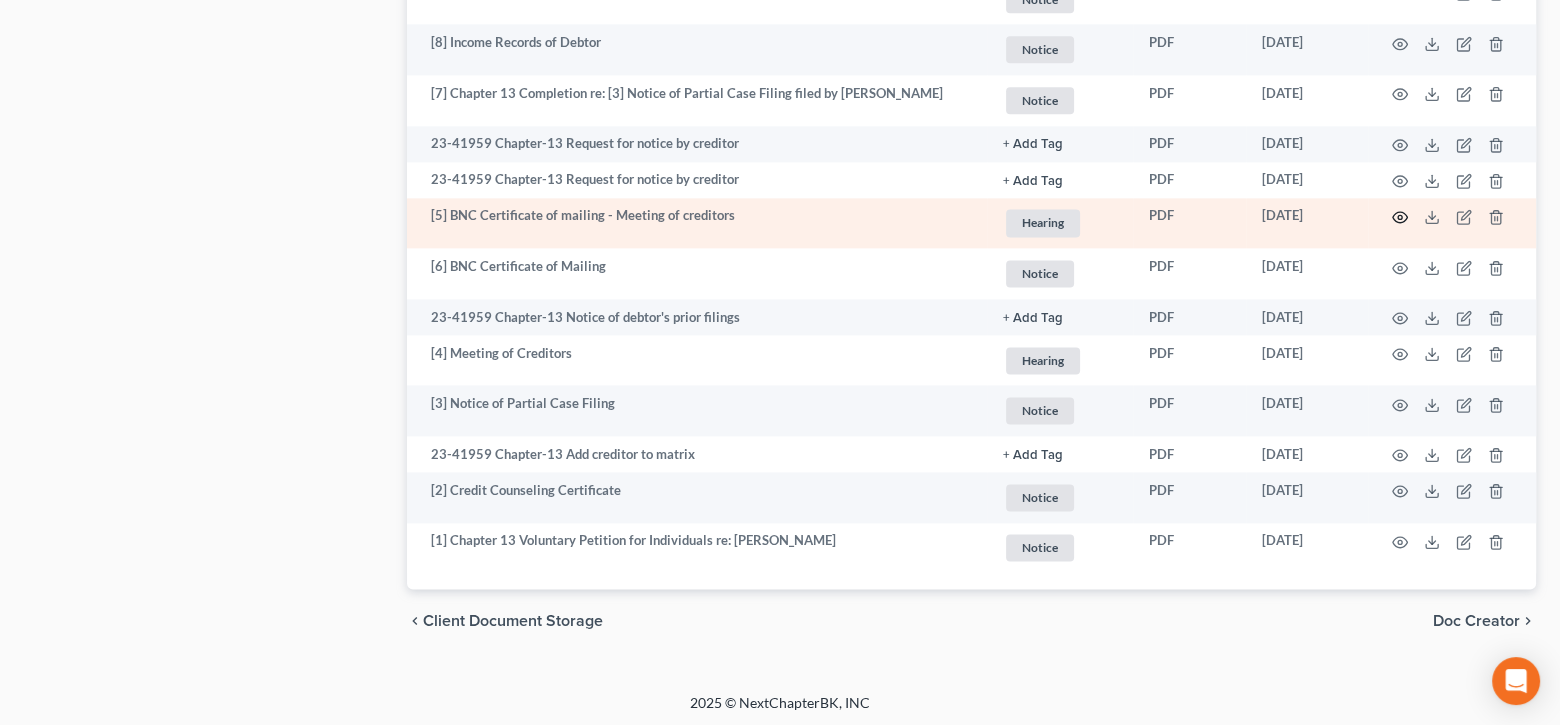 click 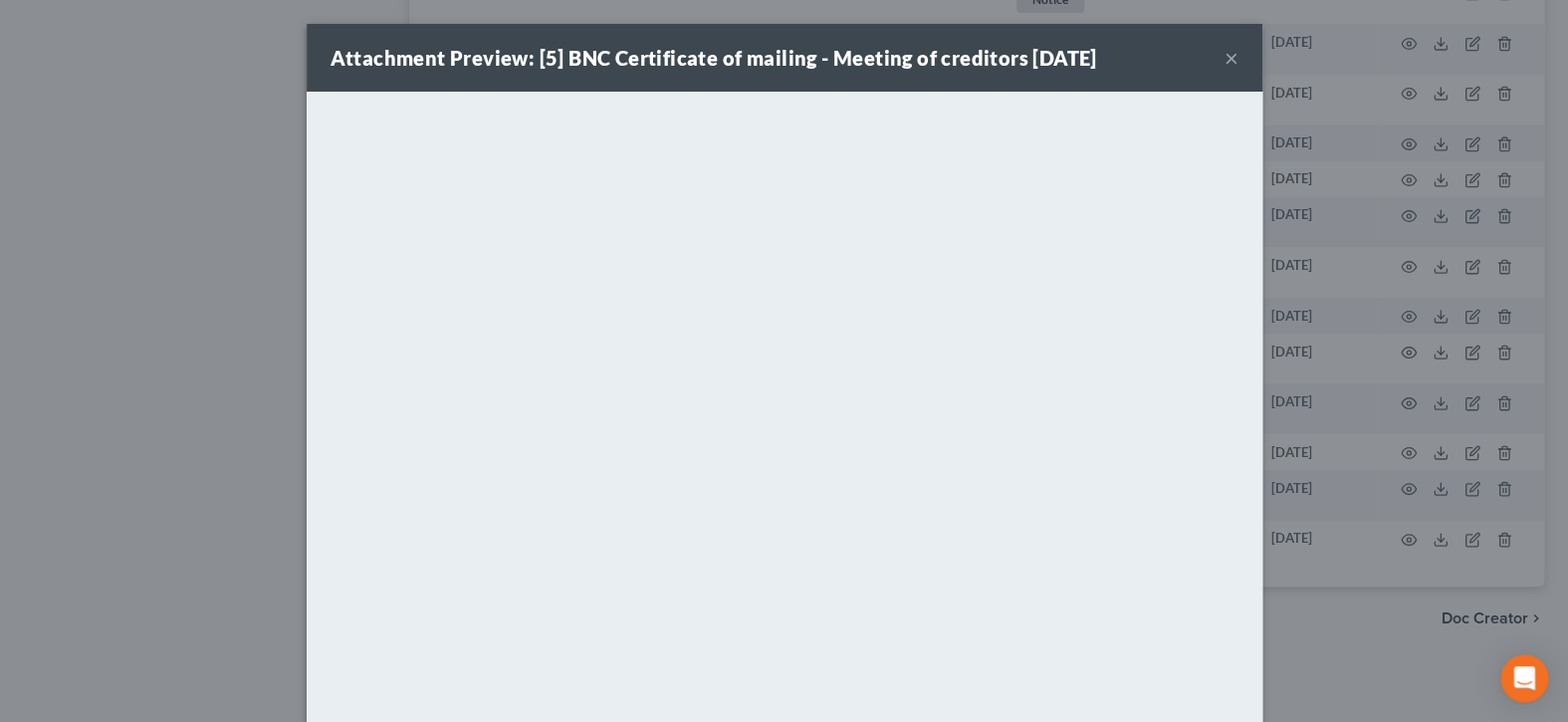 click on "×" at bounding box center [1232, 58] 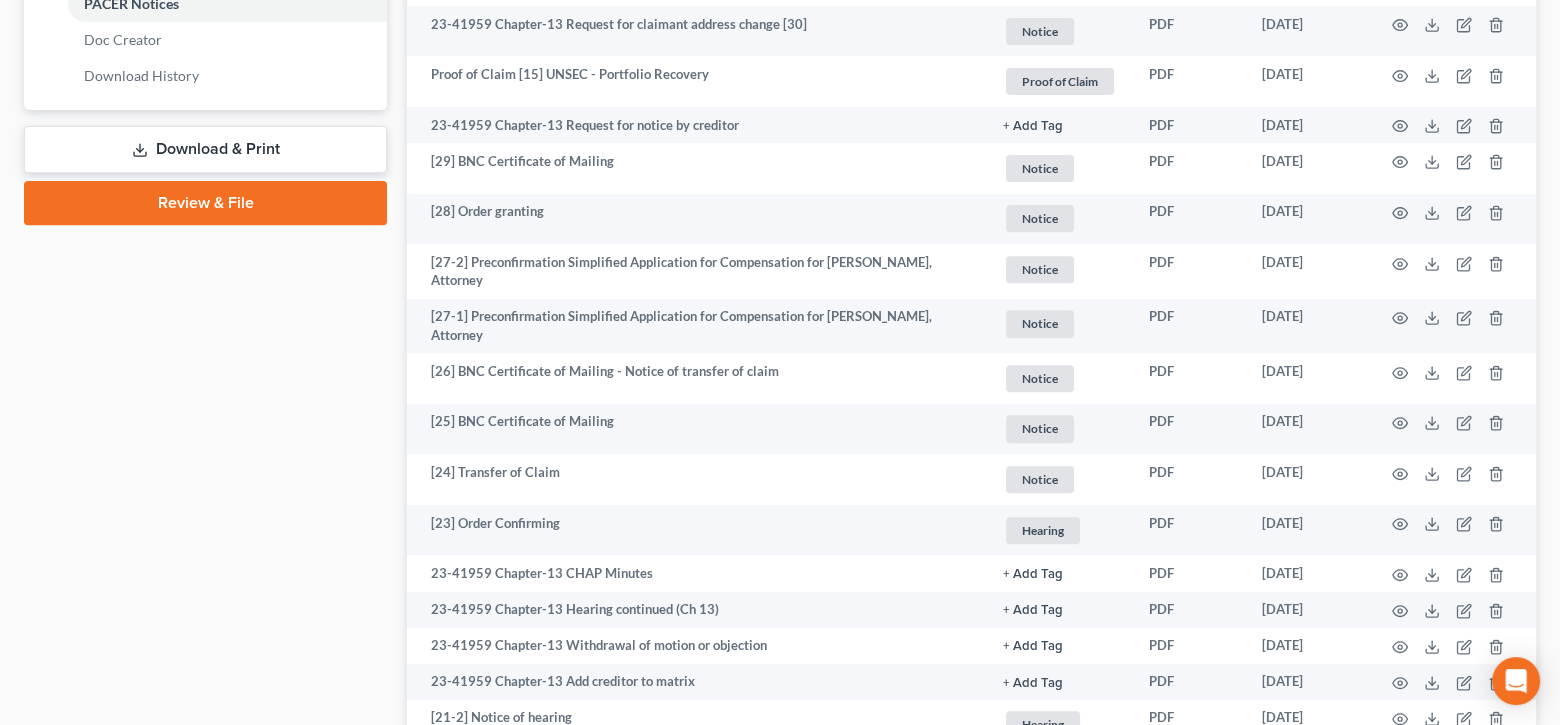 scroll, scrollTop: 1000, scrollLeft: 0, axis: vertical 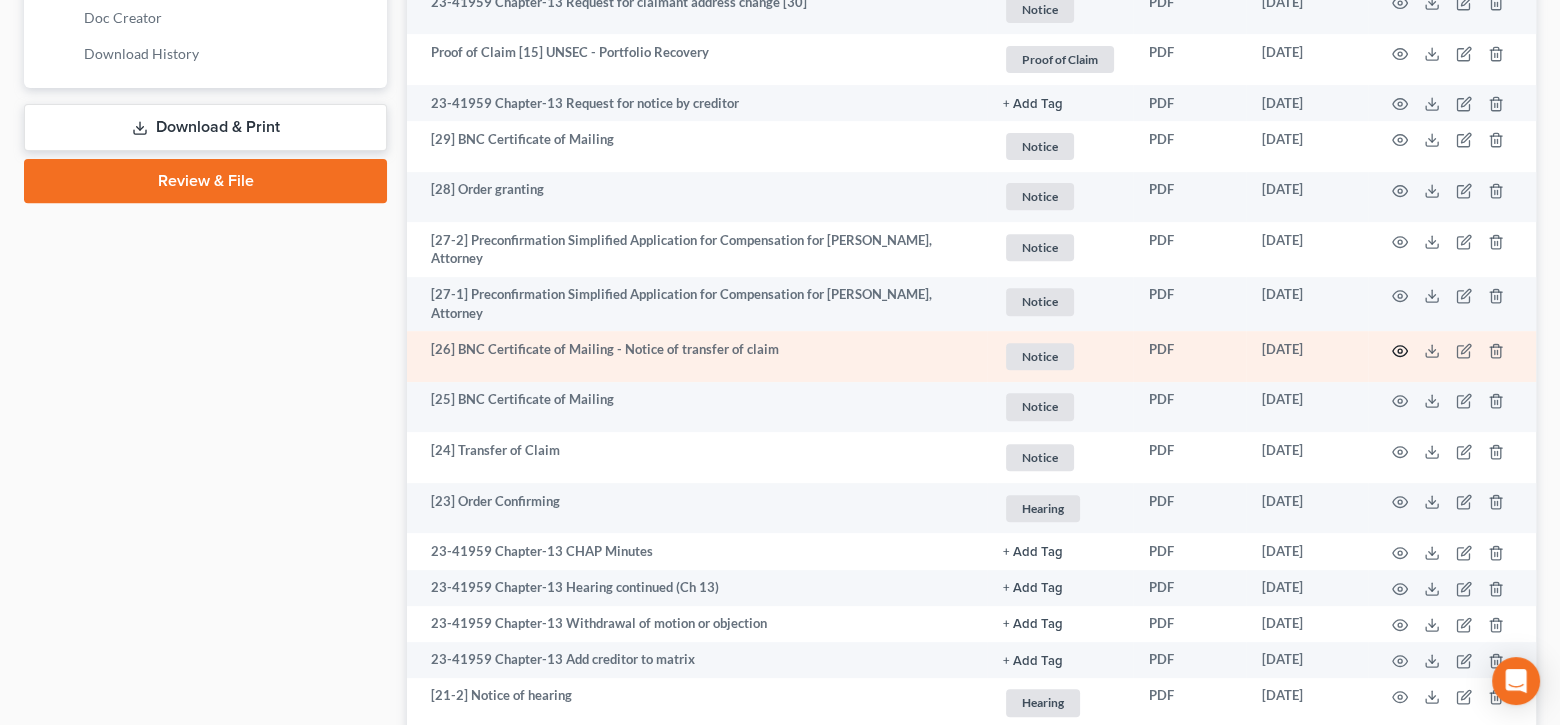 click 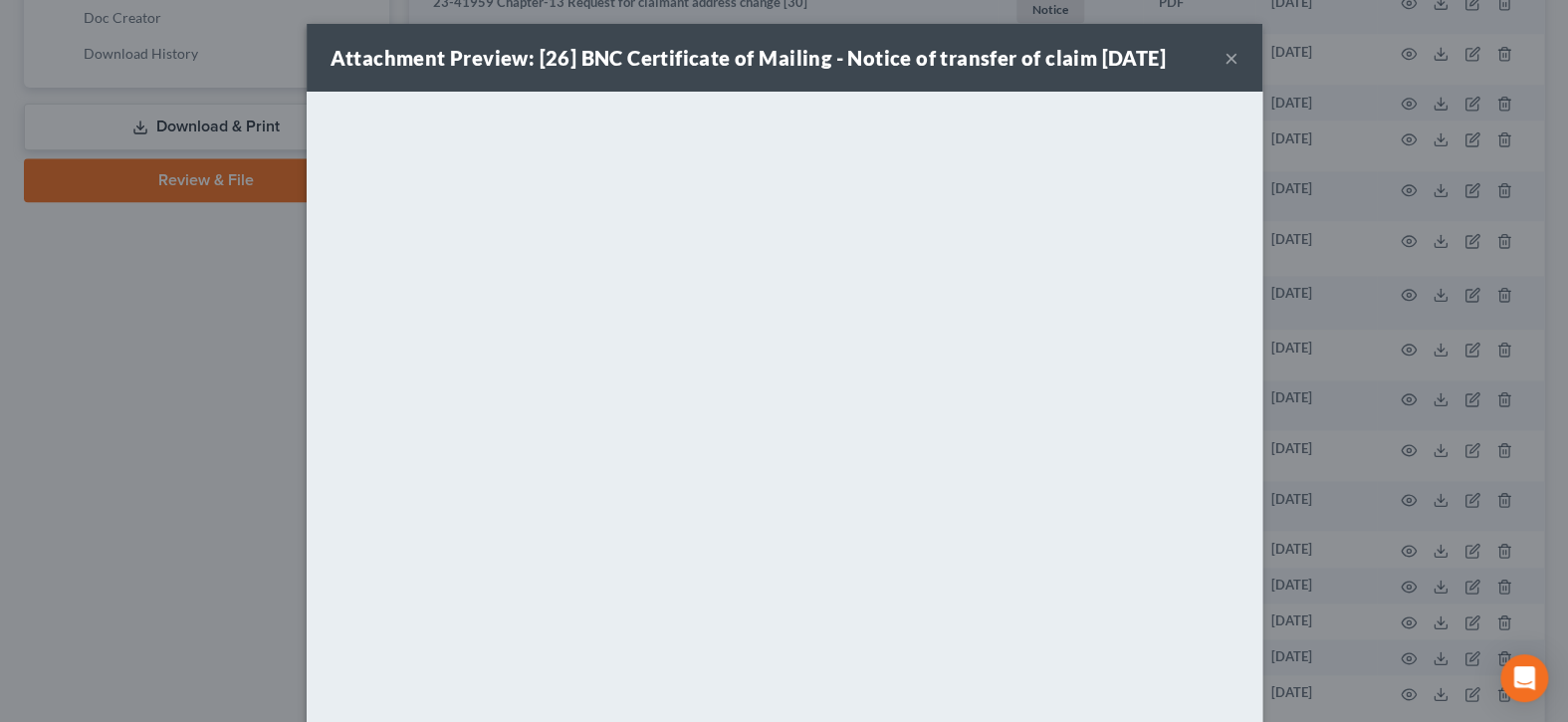 click on "×" at bounding box center (1232, 58) 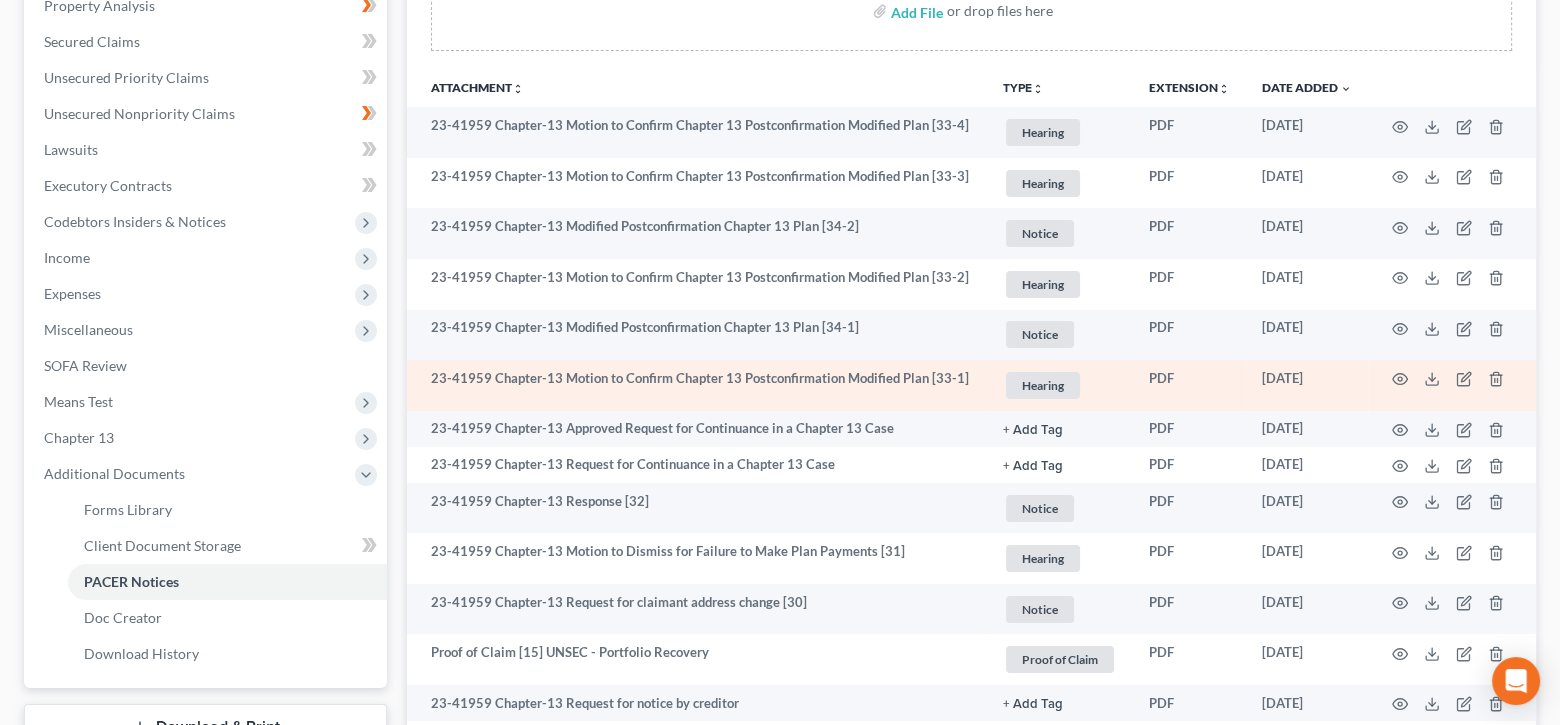 scroll, scrollTop: 600, scrollLeft: 0, axis: vertical 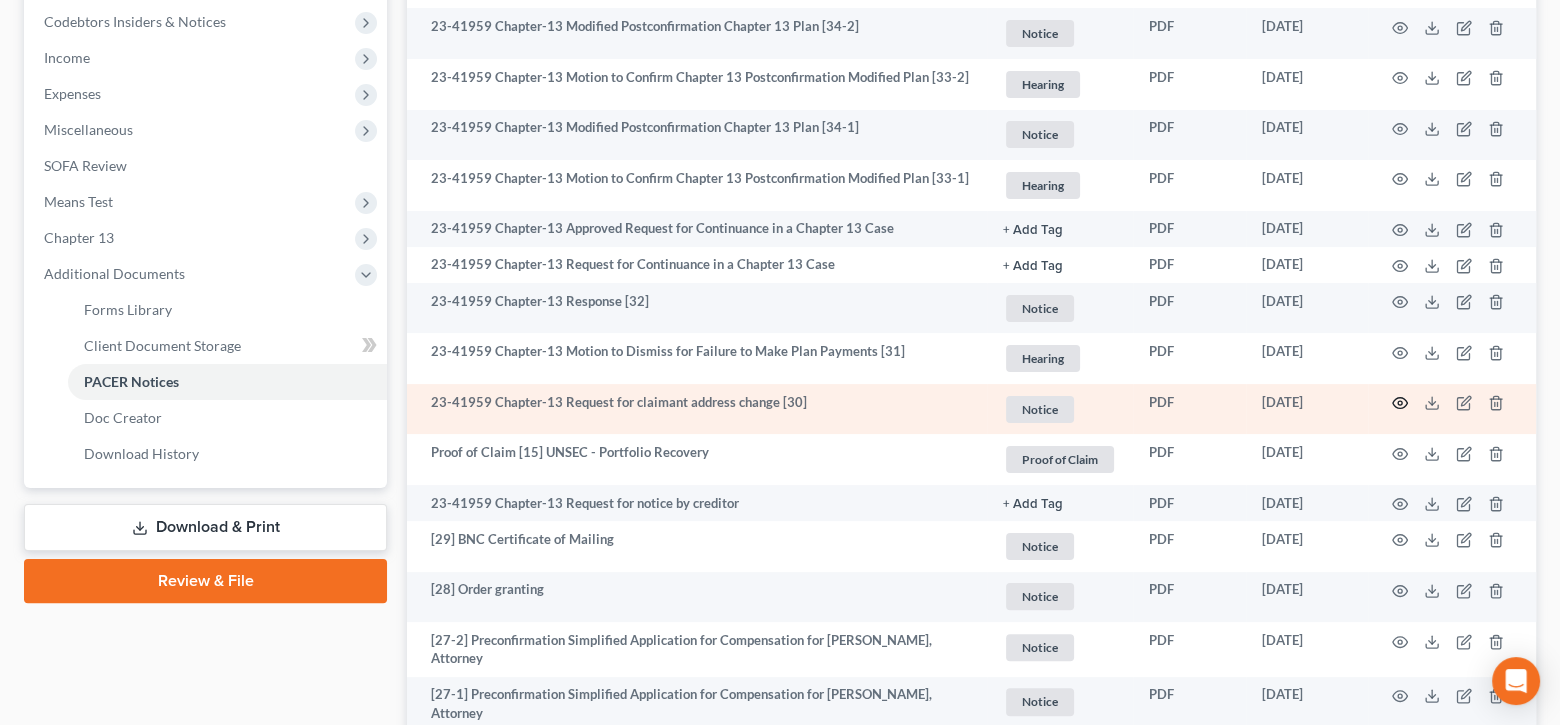 click 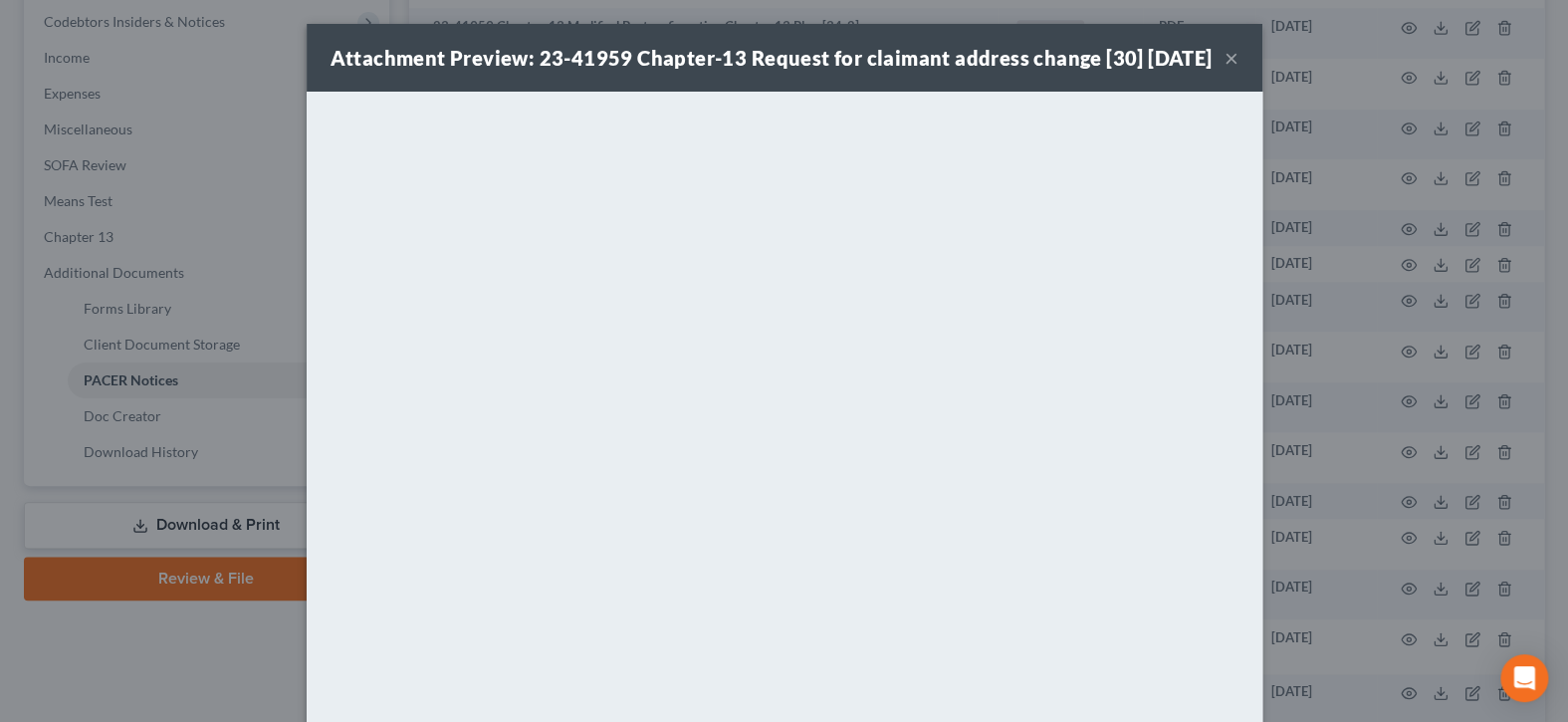 click on "×" at bounding box center (1232, 58) 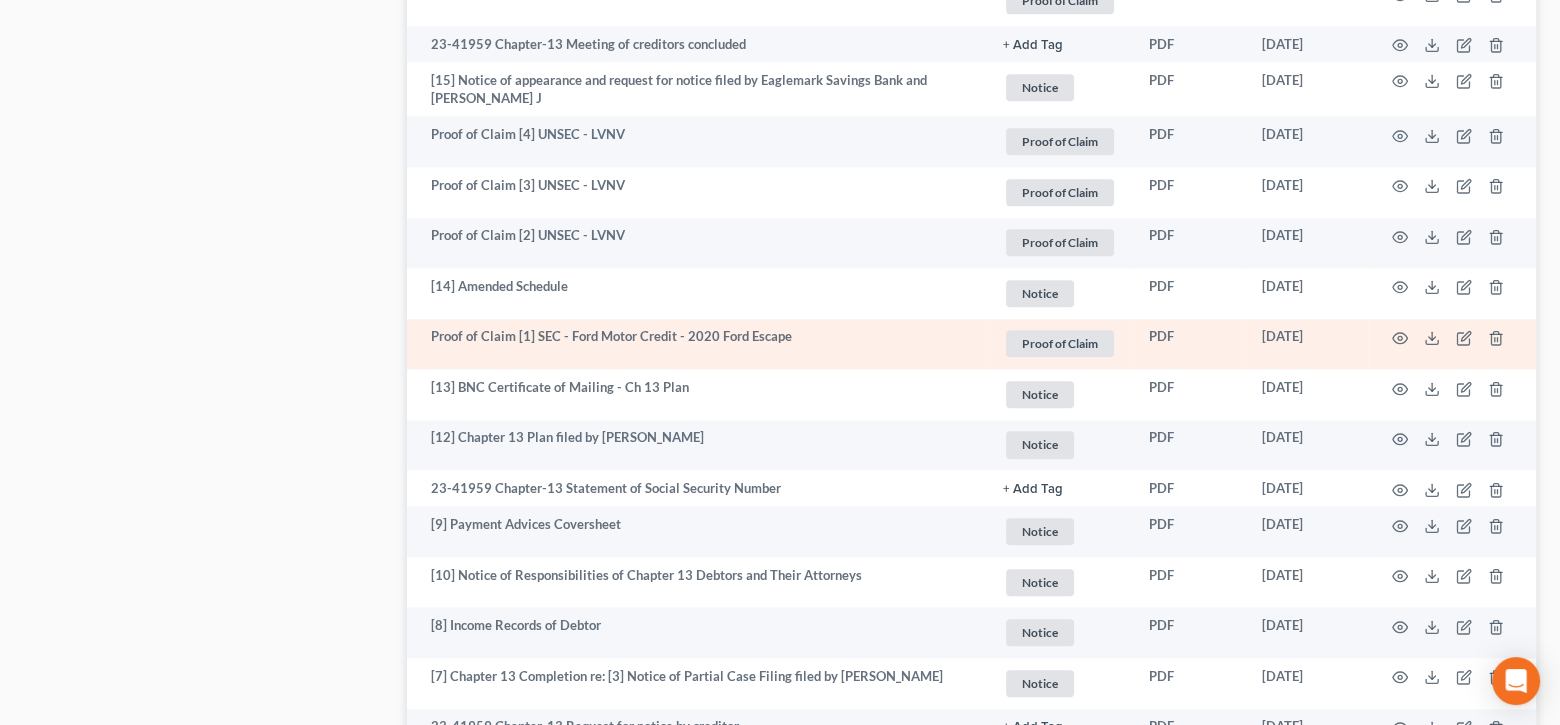scroll, scrollTop: 2600, scrollLeft: 0, axis: vertical 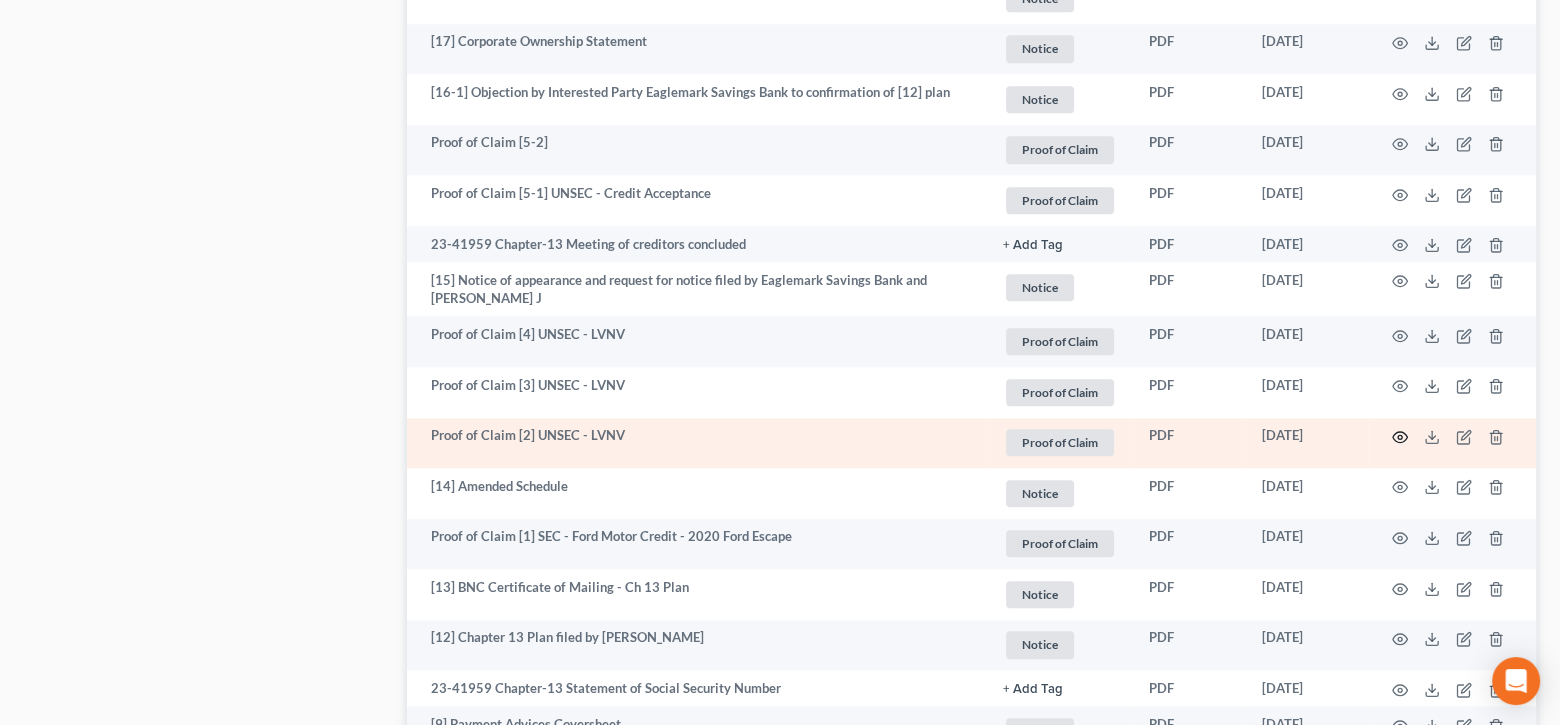 click 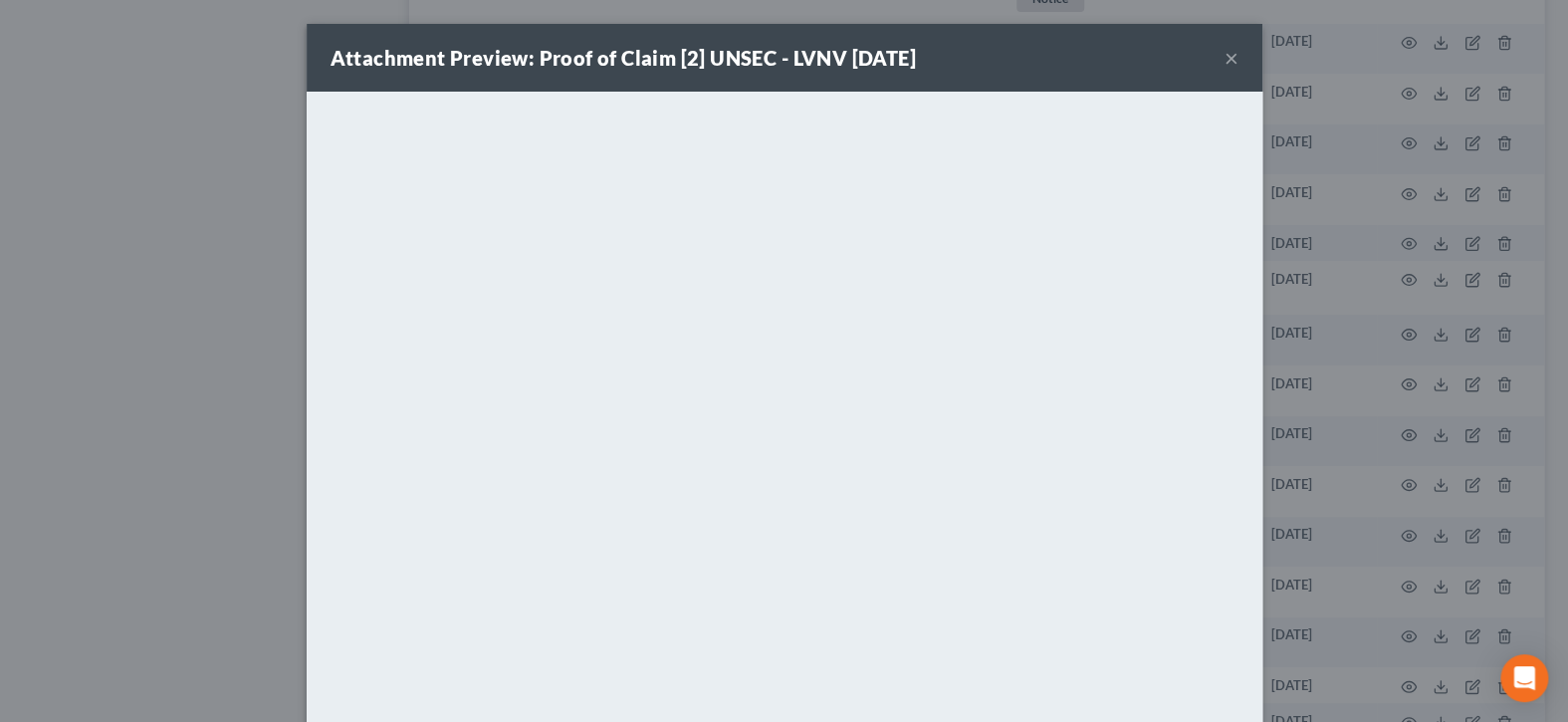 click on "×" at bounding box center [1232, 58] 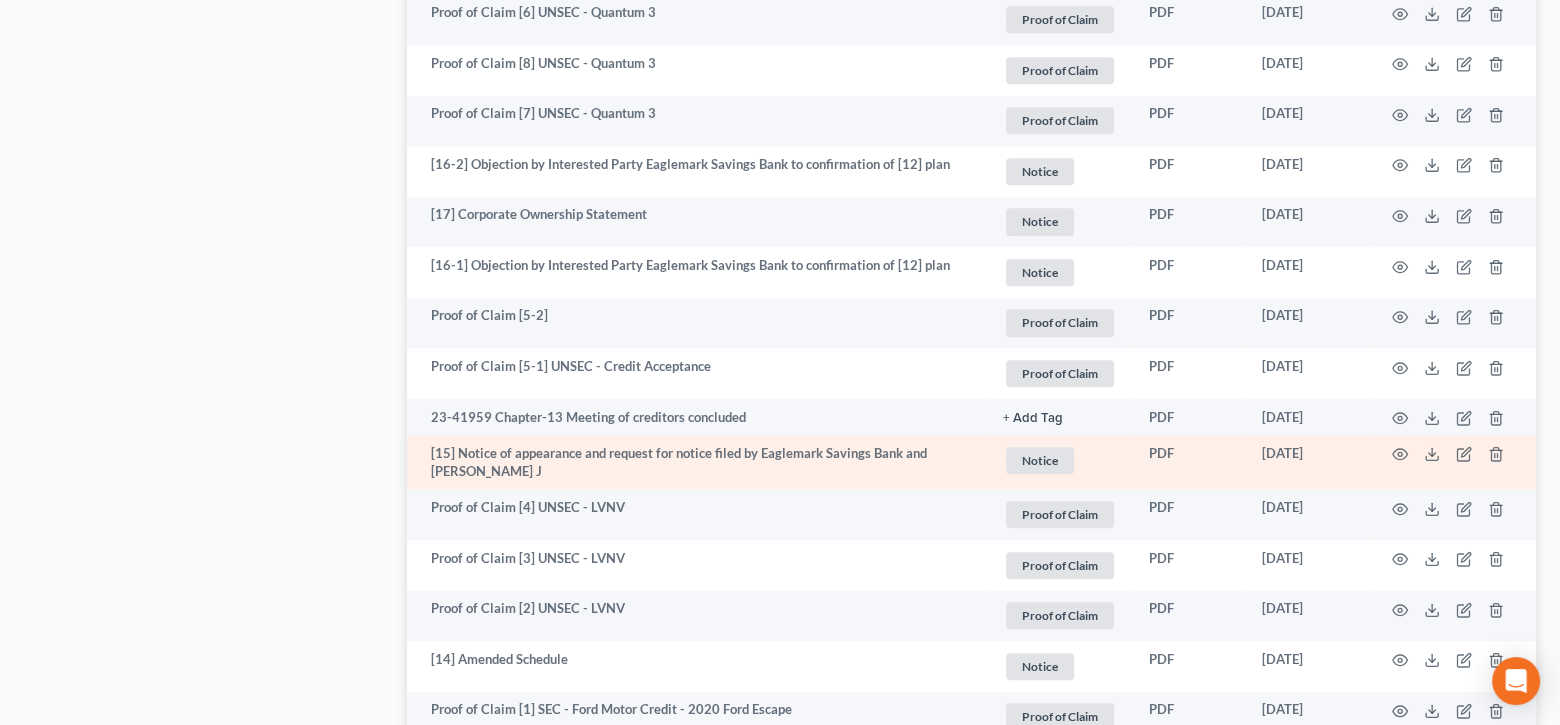 scroll, scrollTop: 2400, scrollLeft: 0, axis: vertical 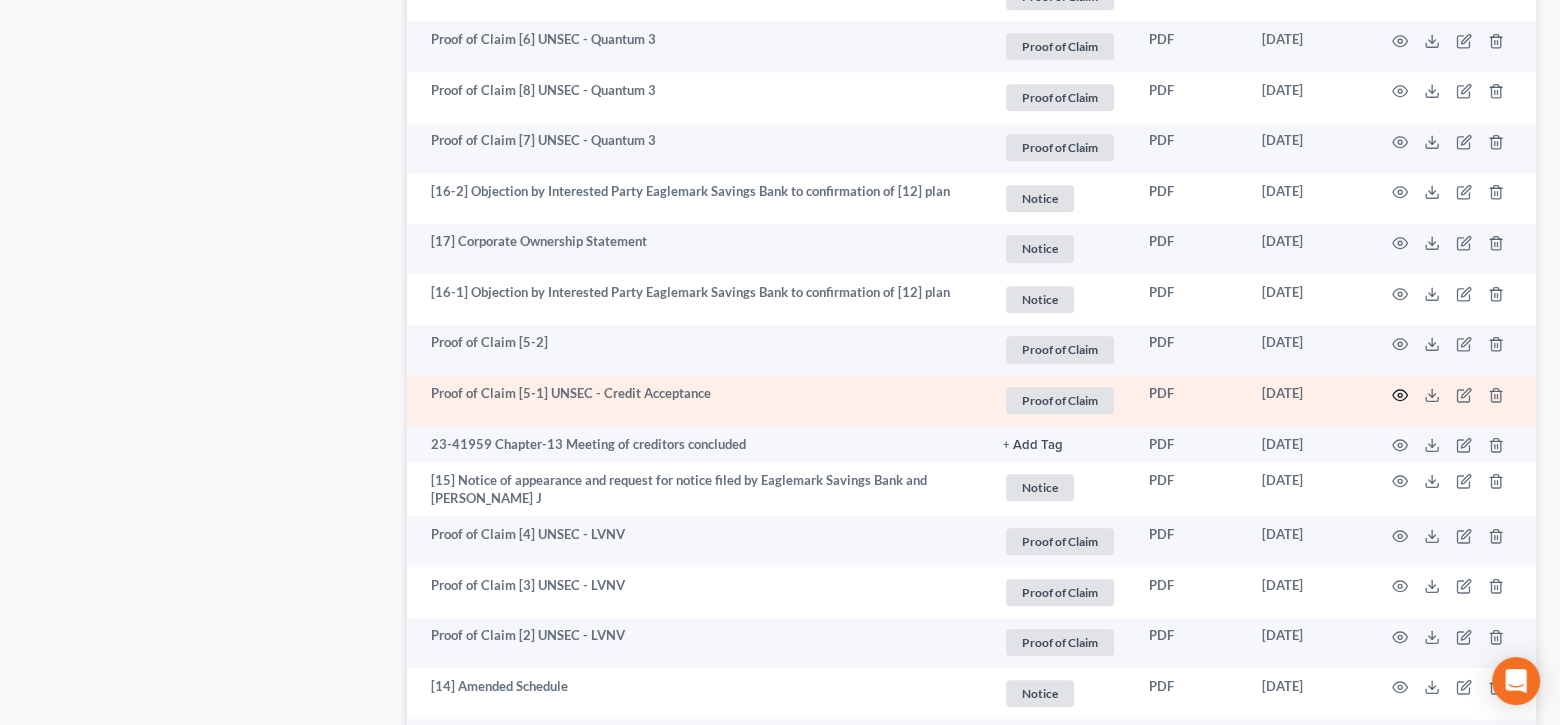click 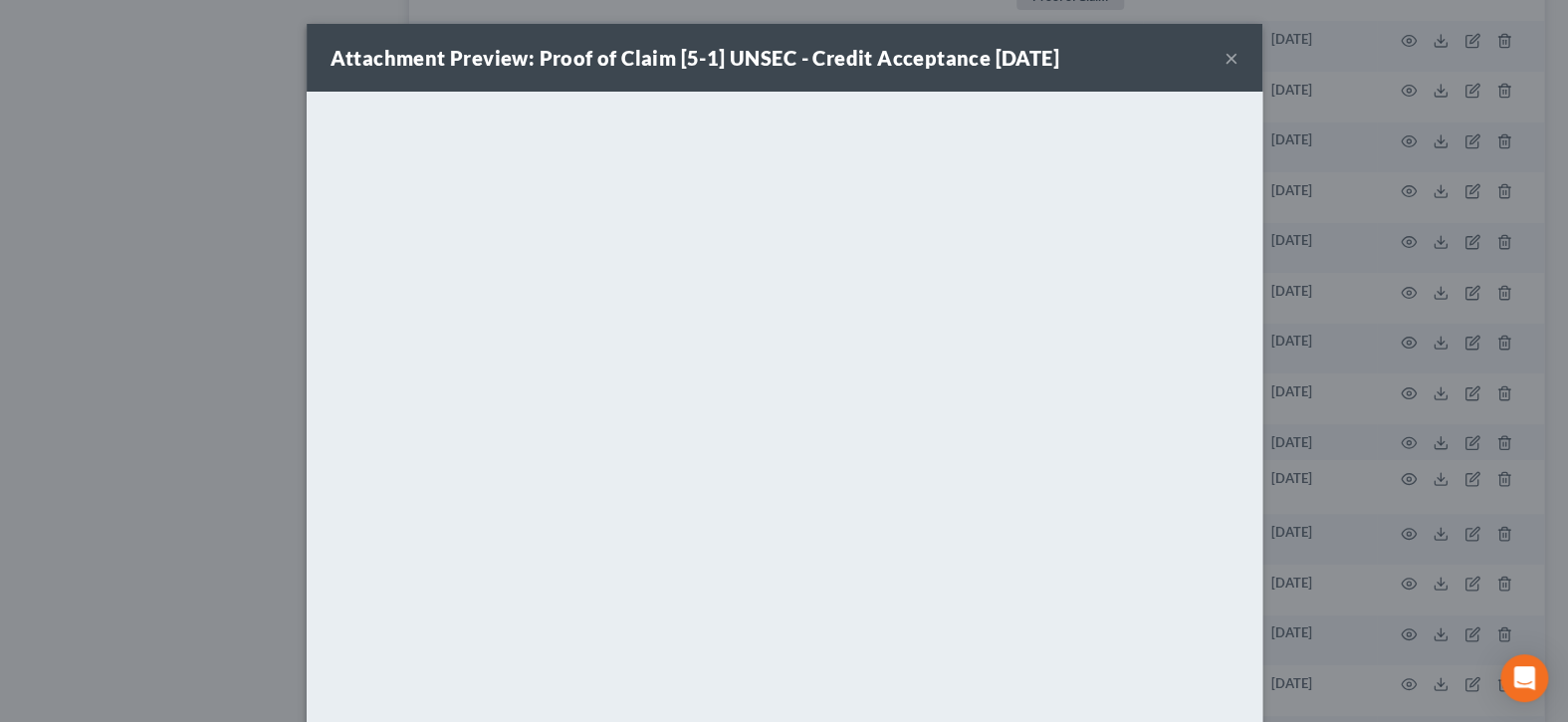 click on "×" at bounding box center [1232, 58] 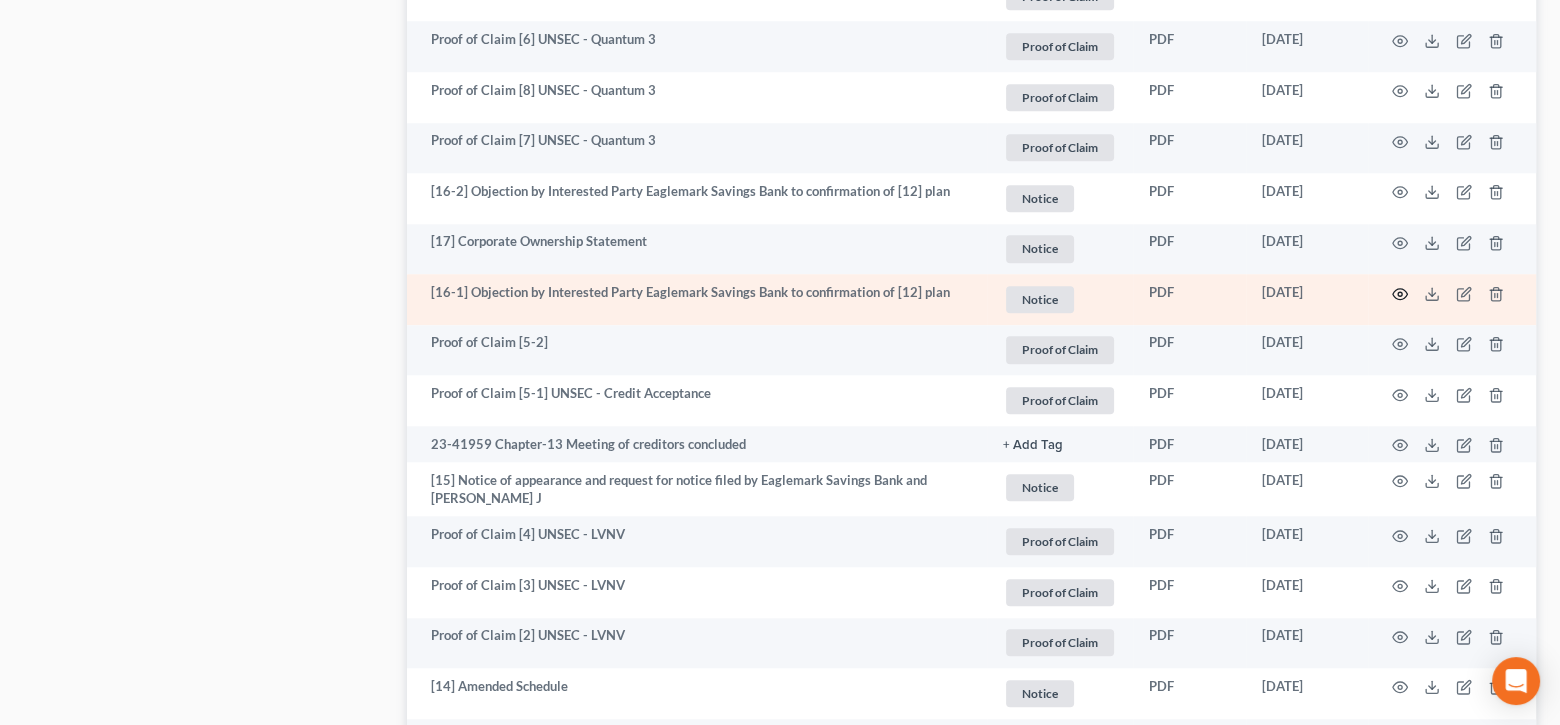 click 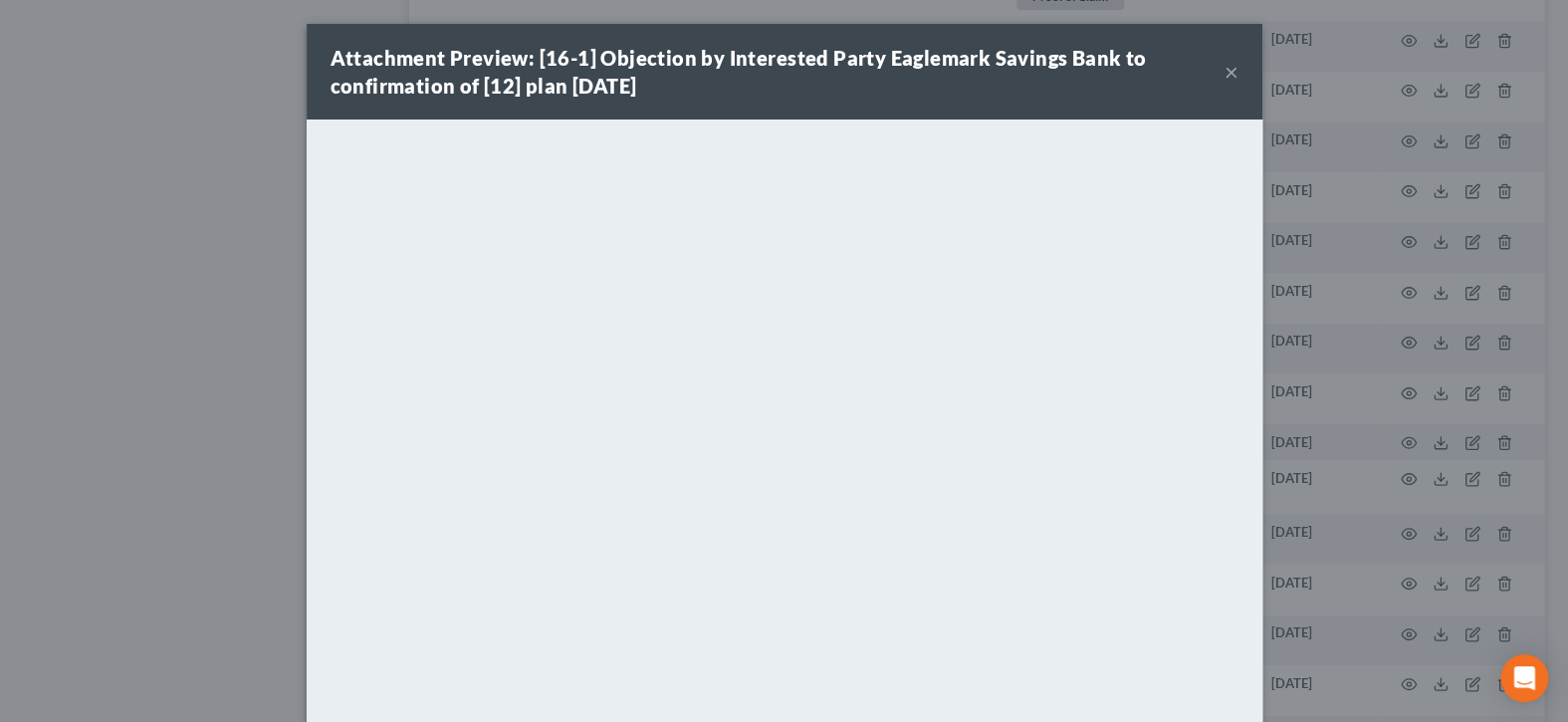 click on "×" at bounding box center (1232, 72) 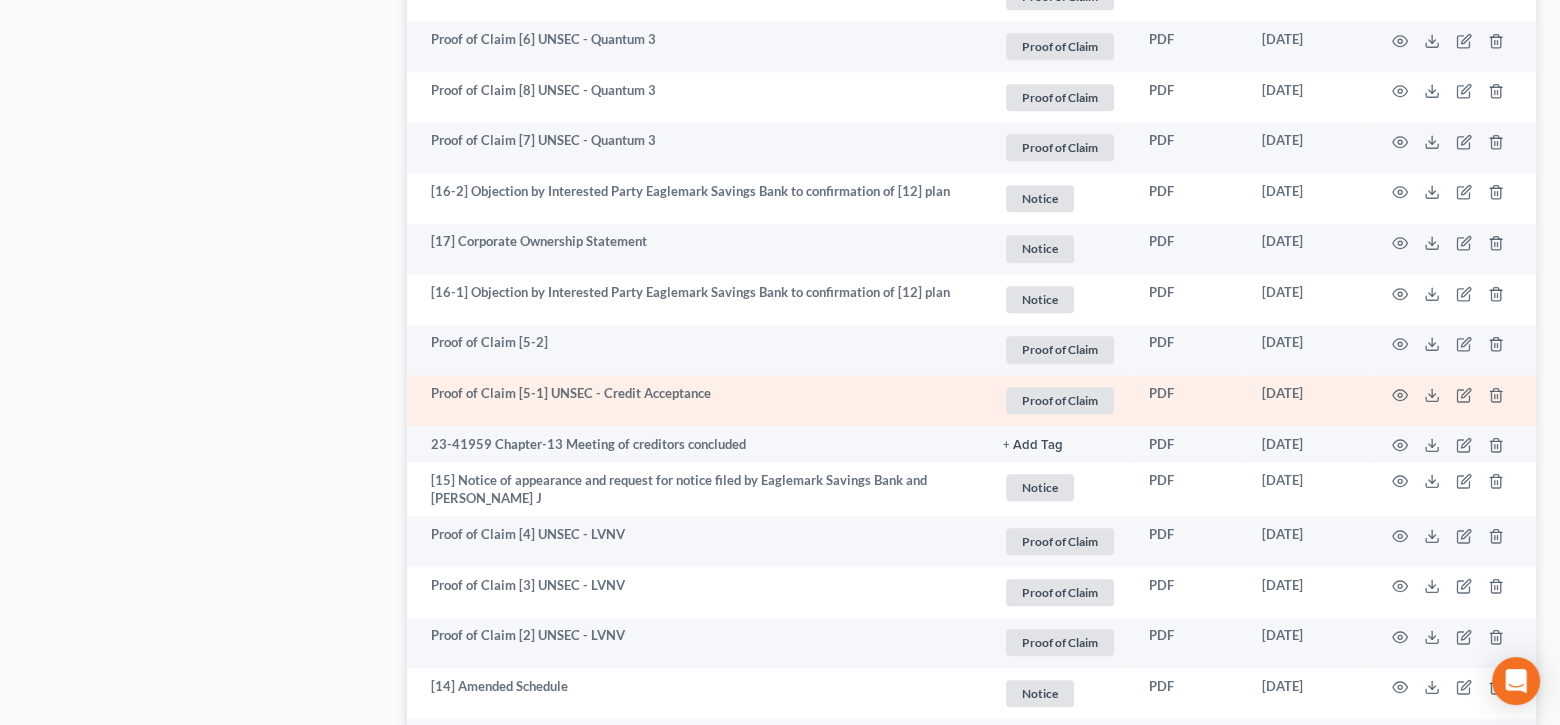 scroll, scrollTop: 2200, scrollLeft: 0, axis: vertical 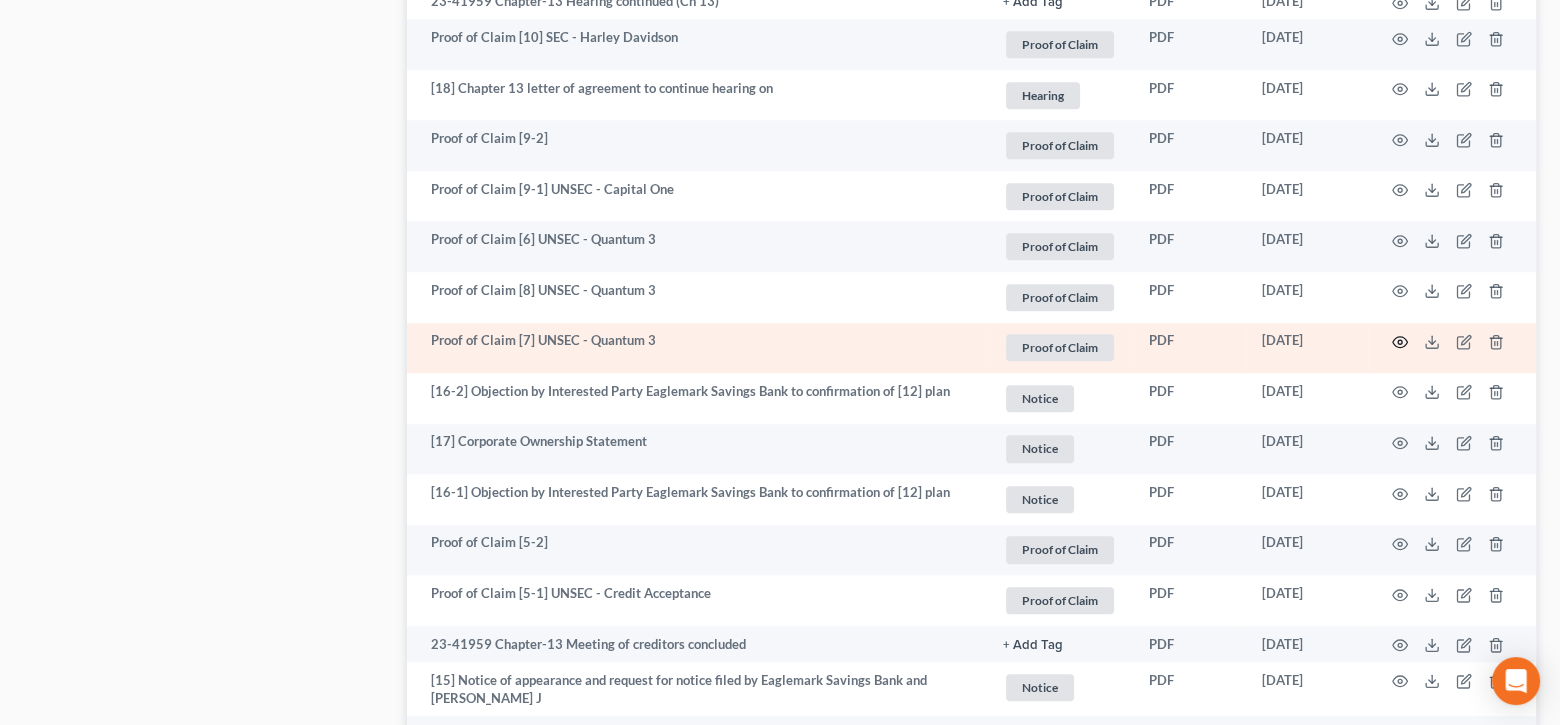 click 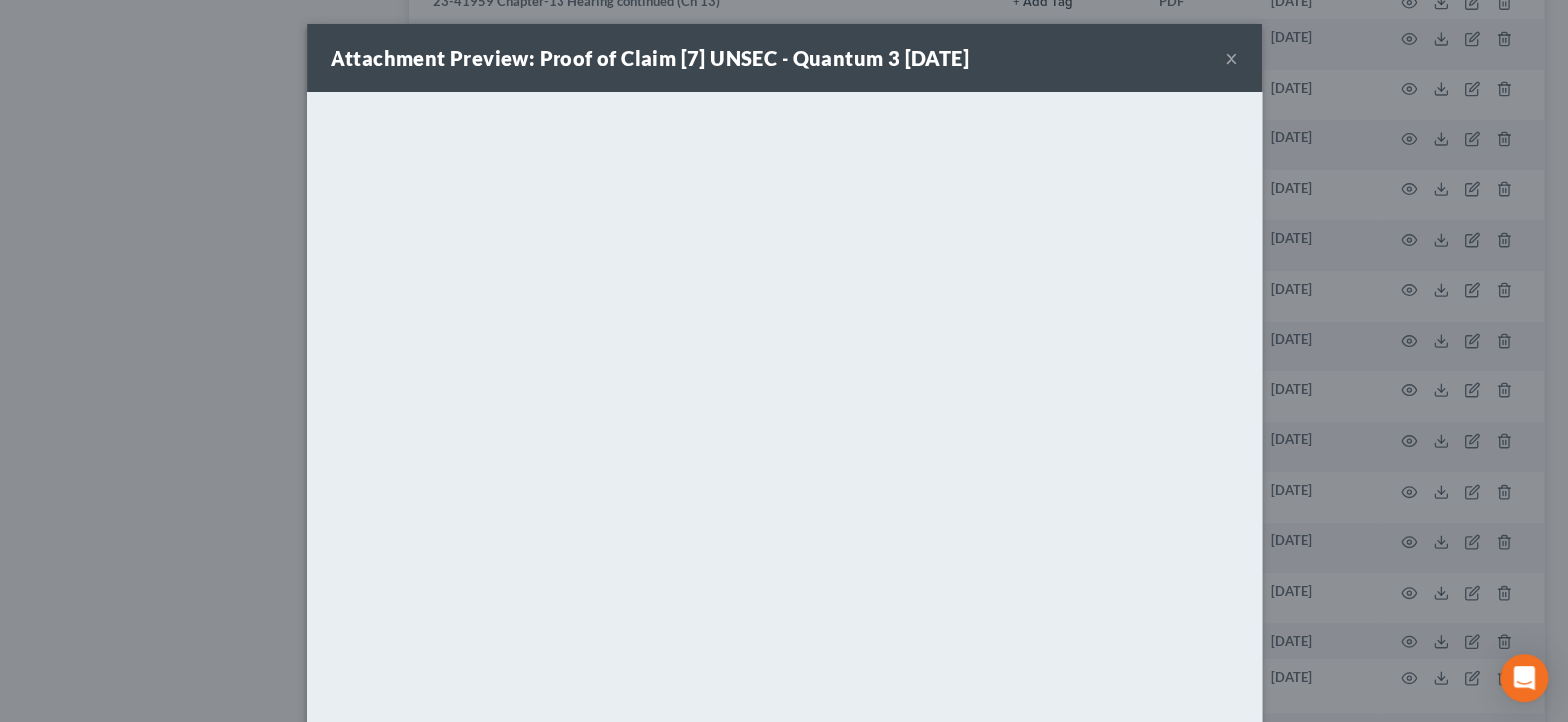 click on "×" at bounding box center [1232, 58] 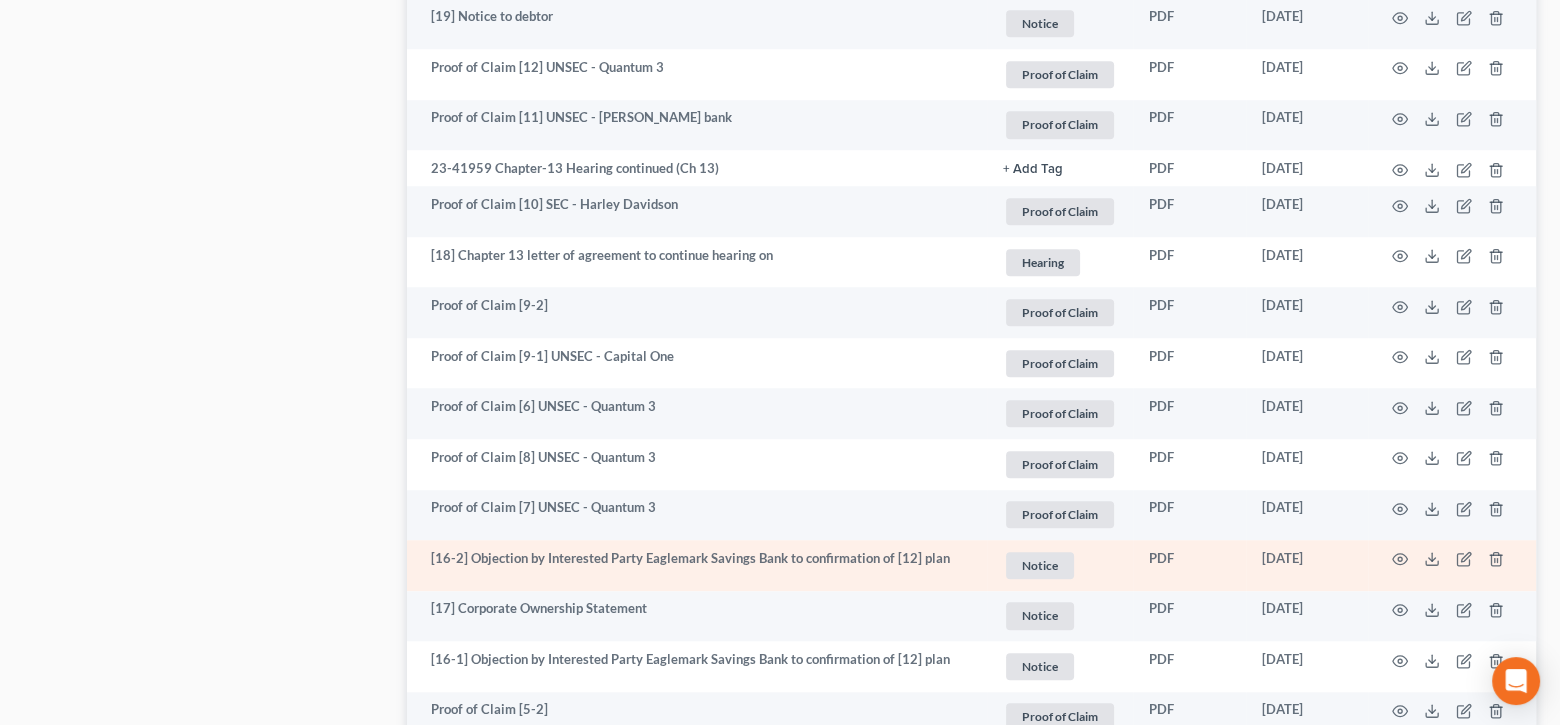 scroll, scrollTop: 2000, scrollLeft: 0, axis: vertical 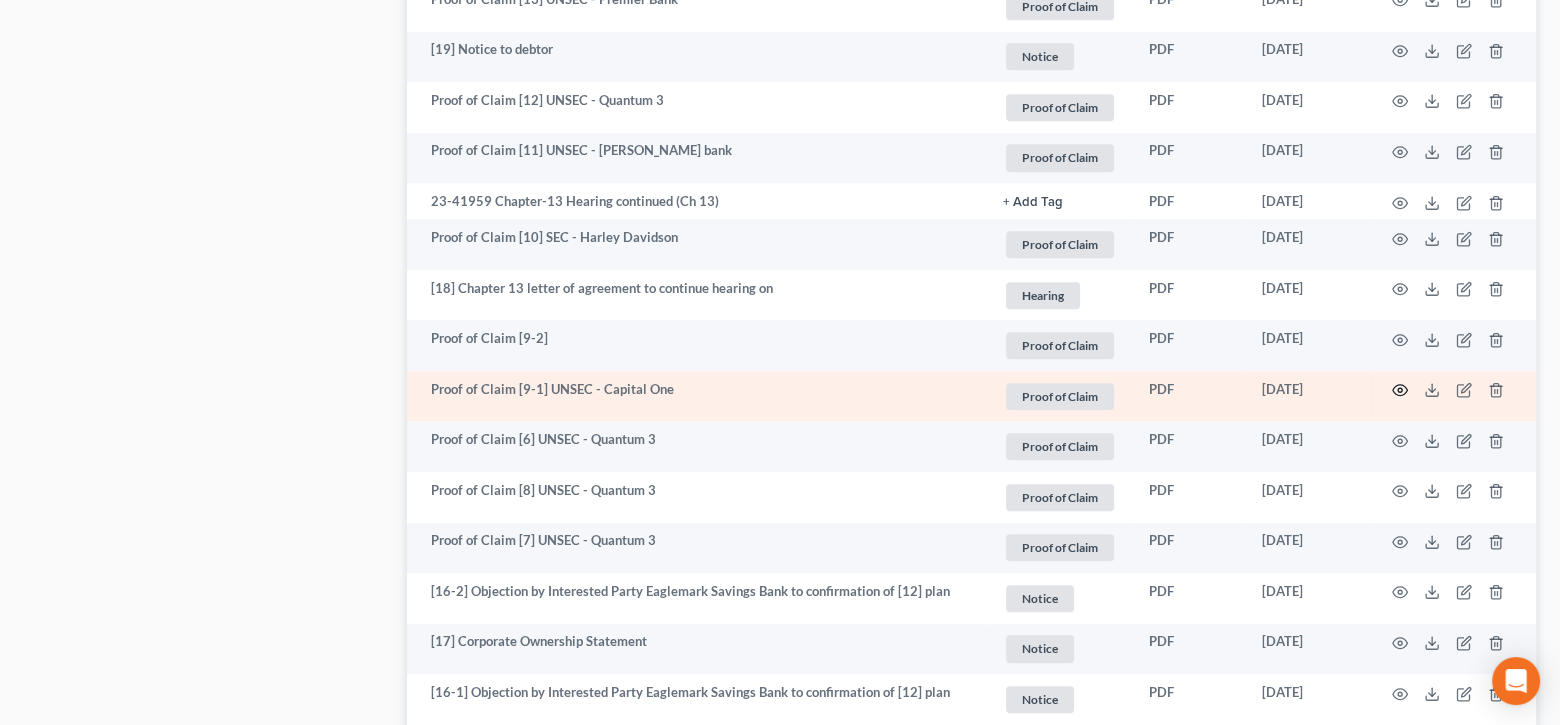 click 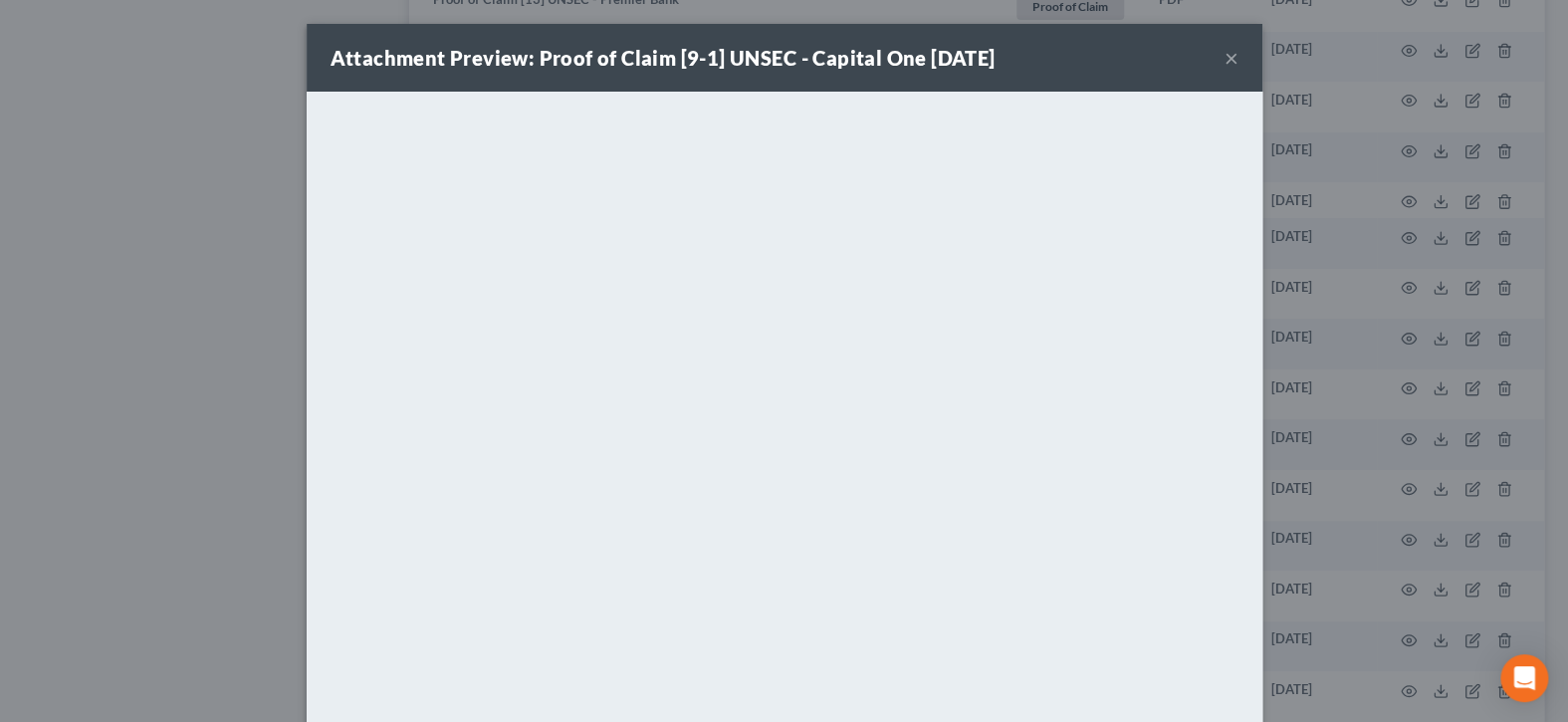 click on "×" at bounding box center (1232, 58) 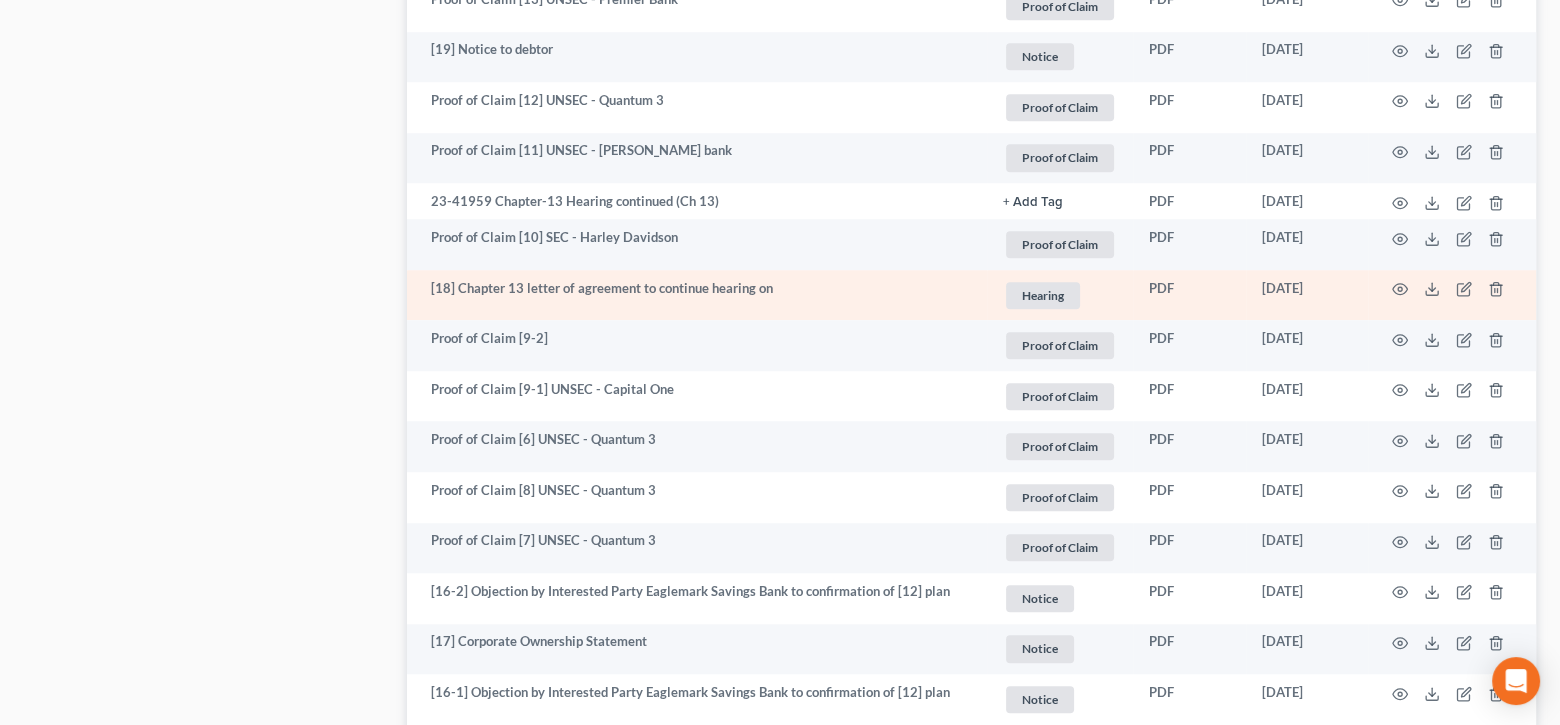 scroll, scrollTop: 1800, scrollLeft: 0, axis: vertical 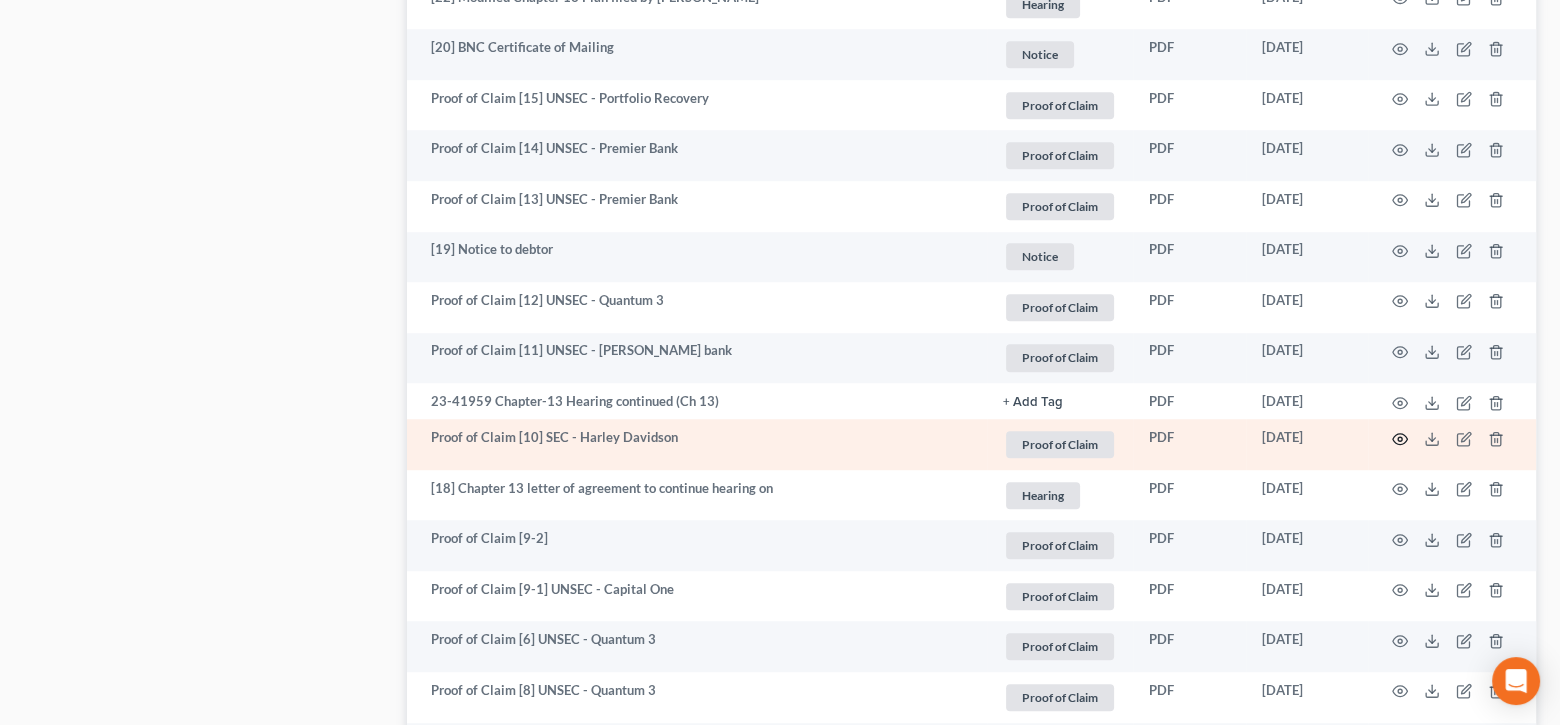 click 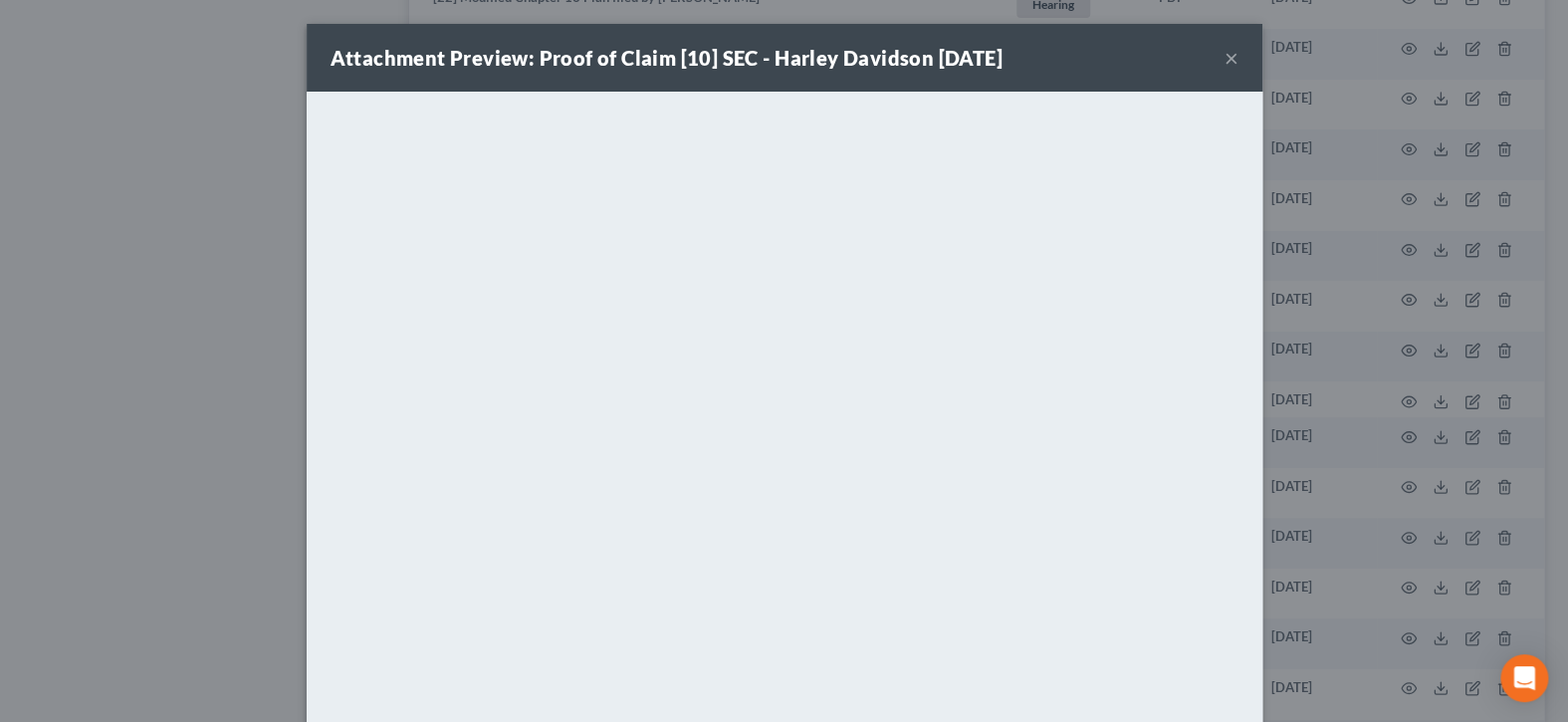 click on "×" at bounding box center [1232, 58] 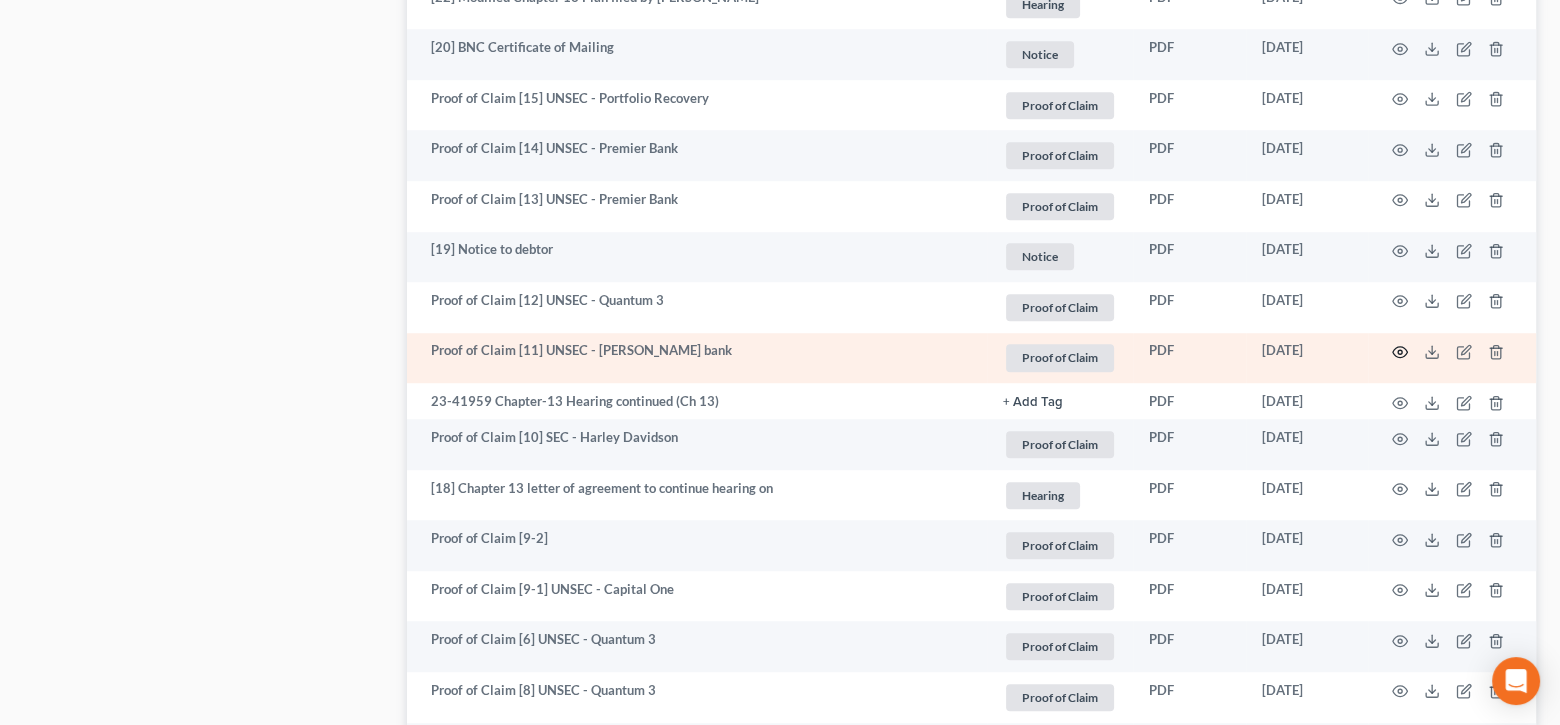 click 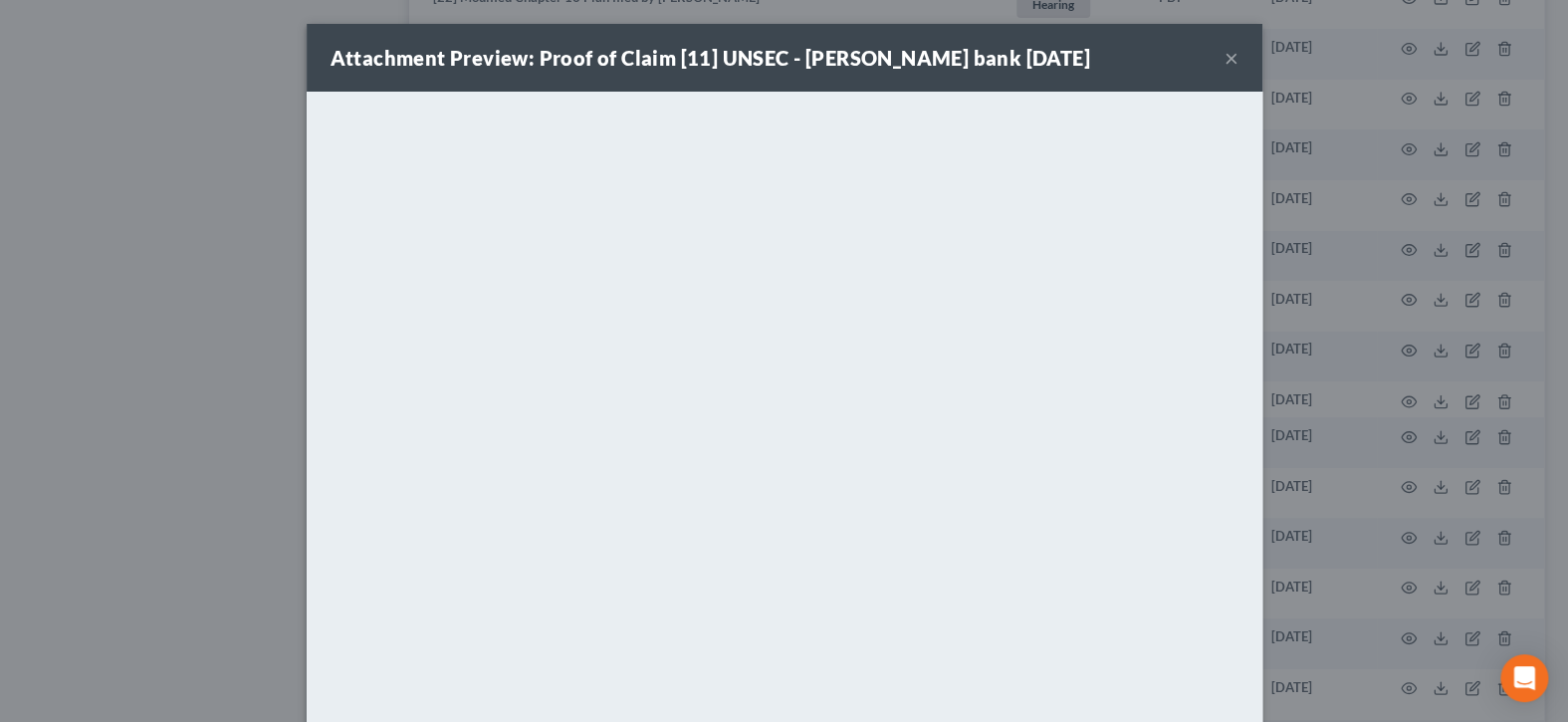 click on "×" at bounding box center (1232, 58) 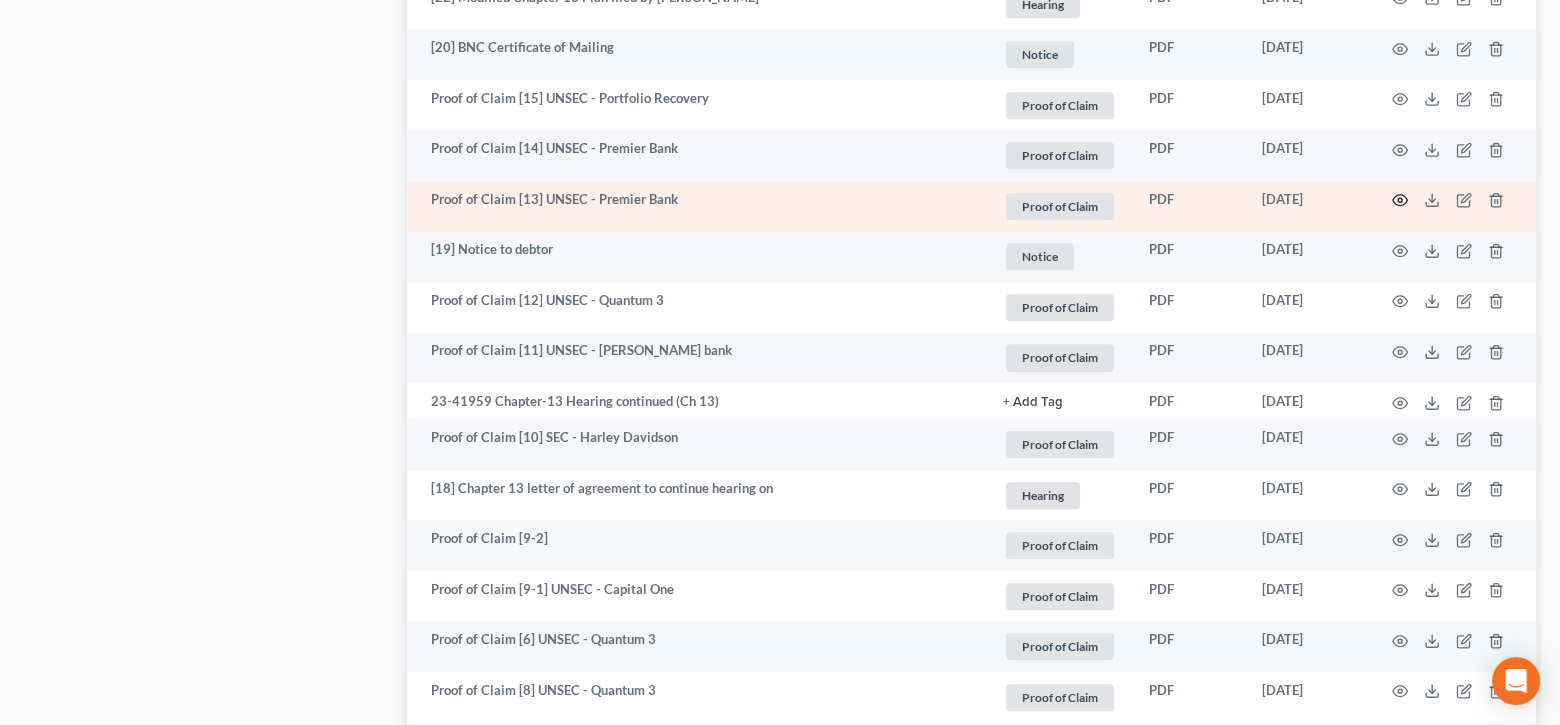 click 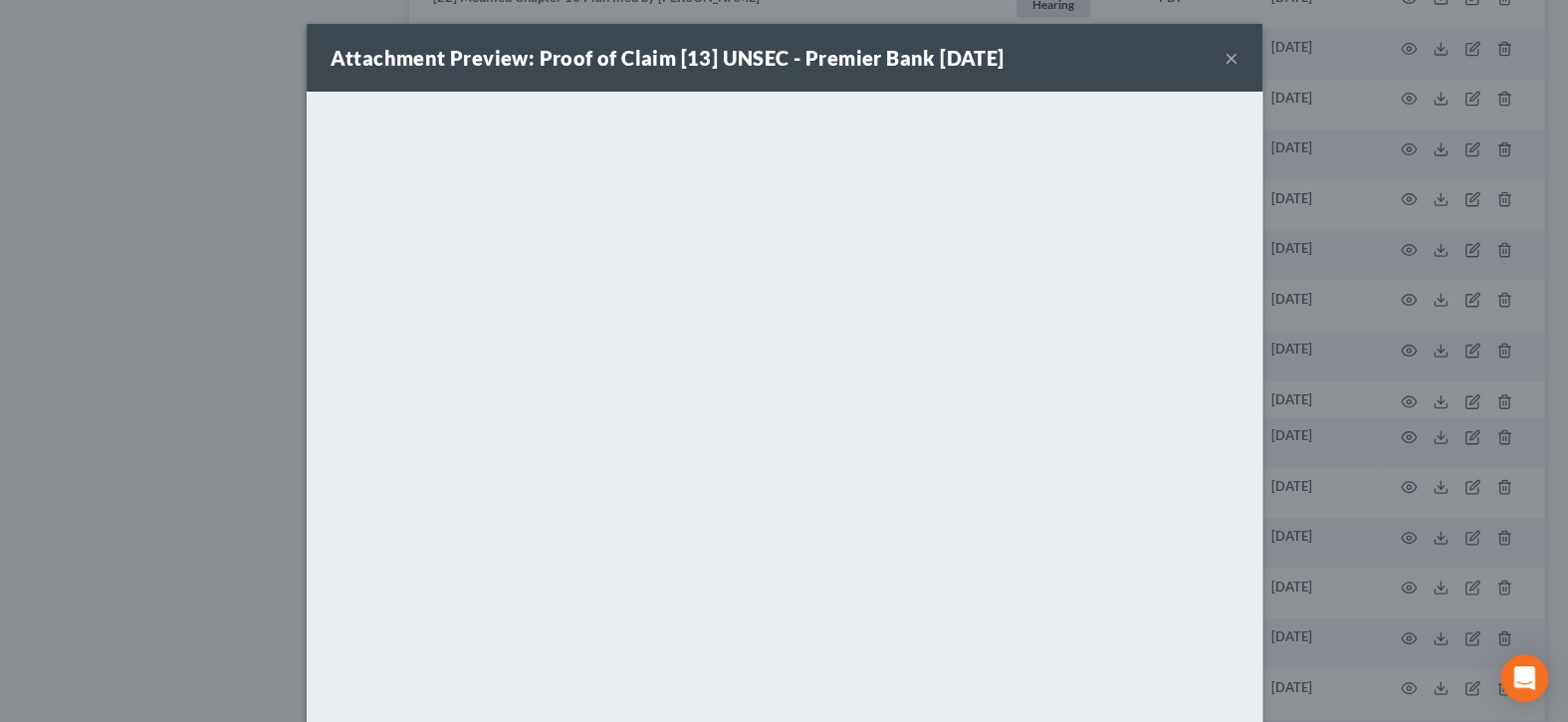 click on "×" at bounding box center [1232, 58] 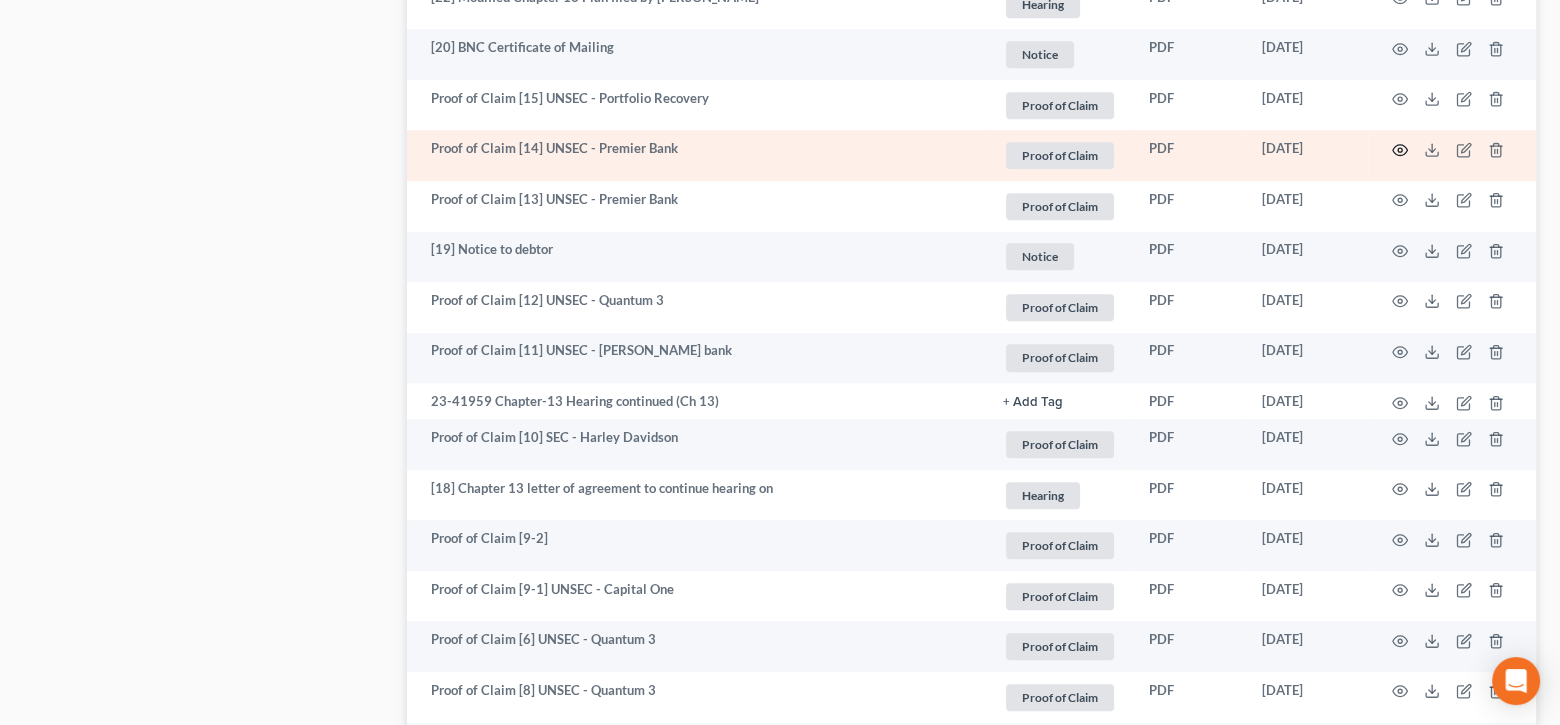 click 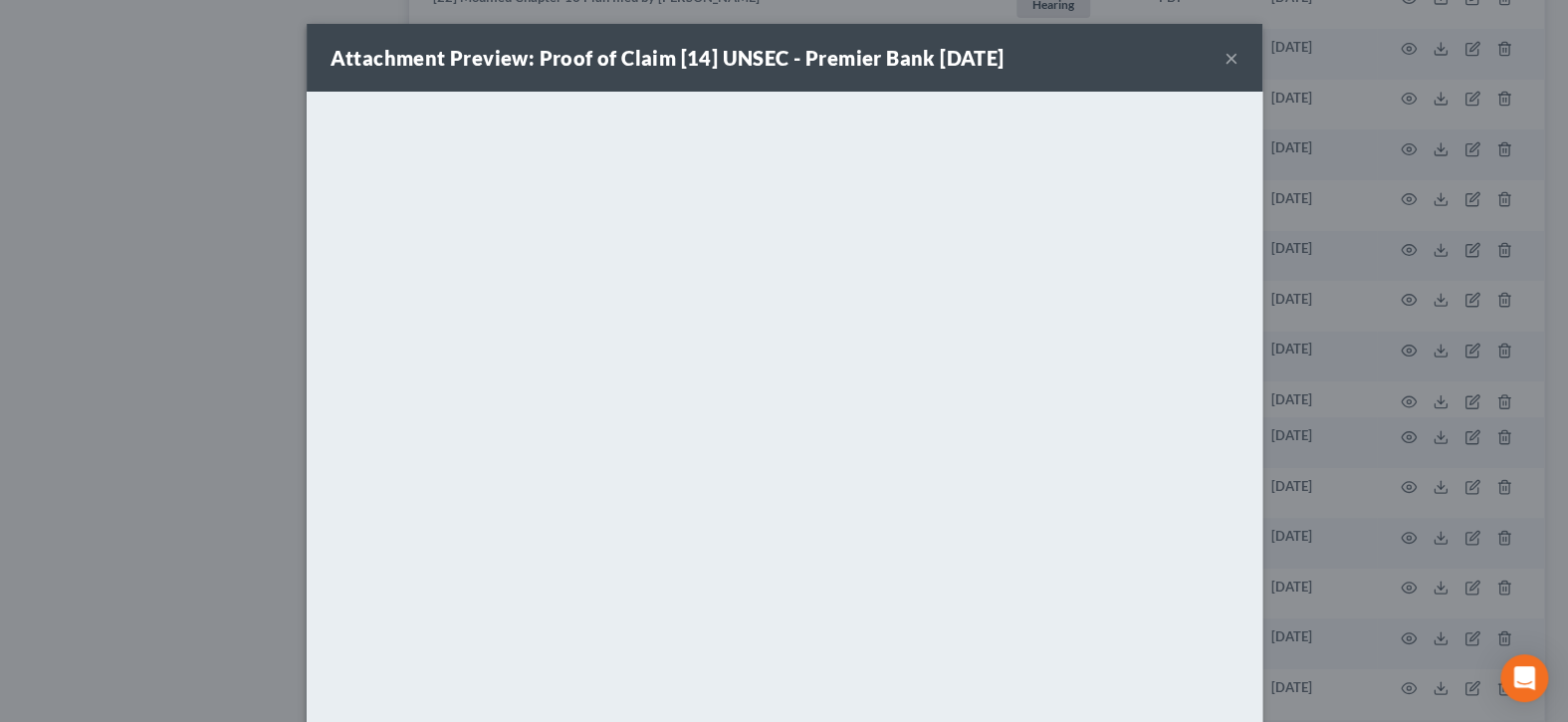 click on "×" at bounding box center (1232, 58) 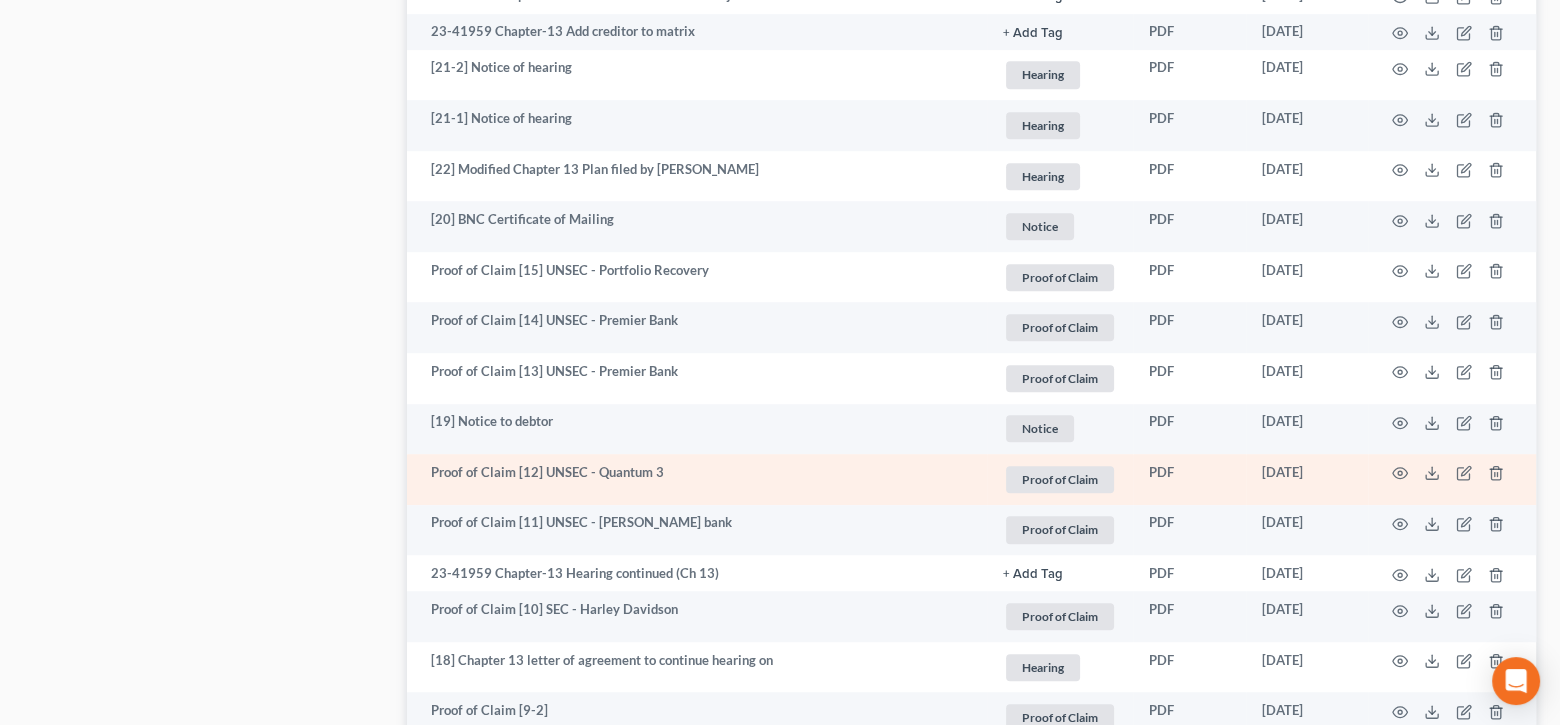 scroll, scrollTop: 1600, scrollLeft: 0, axis: vertical 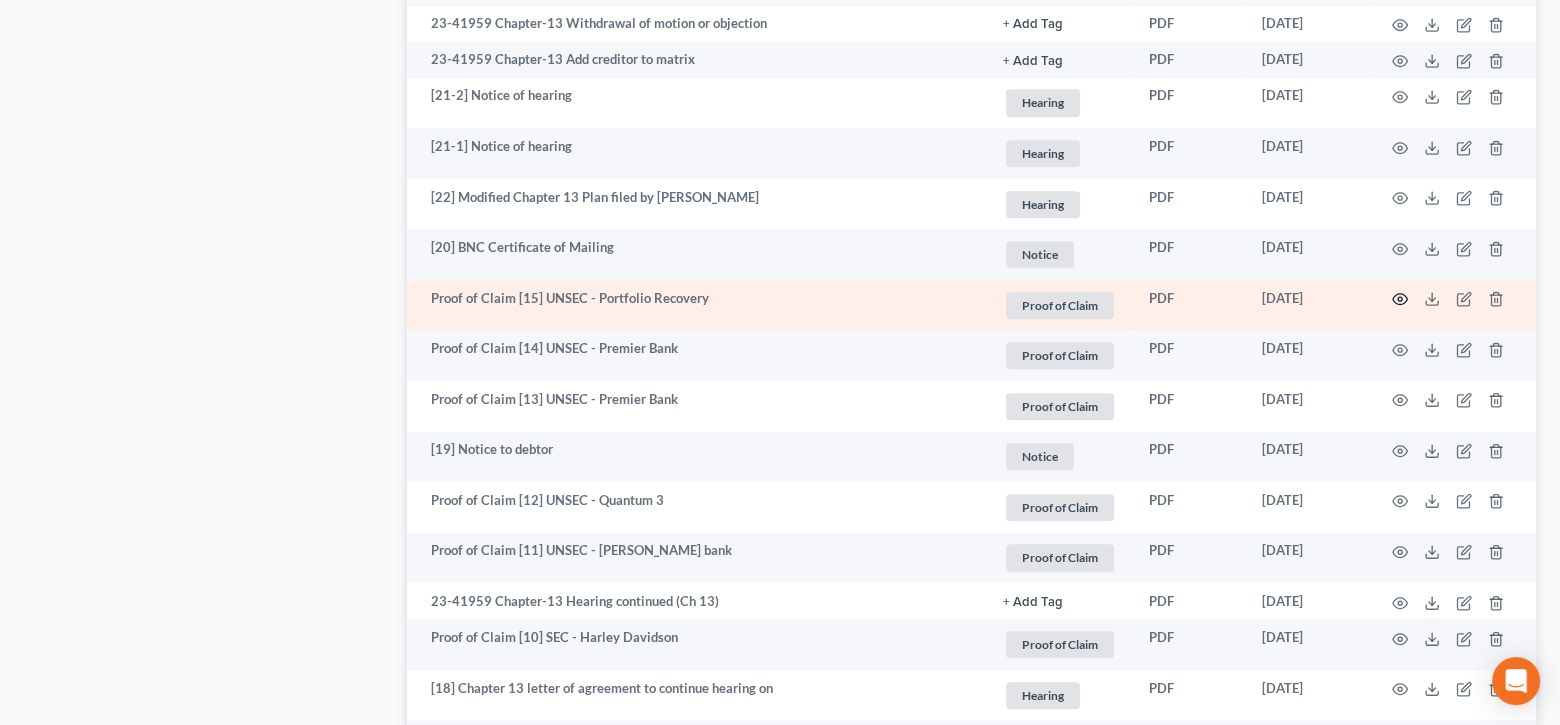 click 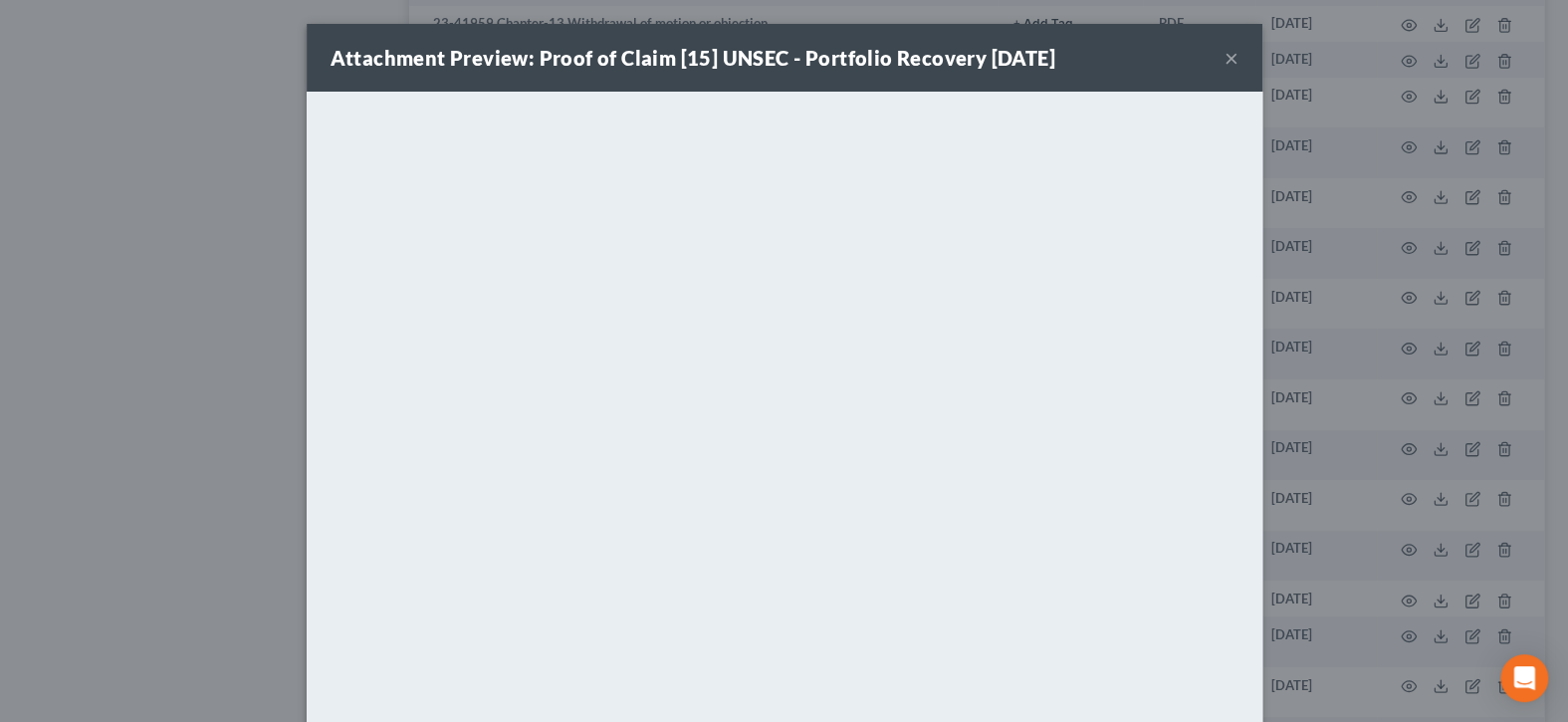 drag, startPoint x: 1225, startPoint y: 64, endPoint x: 1265, endPoint y: 8, distance: 68.8186 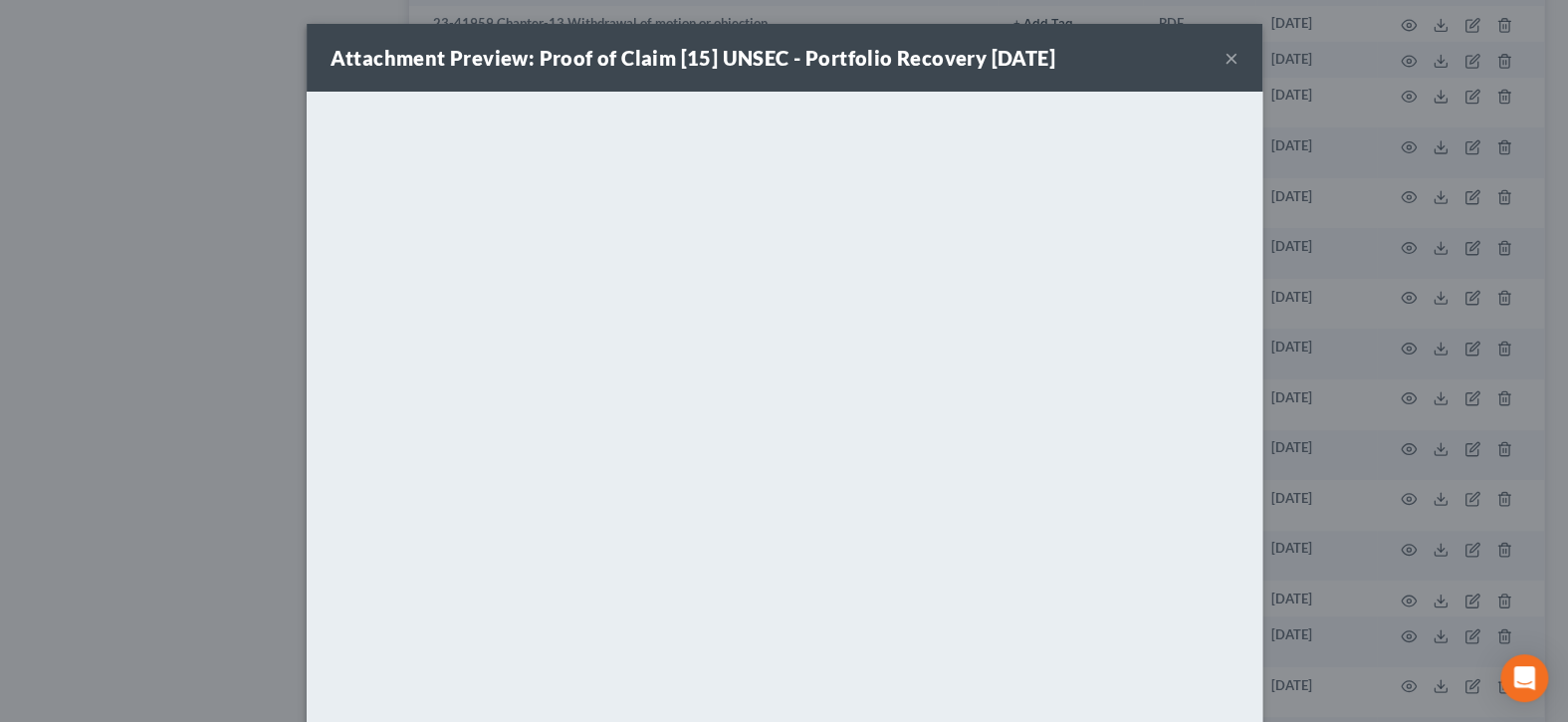 click on "×" at bounding box center [1232, 58] 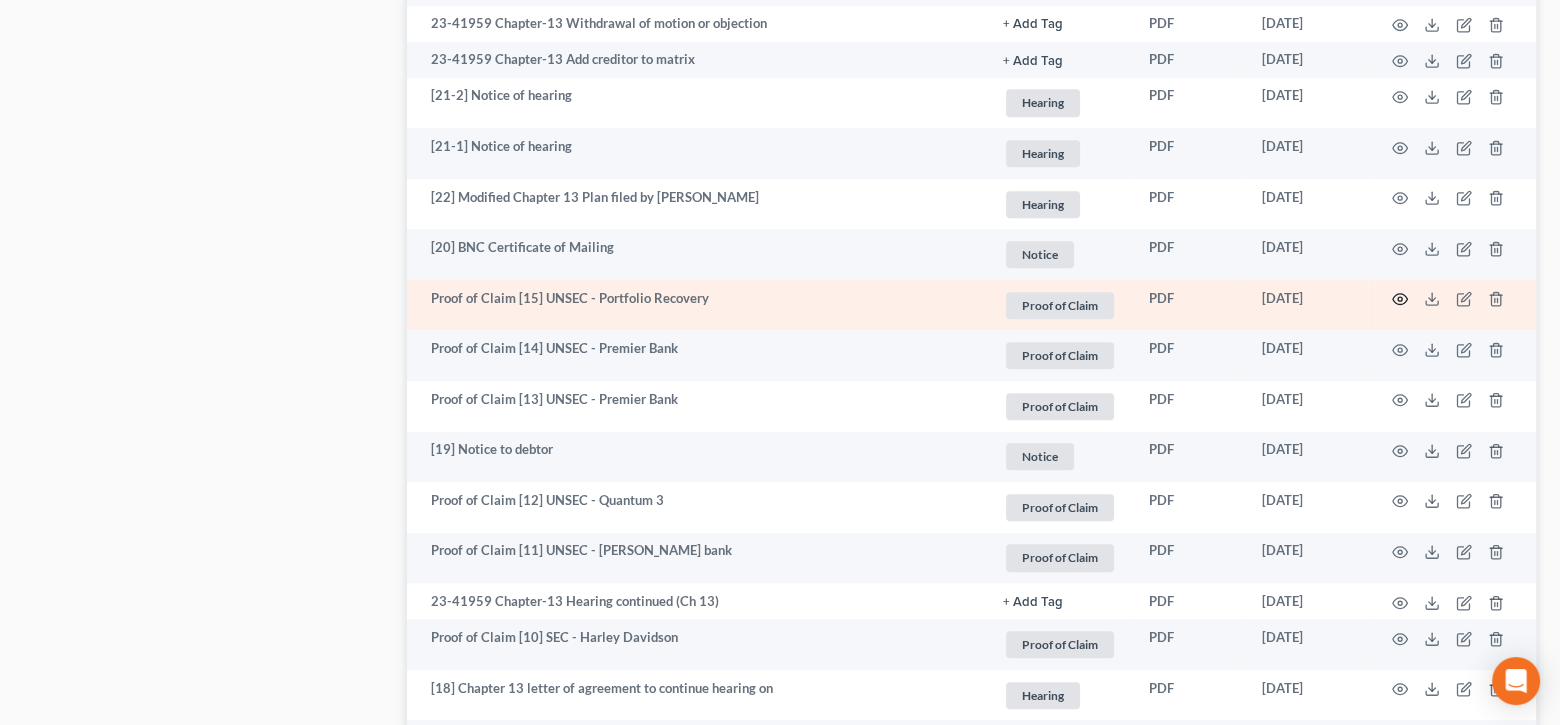 click 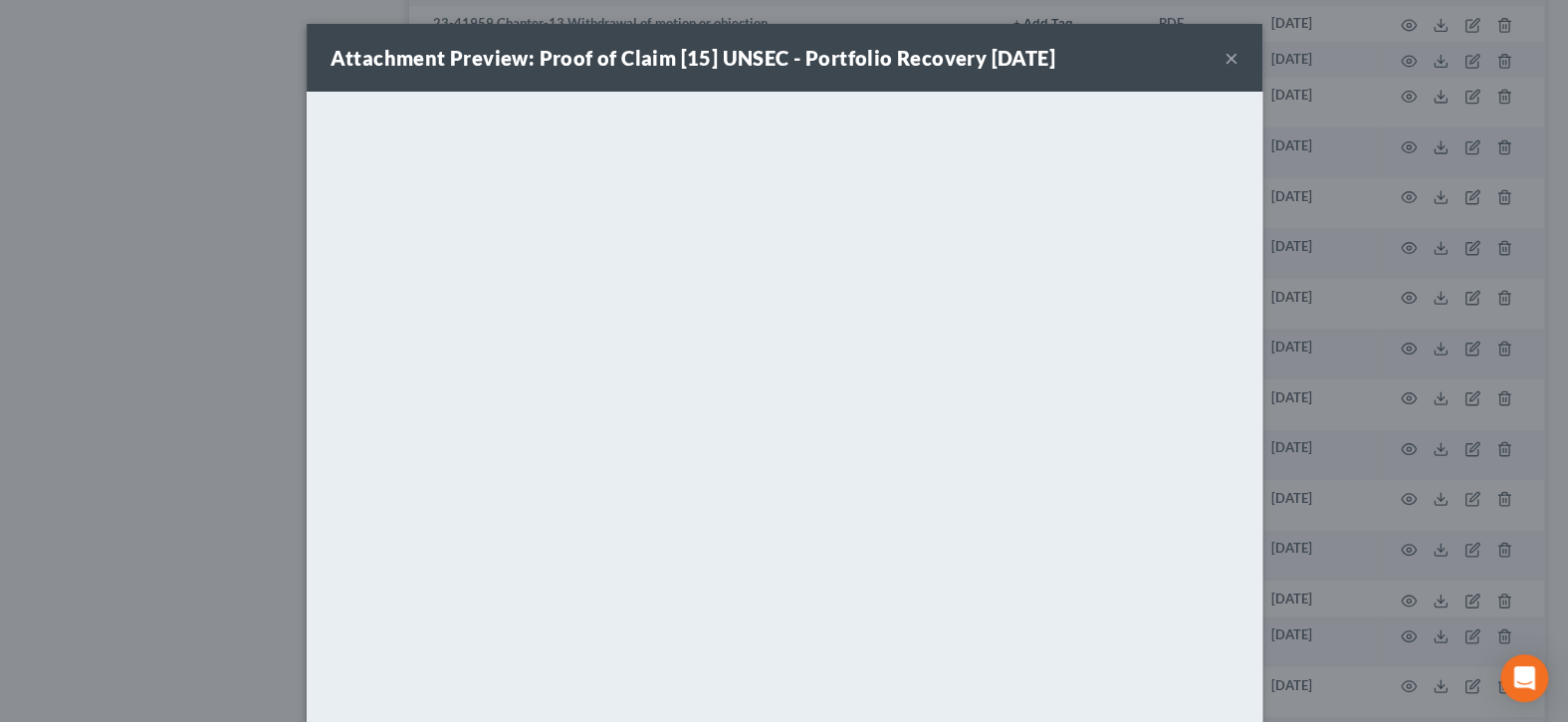 click on "×" at bounding box center [1232, 58] 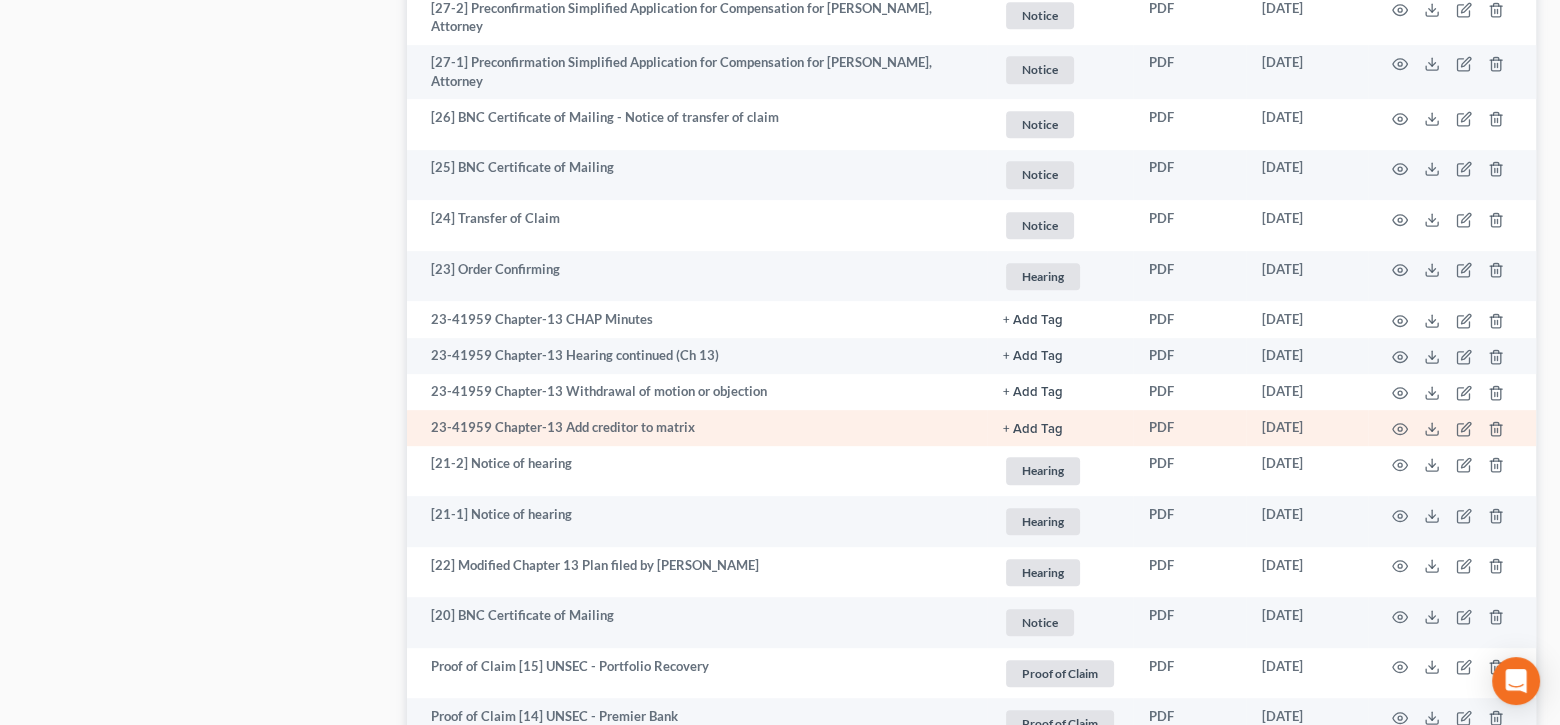scroll, scrollTop: 1200, scrollLeft: 0, axis: vertical 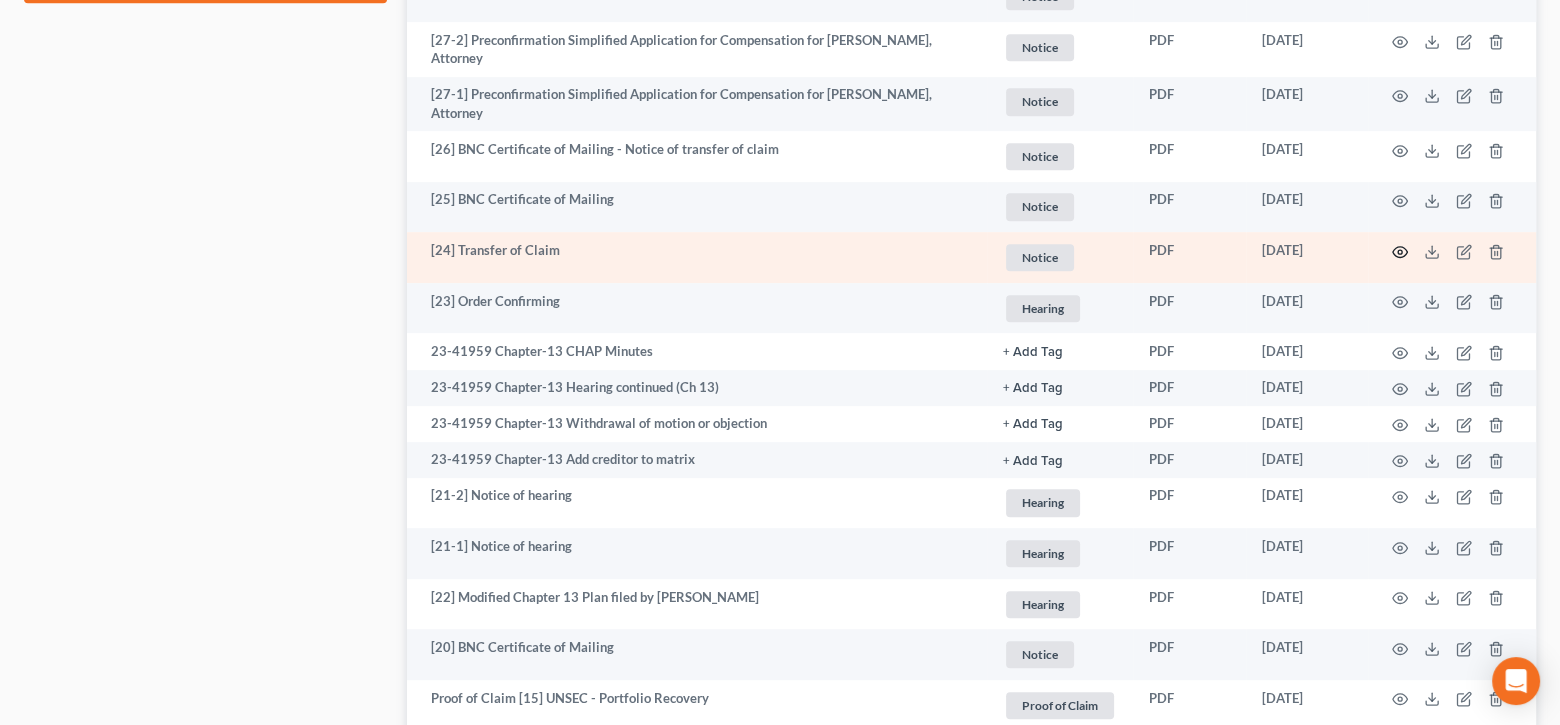 click 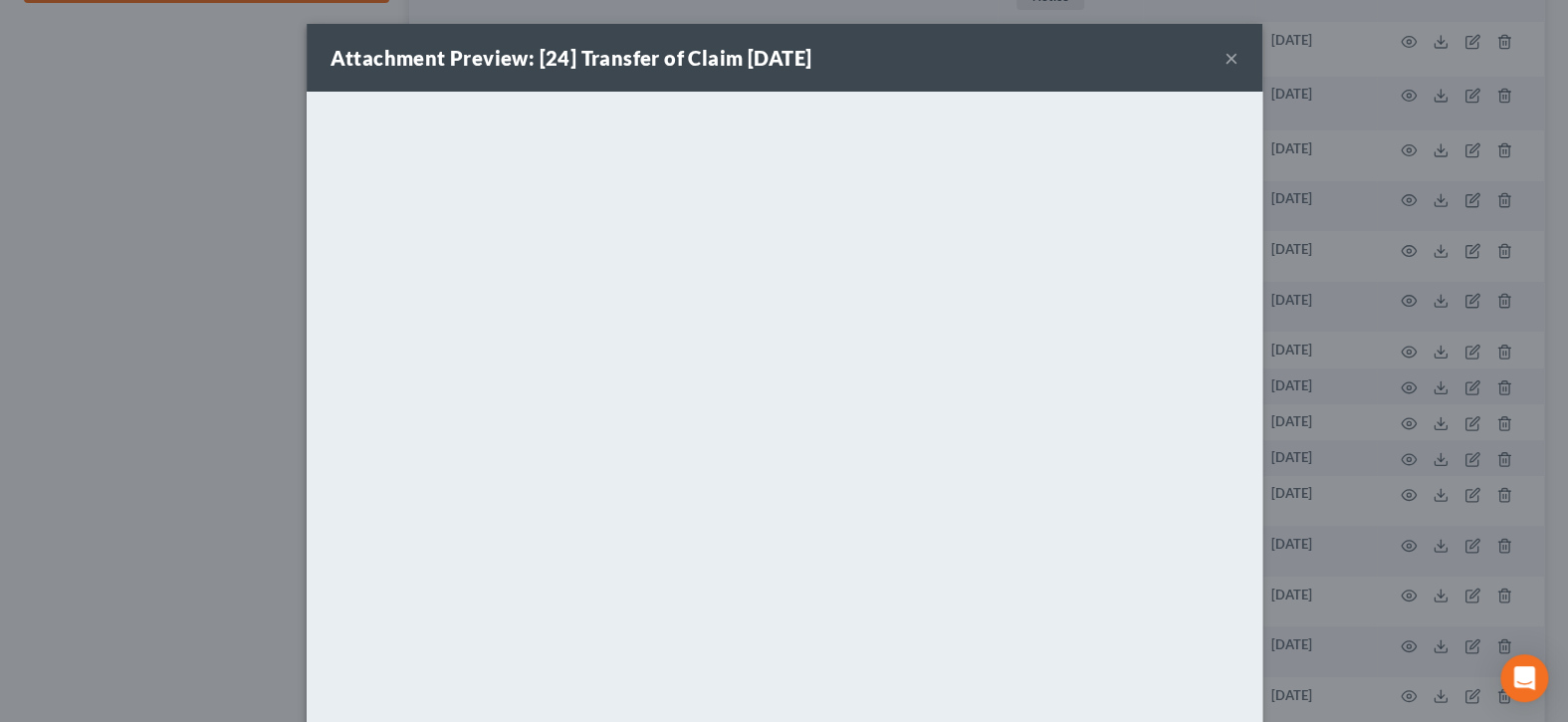 click on "×" at bounding box center (1232, 58) 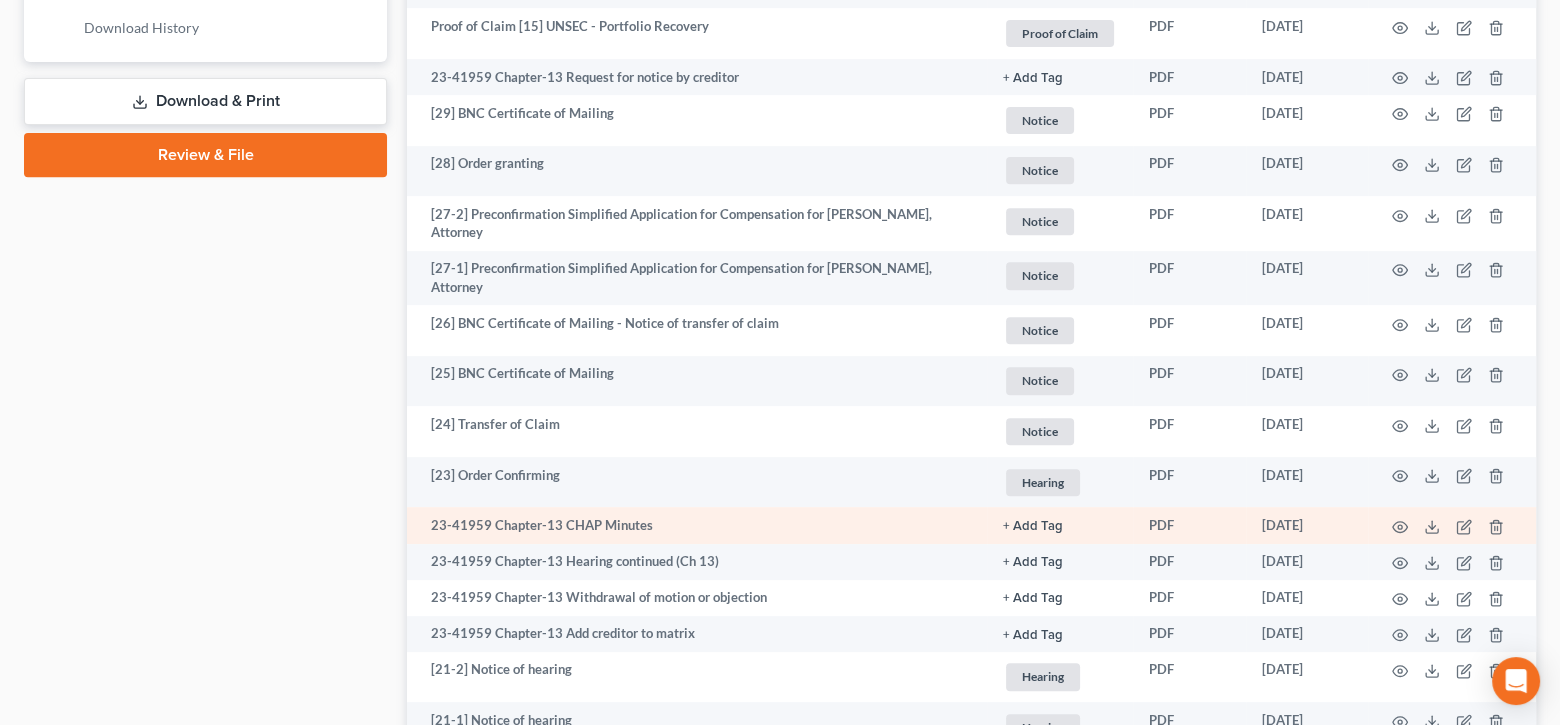 scroll, scrollTop: 1000, scrollLeft: 0, axis: vertical 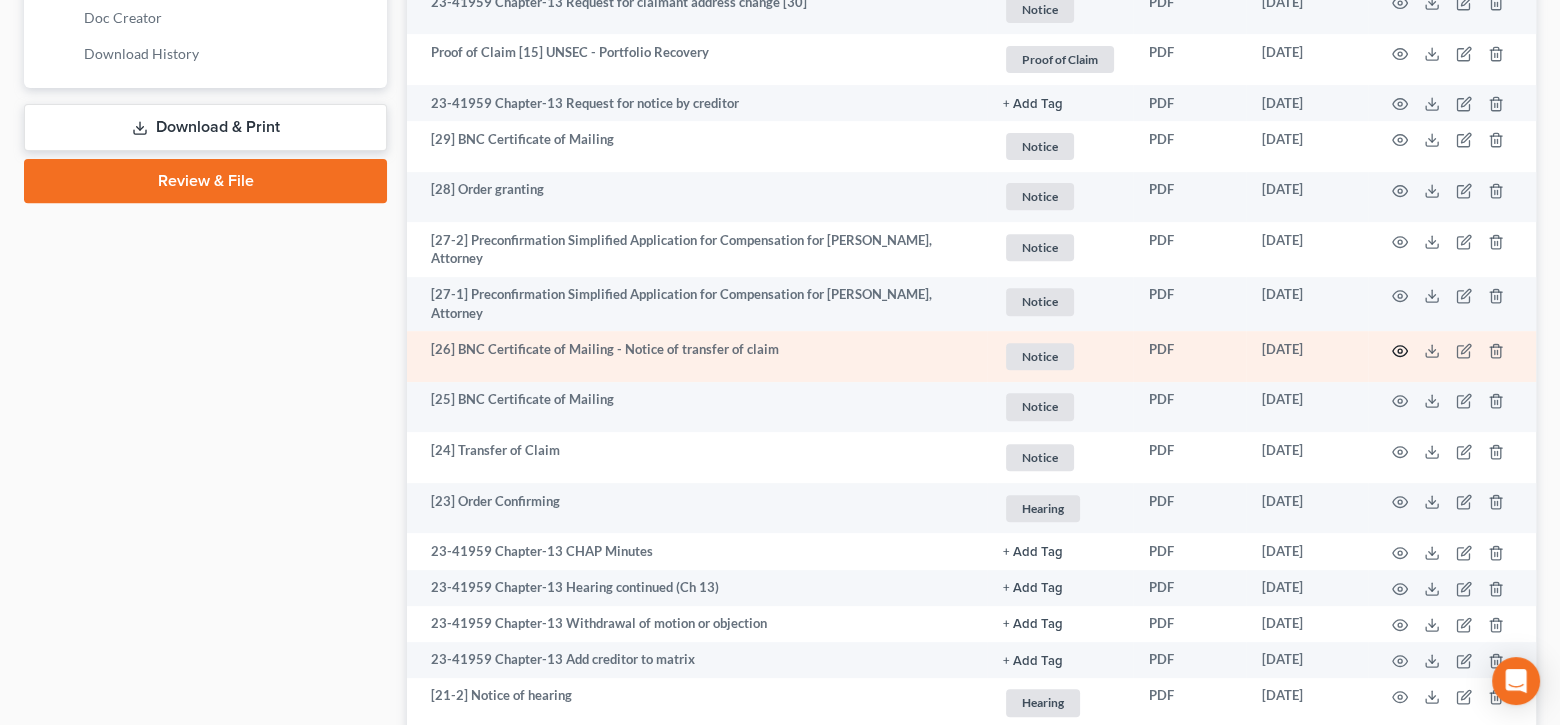 click 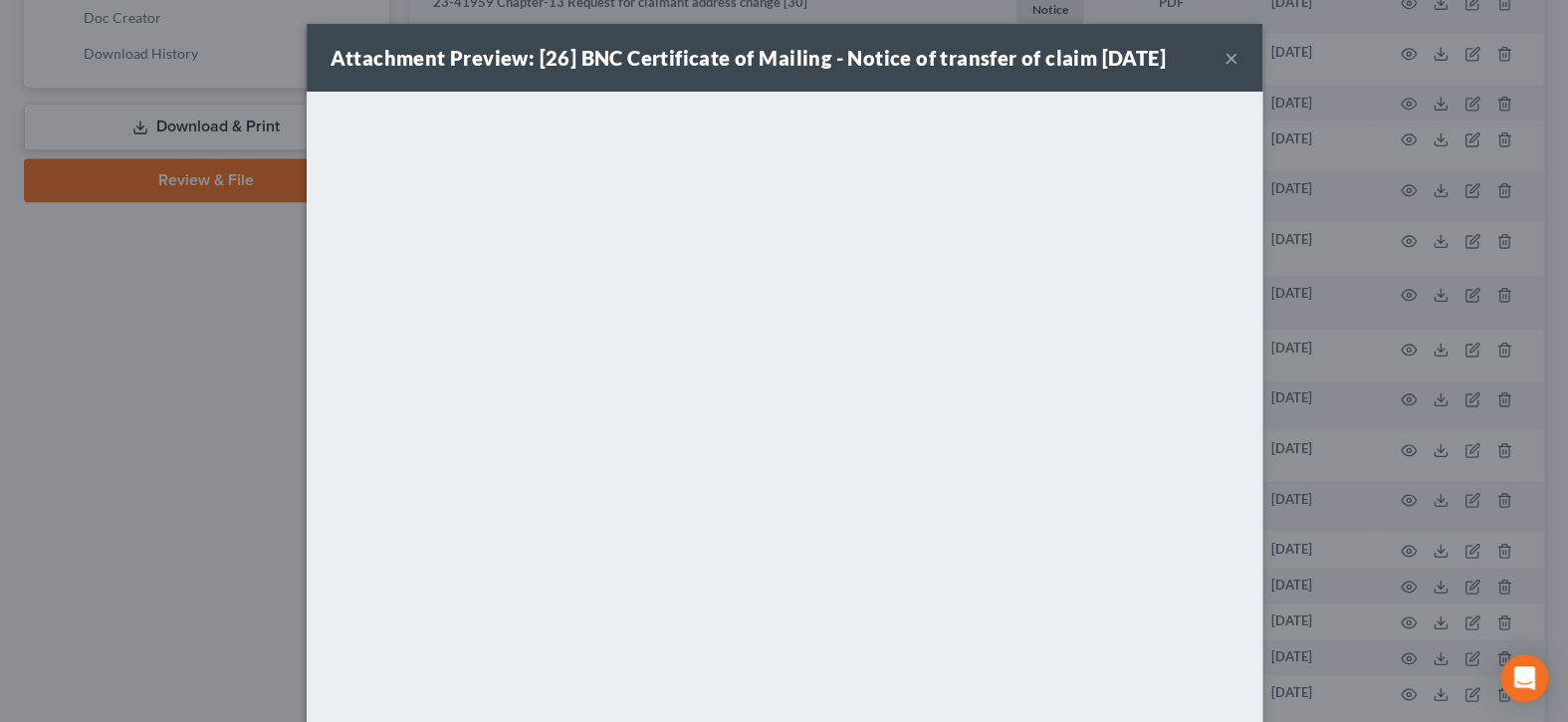 click on "×" at bounding box center [1232, 58] 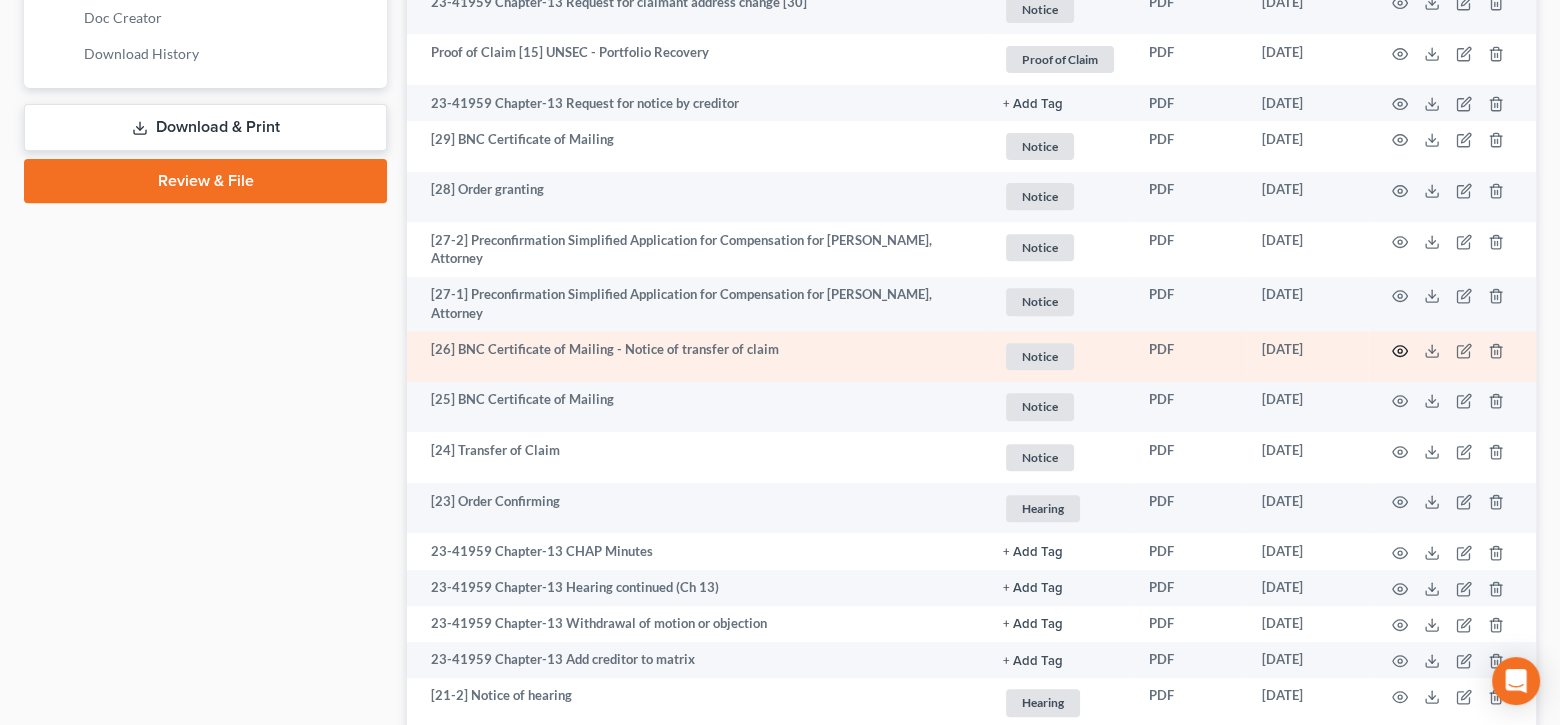 click 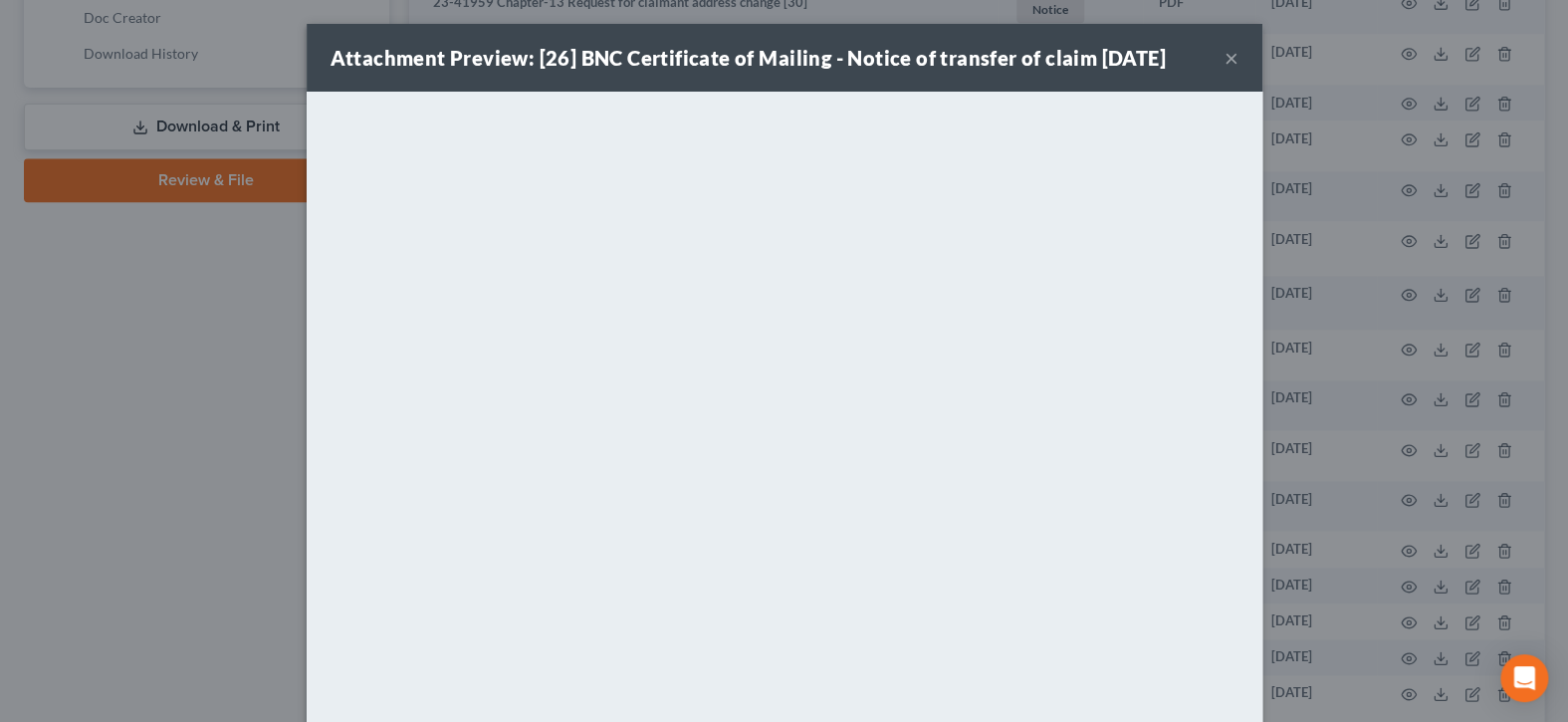 click on "×" at bounding box center (1232, 58) 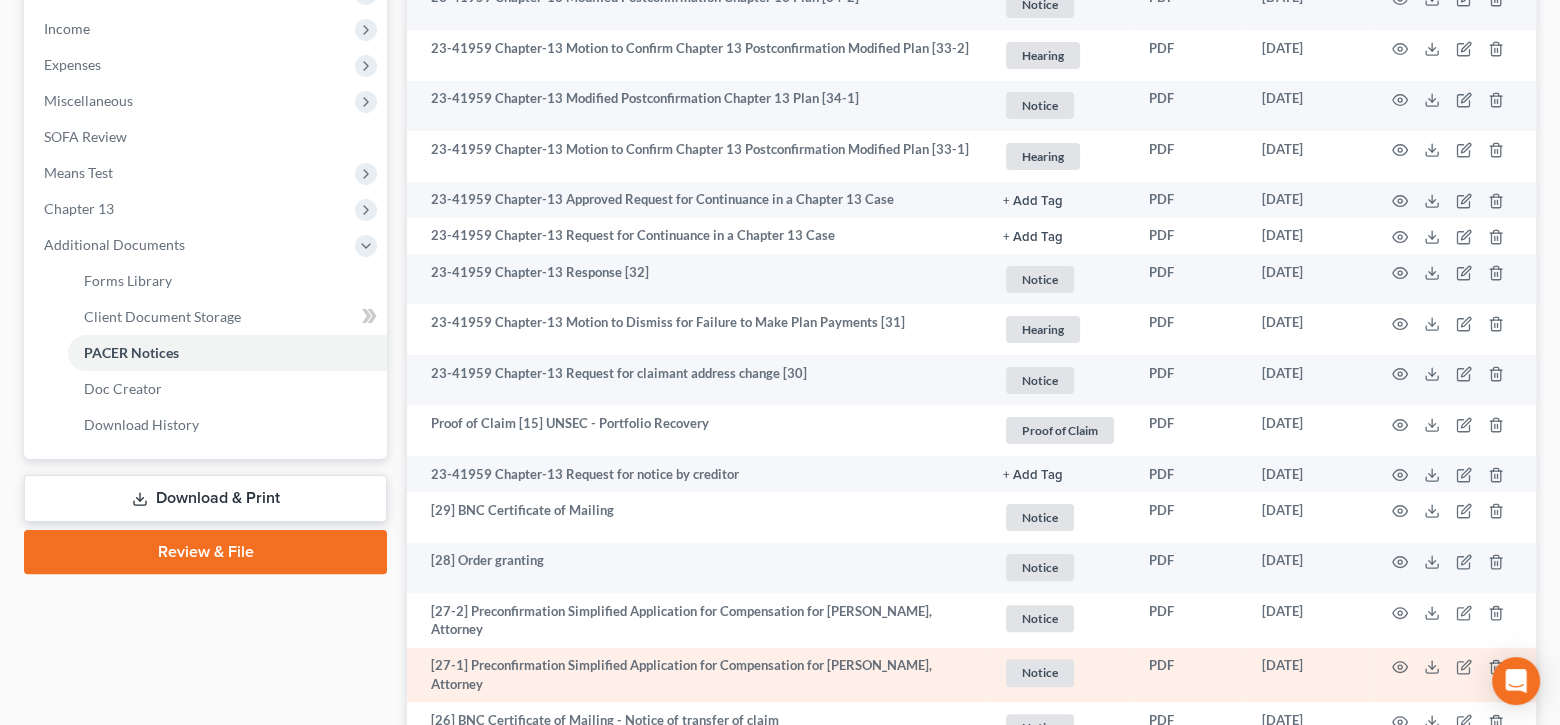 scroll, scrollTop: 600, scrollLeft: 0, axis: vertical 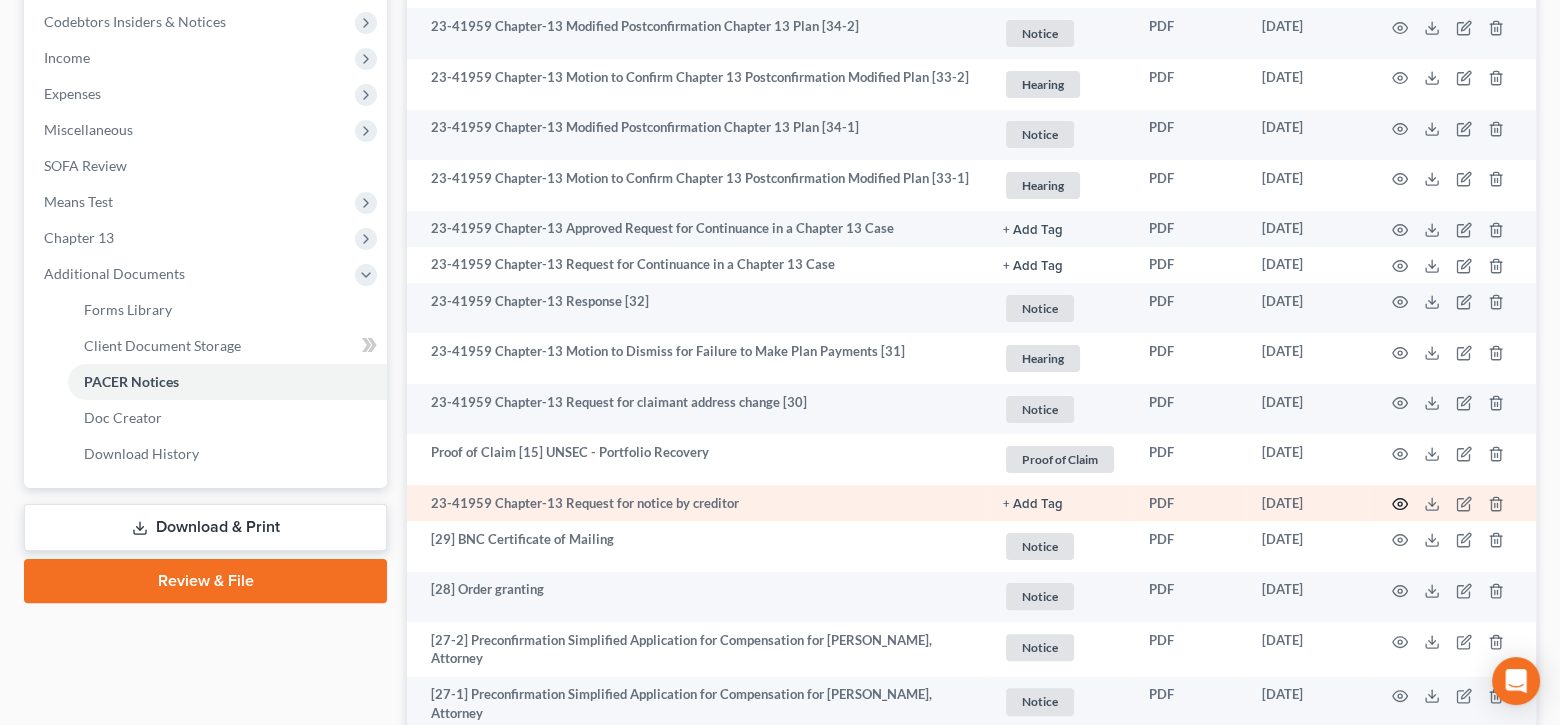 click 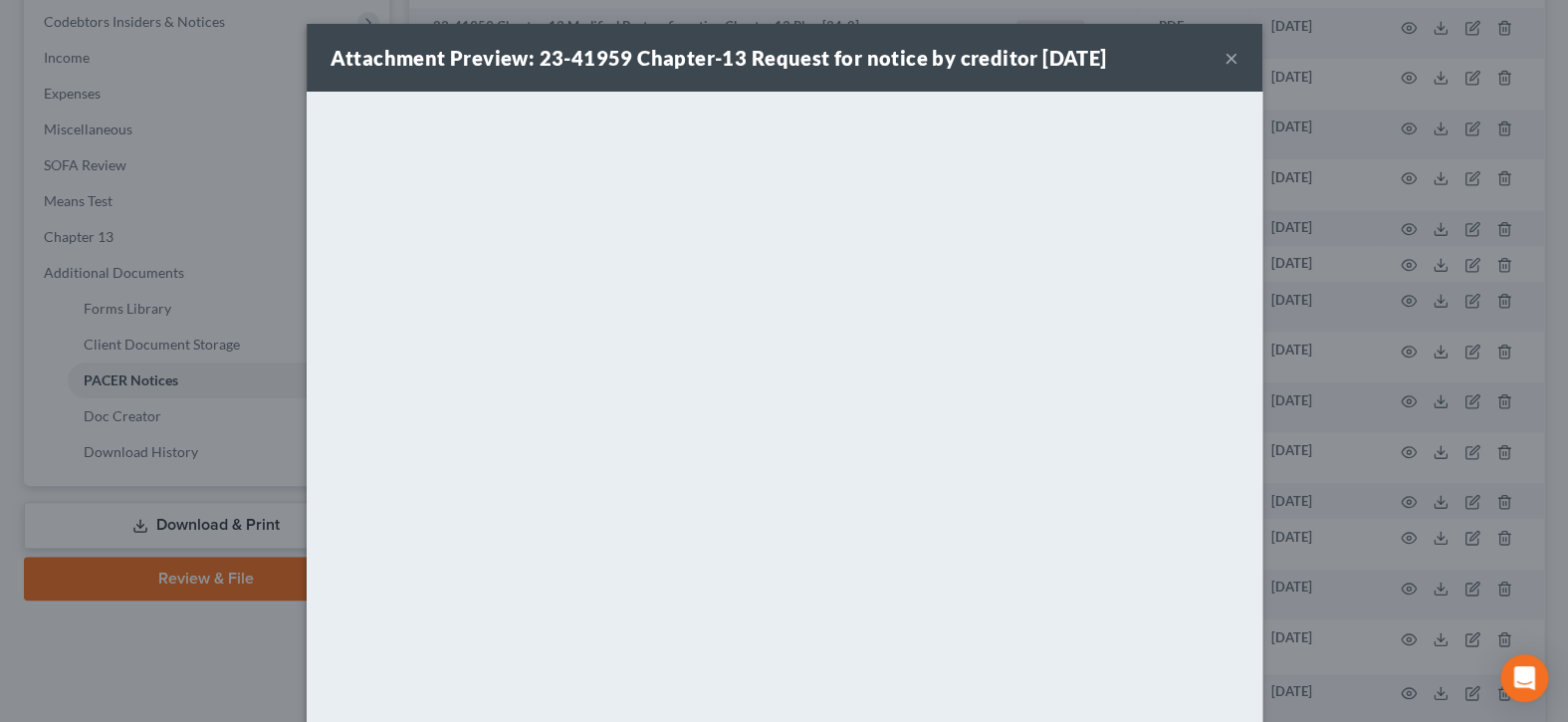 click on "Attachment Preview: 23-41959 Chapter-13  Request for notice by creditor 03/18/2024 ×" at bounding box center (784, 58) 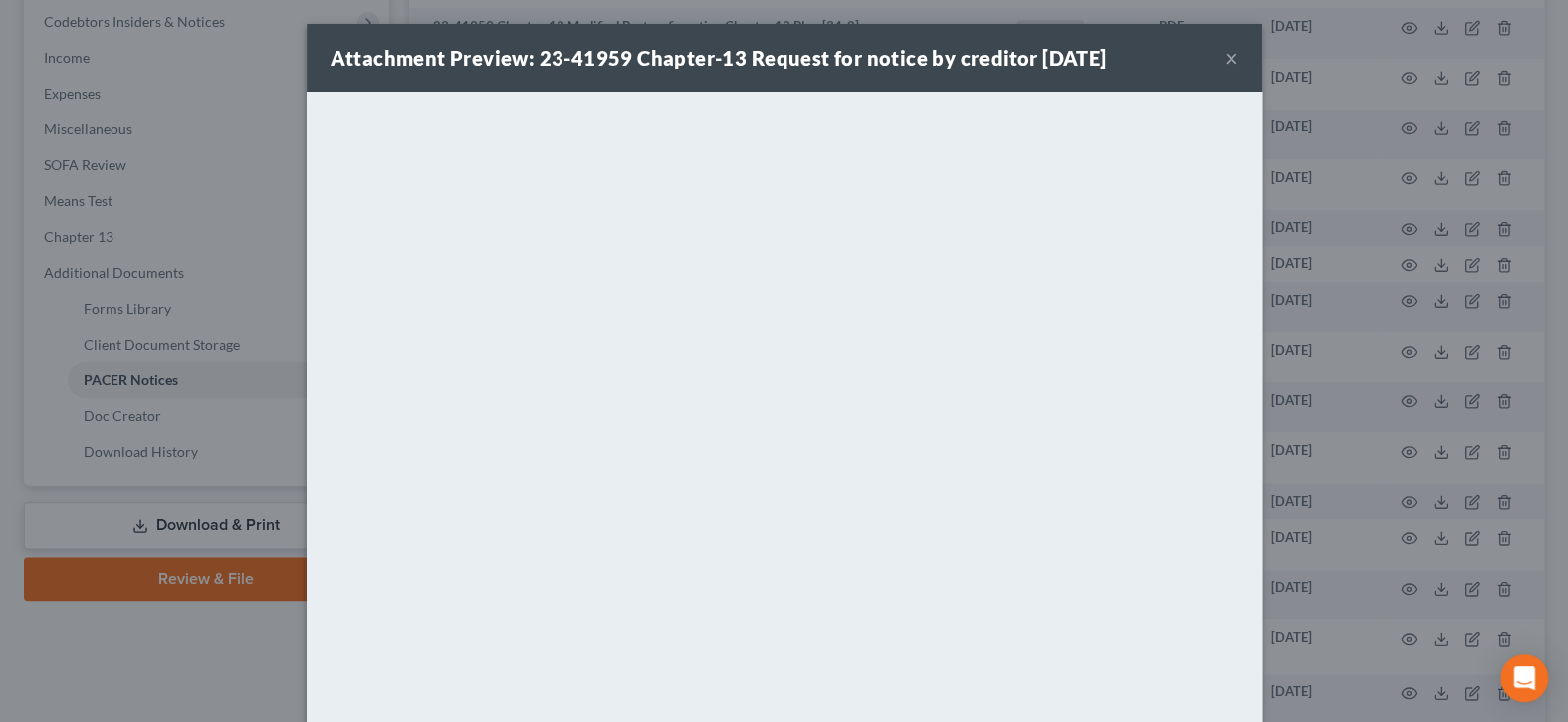 click on "×" at bounding box center (1232, 58) 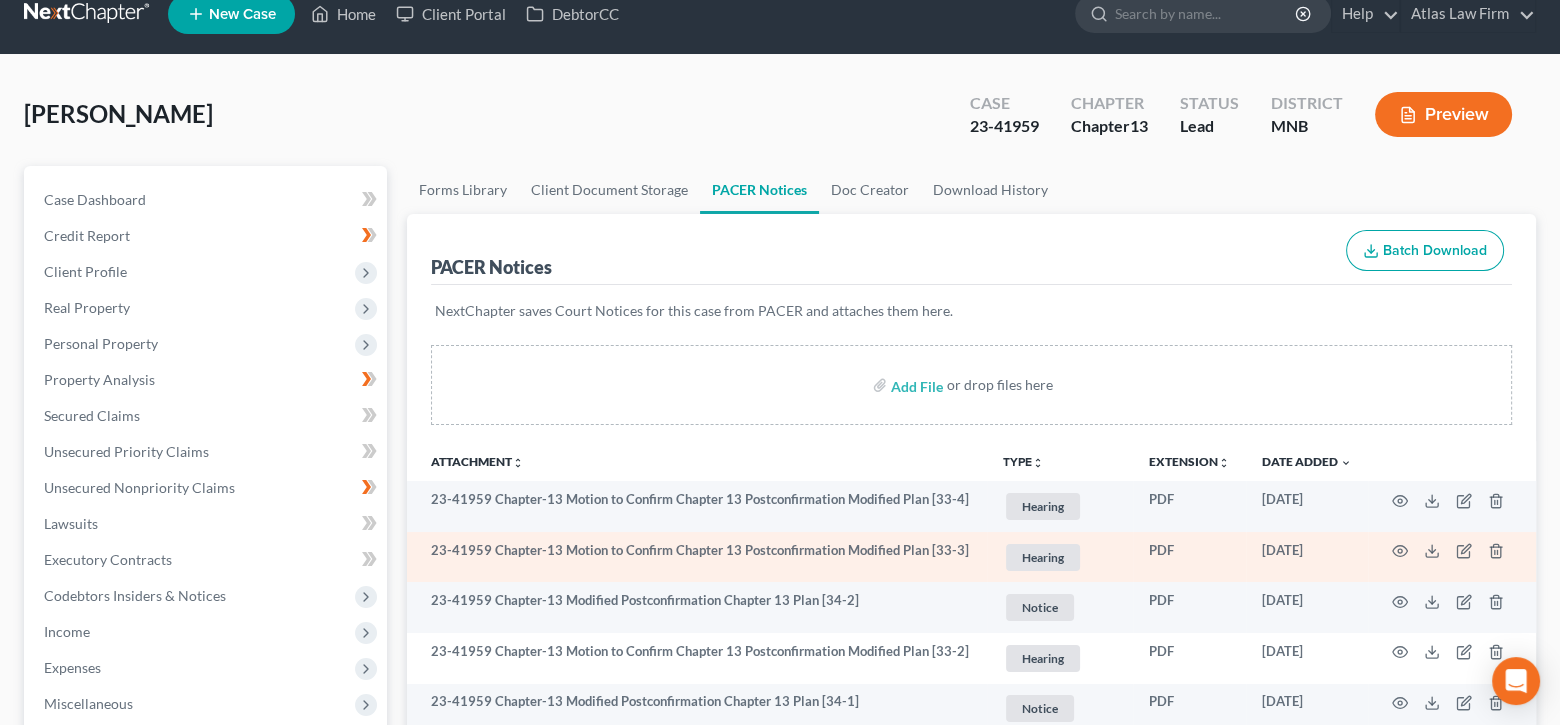 scroll, scrollTop: 0, scrollLeft: 0, axis: both 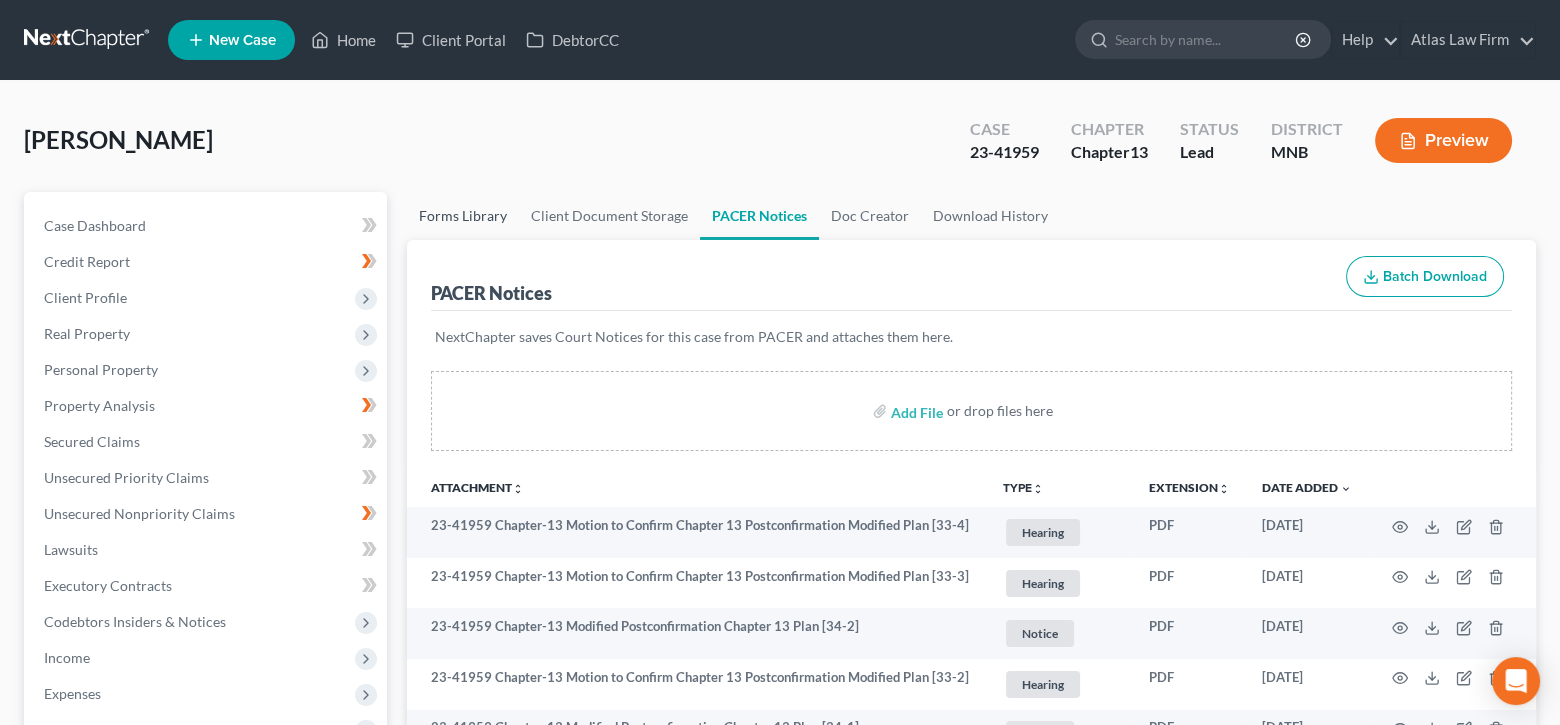 click on "Forms Library" at bounding box center [463, 216] 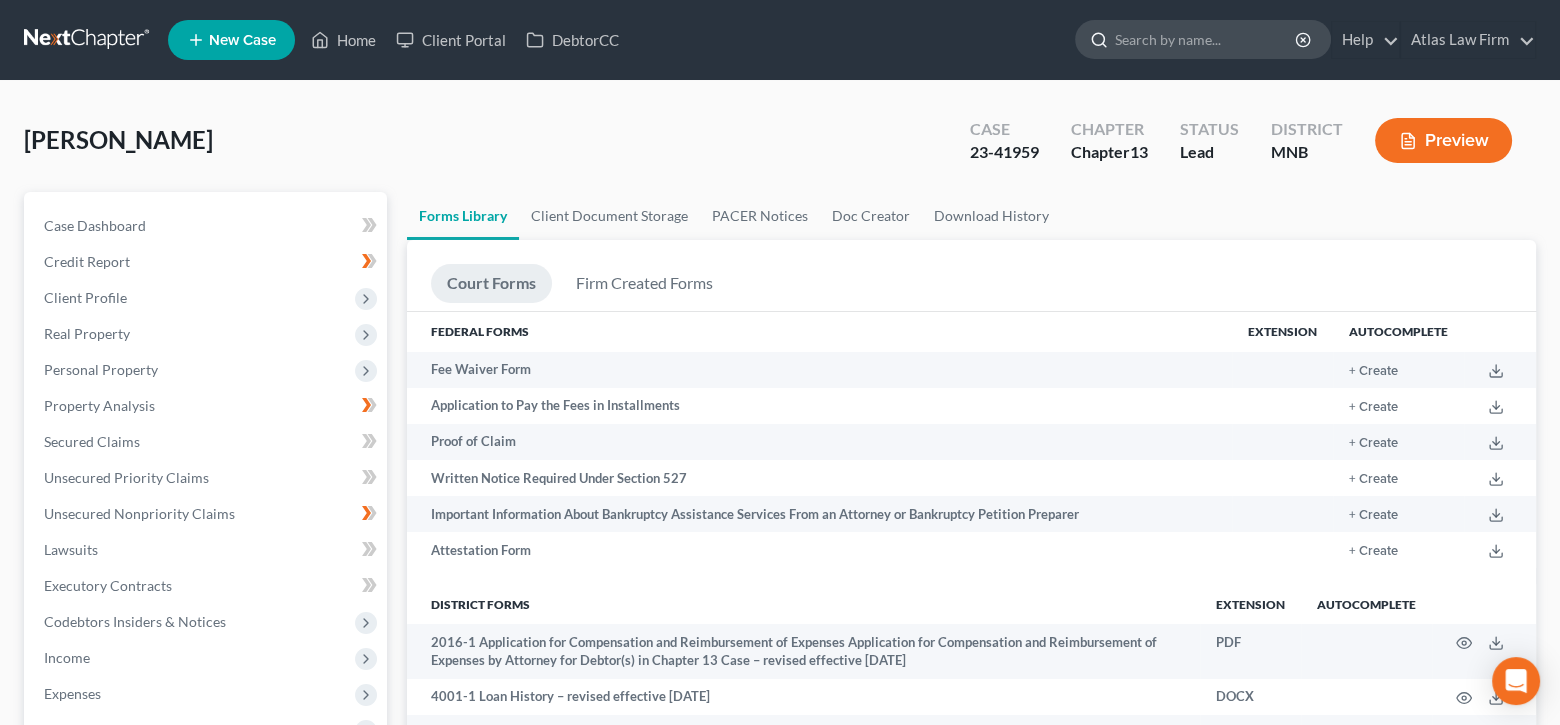 click at bounding box center (1206, 39) 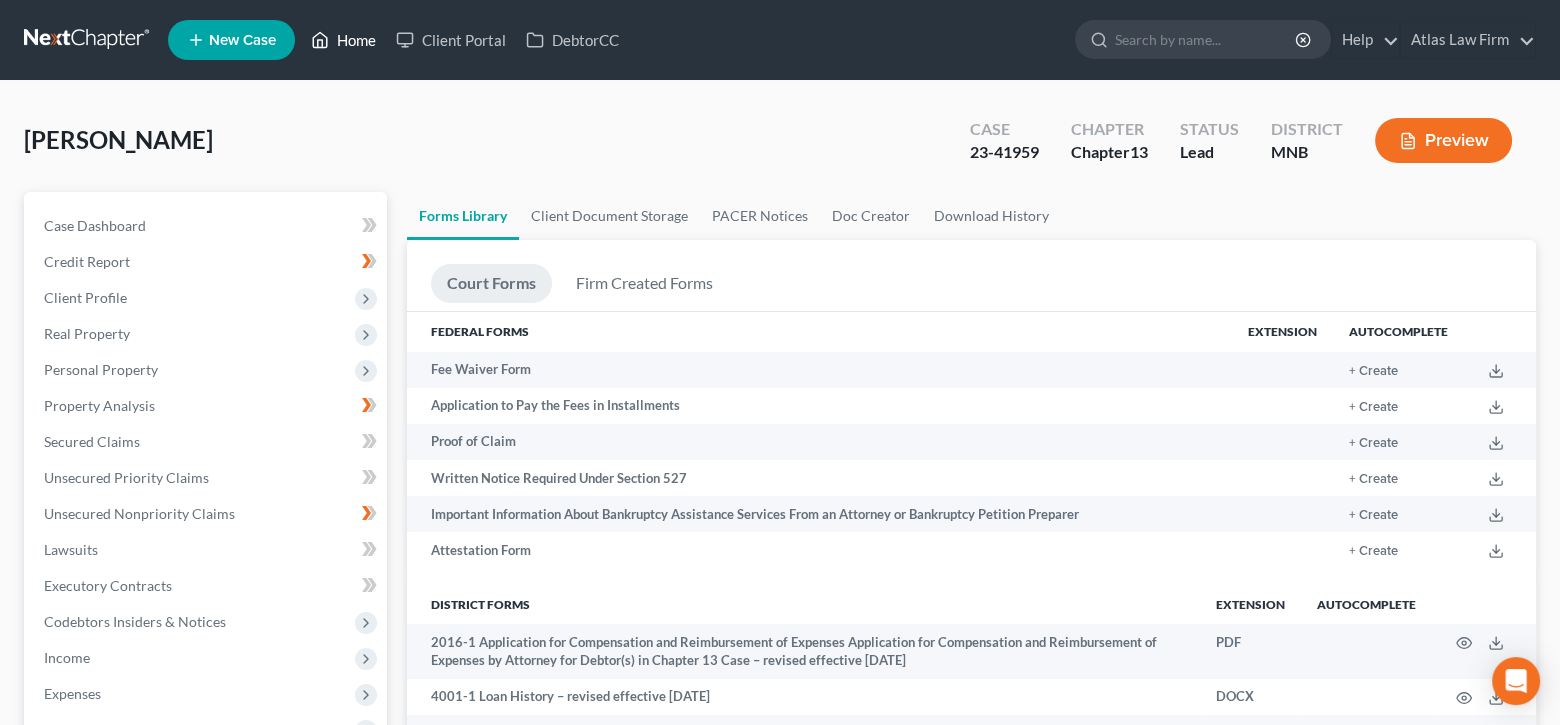 click on "Home" at bounding box center (343, 40) 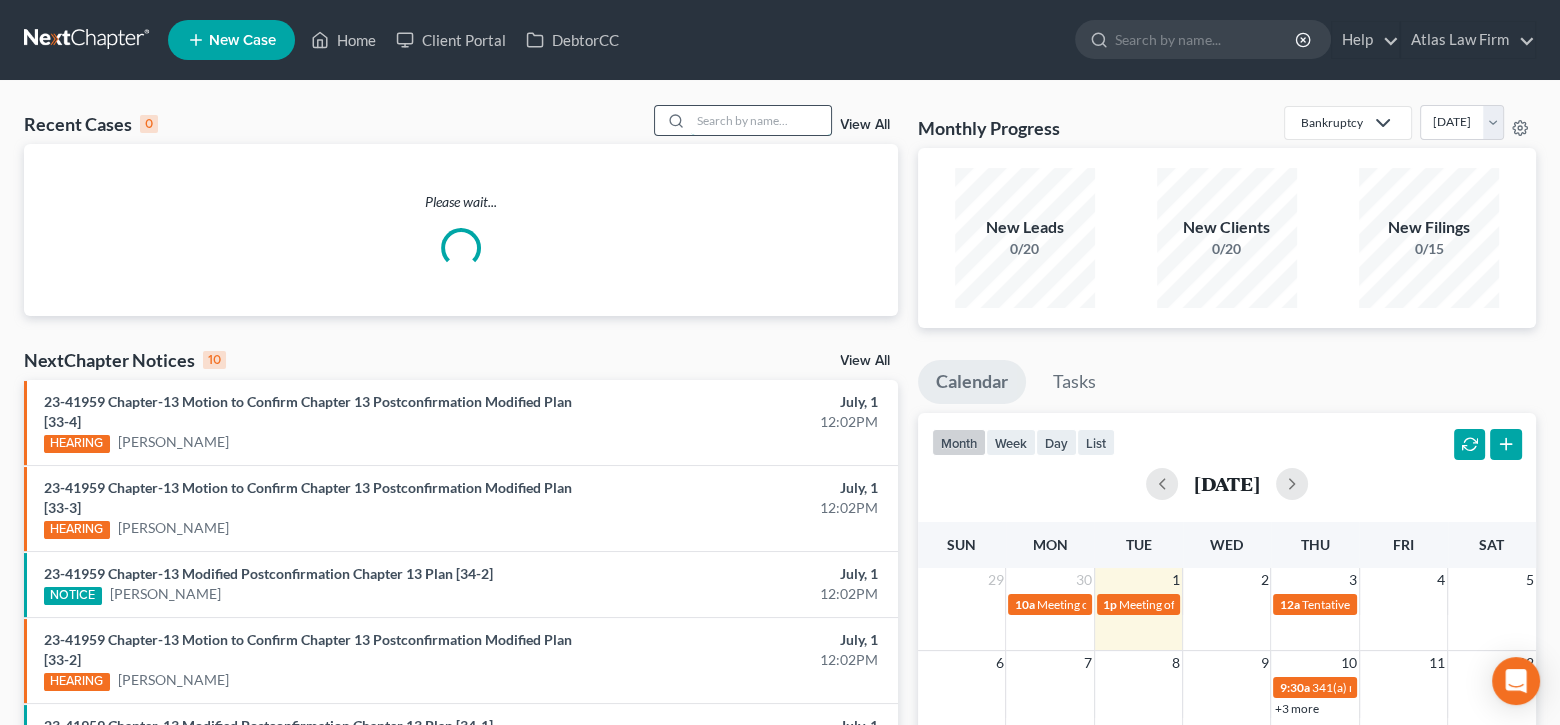 click at bounding box center [761, 120] 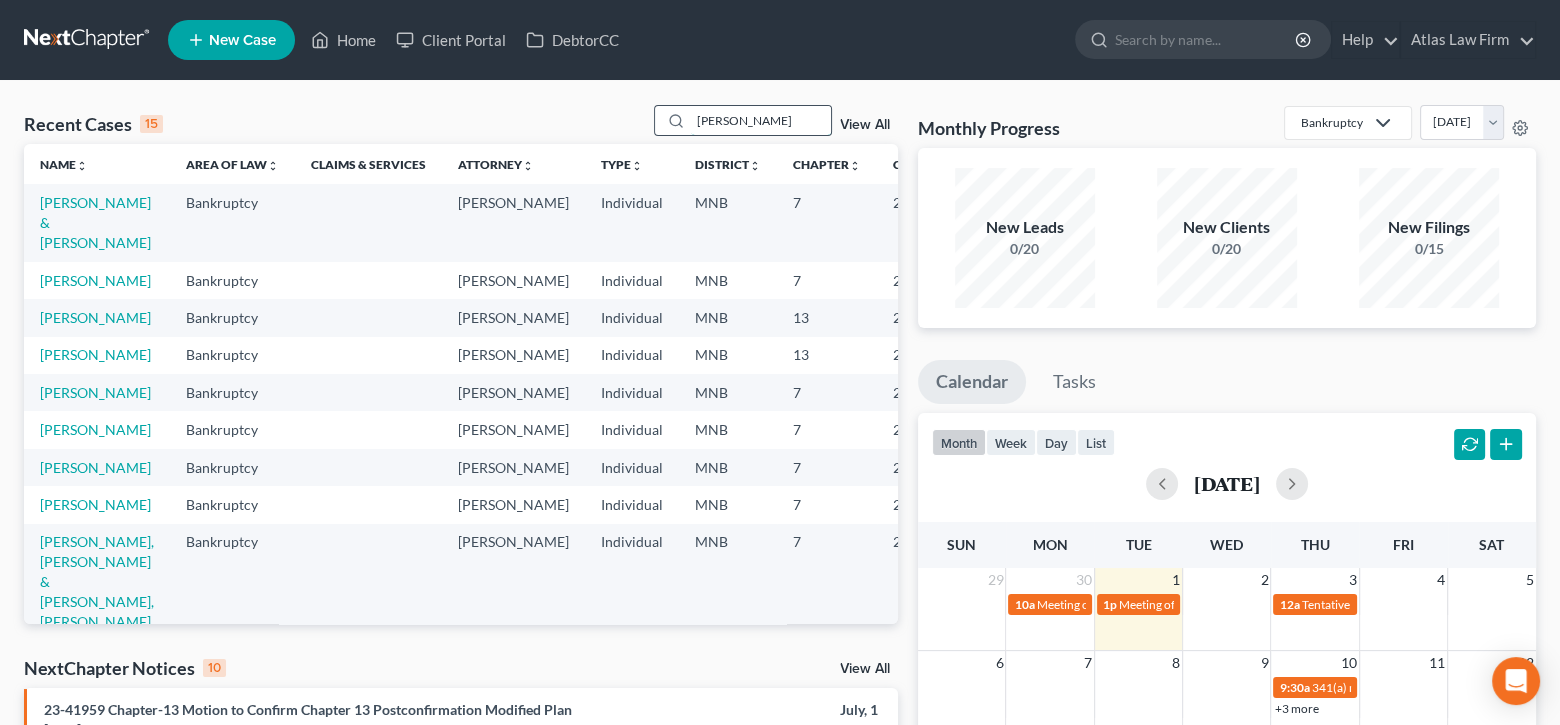 type on "anderson" 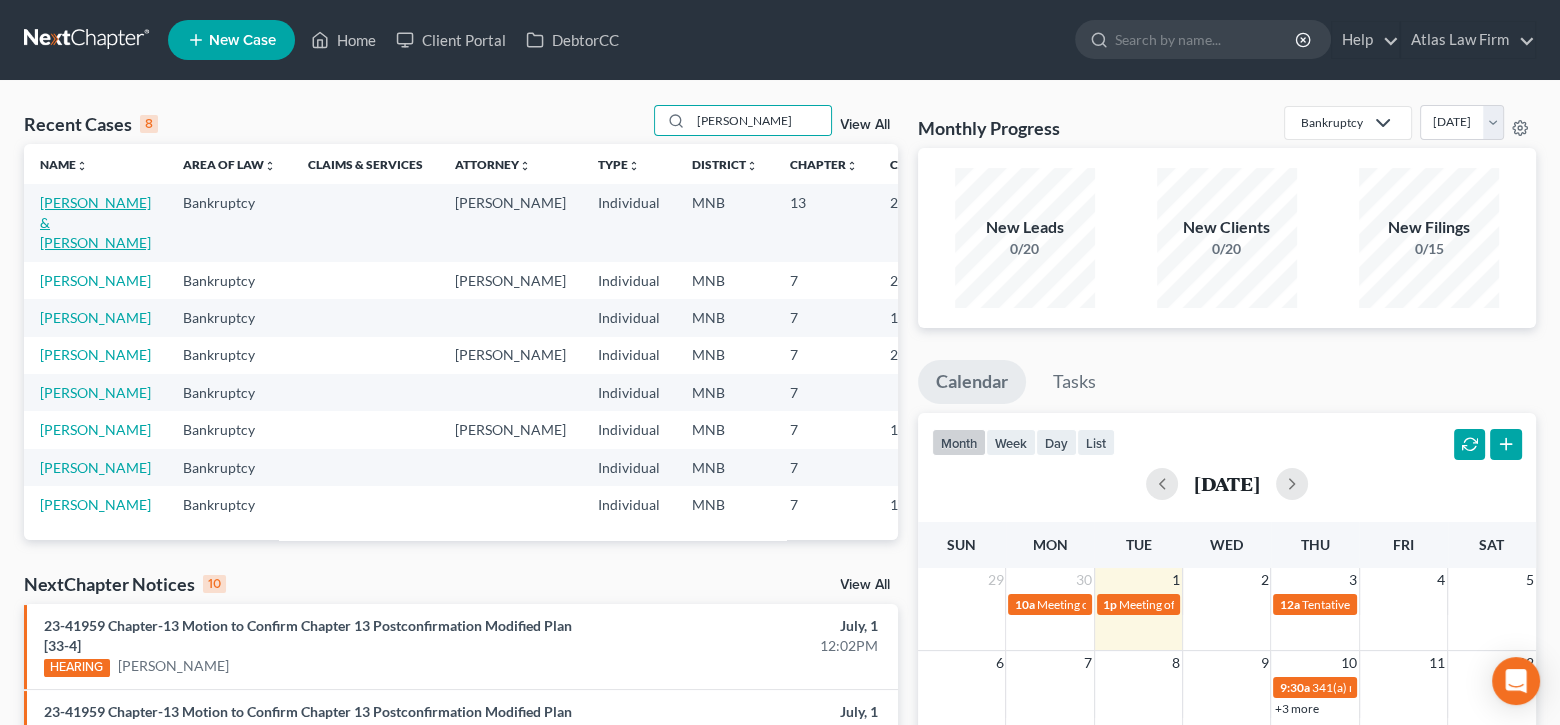 click on "Anderson, Mark & Kallan" at bounding box center (95, 222) 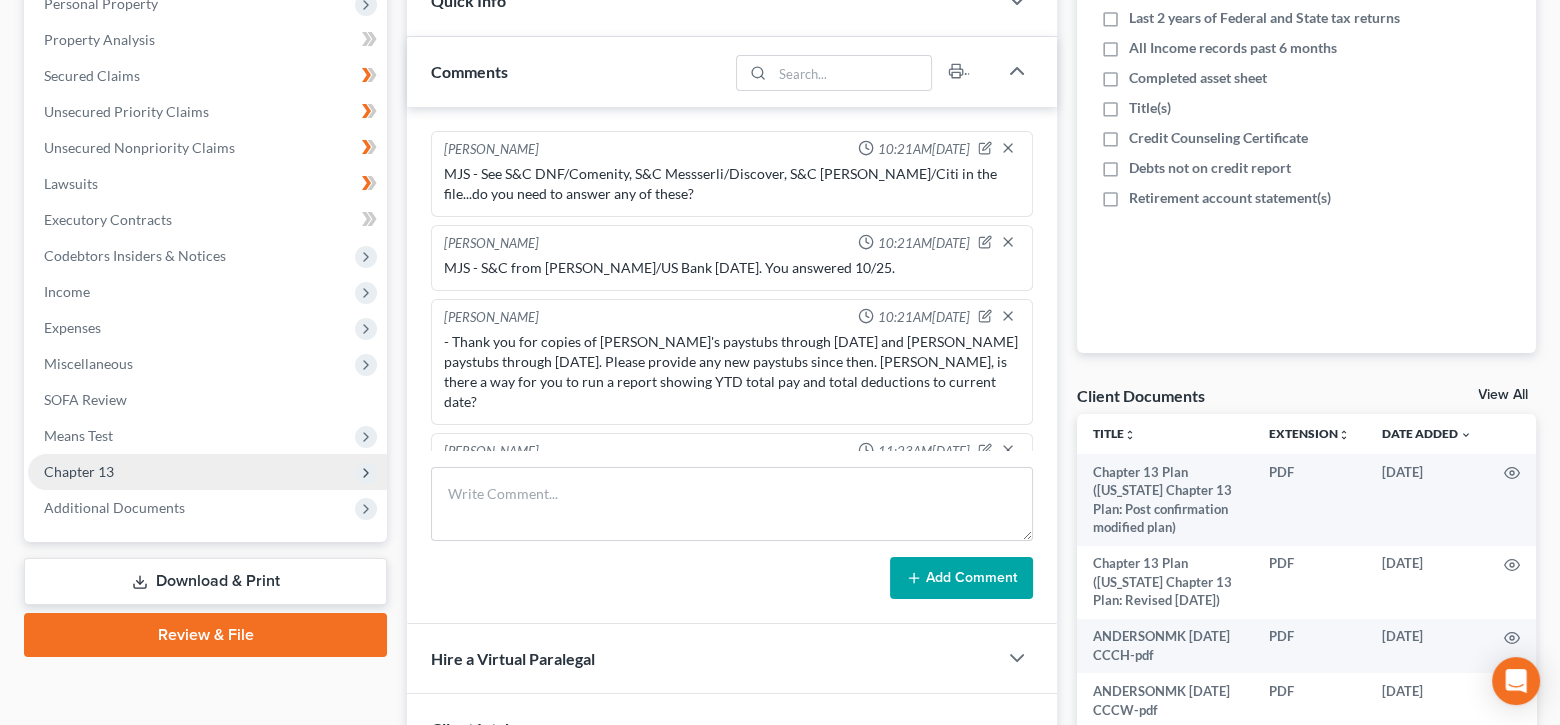 scroll, scrollTop: 400, scrollLeft: 0, axis: vertical 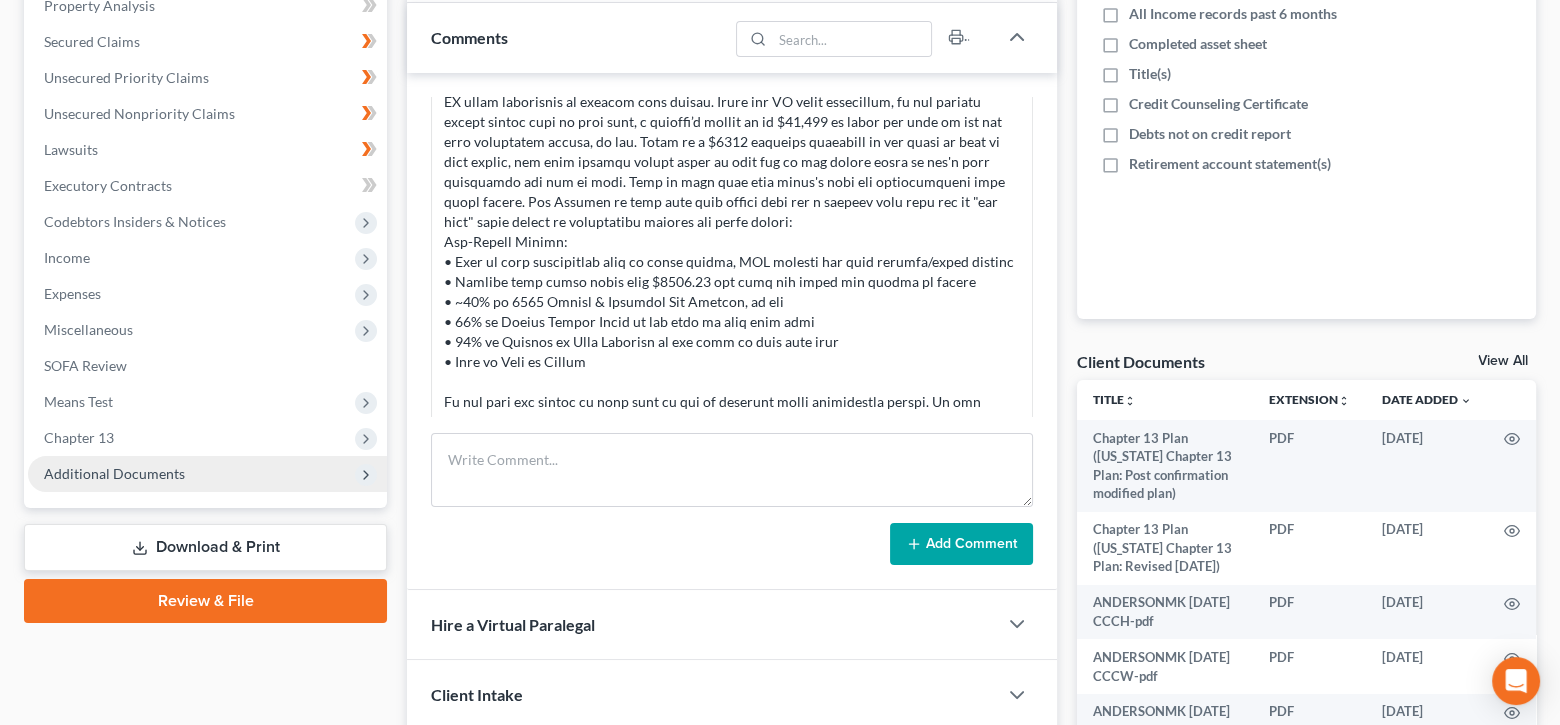 click on "Additional Documents" at bounding box center (114, 473) 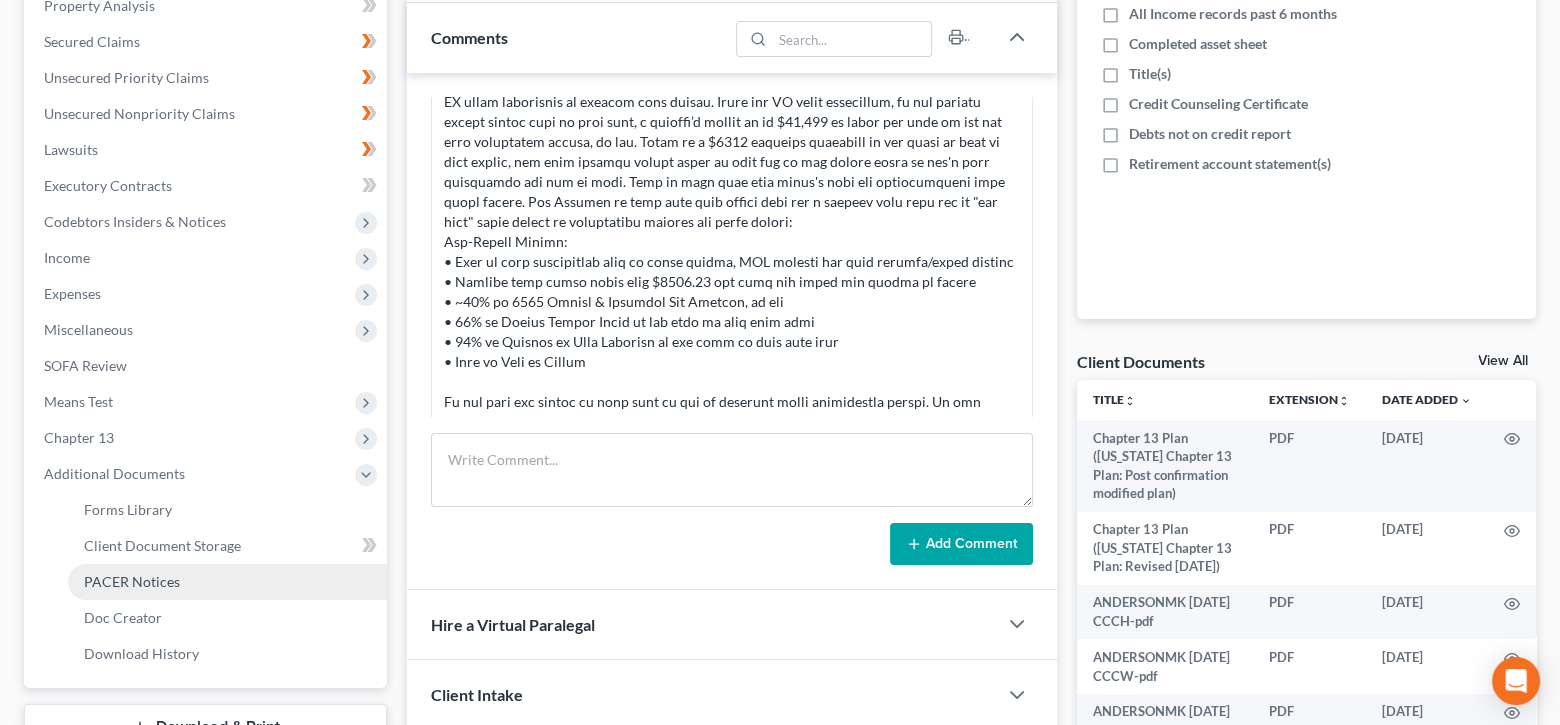 click on "PACER Notices" at bounding box center (132, 581) 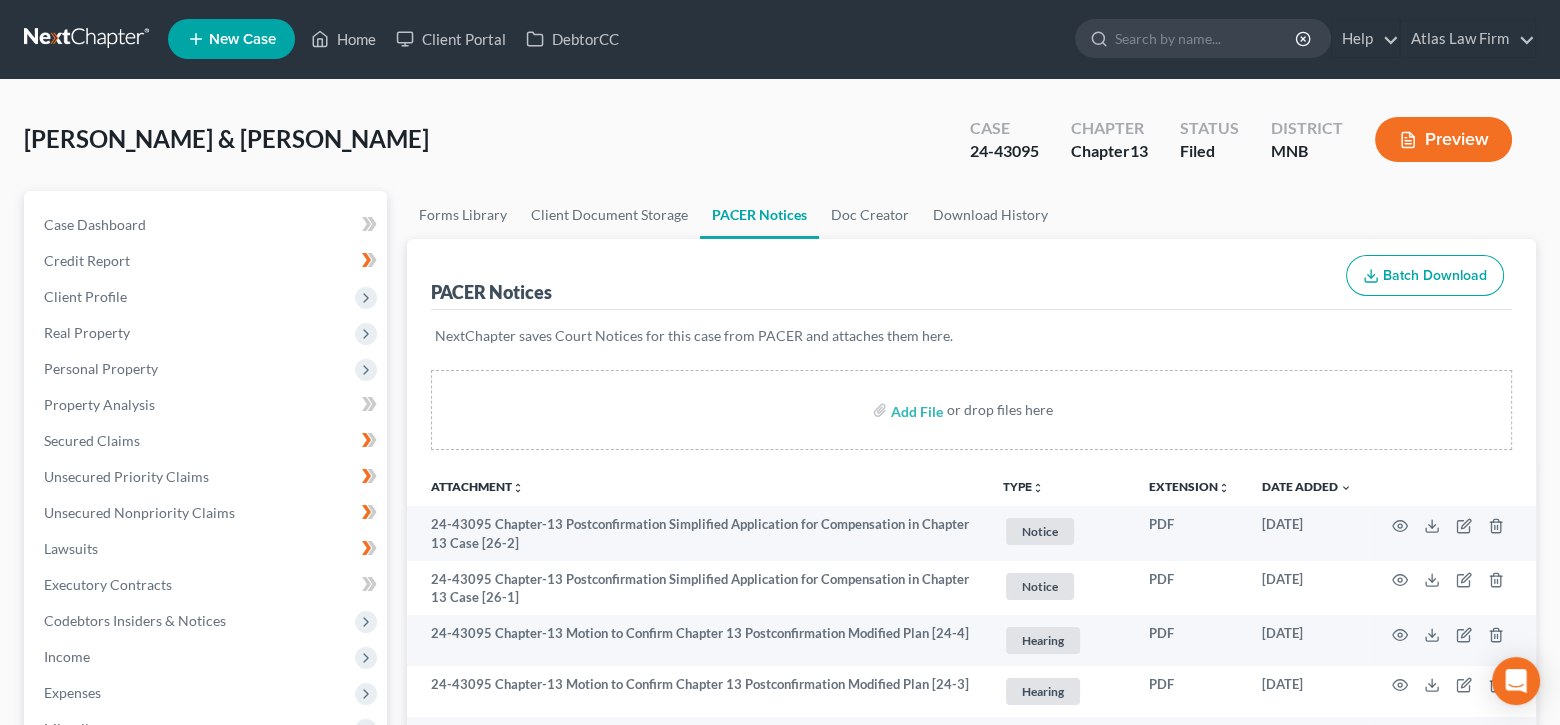 scroll, scrollTop: 0, scrollLeft: 0, axis: both 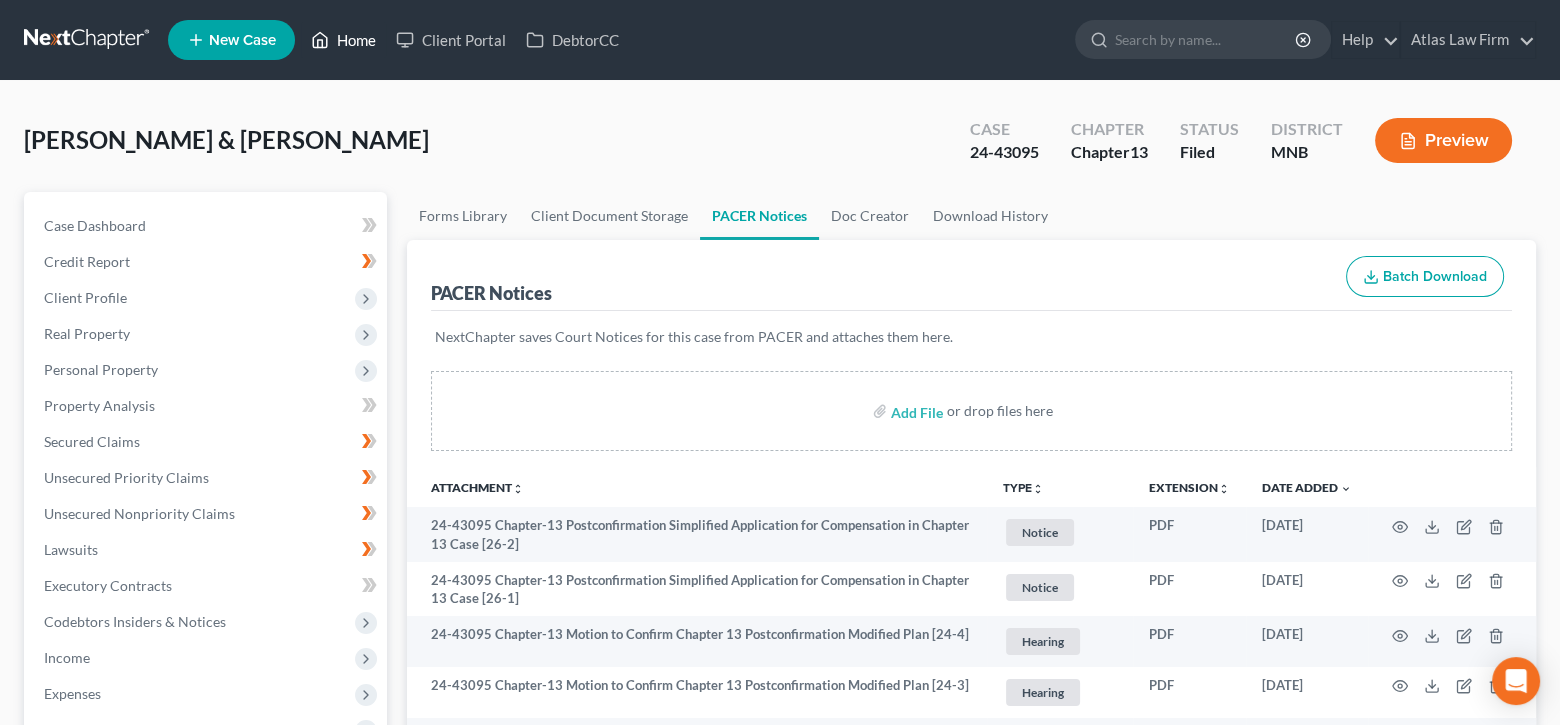 click on "Home" at bounding box center (343, 40) 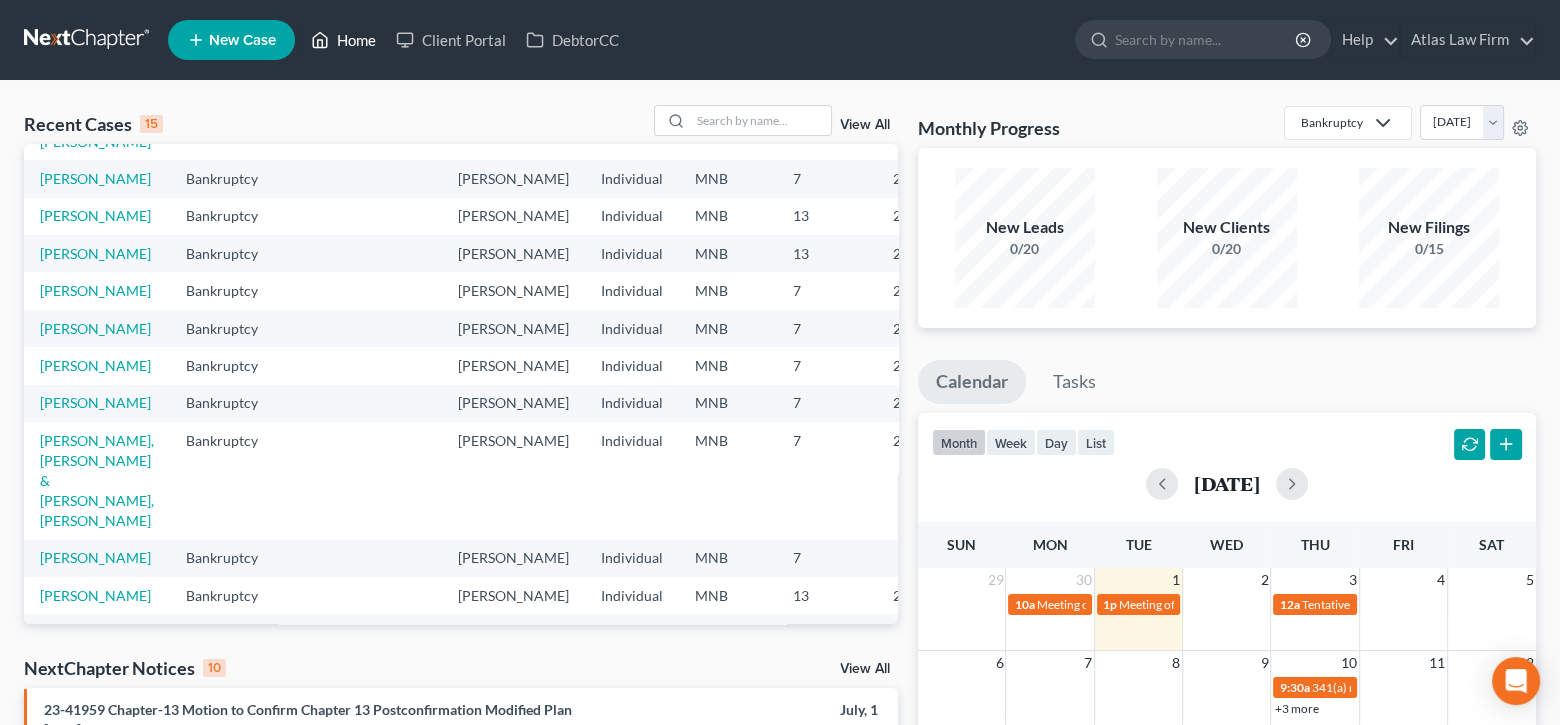 scroll, scrollTop: 200, scrollLeft: 0, axis: vertical 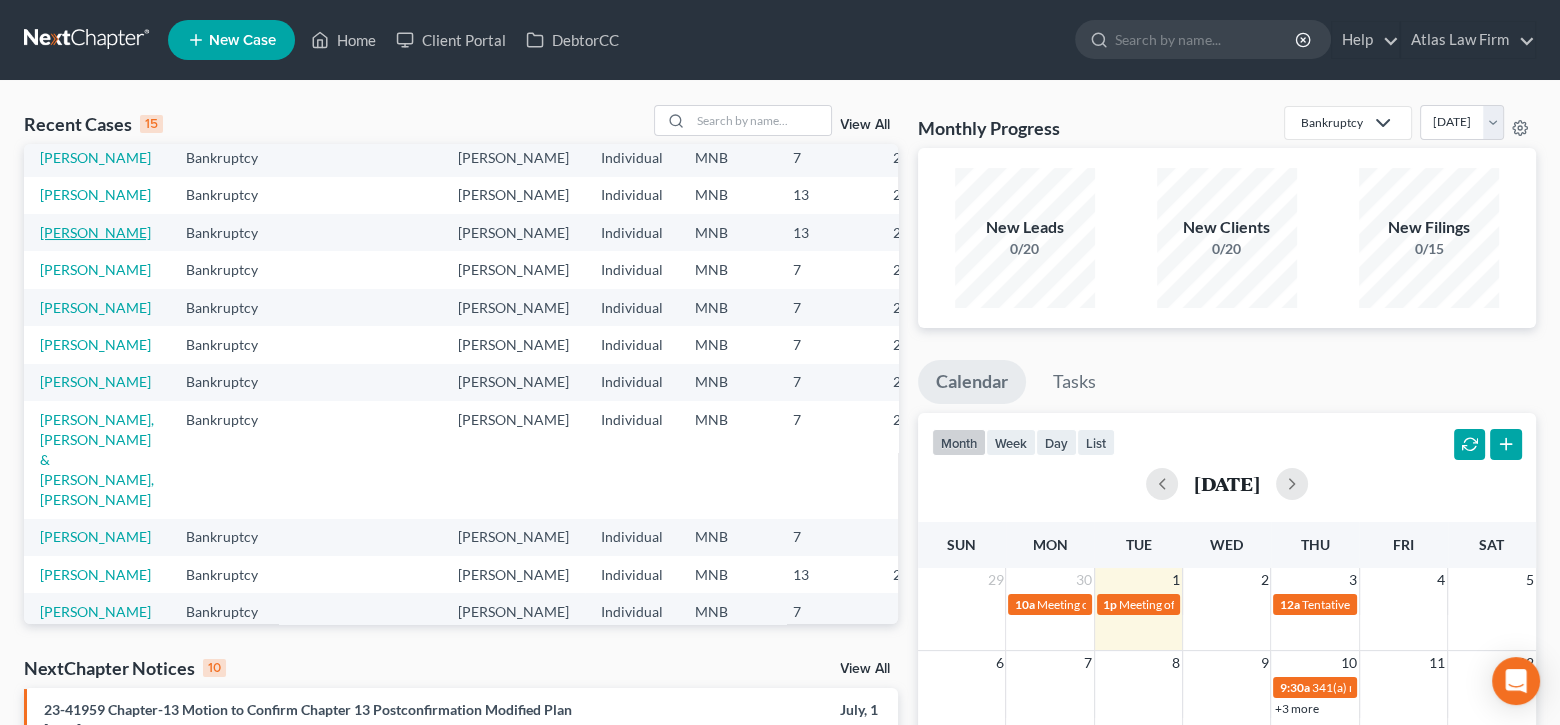 click on "Fischer, Michael" at bounding box center (95, 232) 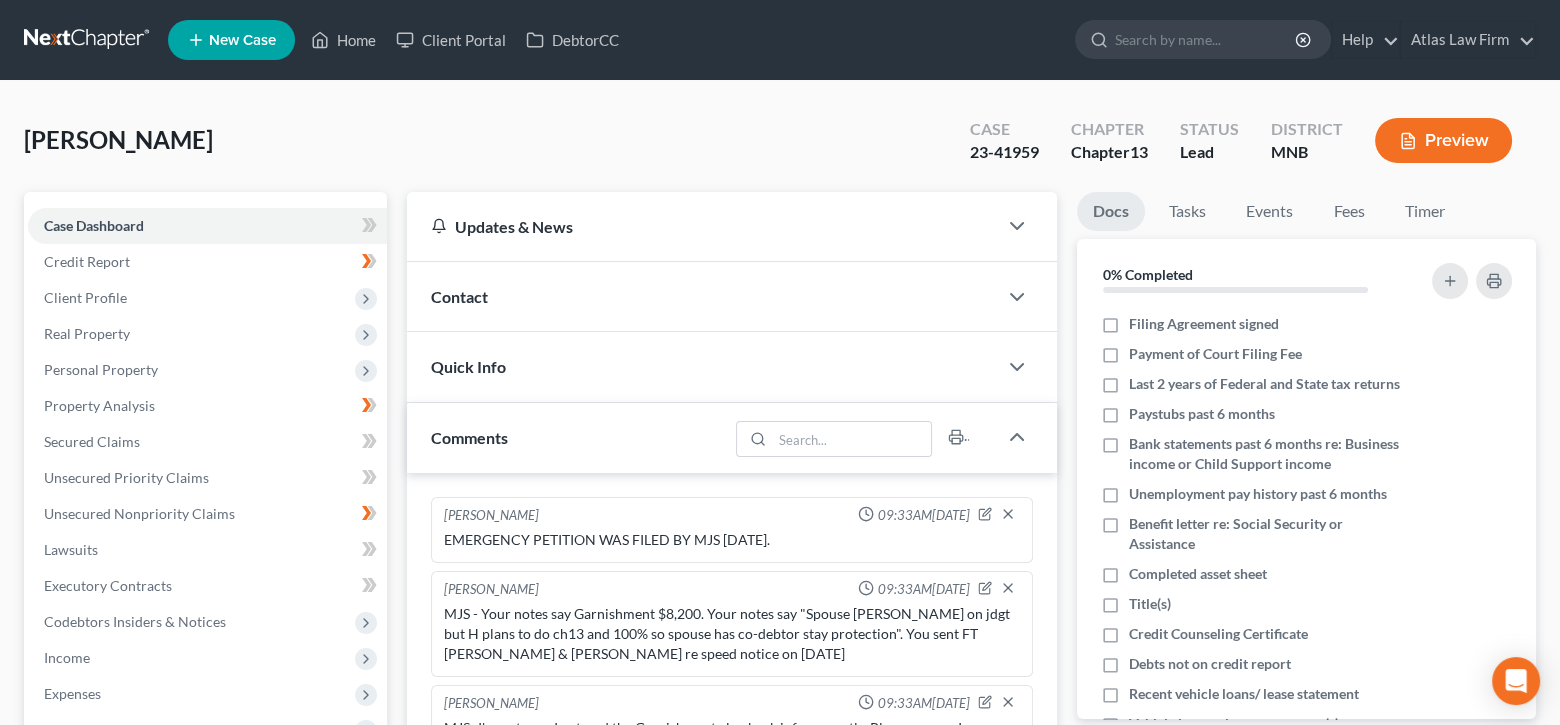 scroll, scrollTop: 1503, scrollLeft: 0, axis: vertical 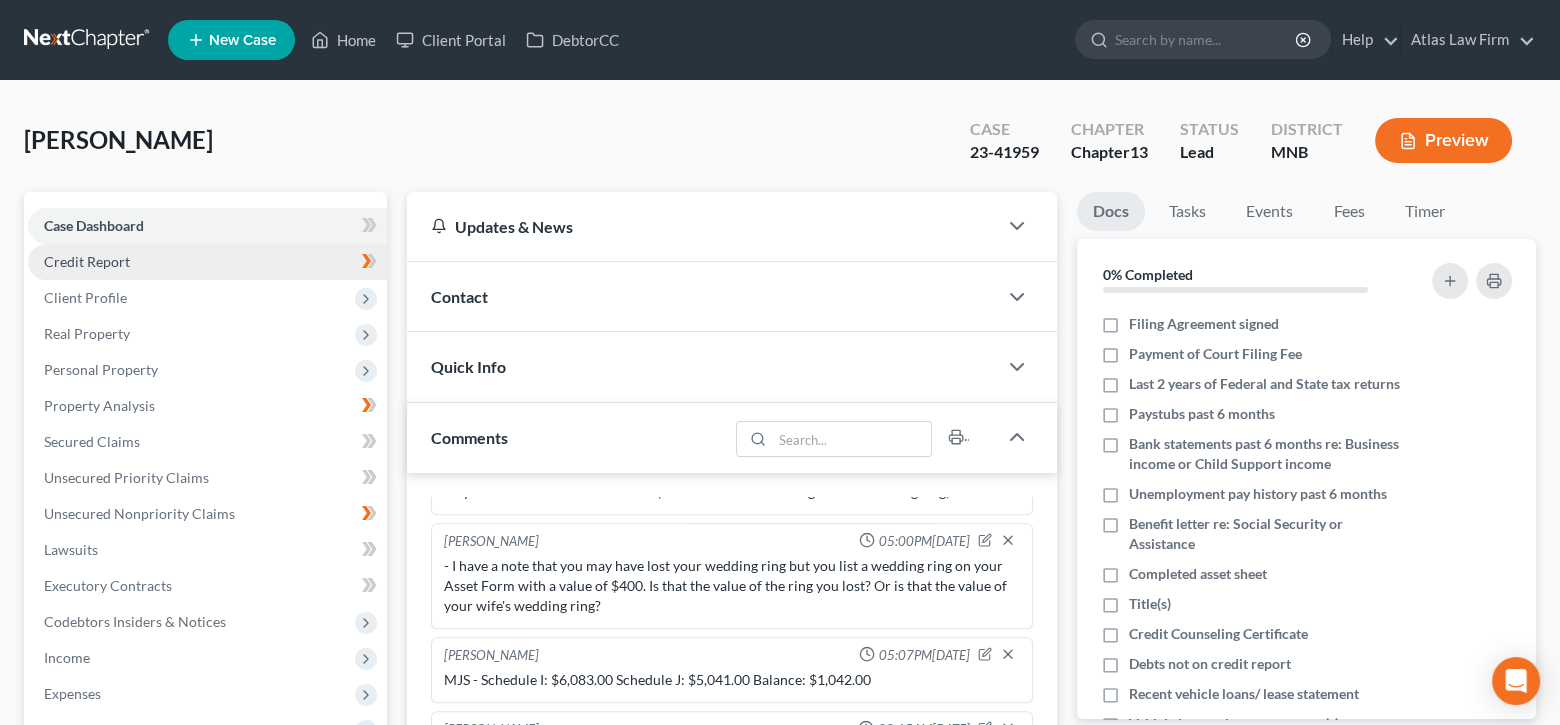 click on "Credit Report" at bounding box center (207, 262) 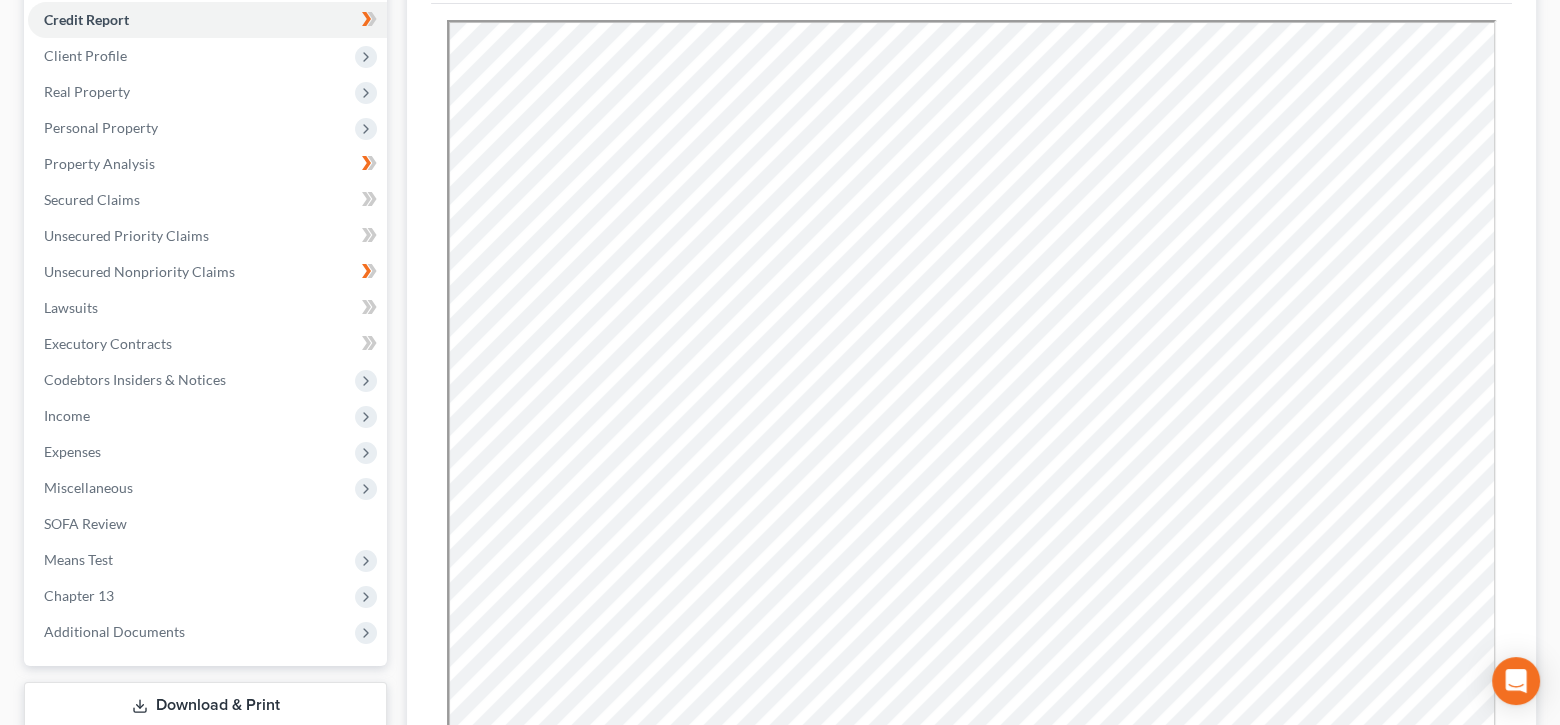 scroll, scrollTop: 400, scrollLeft: 0, axis: vertical 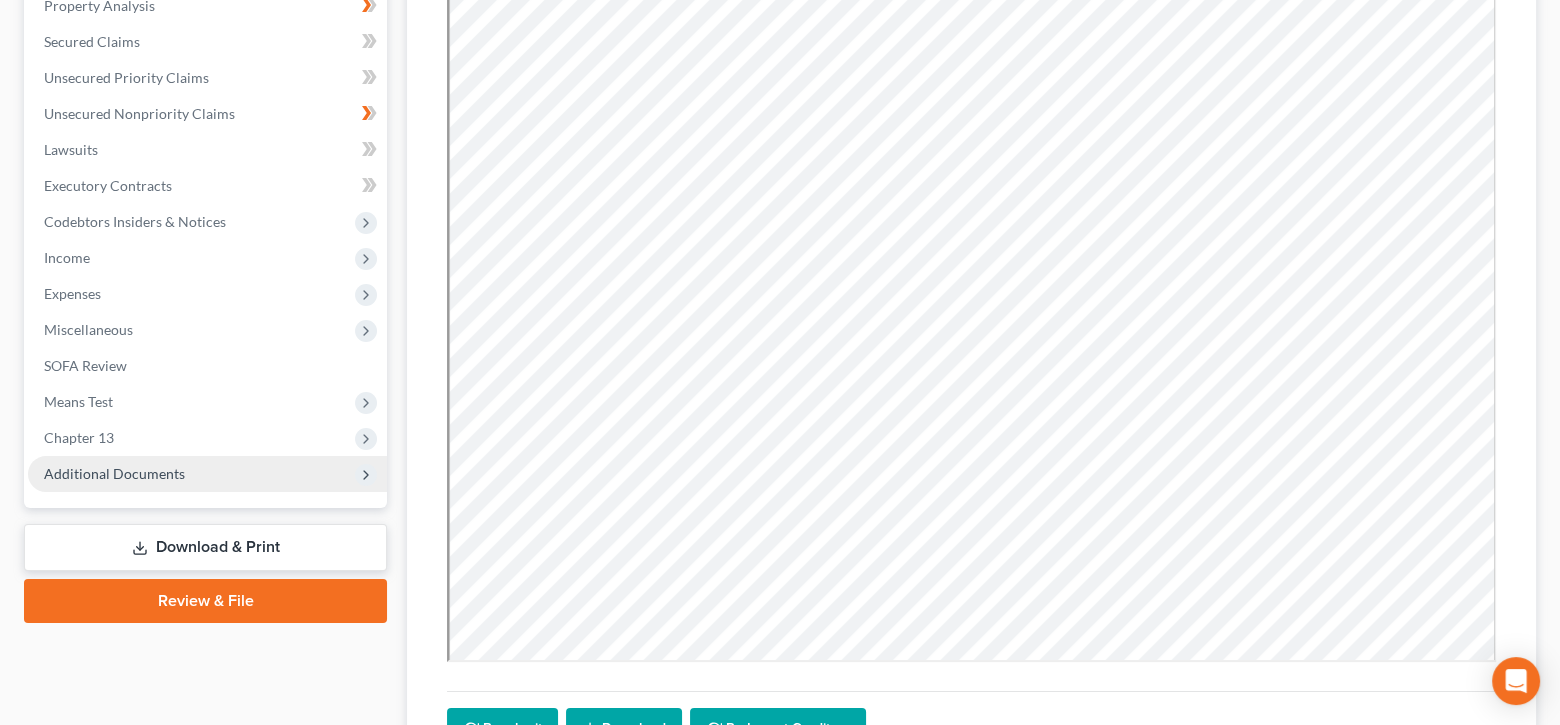 click on "Additional Documents" at bounding box center [114, 473] 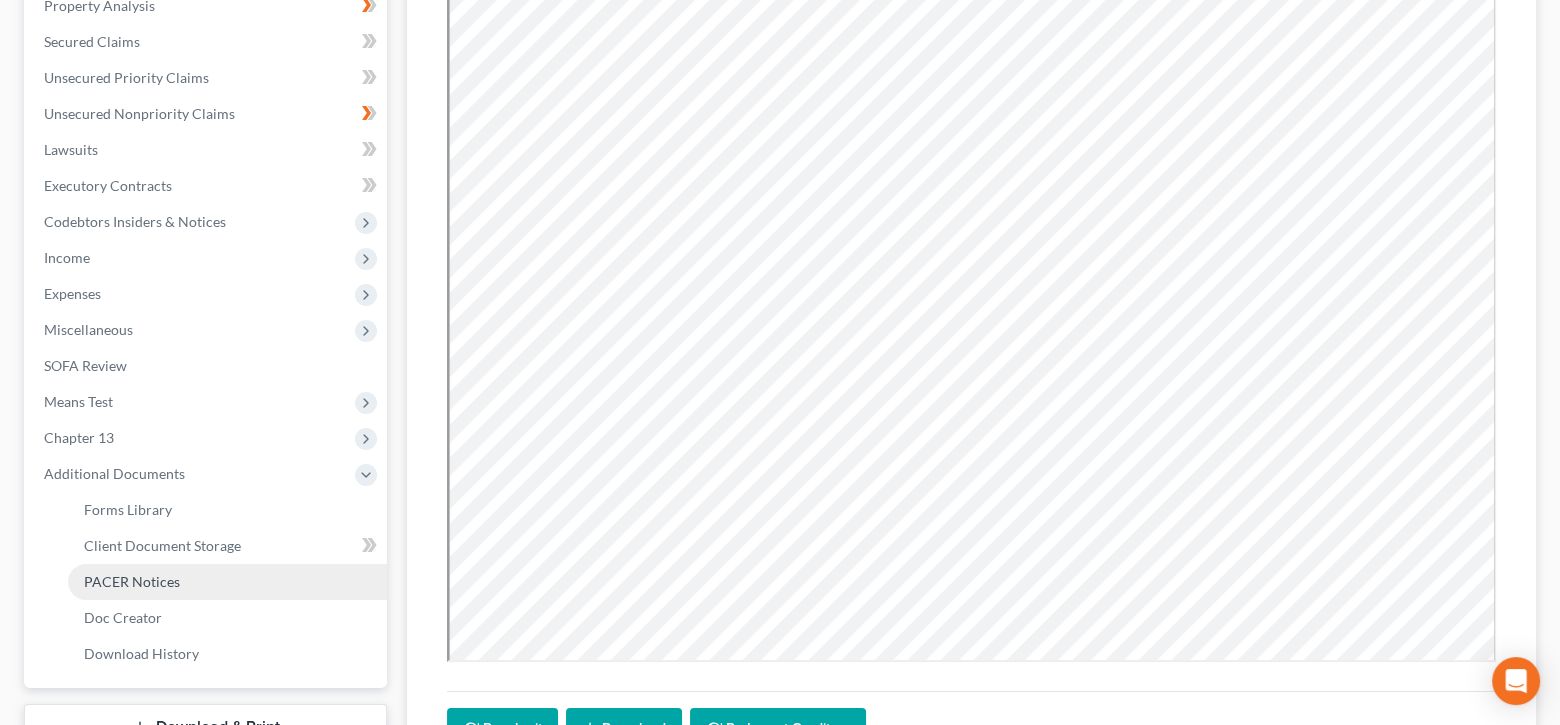click on "PACER Notices" at bounding box center [227, 582] 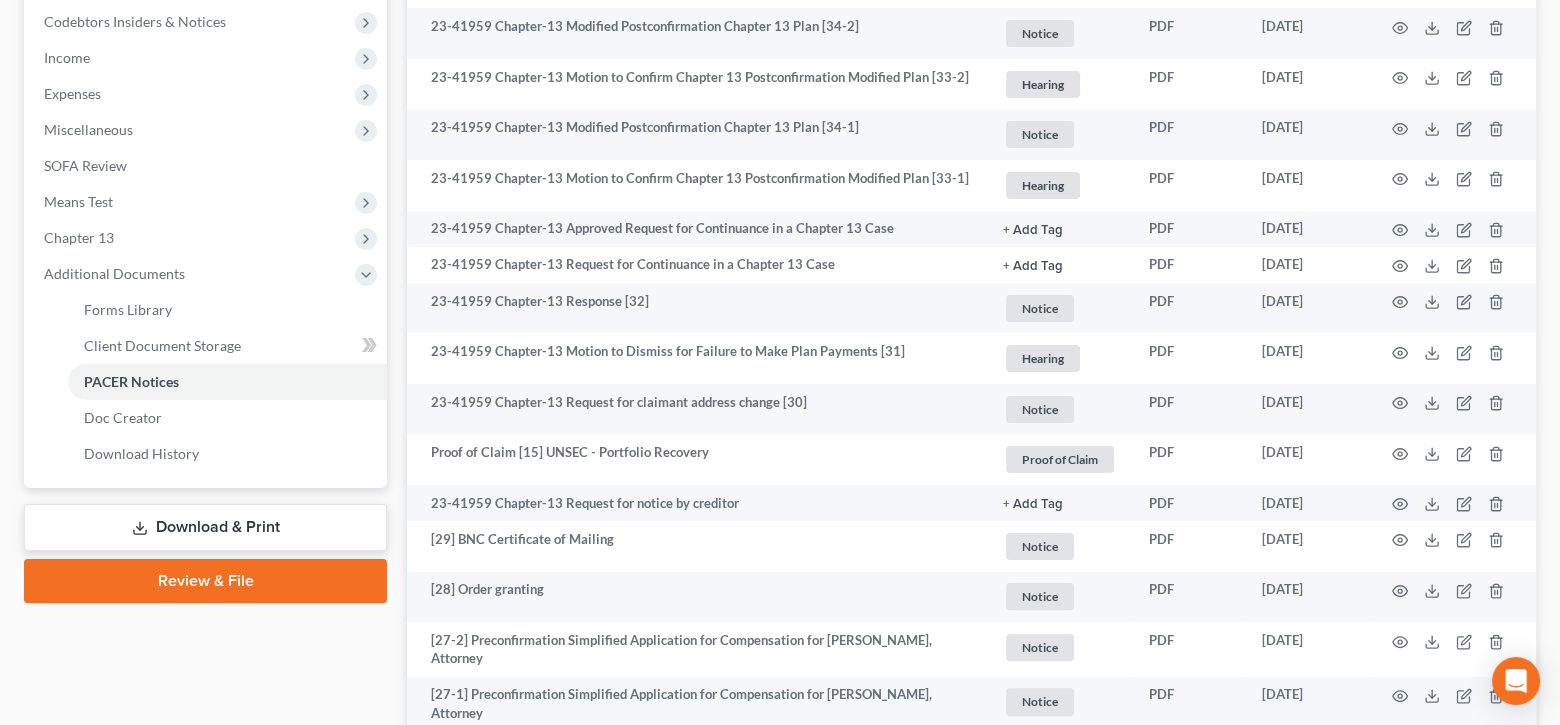 scroll, scrollTop: 800, scrollLeft: 0, axis: vertical 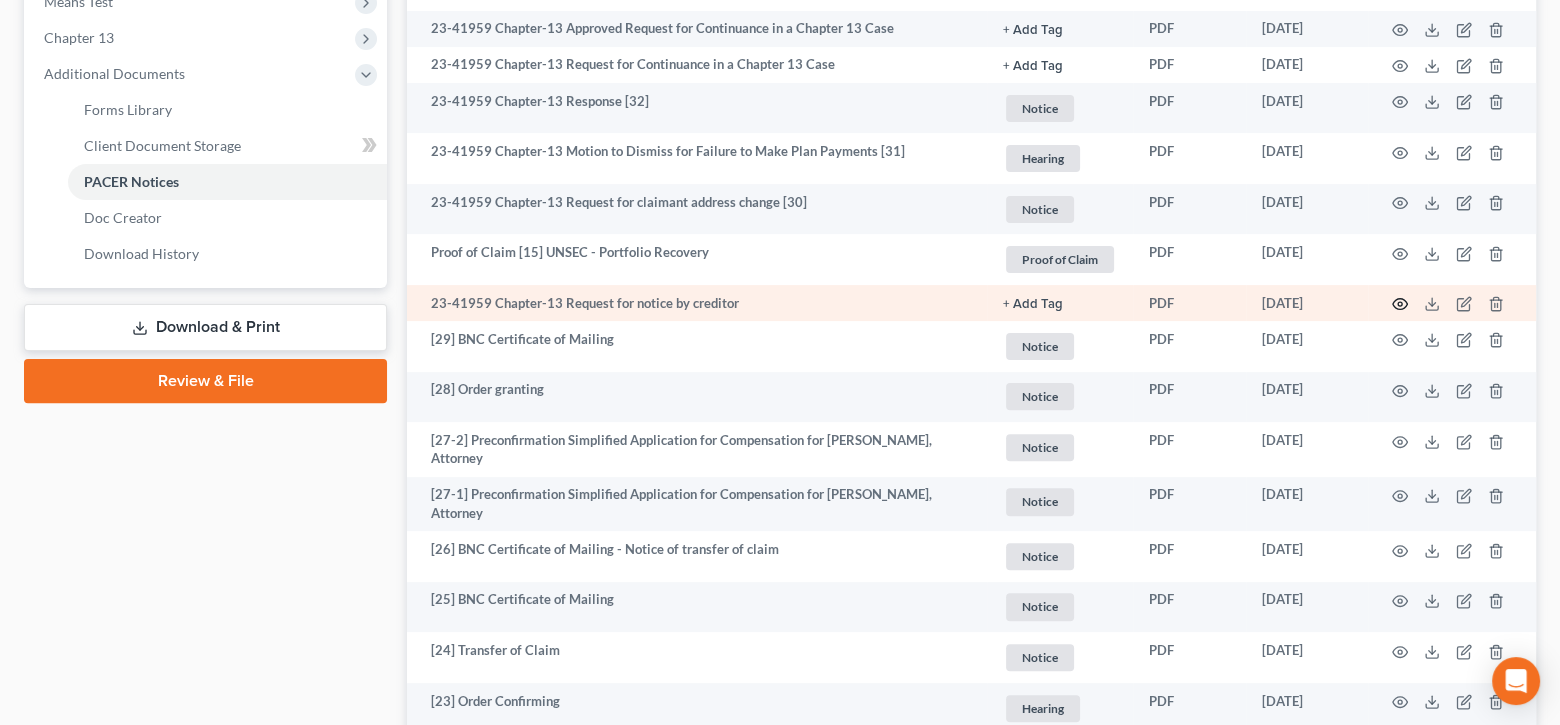 click 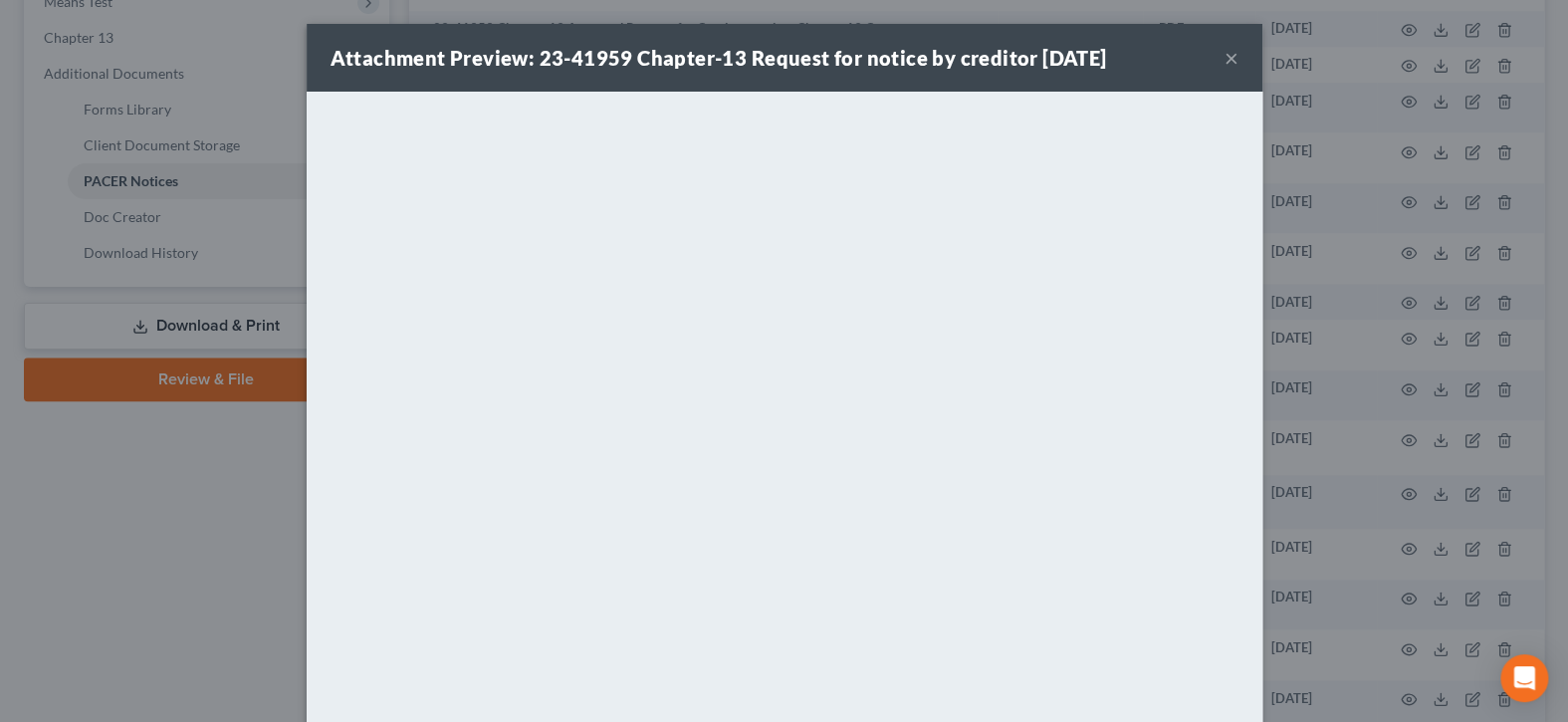 drag, startPoint x: 1228, startPoint y: 63, endPoint x: 1182, endPoint y: 5, distance: 74.02702 